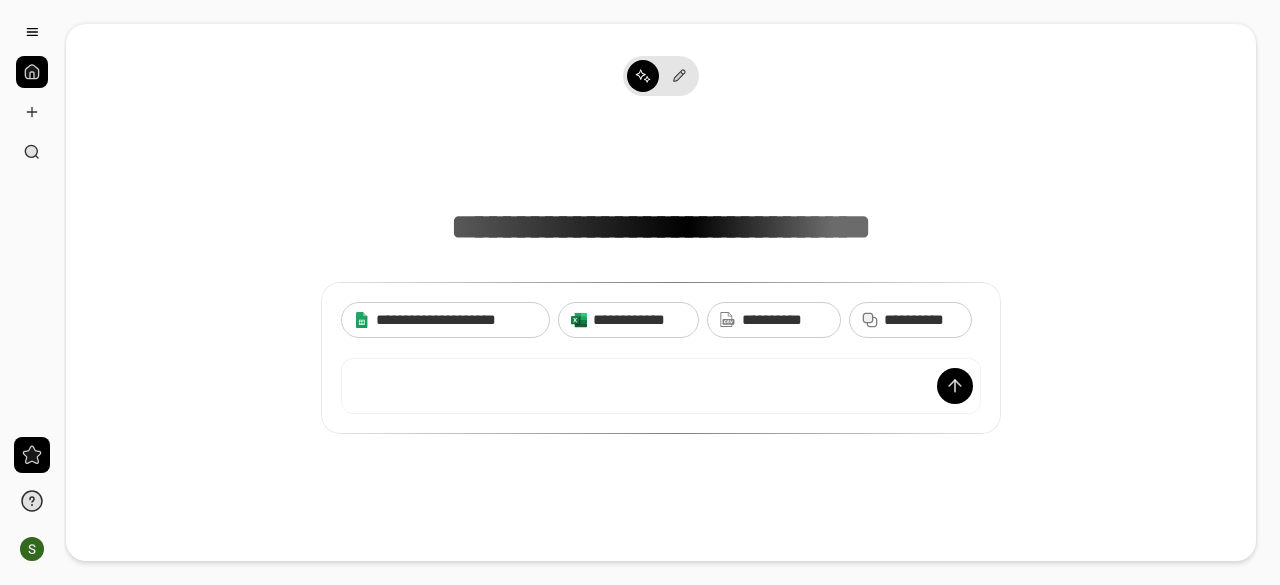 scroll, scrollTop: 0, scrollLeft: 0, axis: both 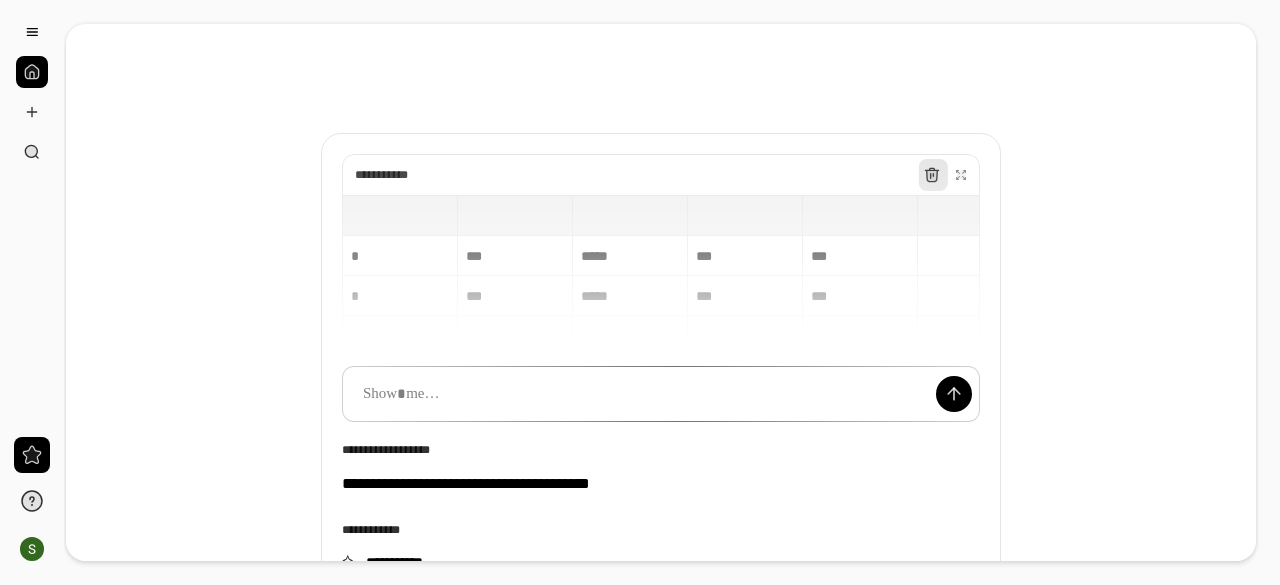 click 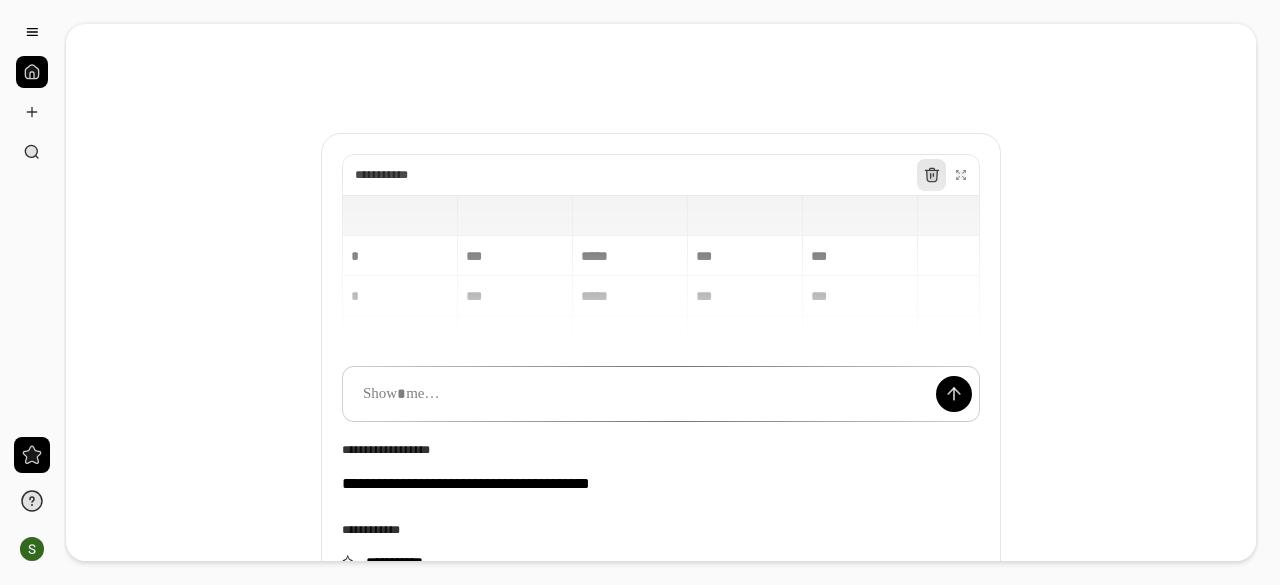 click 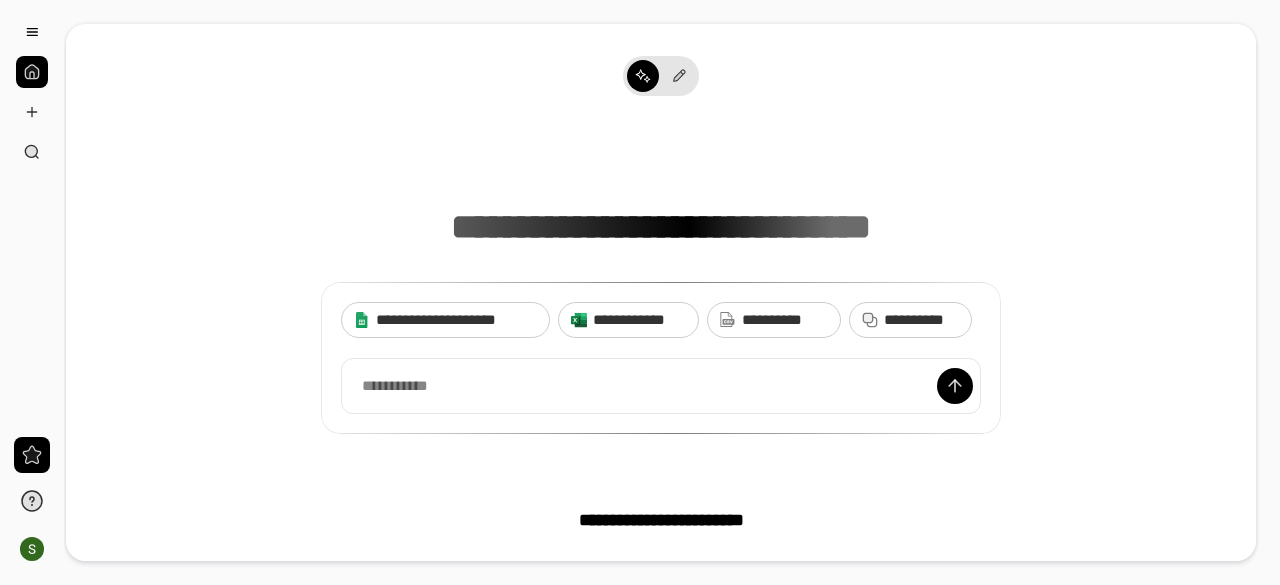 click on "**********" at bounding box center (661, 281) 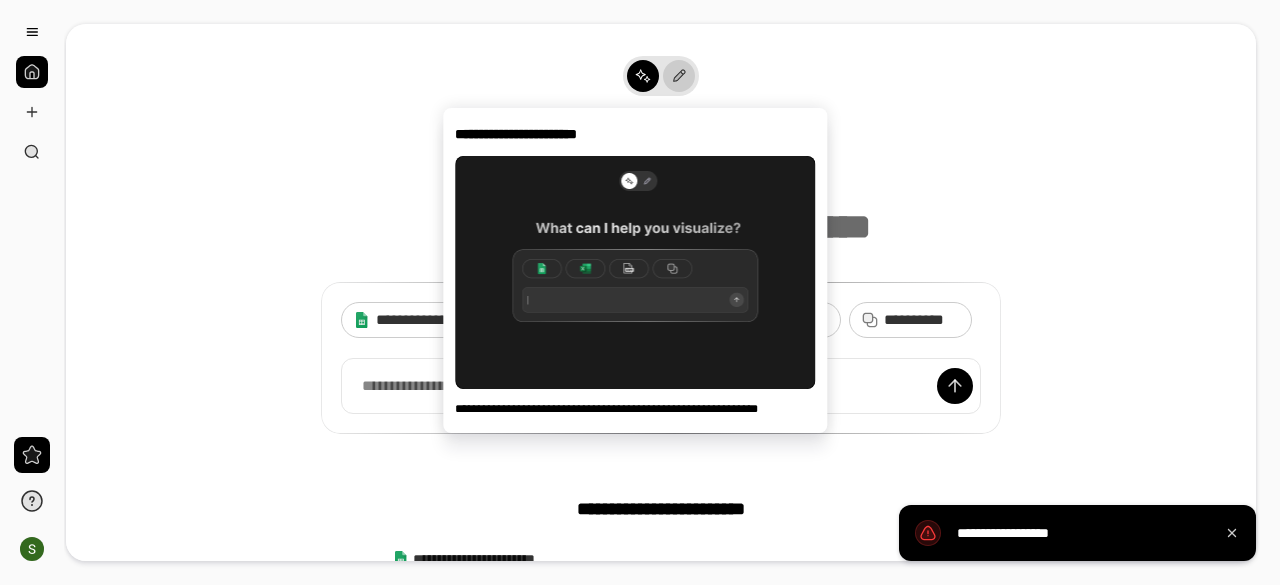 click 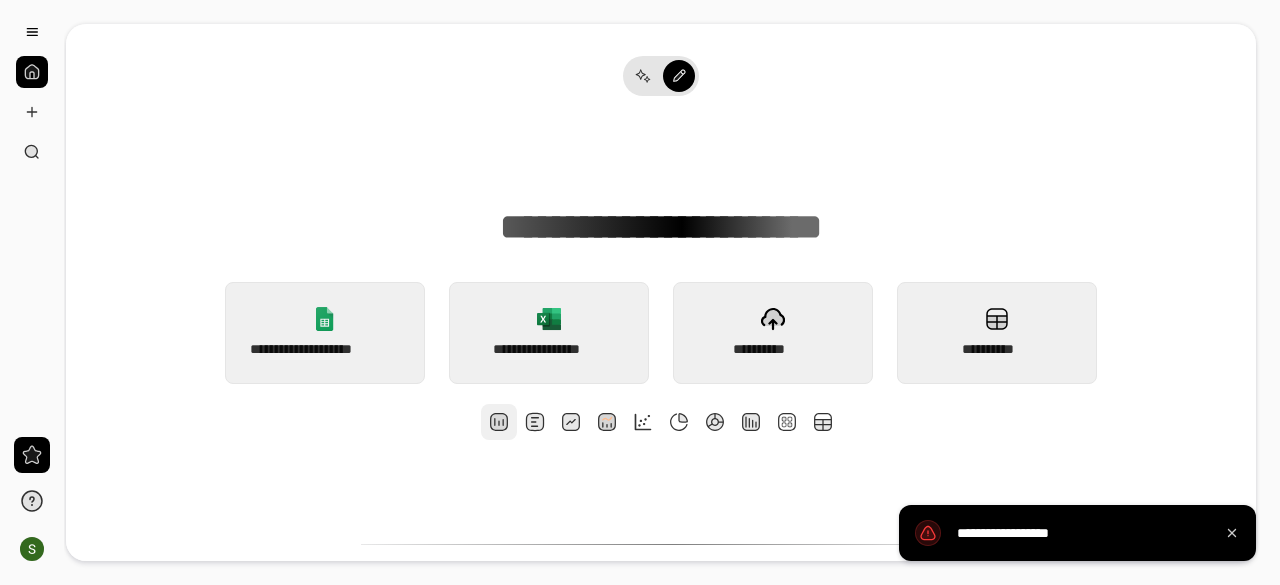 click at bounding box center (499, 422) 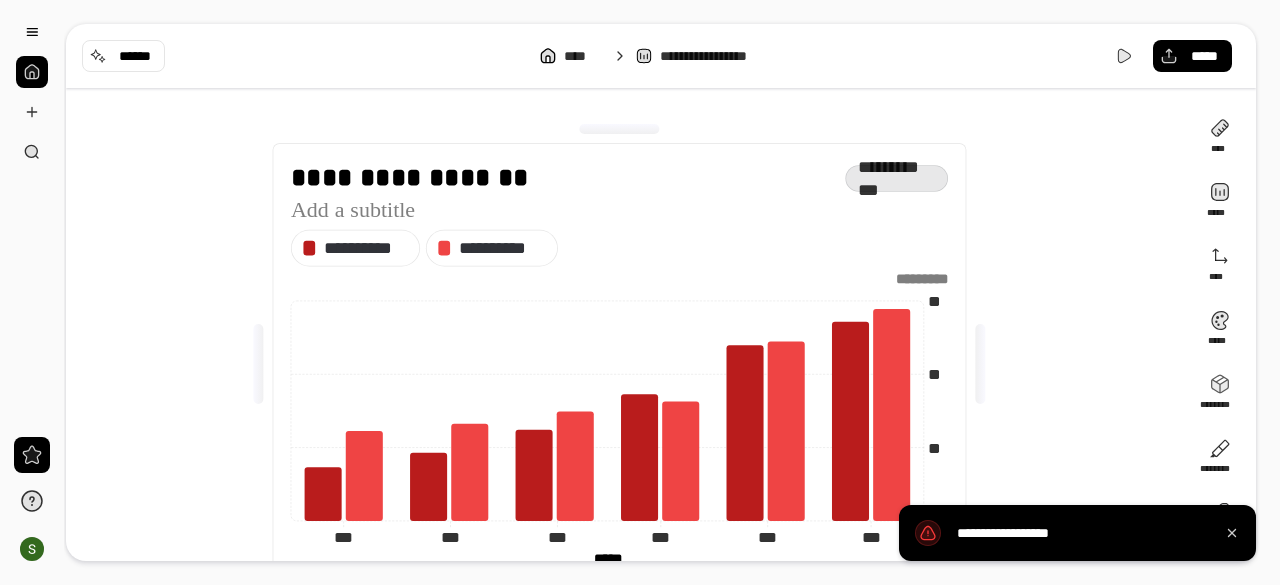 click on "*********" at bounding box center (619, 279) 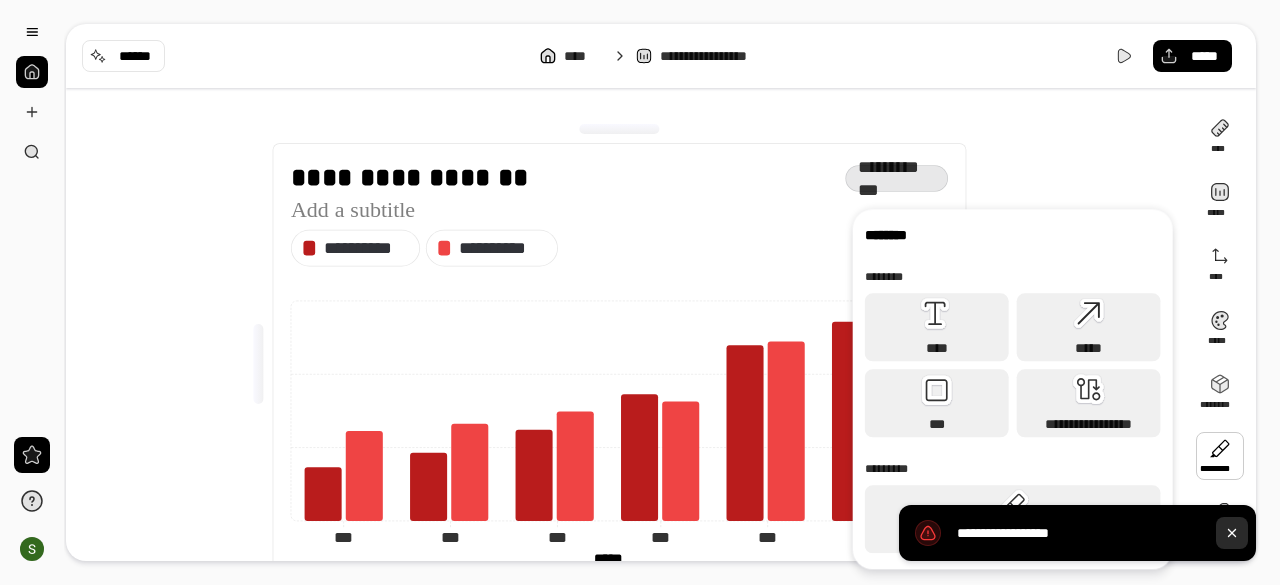 scroll, scrollTop: 62, scrollLeft: 0, axis: vertical 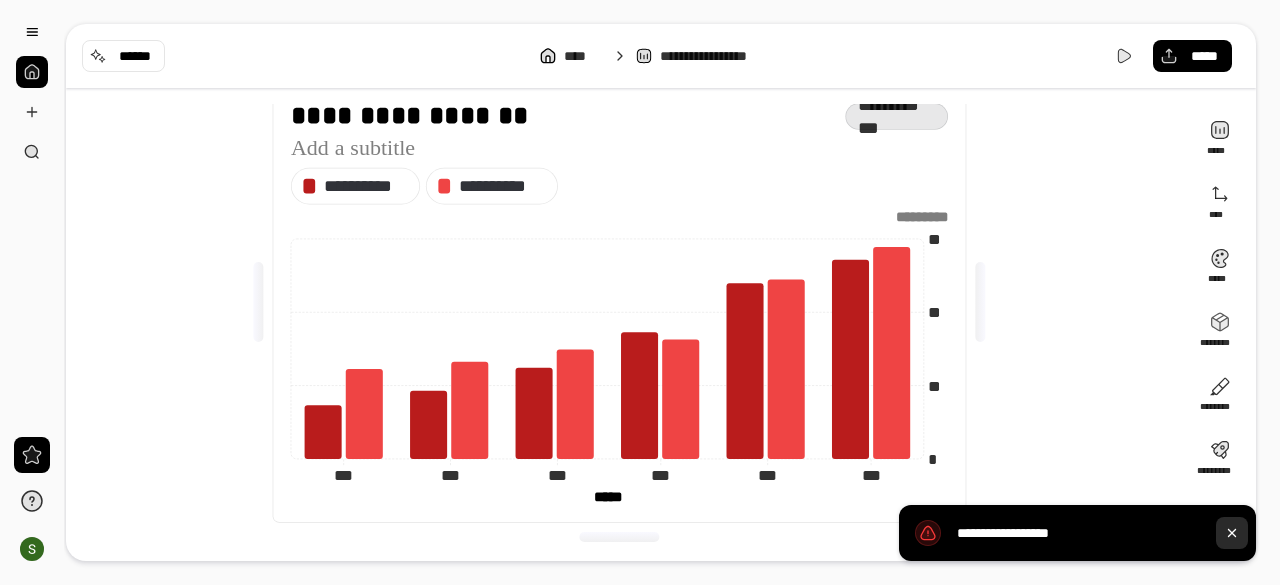 click at bounding box center [1232, 533] 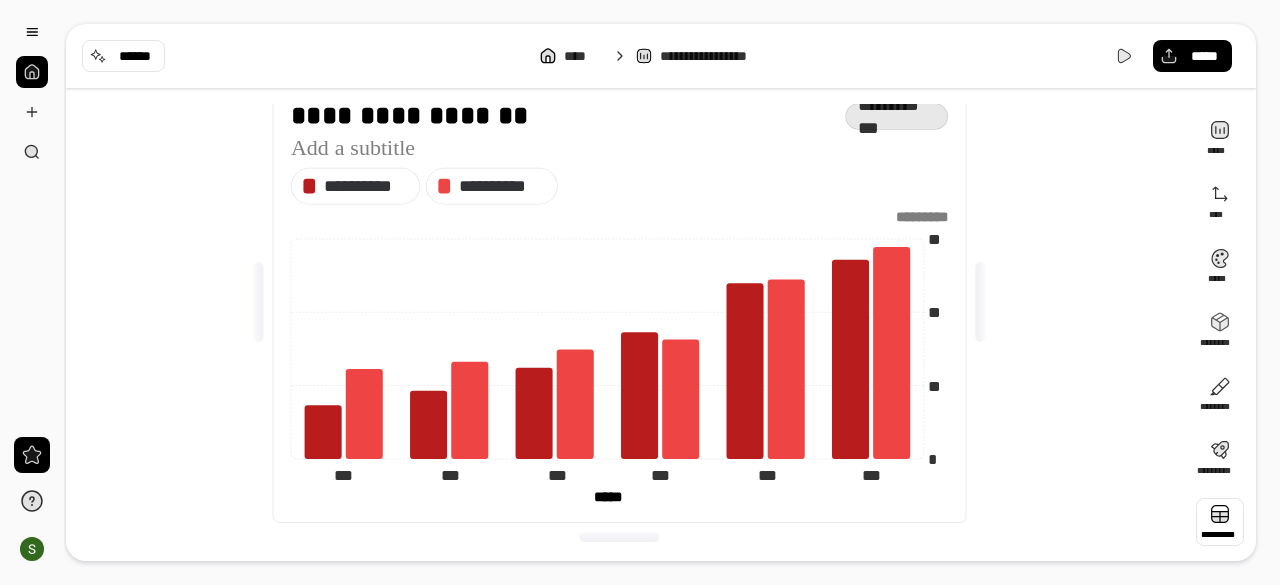 click at bounding box center [1220, 522] 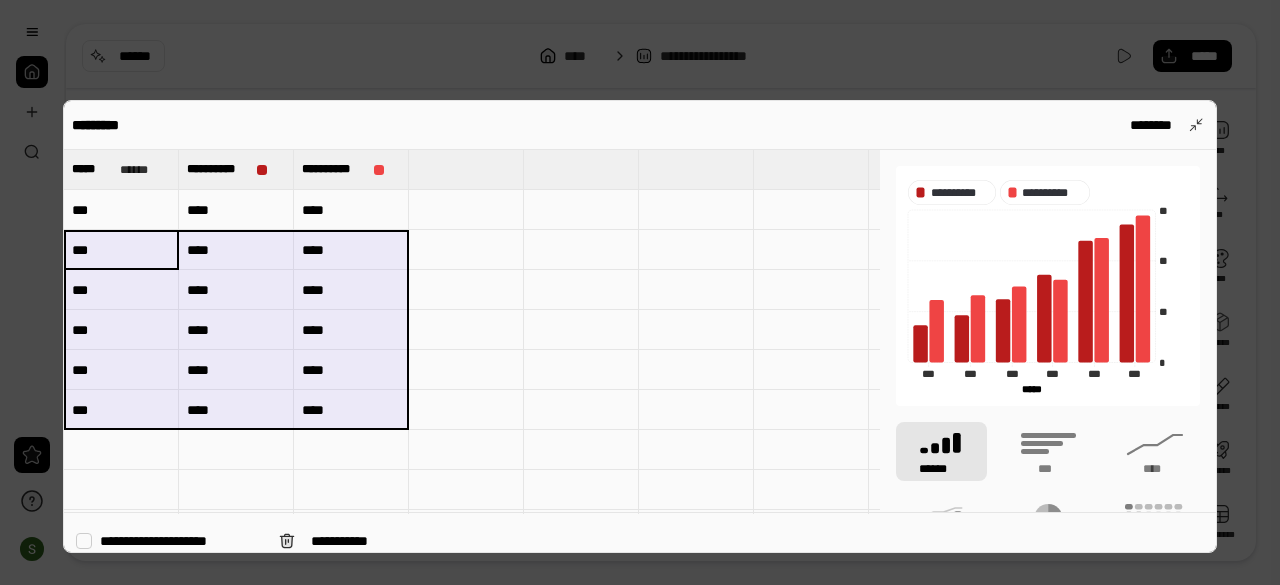drag, startPoint x: 140, startPoint y: 229, endPoint x: 353, endPoint y: 425, distance: 289.4564 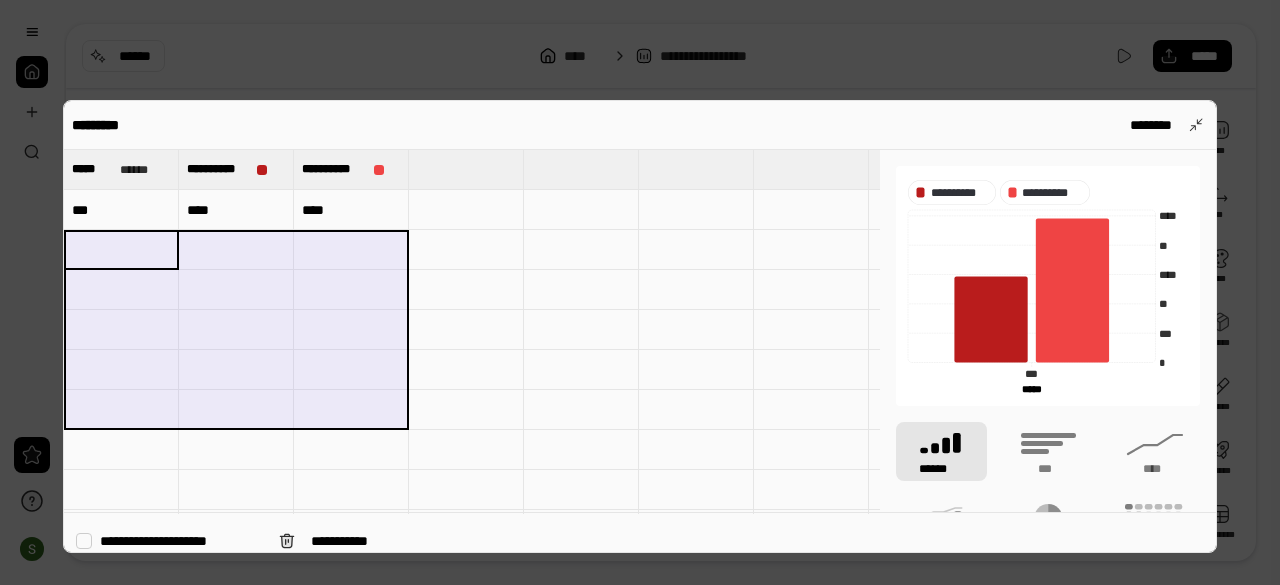 type 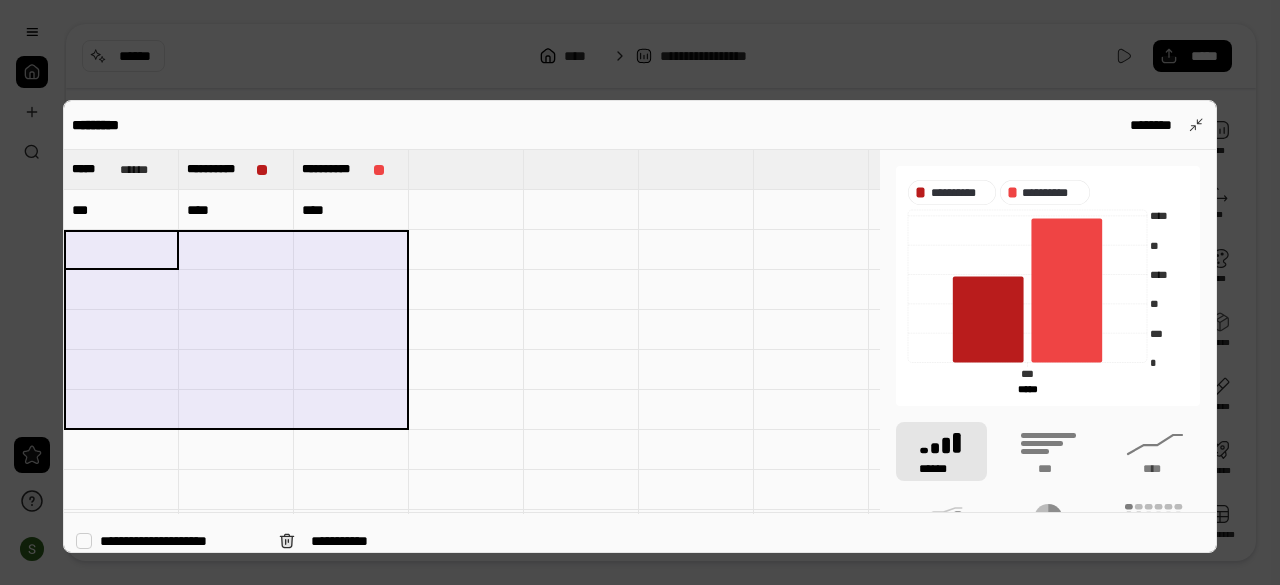 click on "***" at bounding box center [121, 210] 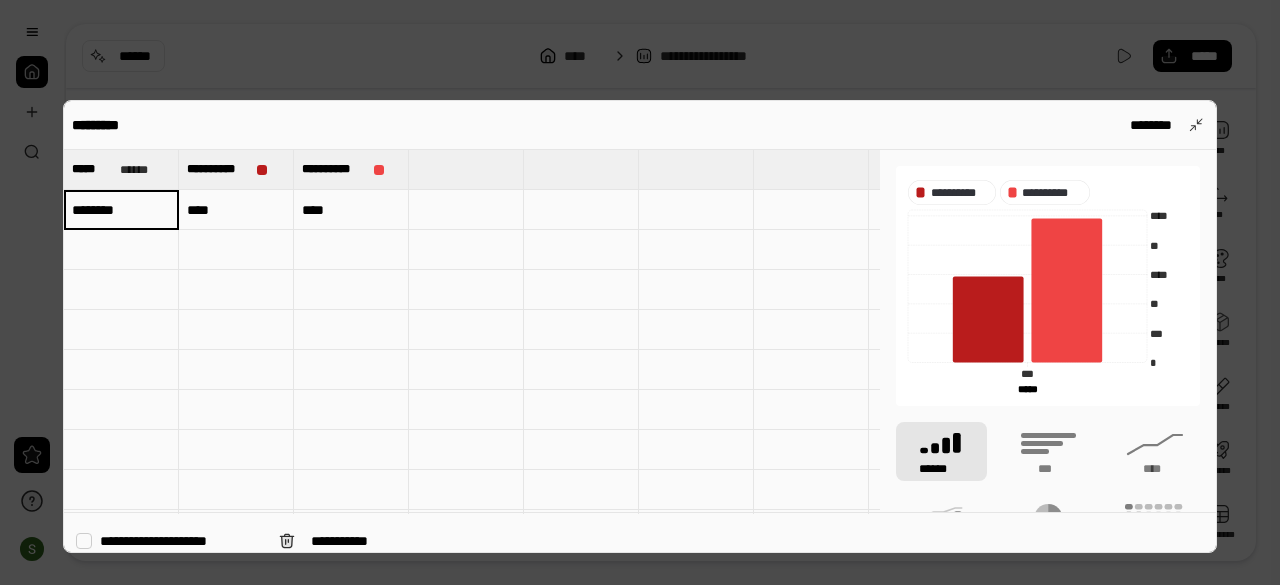 type on "********" 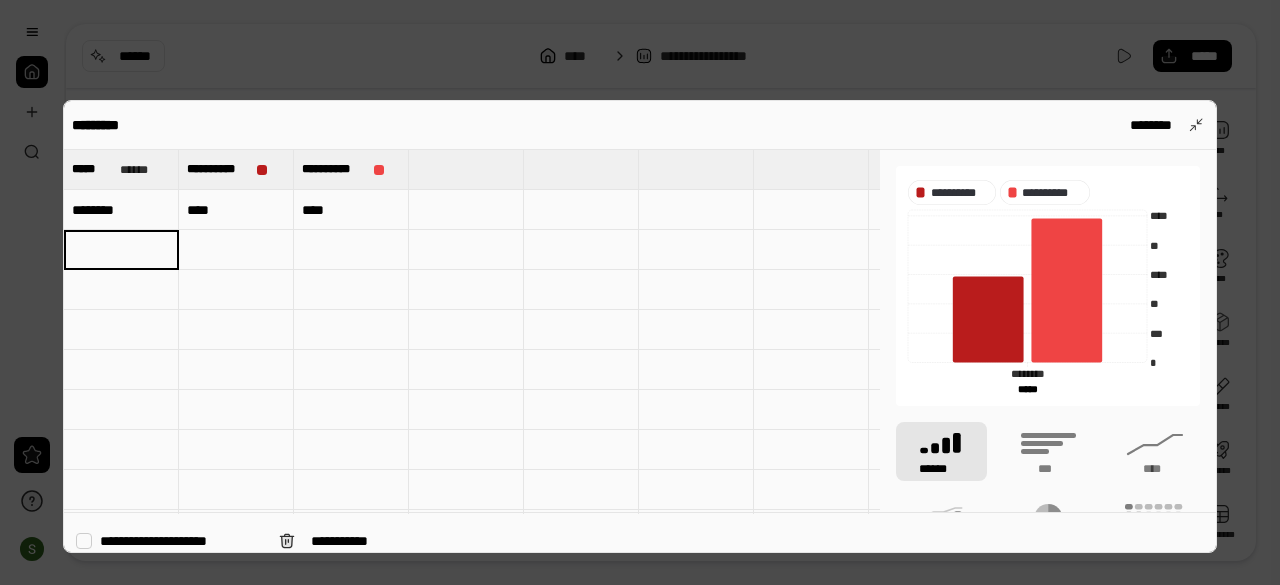 click on "****" at bounding box center (236, 210) 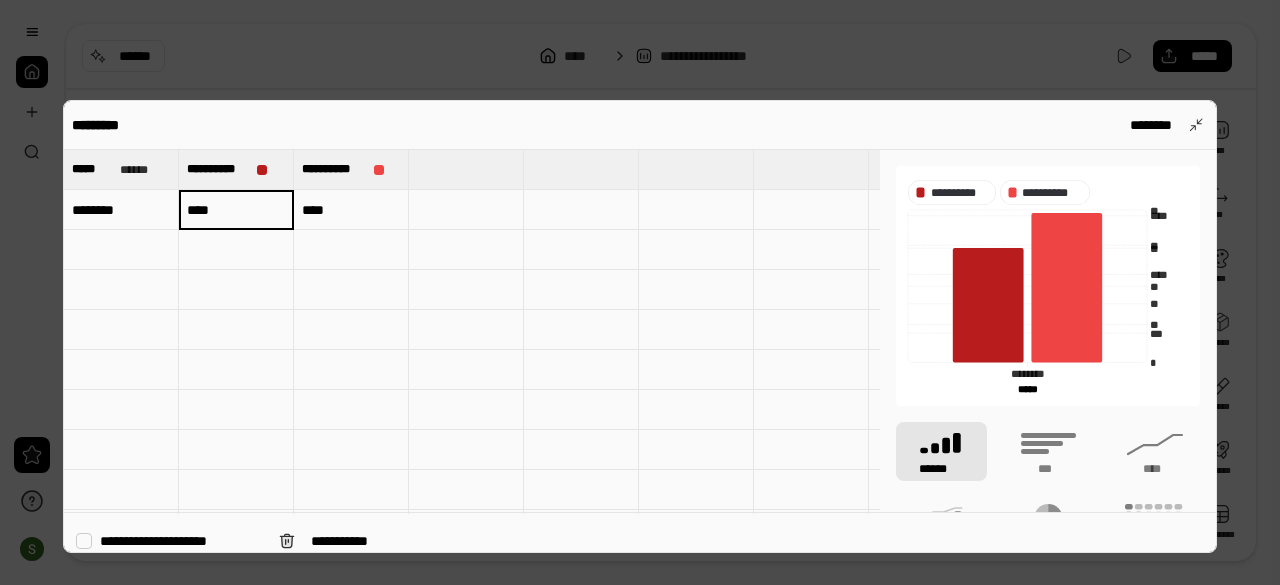 type on "*********" 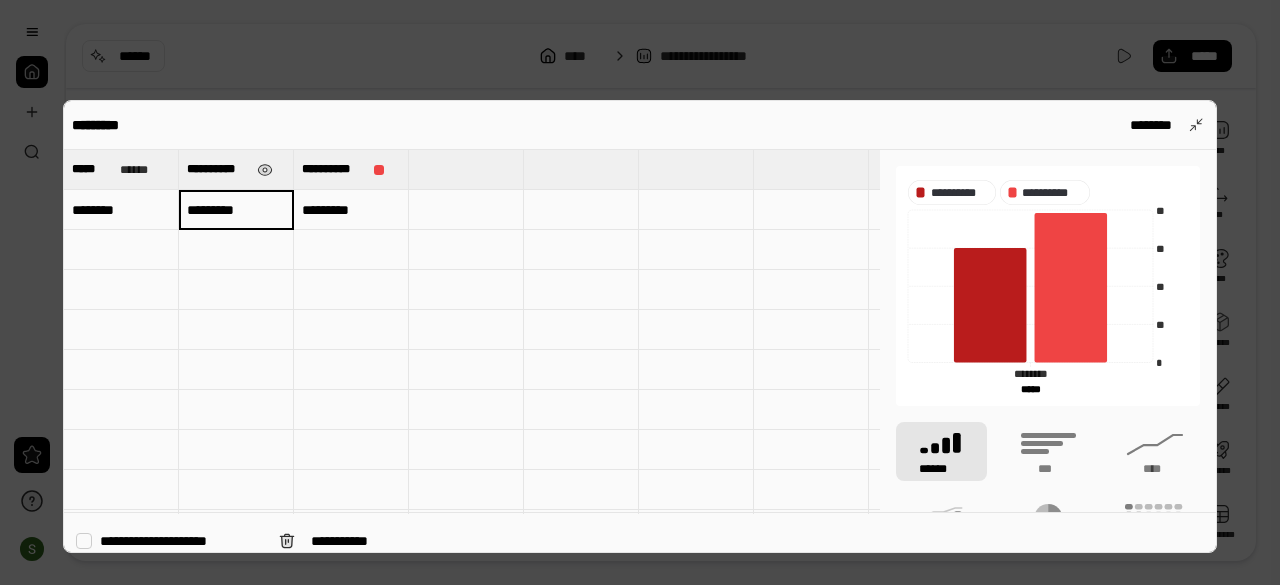 click on "**********" at bounding box center [218, 169] 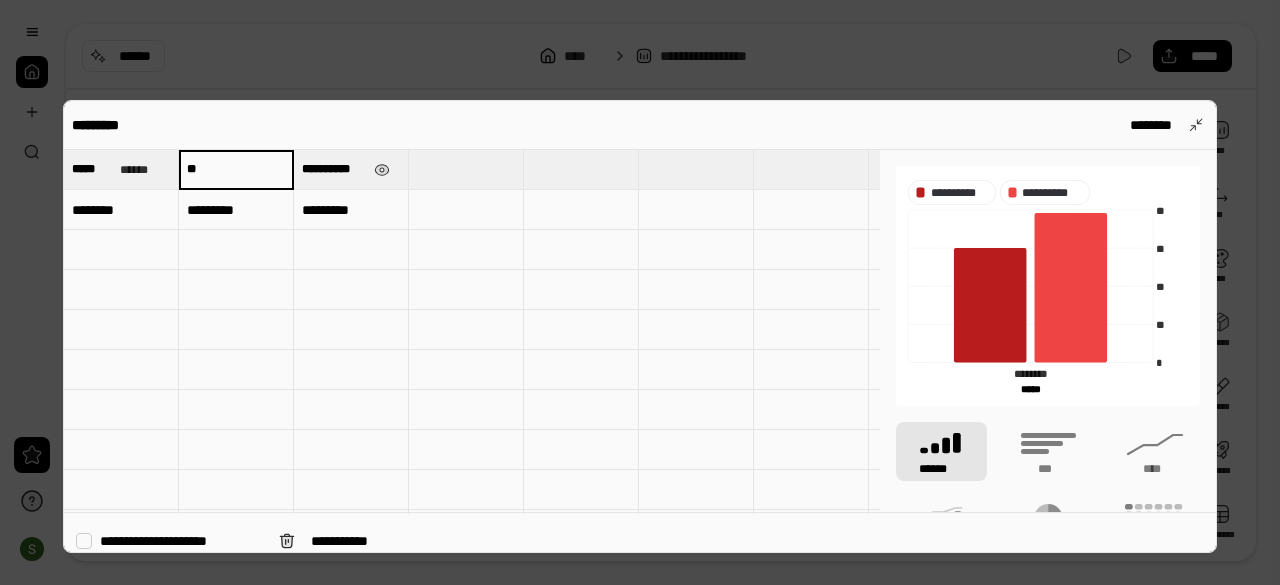 type on "**" 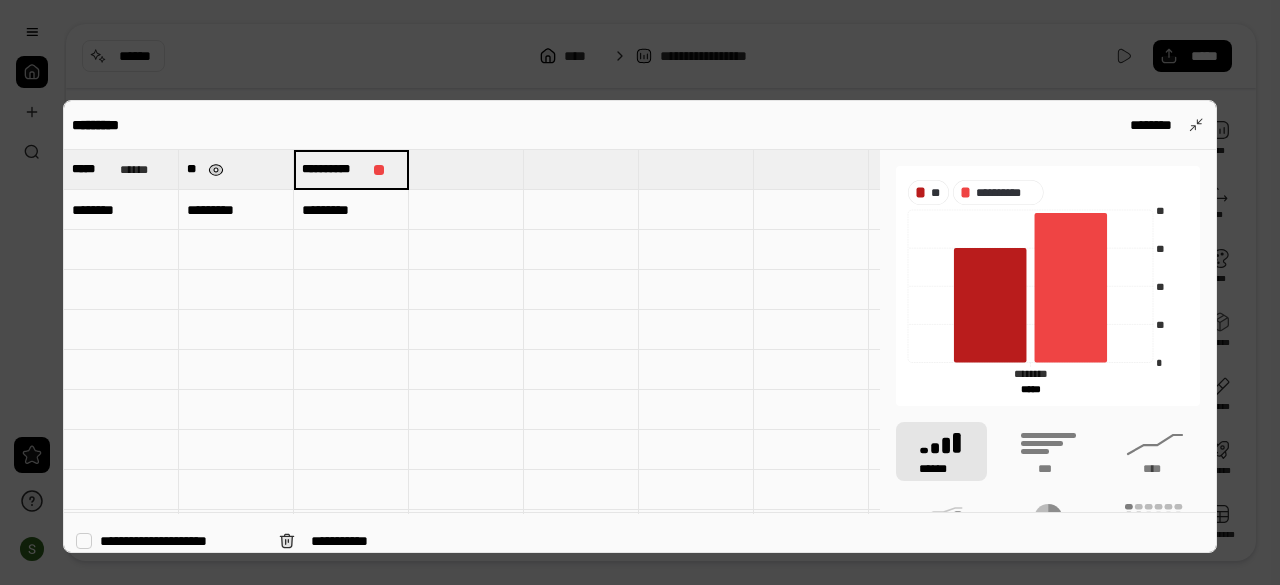 click at bounding box center [216, 170] 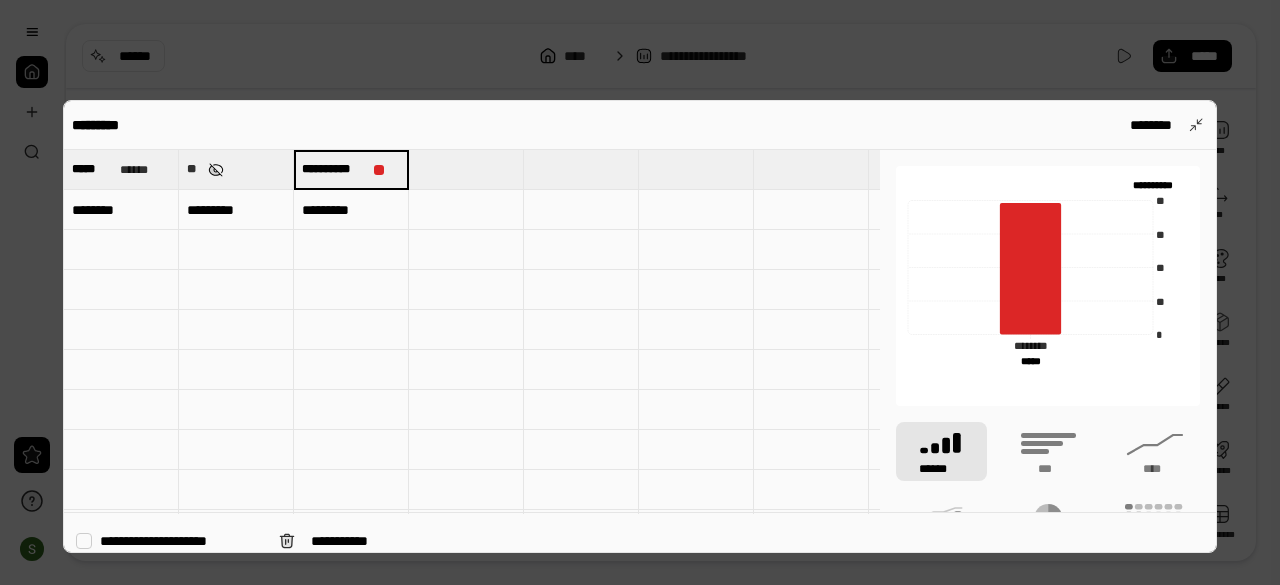 type on "**********" 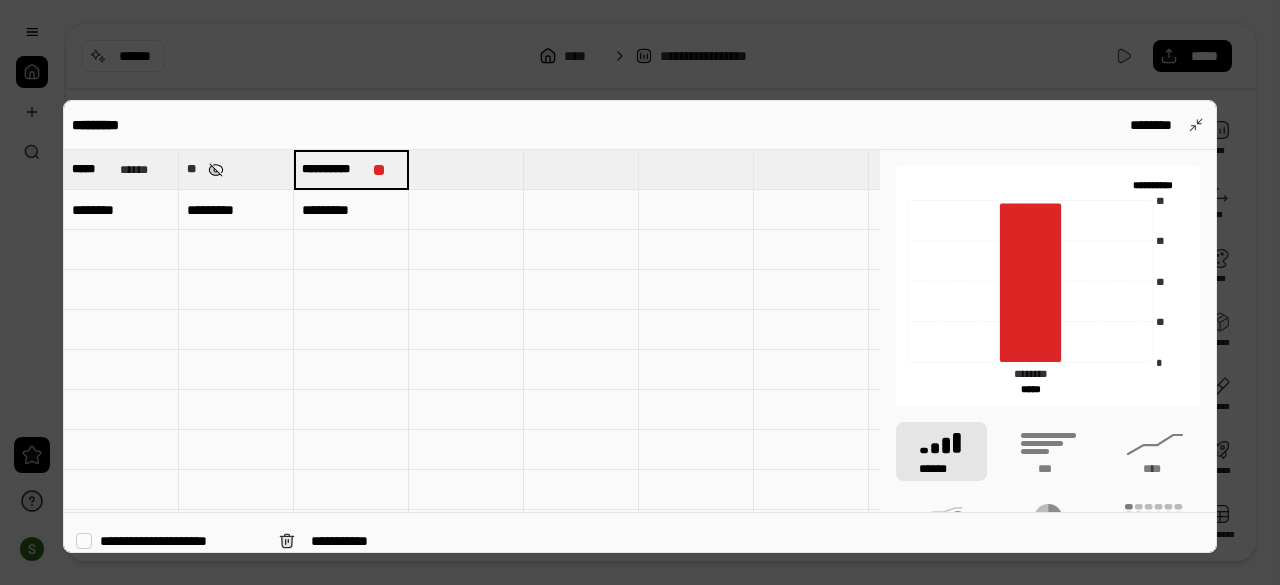 click at bounding box center (216, 170) 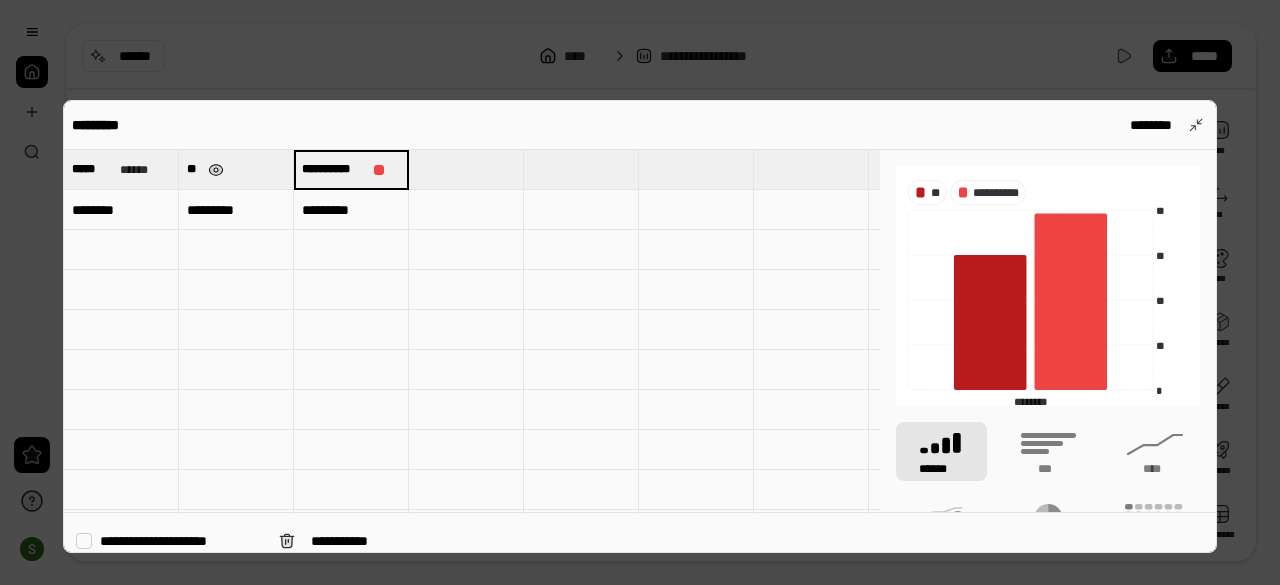 type 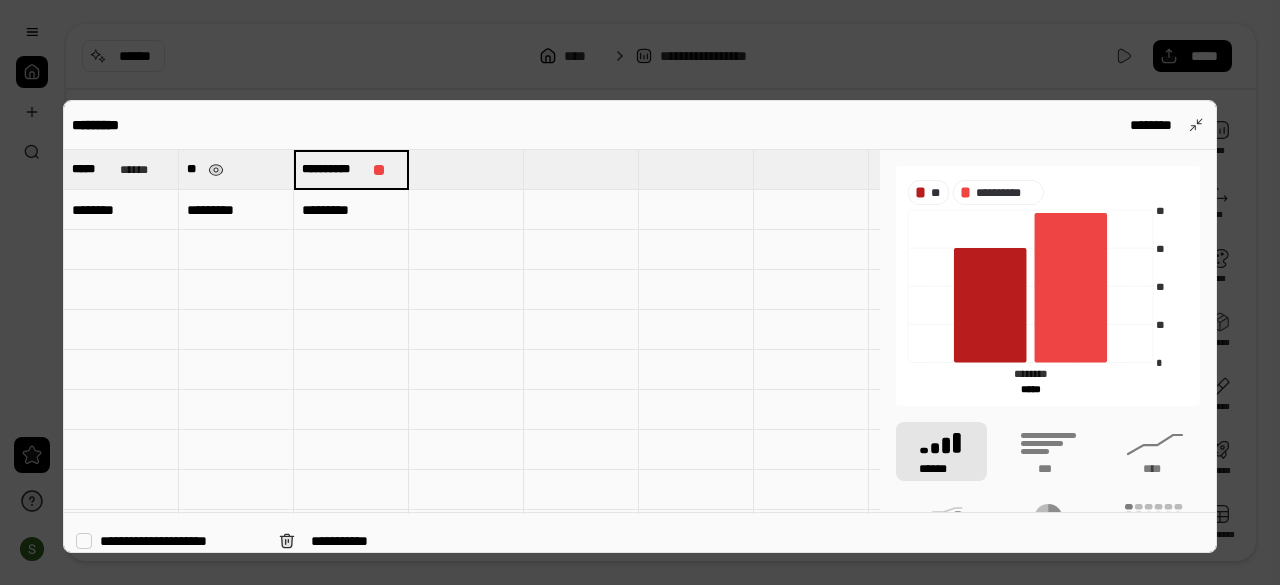 click on "**" at bounding box center [236, 169] 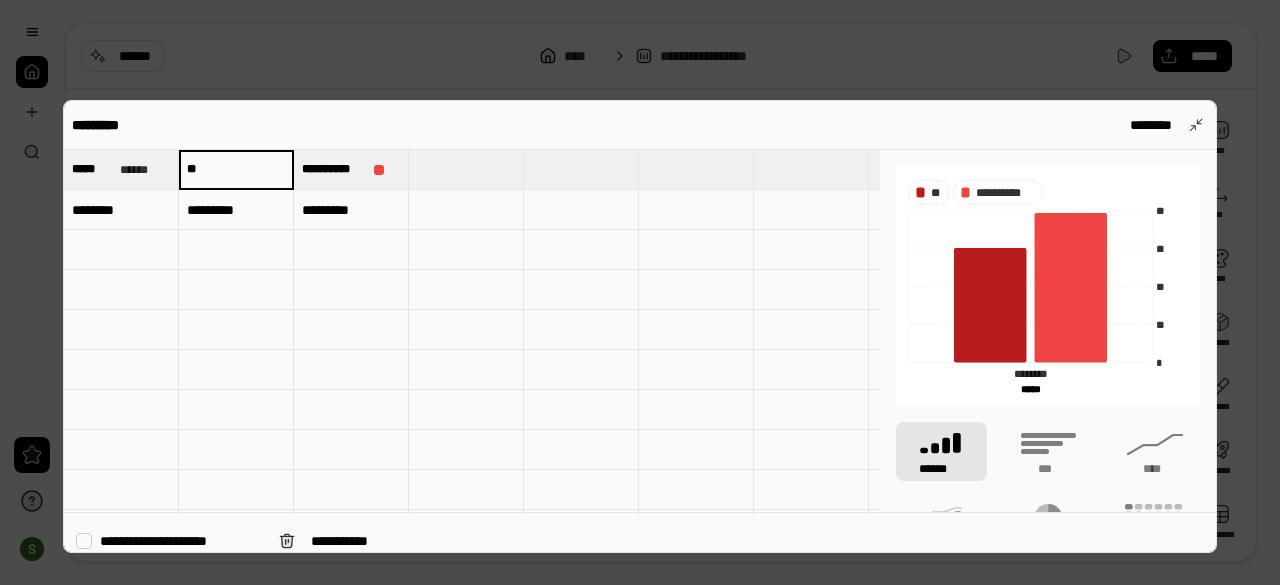 type on "**" 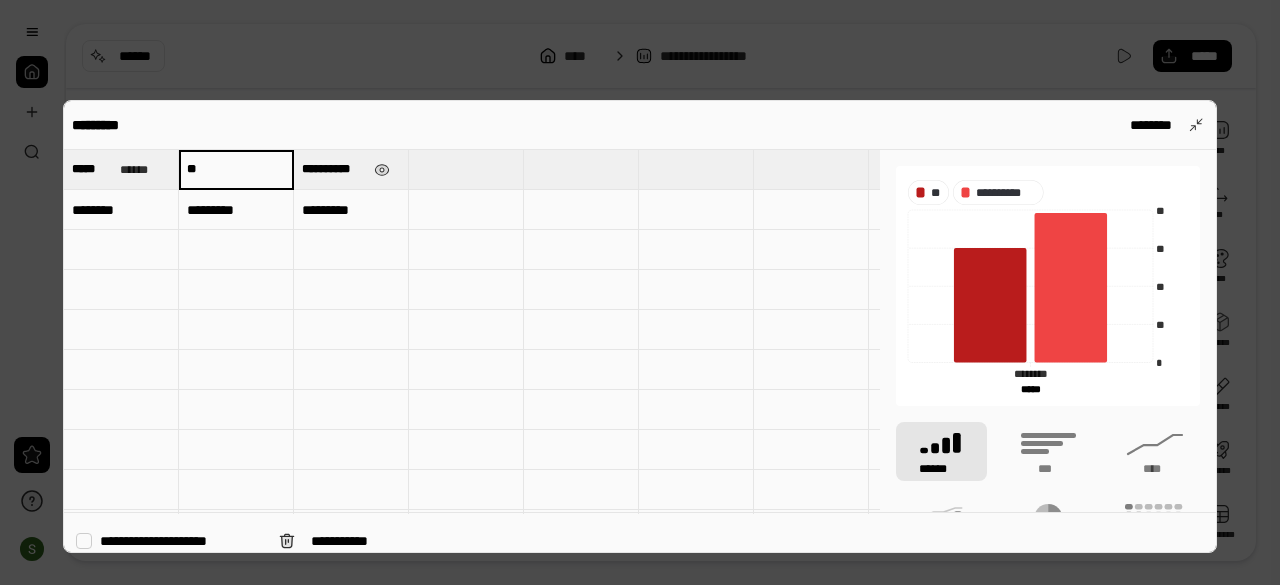 click on "**********" at bounding box center (334, 169) 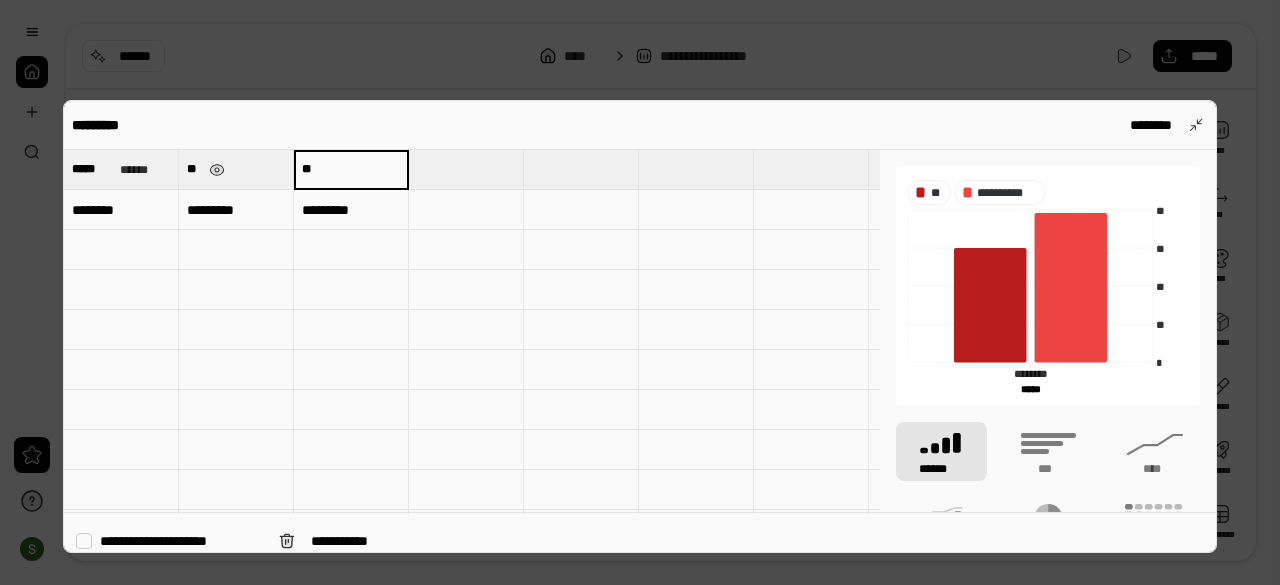 type on "**" 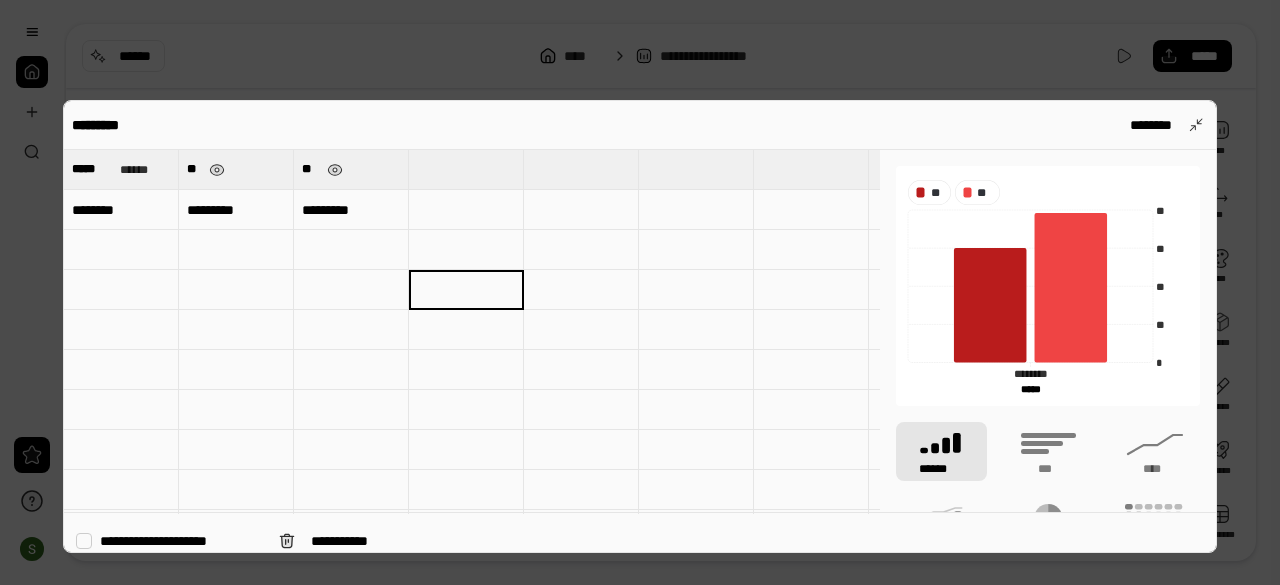 click at bounding box center [640, 292] 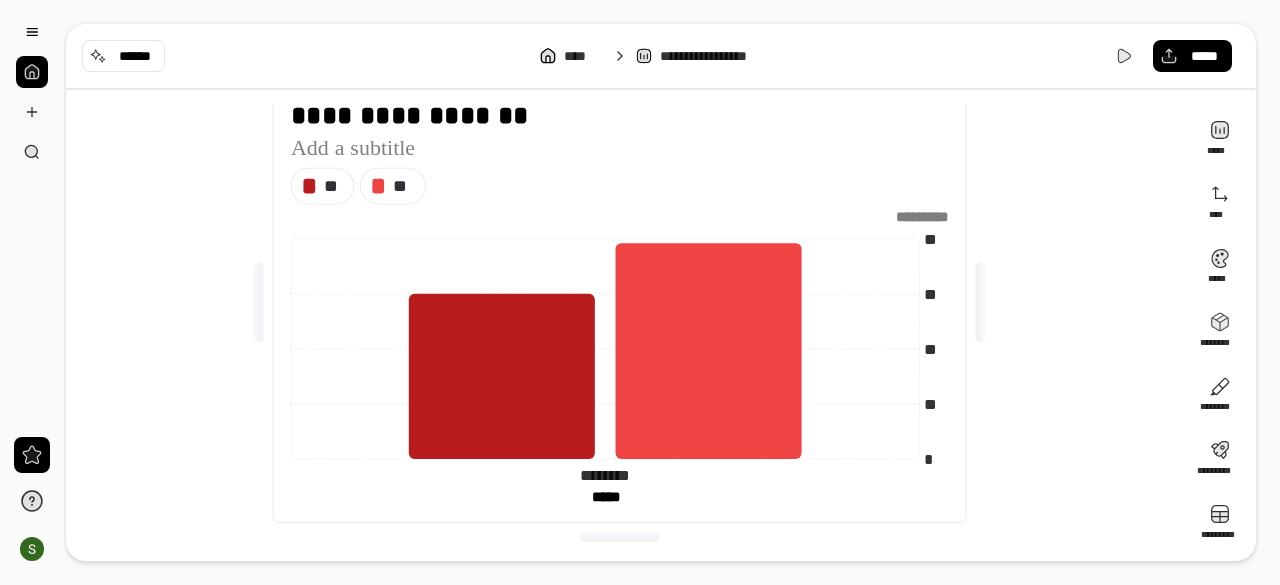 click at bounding box center [32, 72] 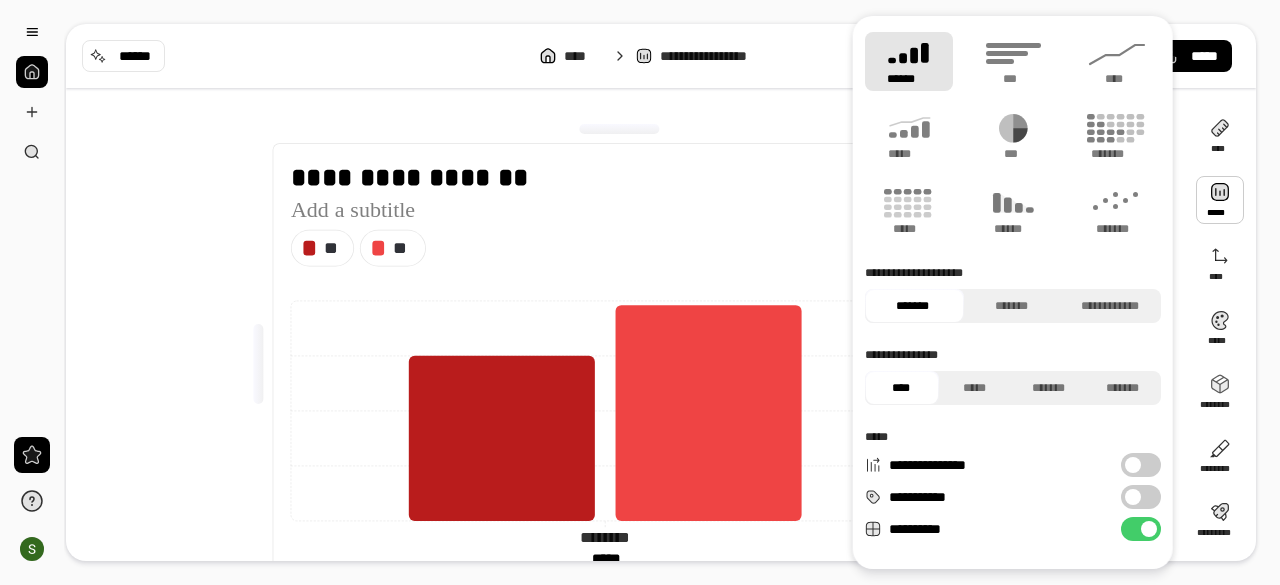 click on "**********" at bounding box center [1141, 497] 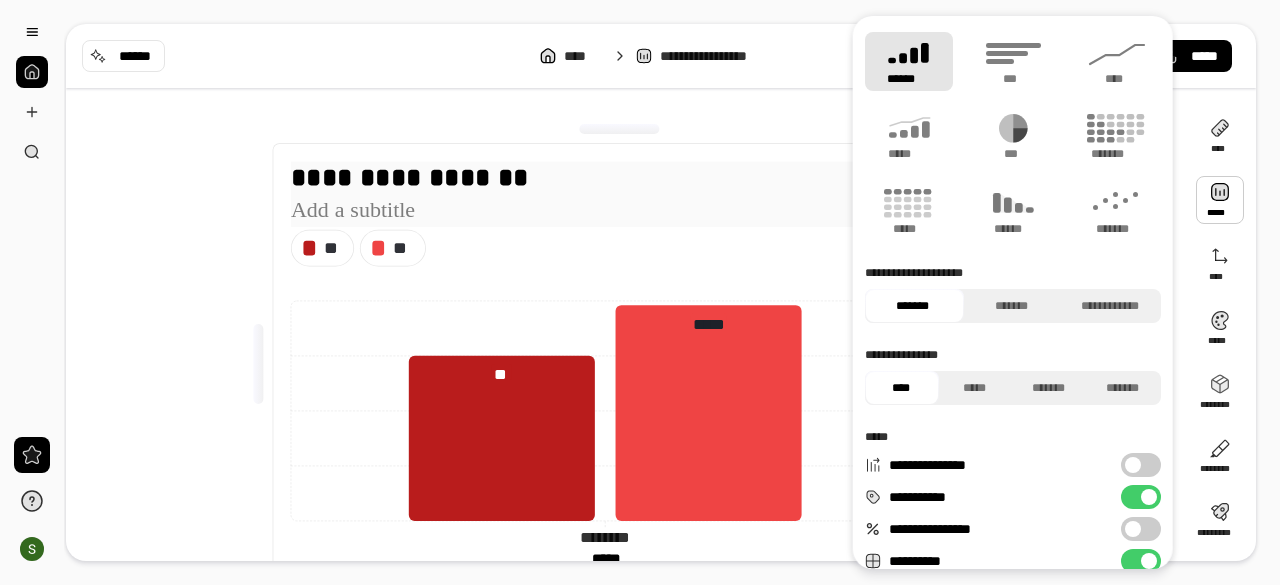 click on "**********" at bounding box center [619, 178] 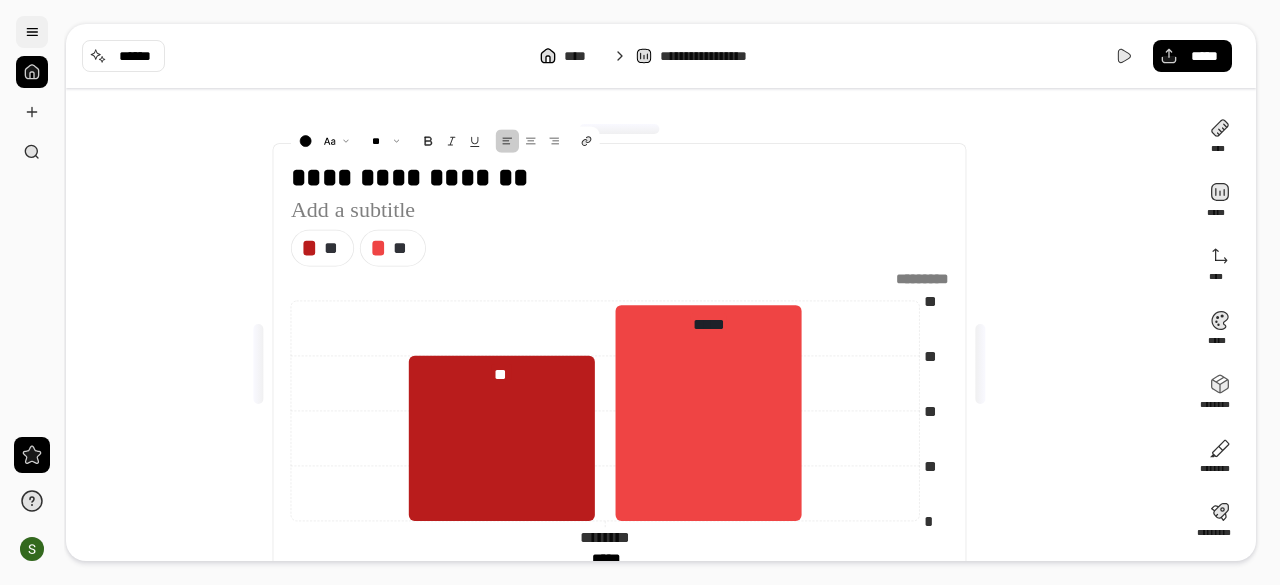 click at bounding box center [32, 32] 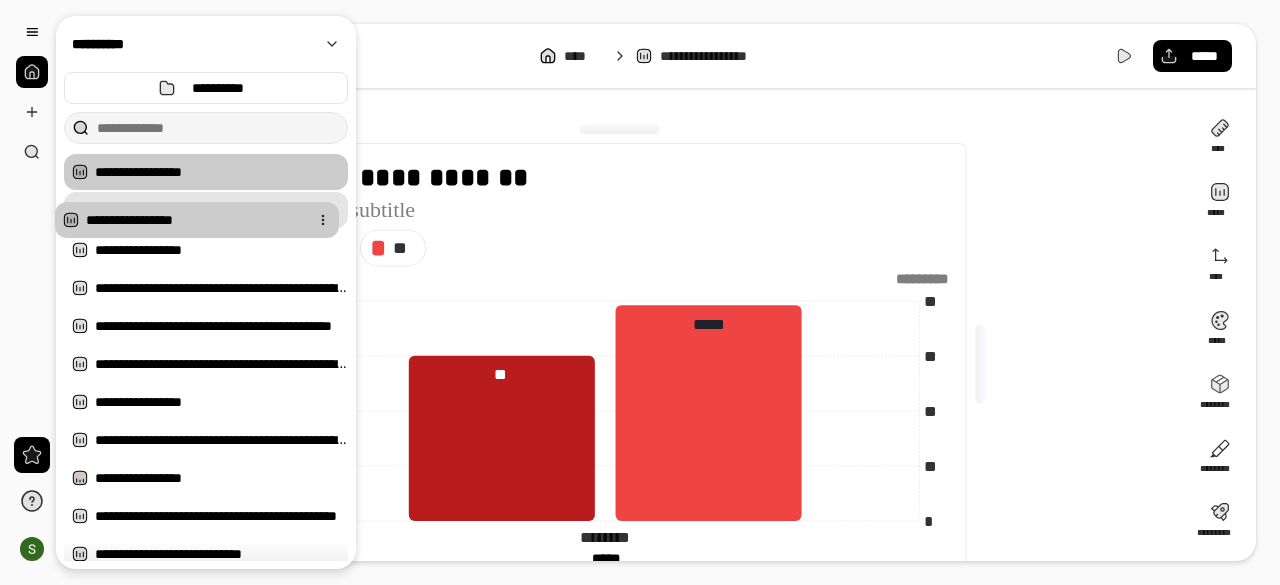 drag, startPoint x: 232, startPoint y: 164, endPoint x: 223, endPoint y: 213, distance: 49.819675 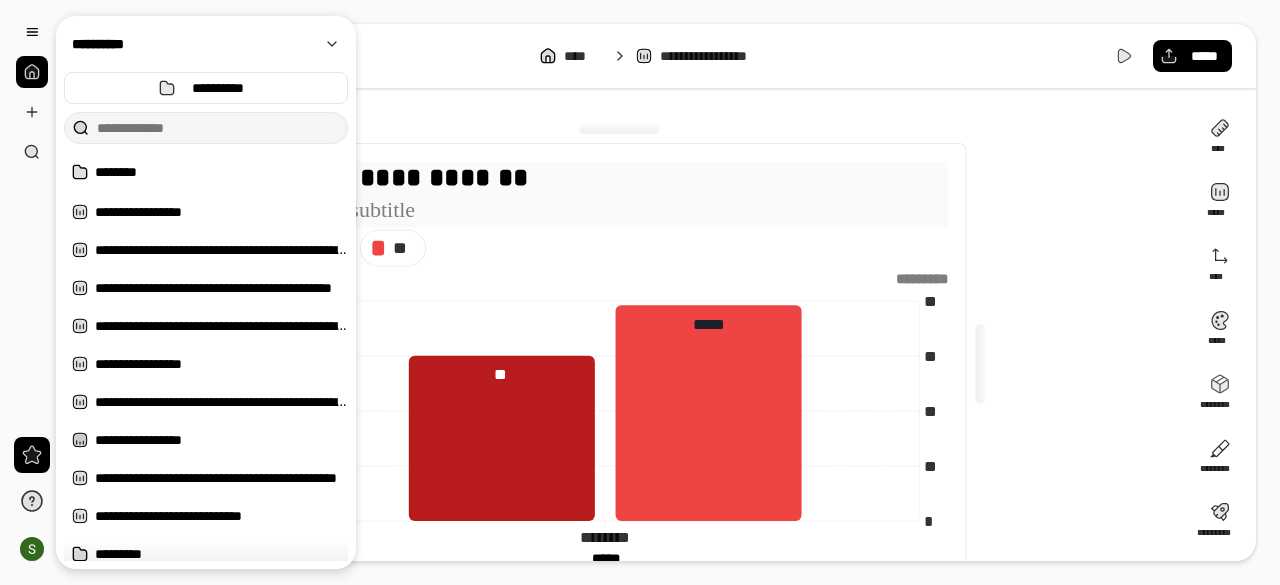 click on "**********" at bounding box center (619, 178) 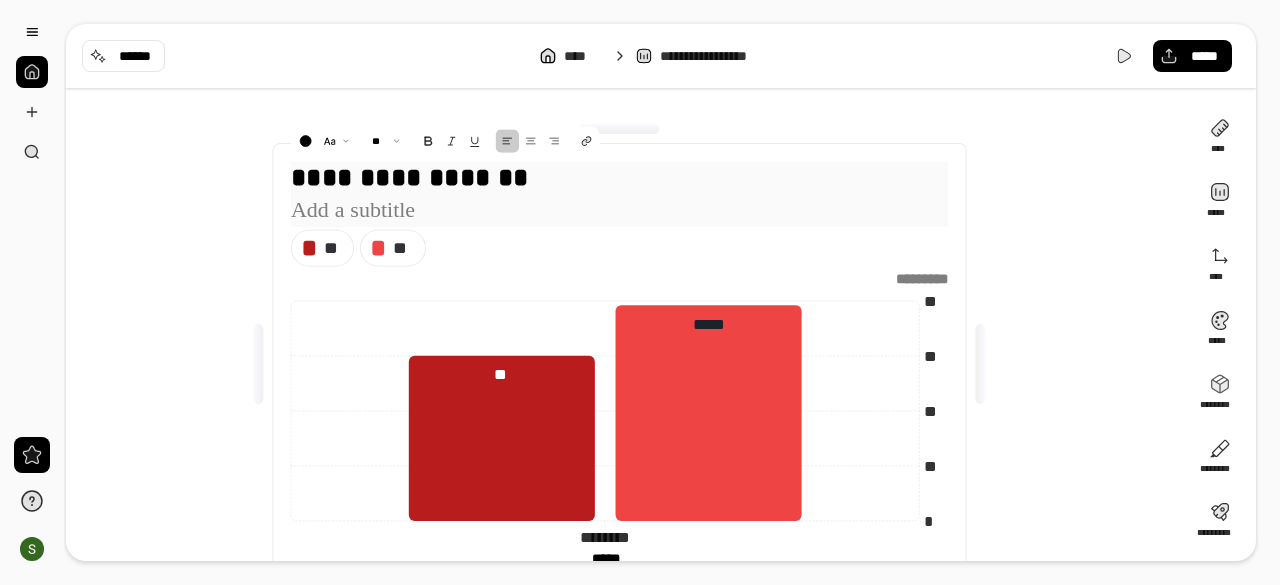 click on "**********" at bounding box center [619, 178] 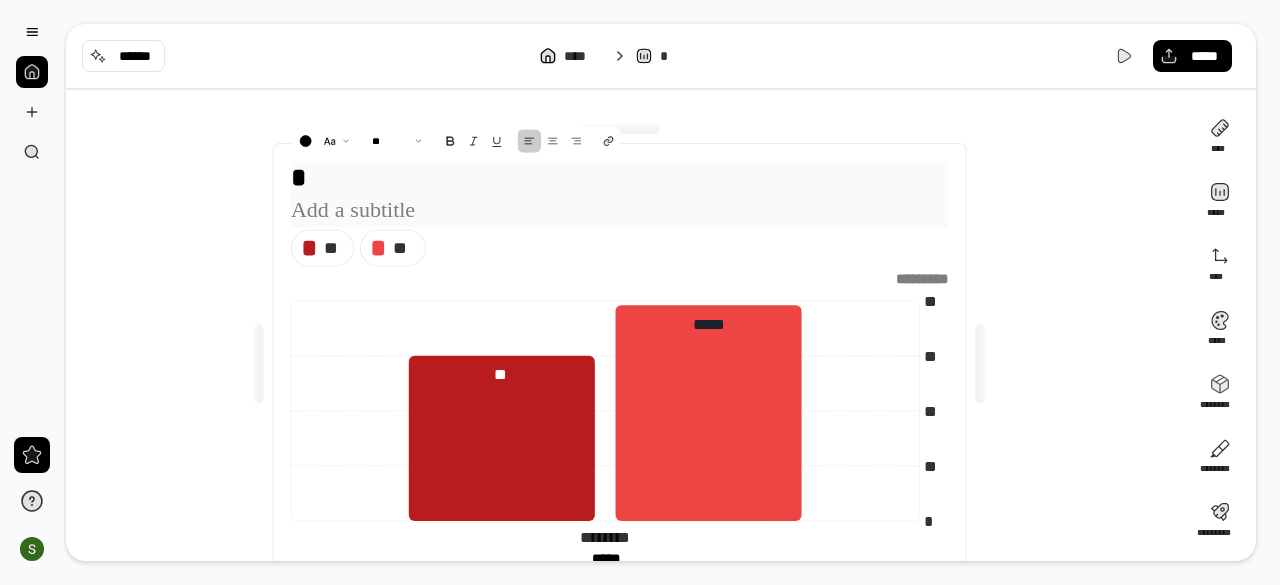type 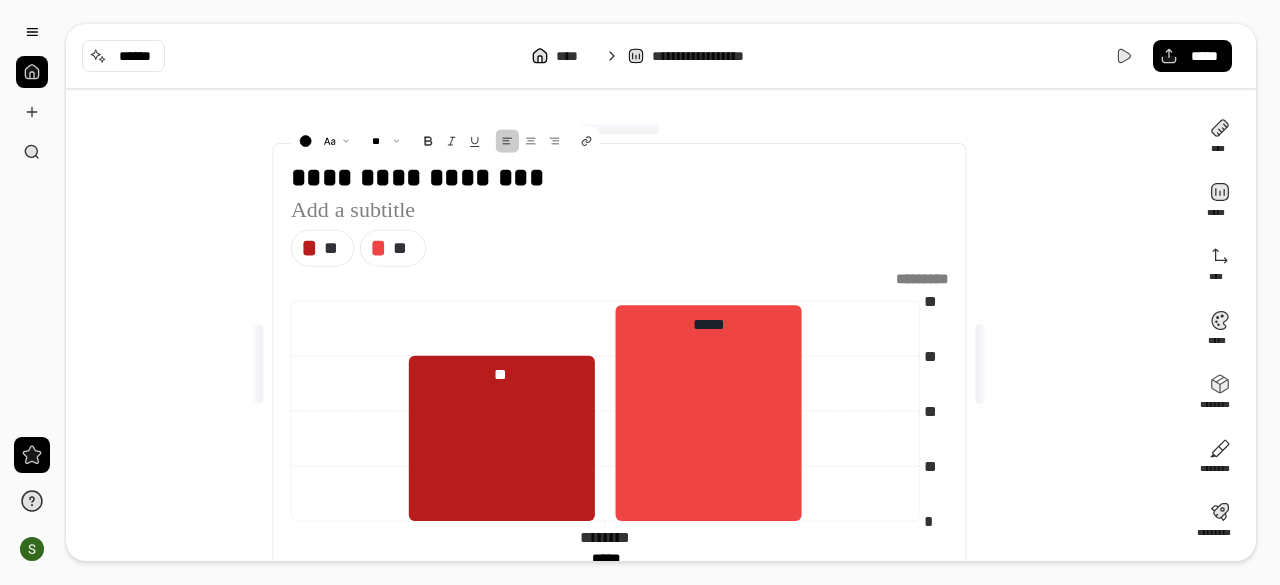 click on "**********" at bounding box center [627, 364] 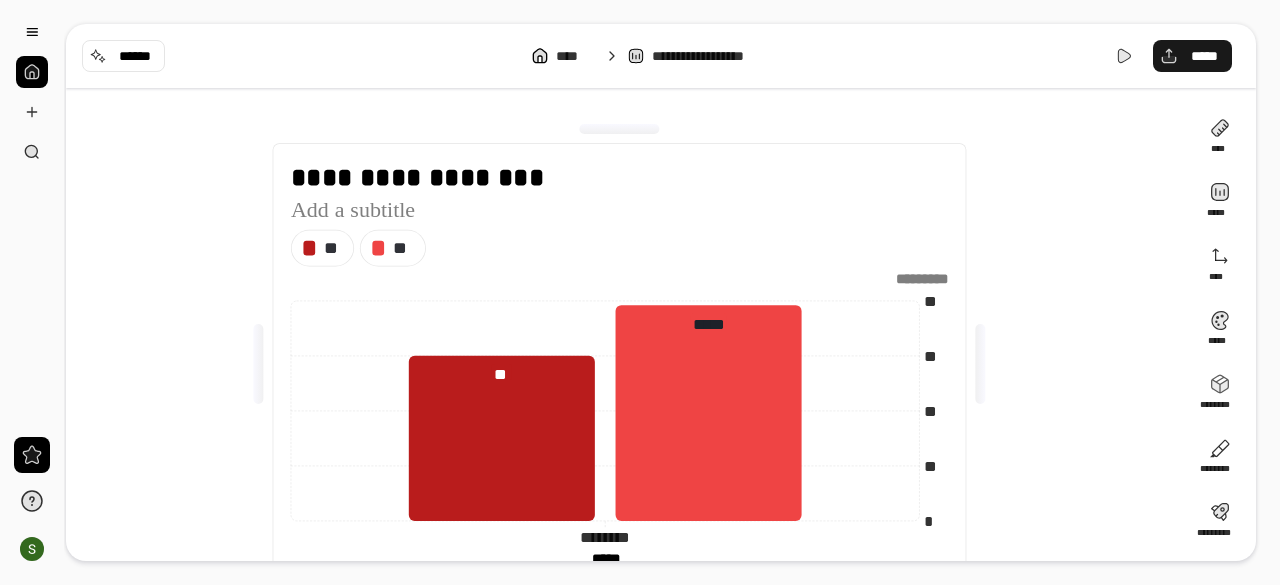 click on "*****" at bounding box center (1204, 56) 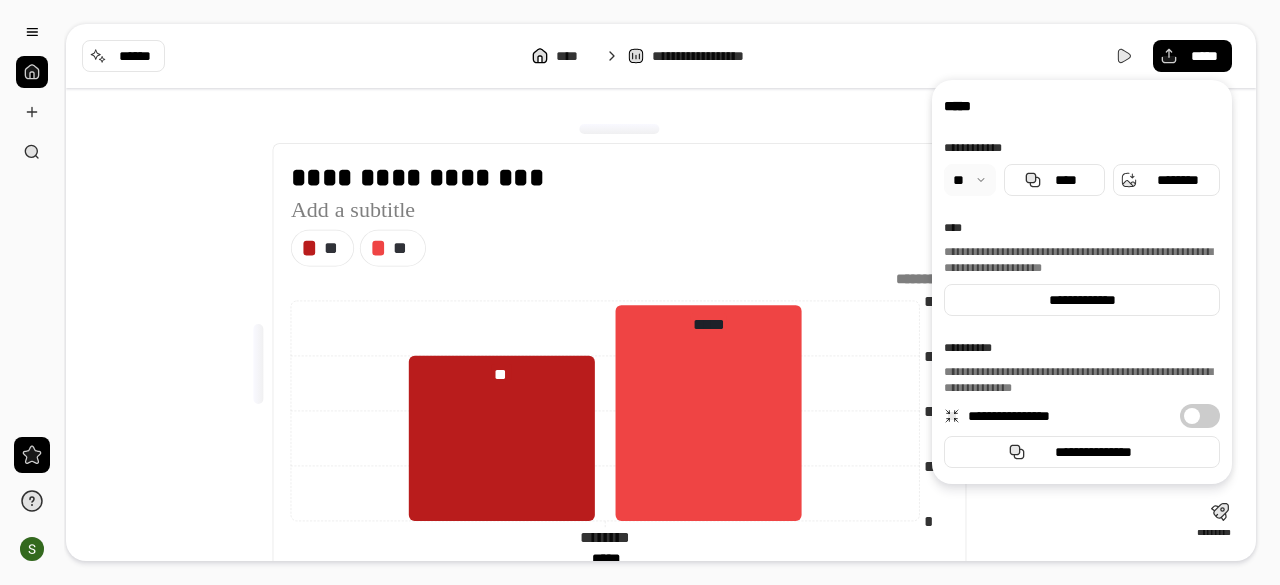 click on "*****" at bounding box center (1170, 56) 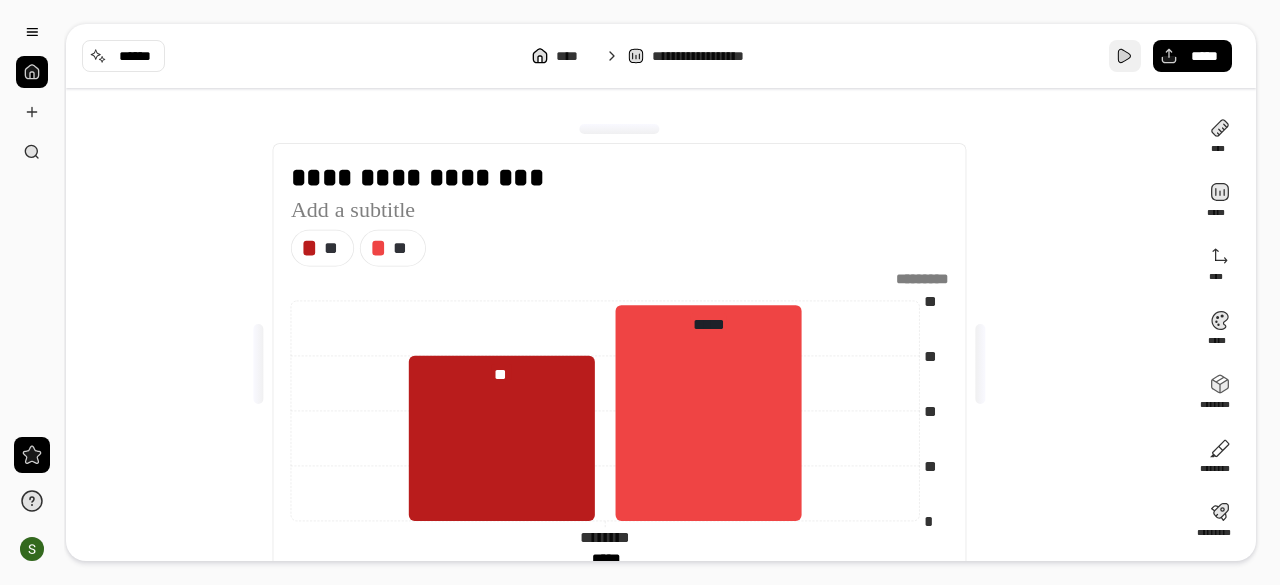 click at bounding box center [1125, 56] 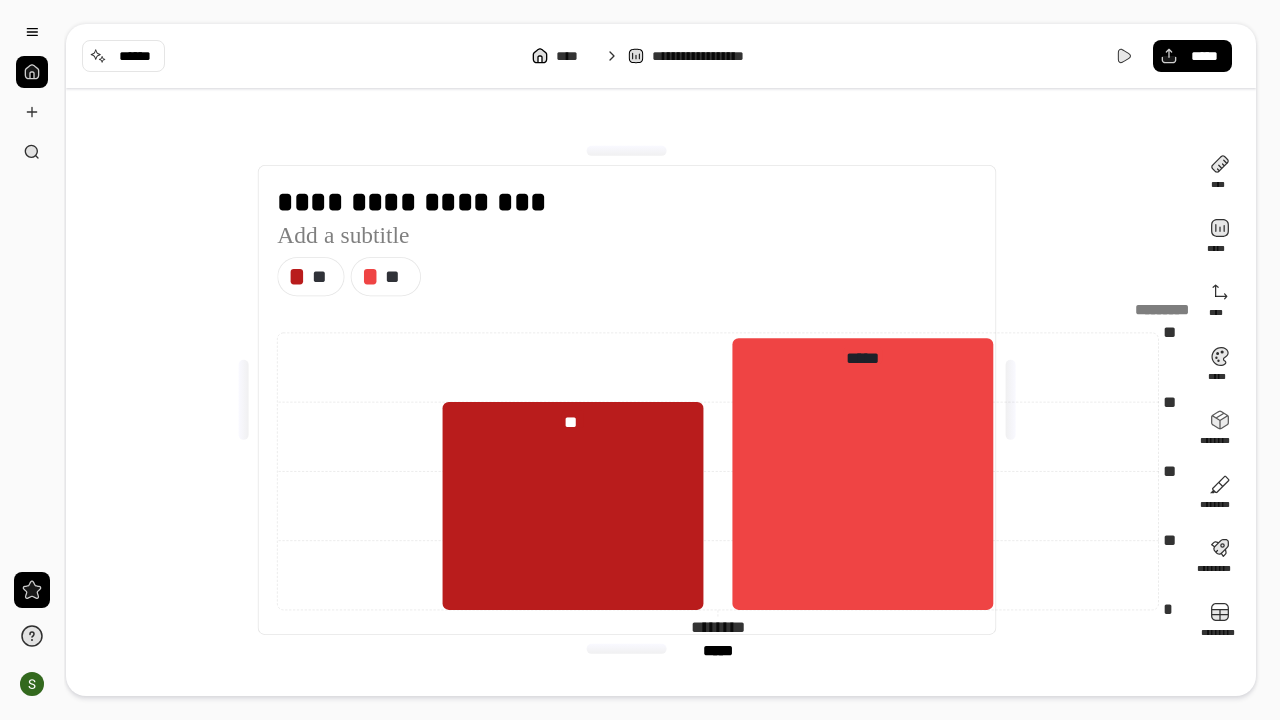 click at bounding box center [1154, 311] 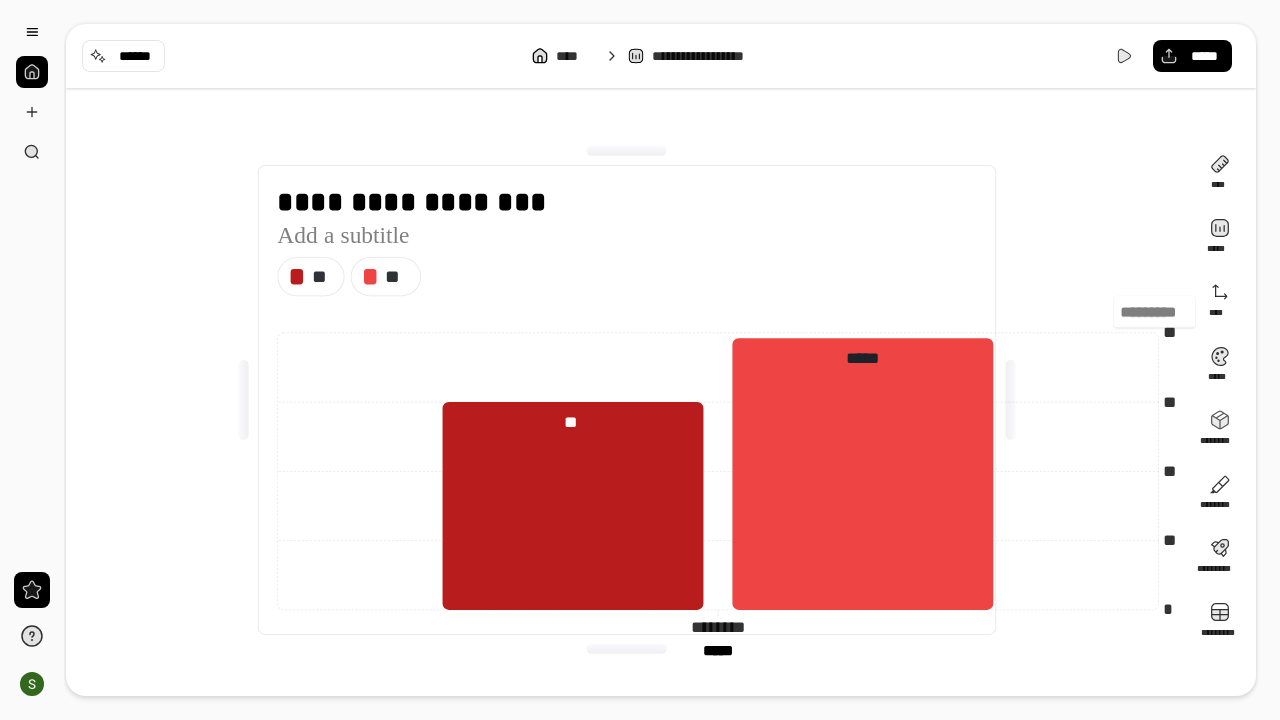 click at bounding box center (1154, 311) 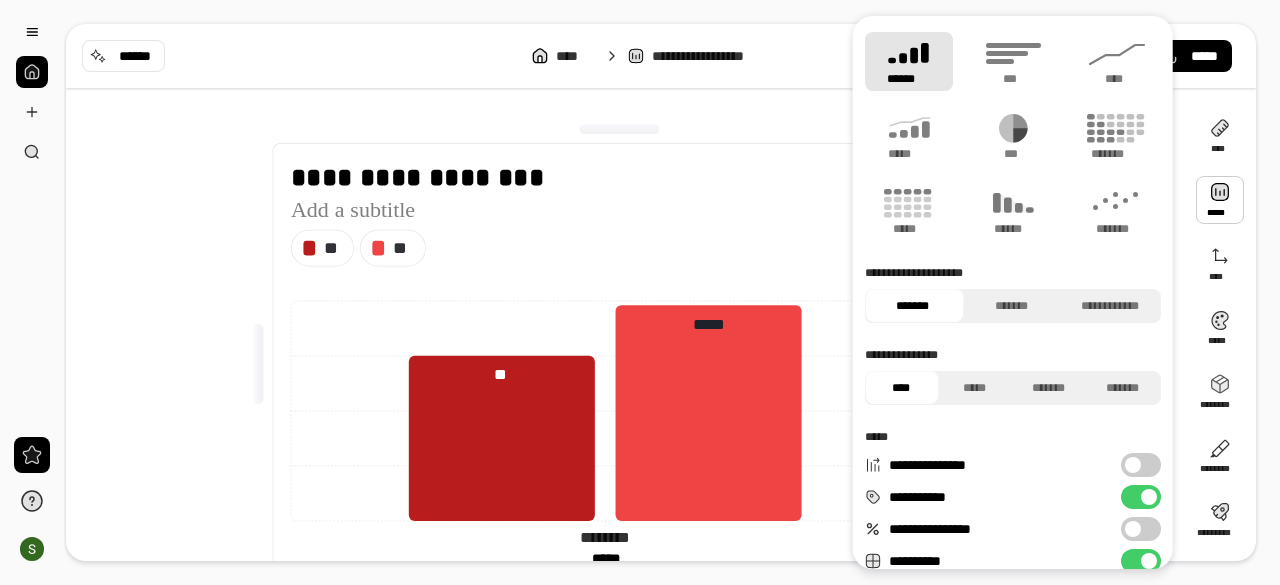 click at bounding box center (1220, 200) 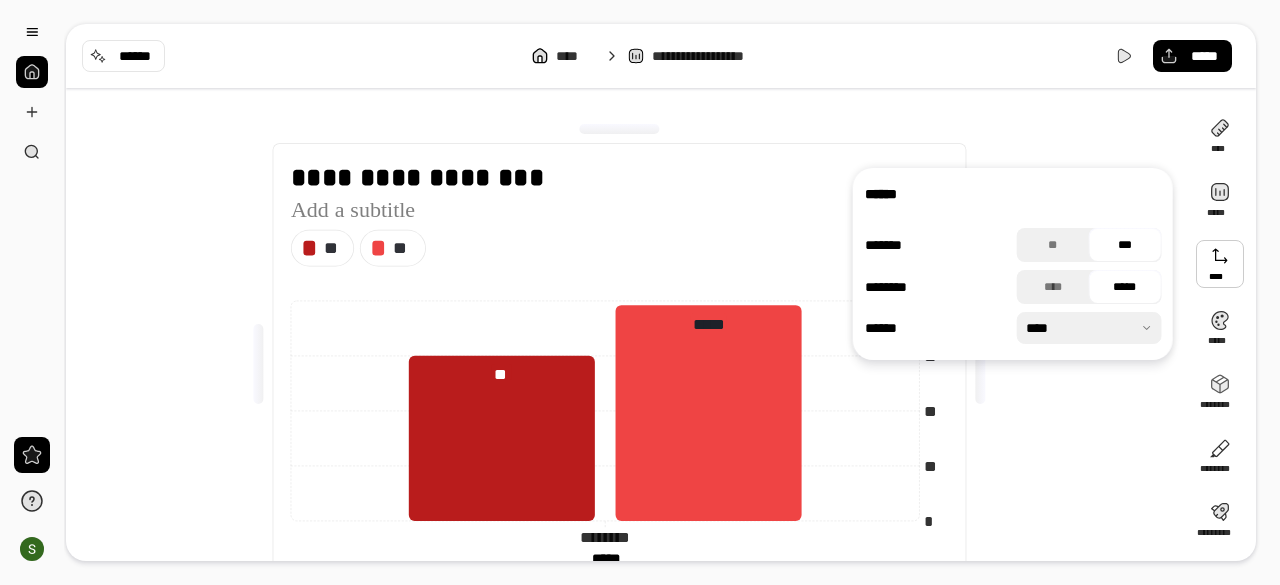 click at bounding box center (1220, 264) 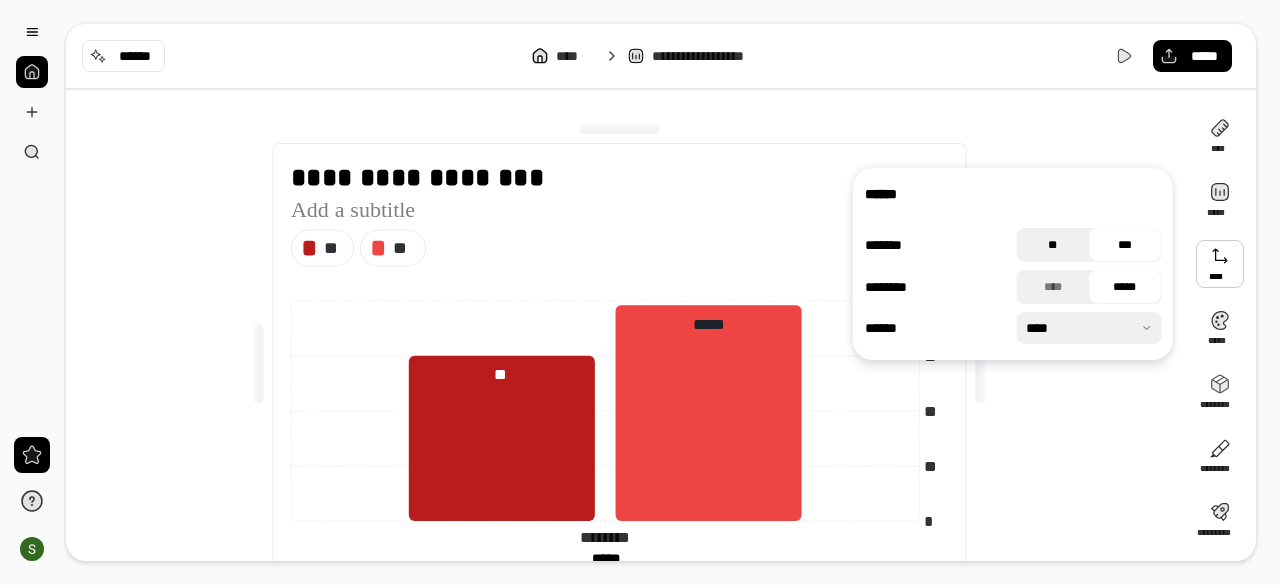 click on "**" at bounding box center [1053, 245] 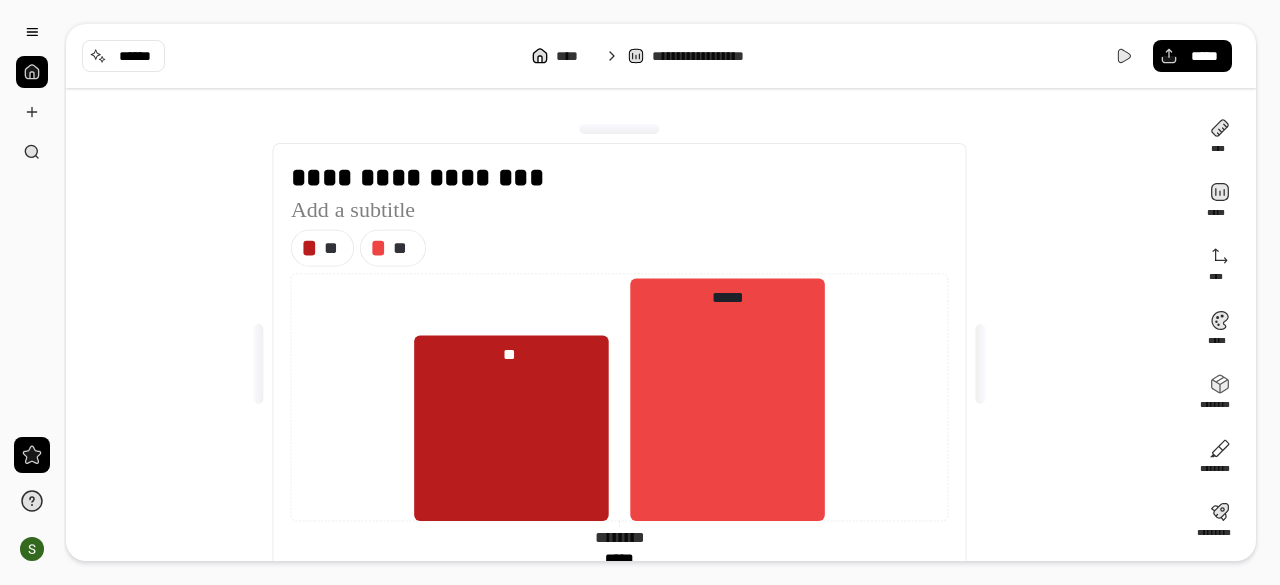 click on "**********" at bounding box center (627, 364) 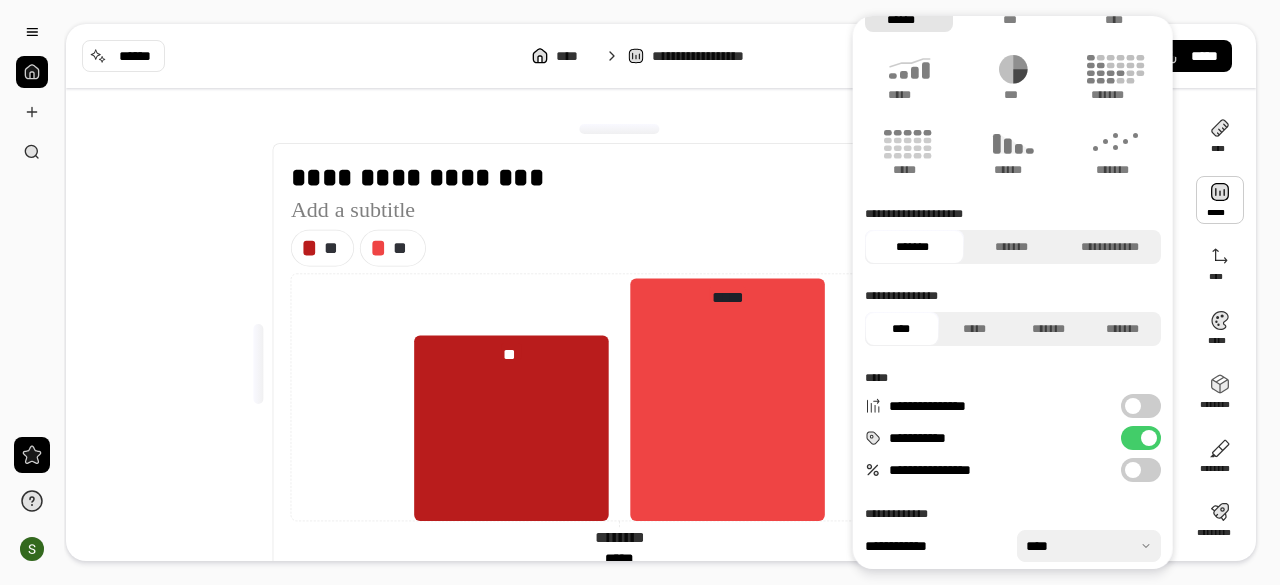 scroll, scrollTop: 100, scrollLeft: 0, axis: vertical 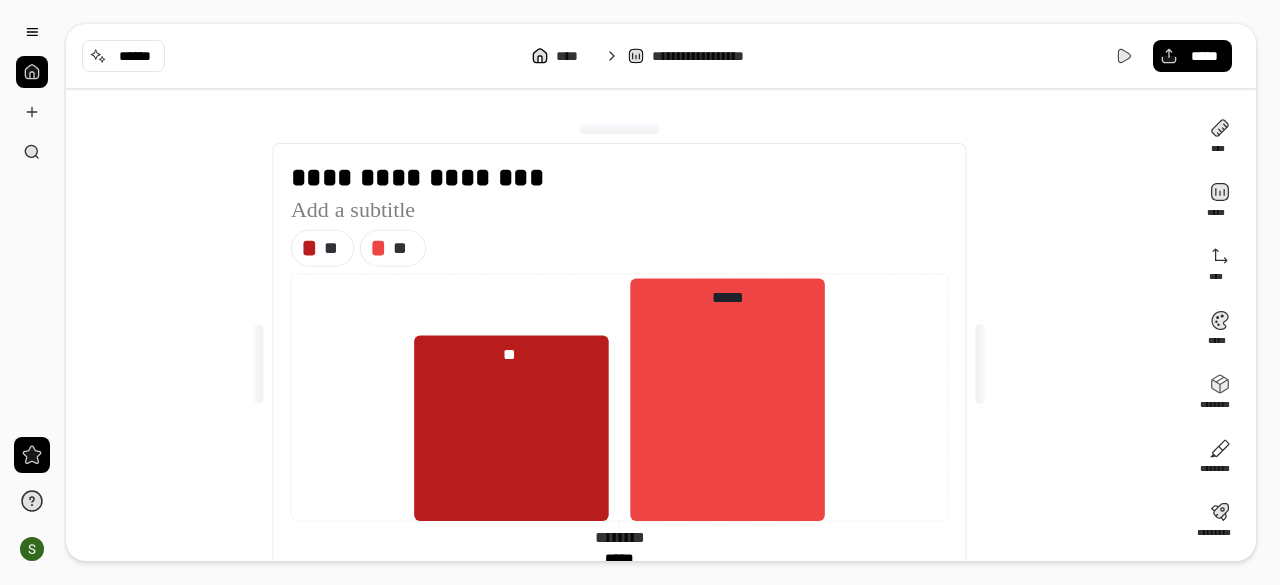 drag, startPoint x: 368, startPoint y: 270, endPoint x: 388, endPoint y: 259, distance: 22.825424 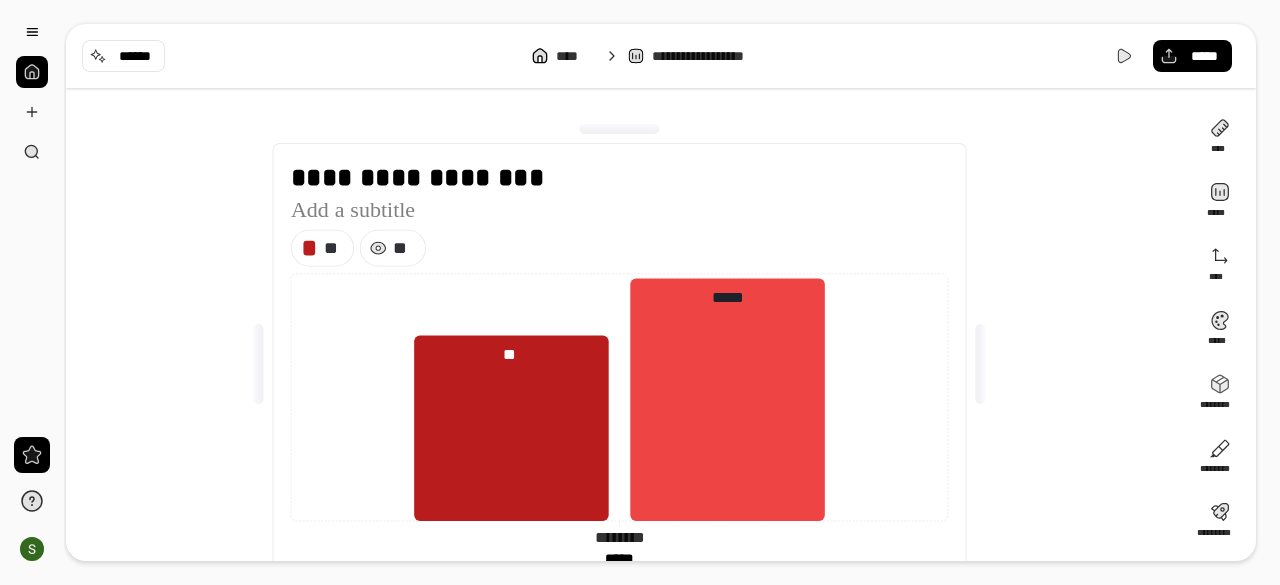 click on "**" at bounding box center [393, 248] 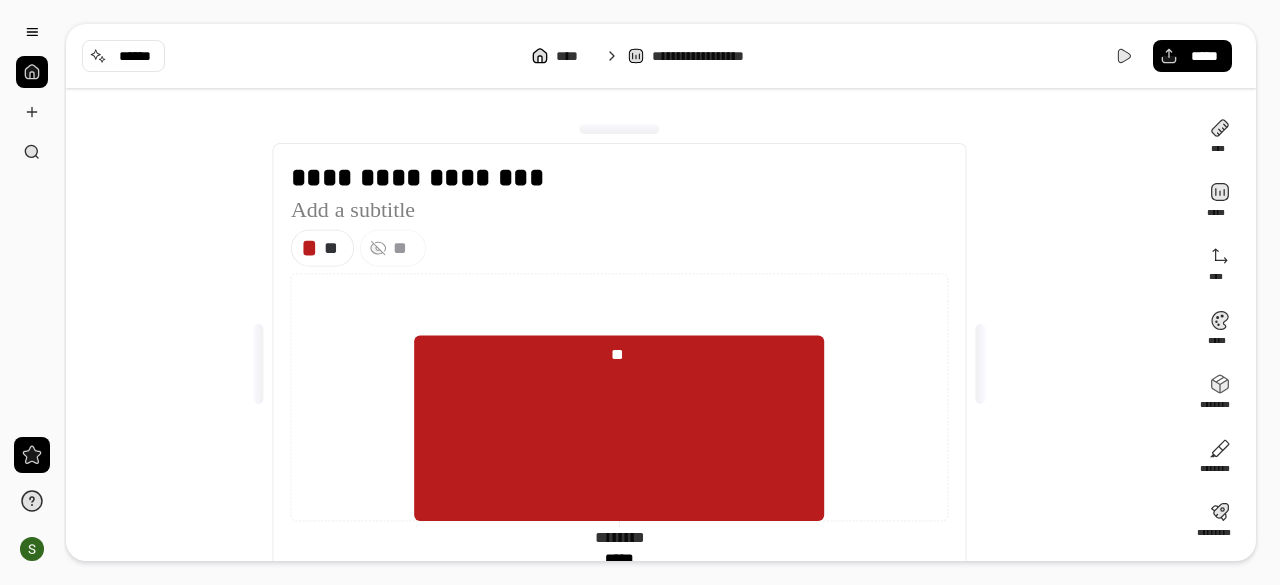 click 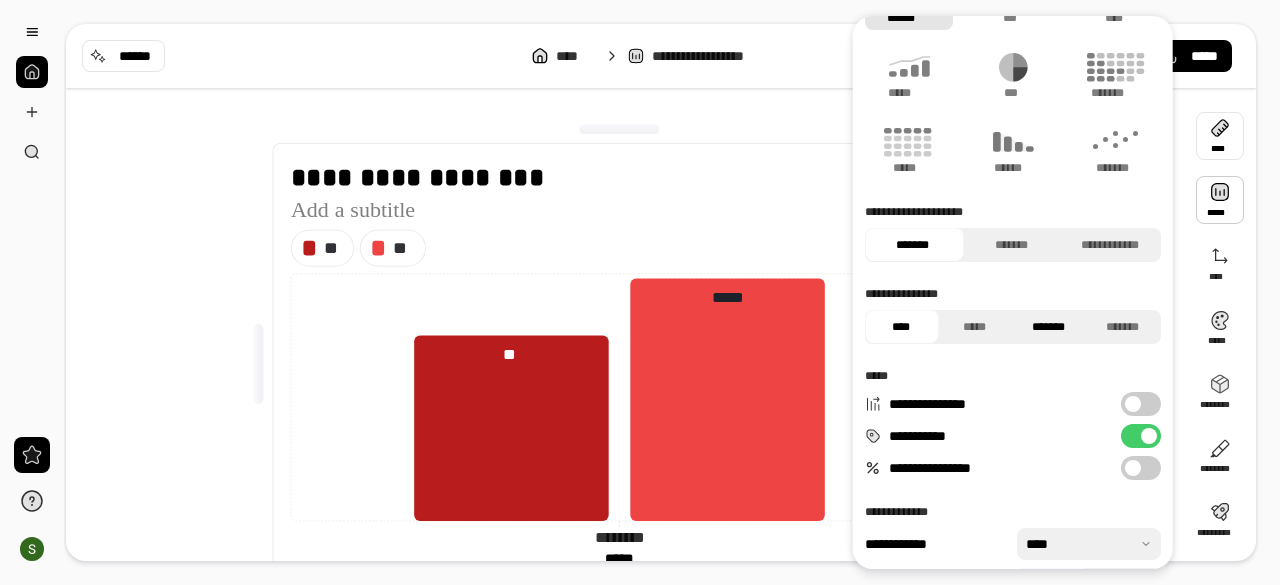scroll, scrollTop: 110, scrollLeft: 0, axis: vertical 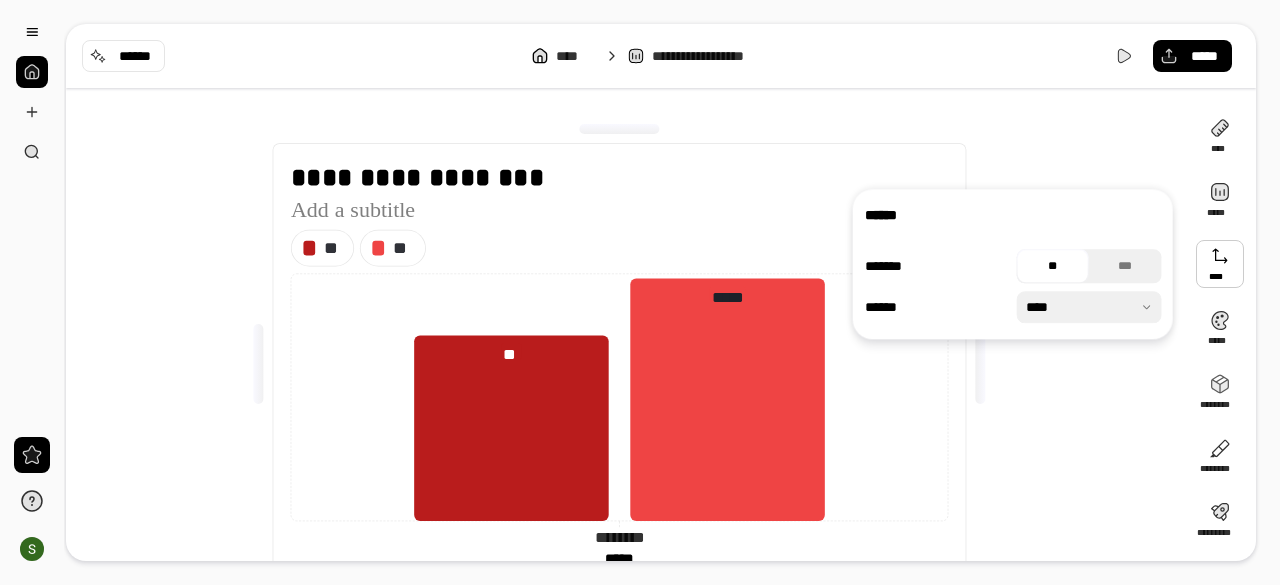 click at bounding box center [1089, 307] 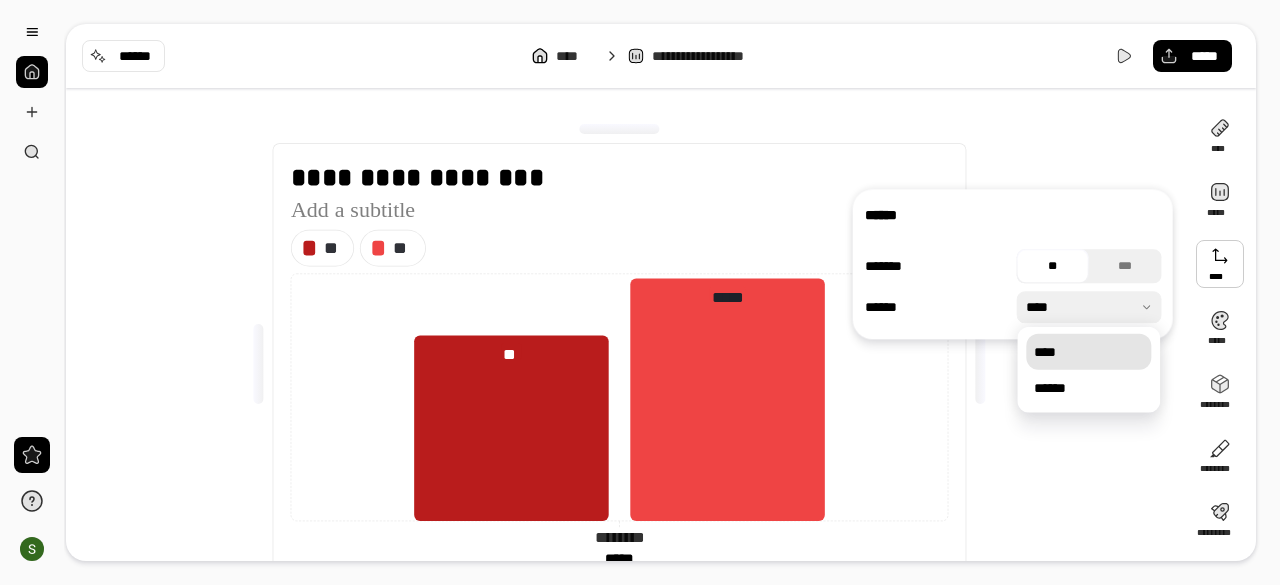 click at bounding box center (1089, 307) 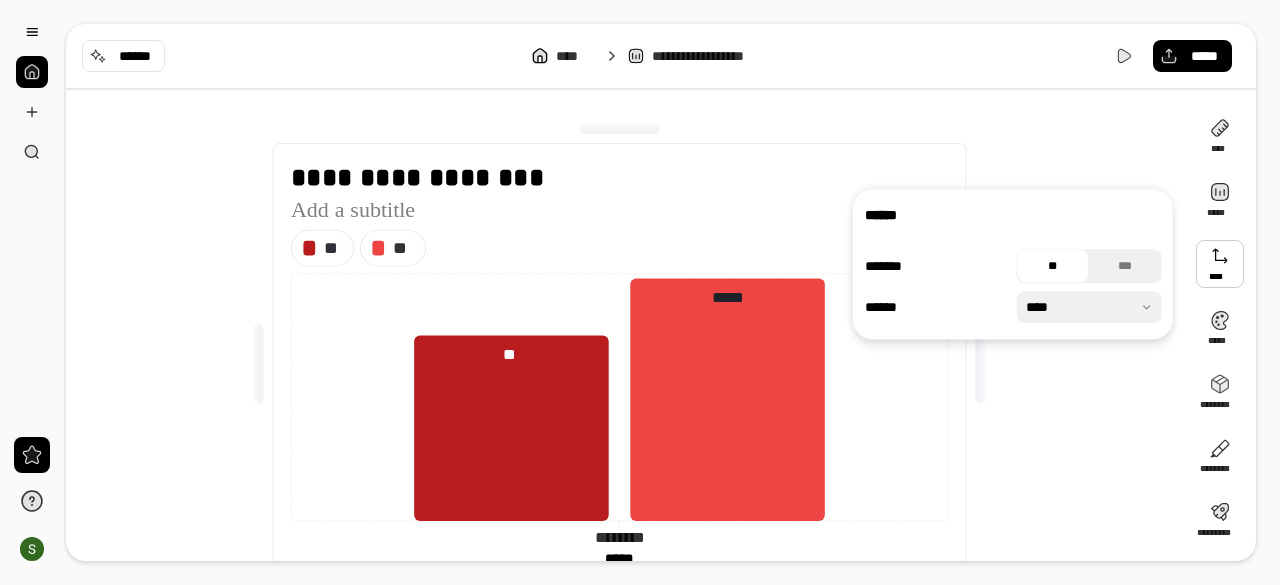 click on "**********" at bounding box center (627, 364) 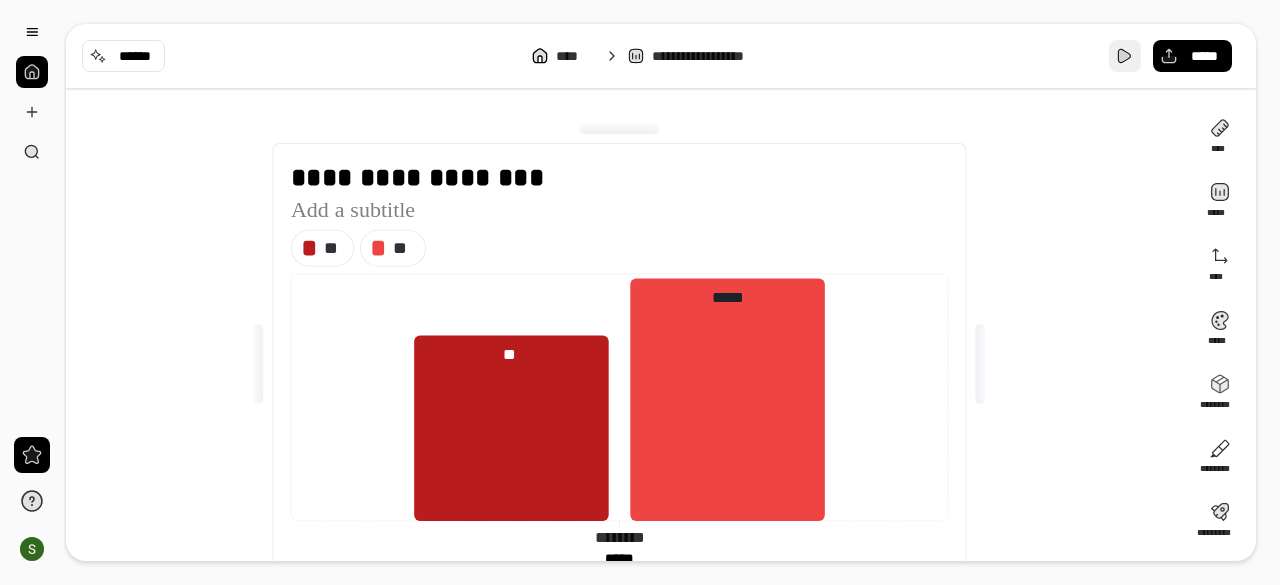 click at bounding box center (1125, 56) 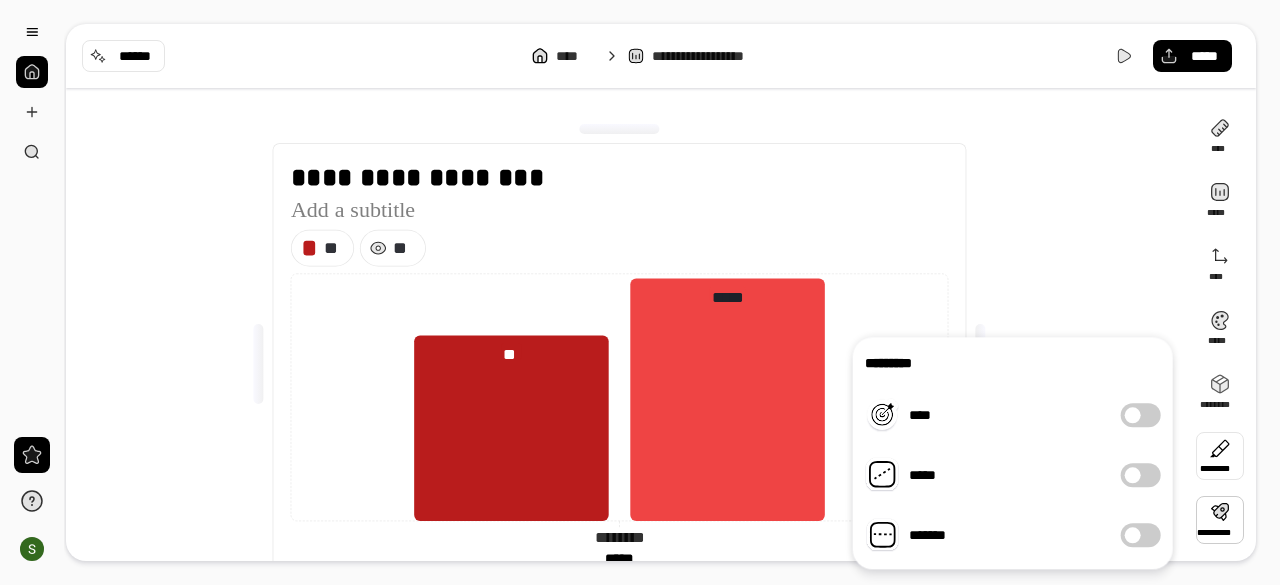scroll, scrollTop: 62, scrollLeft: 0, axis: vertical 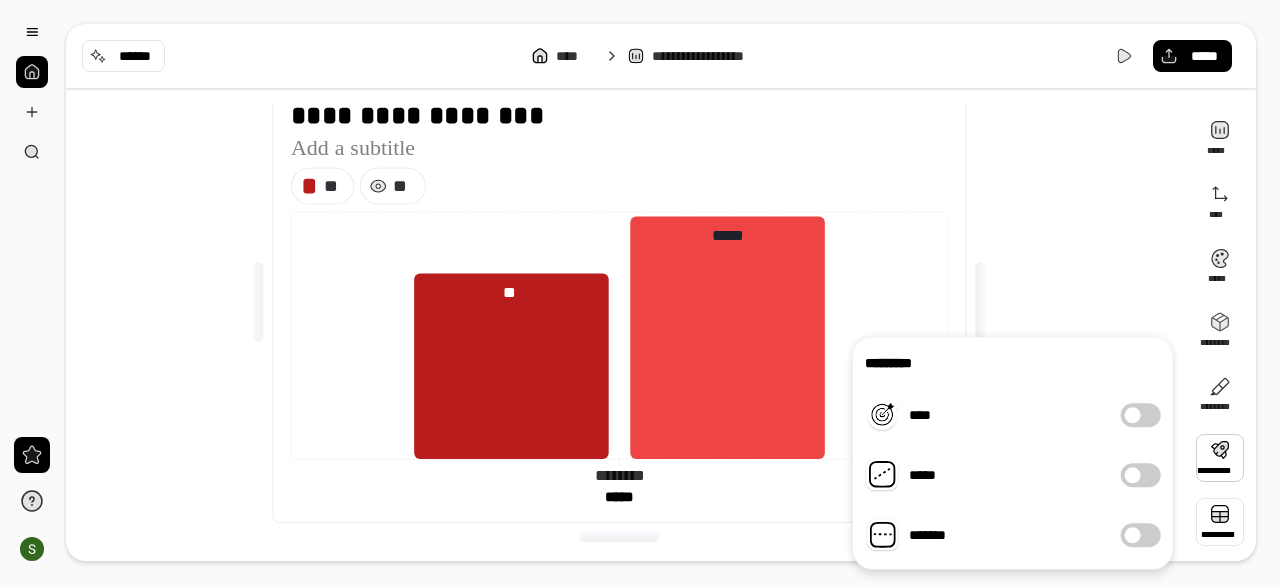 click at bounding box center (1220, 522) 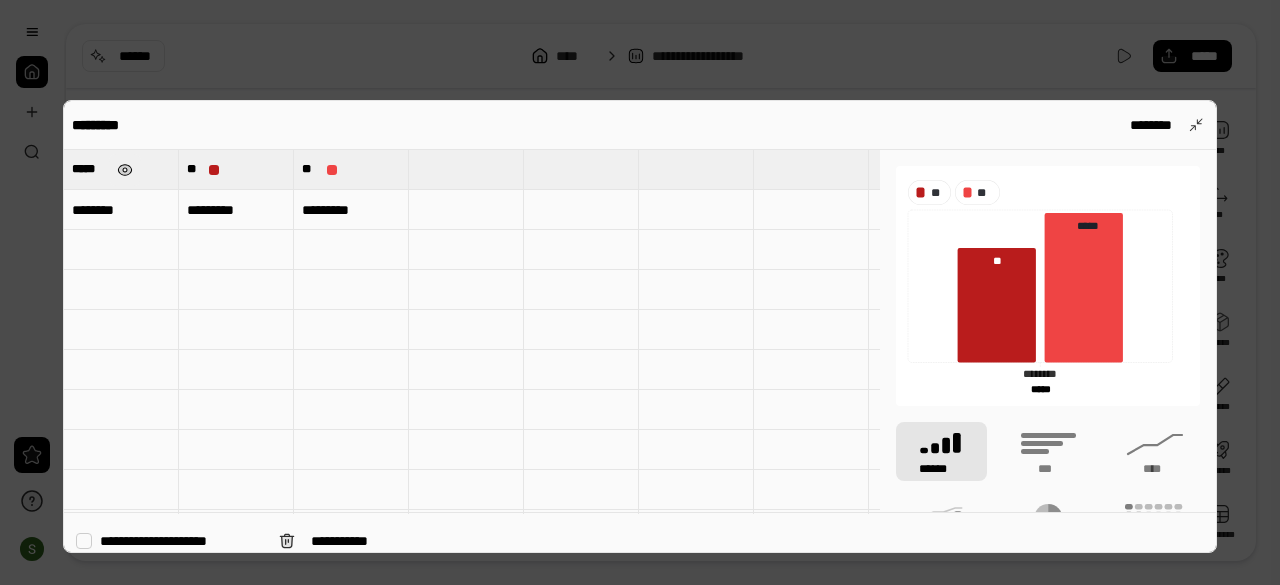 click at bounding box center (125, 170) 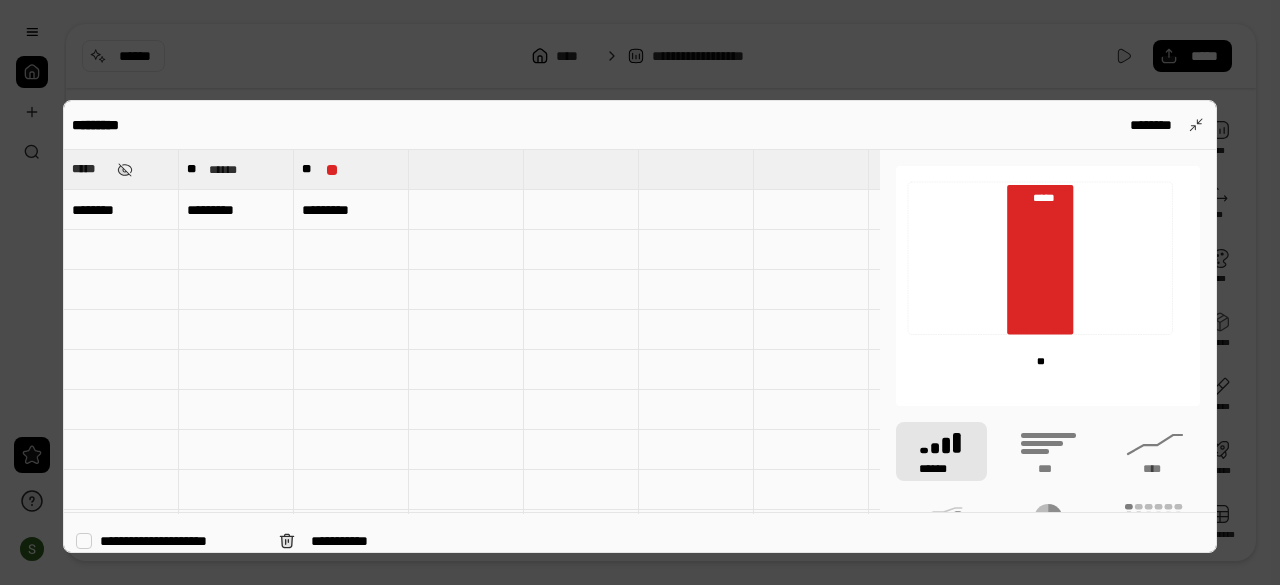type on "**" 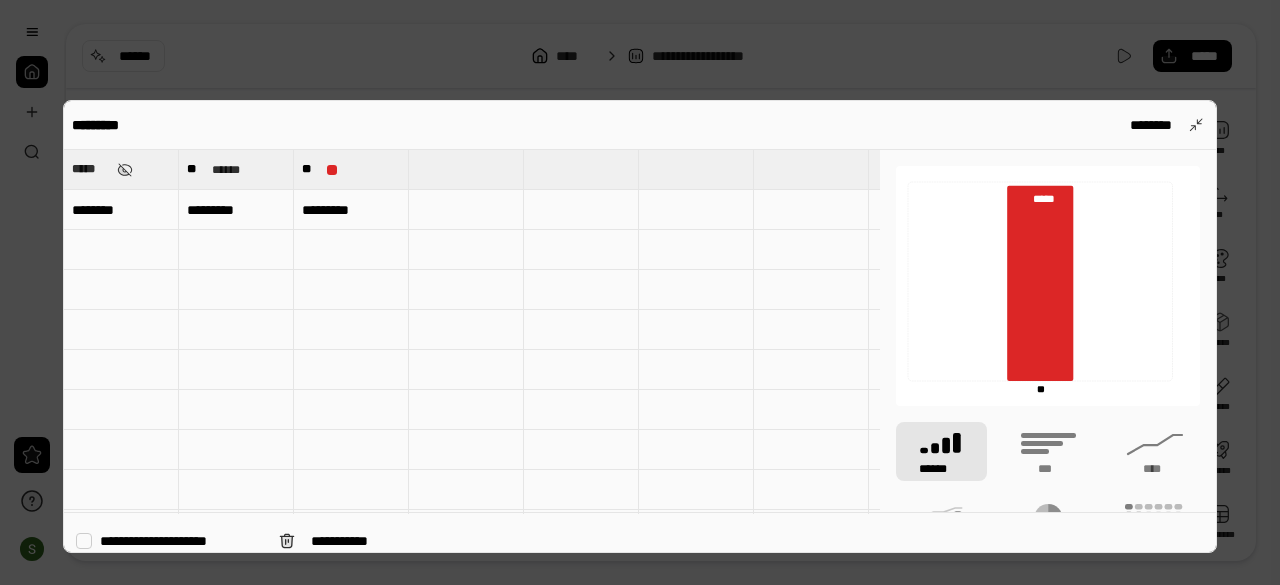 click on "*****" at bounding box center [90, 169] 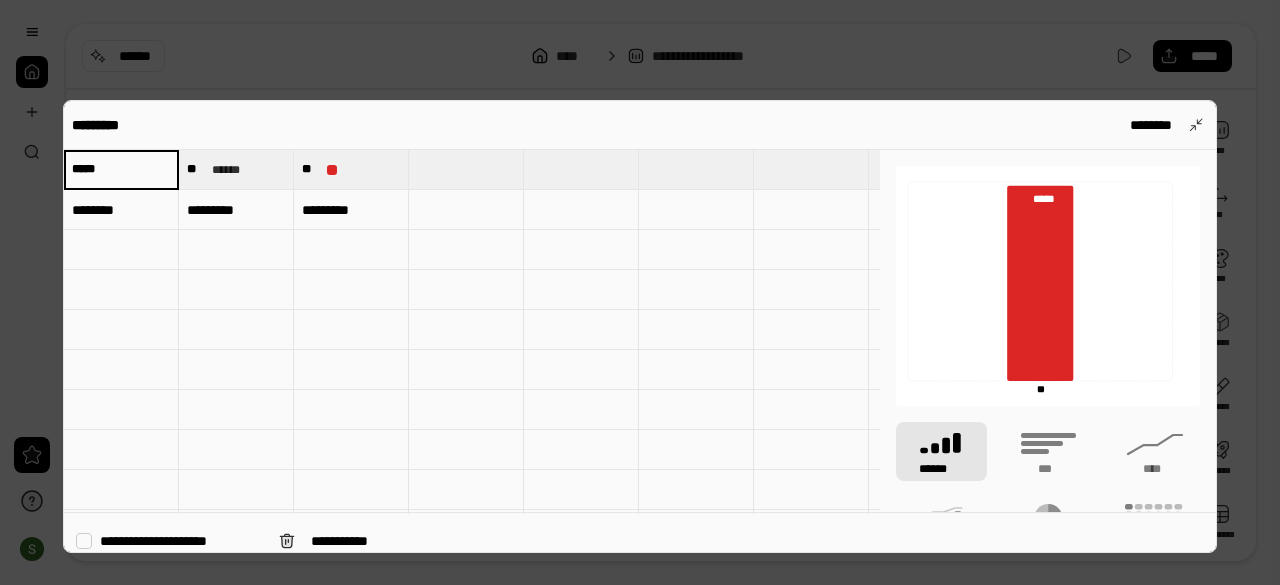 click on "*****" at bounding box center (121, 169) 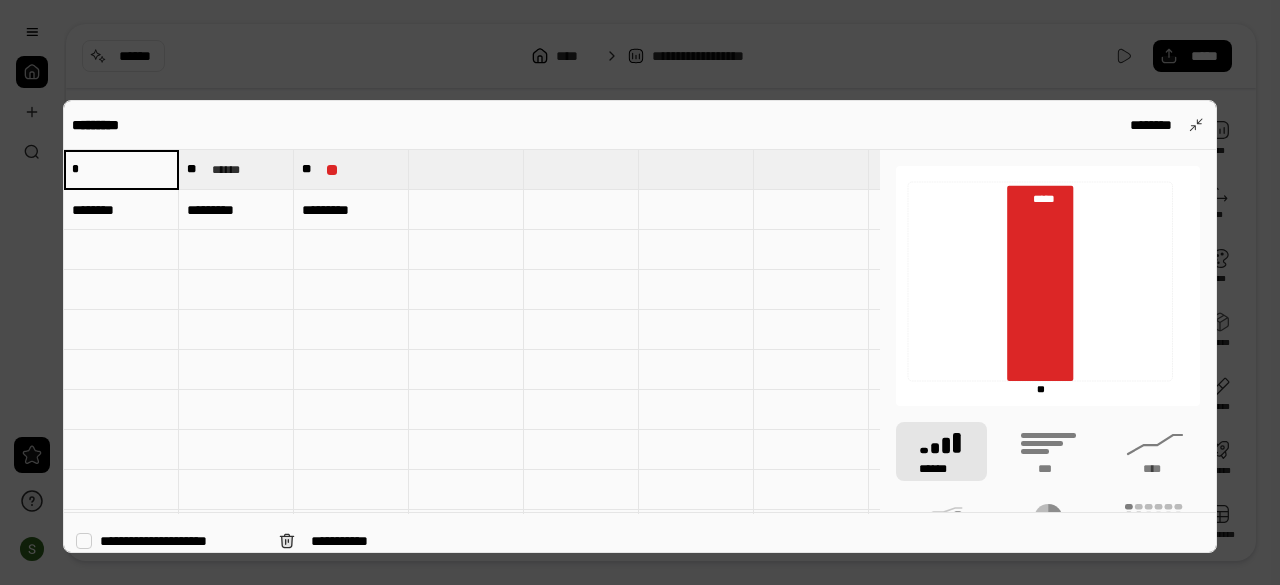 type on "*" 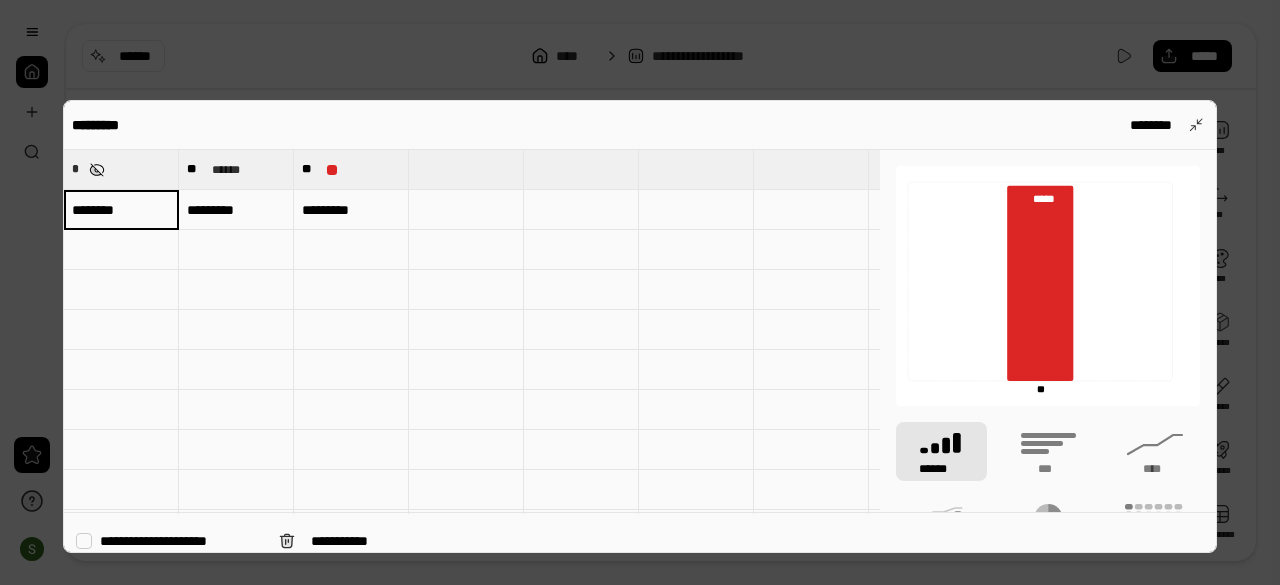click at bounding box center (97, 170) 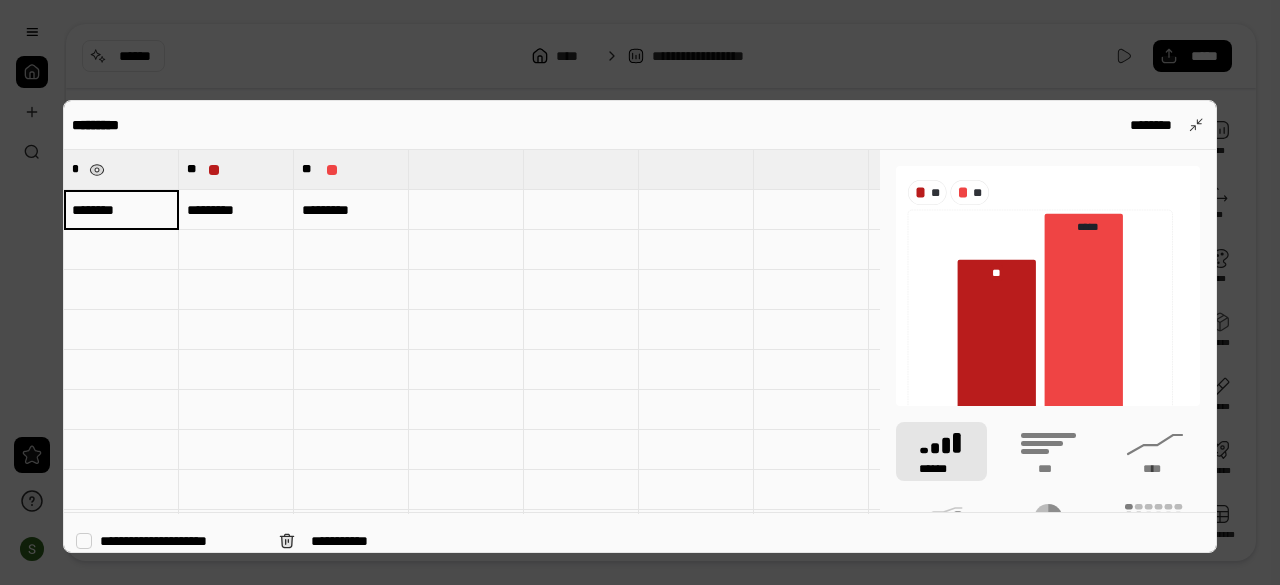 type on "*" 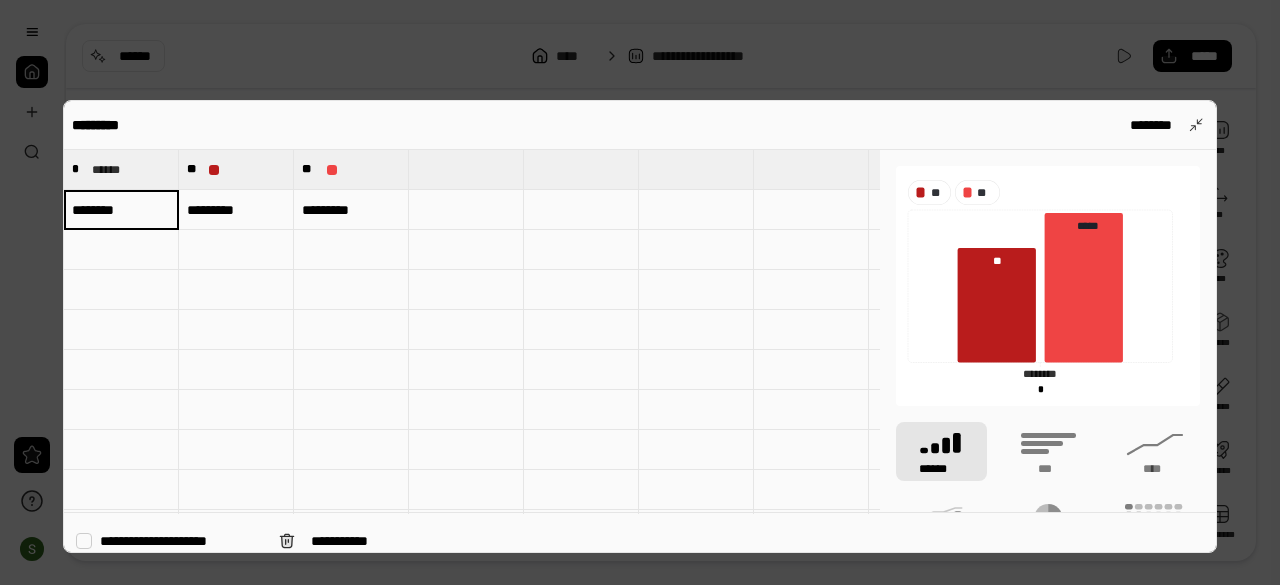 click at bounding box center (640, 292) 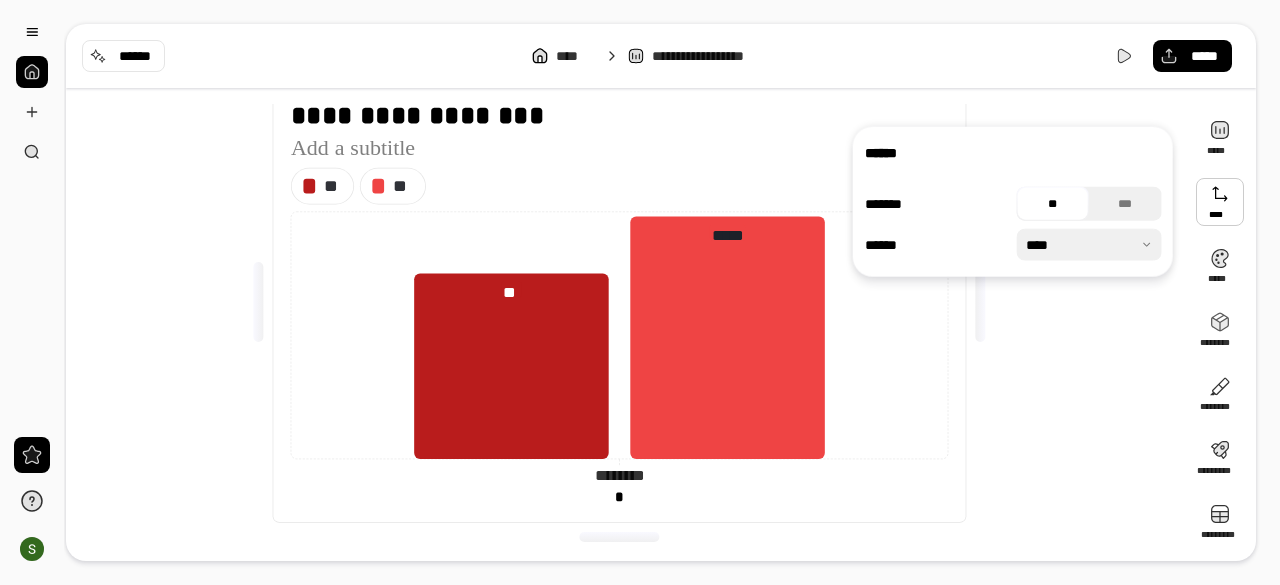 click at bounding box center (1220, 202) 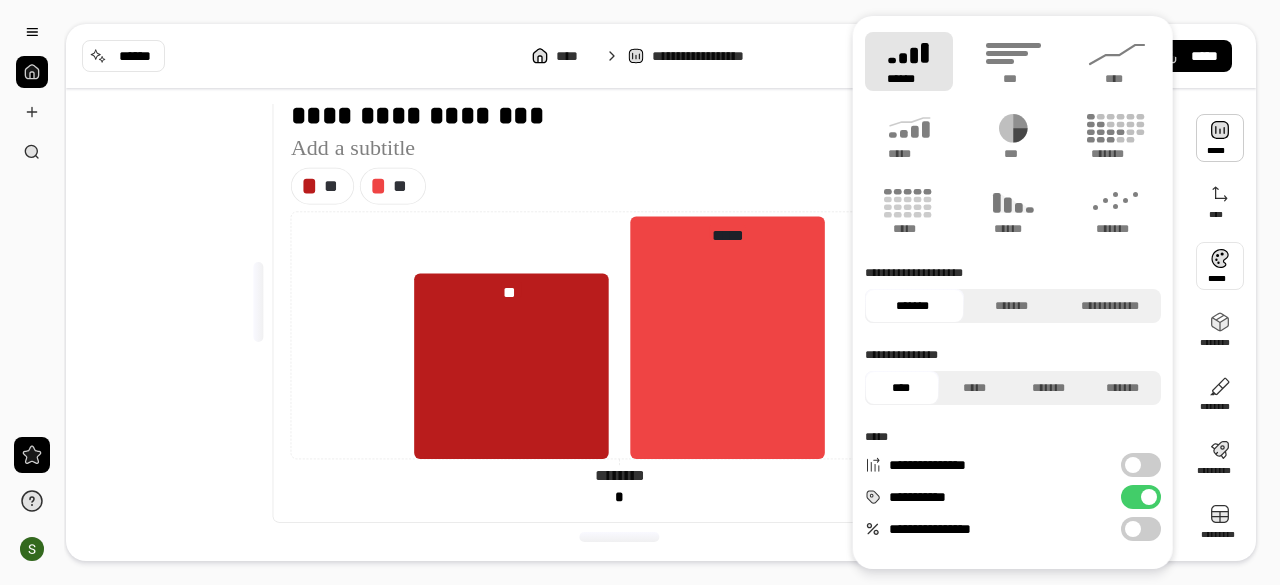 scroll, scrollTop: 100, scrollLeft: 0, axis: vertical 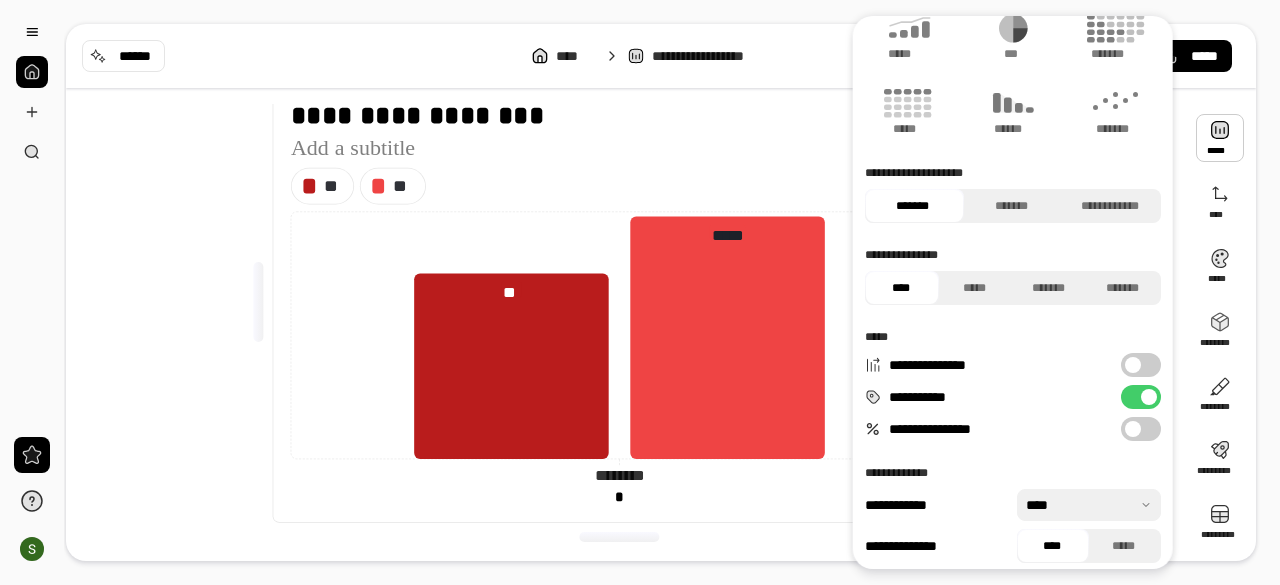 click on "**********" at bounding box center (1141, 365) 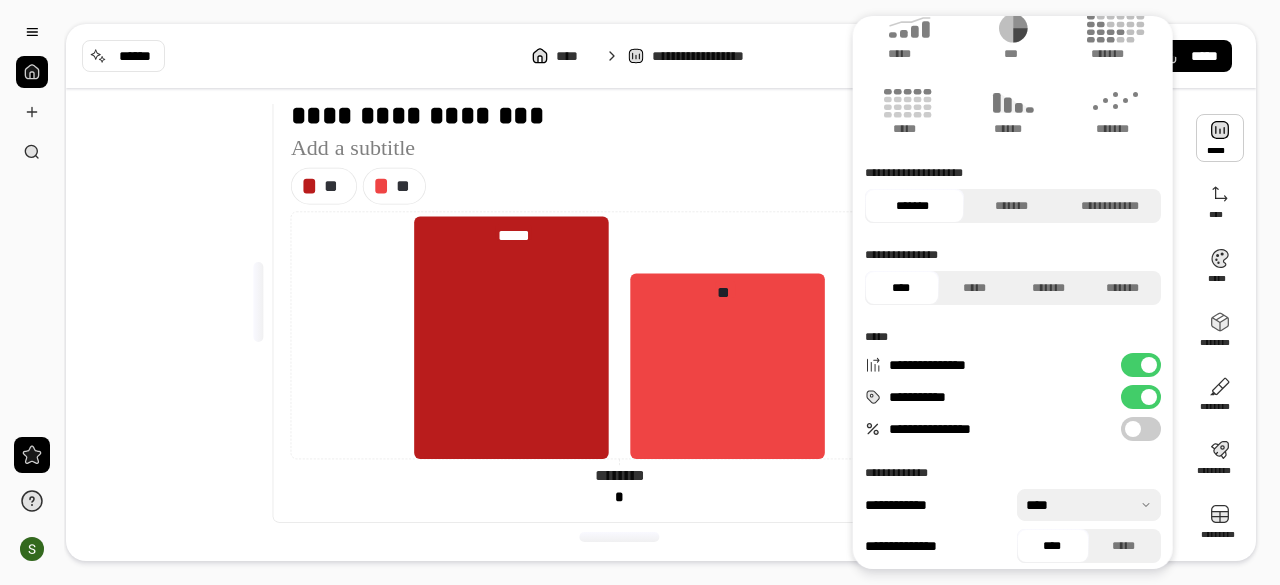 click at bounding box center [1149, 365] 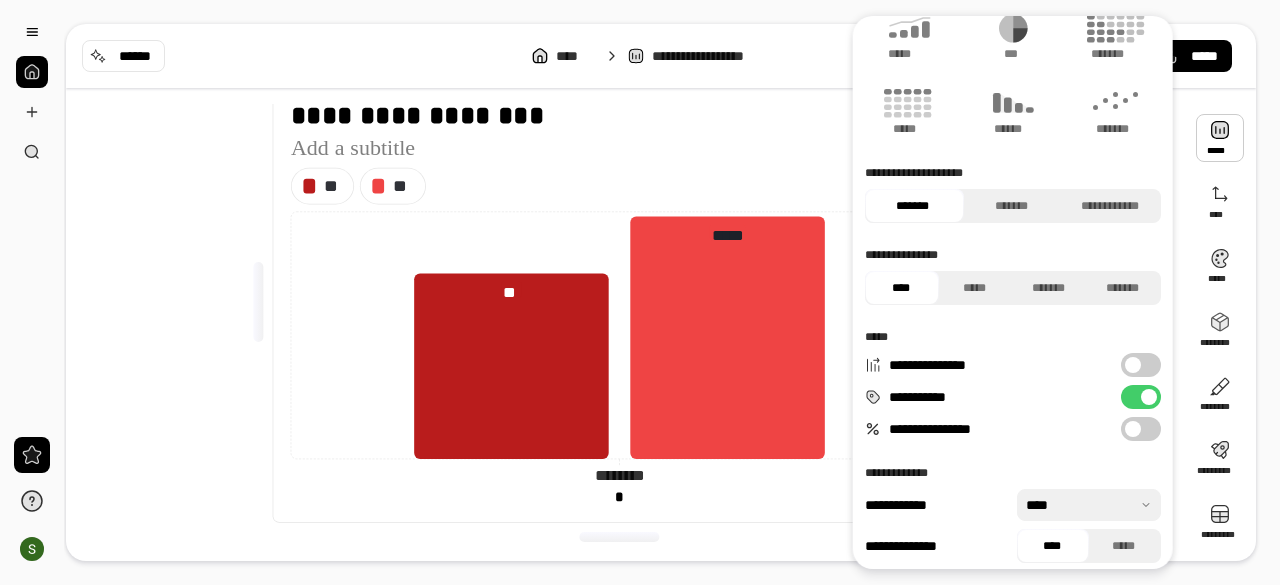 click at bounding box center (1133, 429) 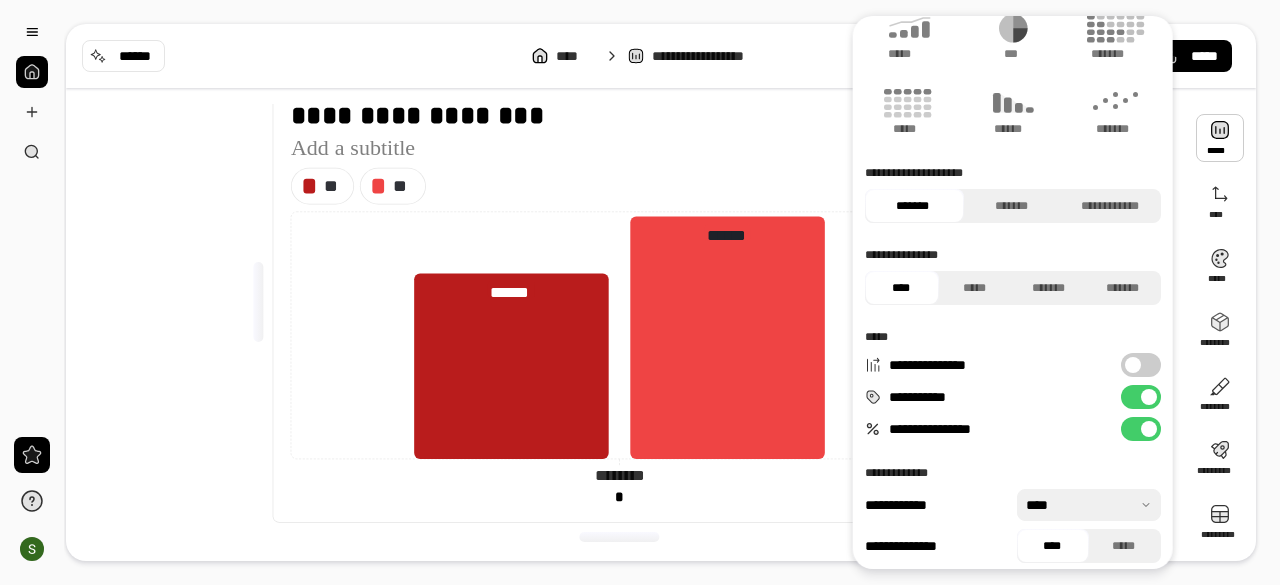 click on "**********" at bounding box center [1141, 429] 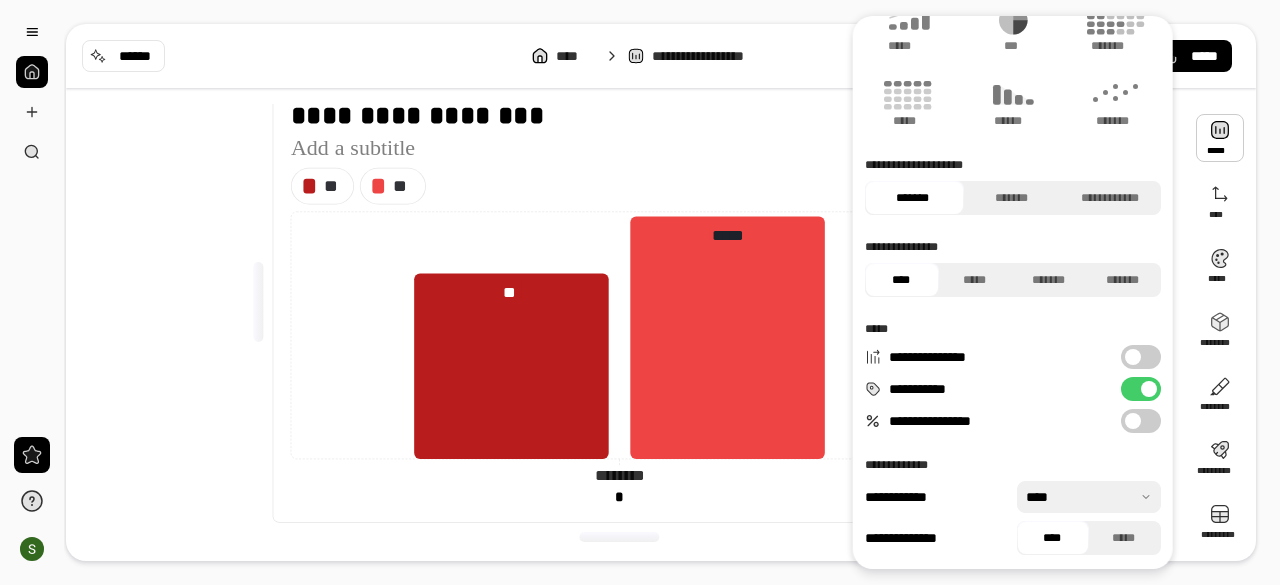 scroll, scrollTop: 110, scrollLeft: 0, axis: vertical 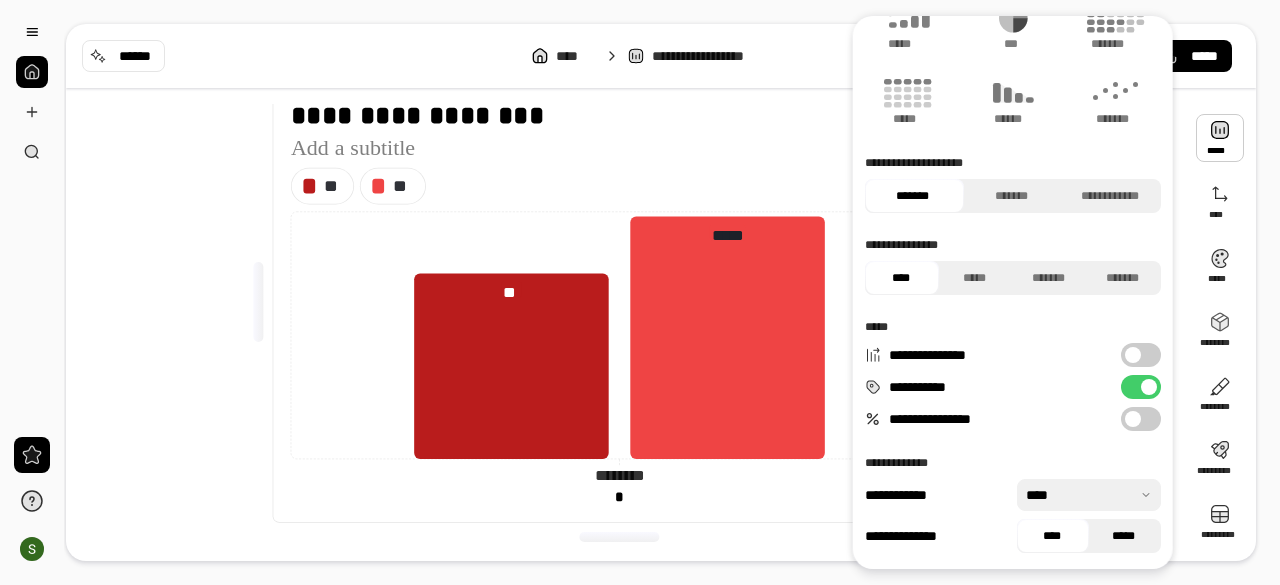 click on "*****" at bounding box center (1124, 536) 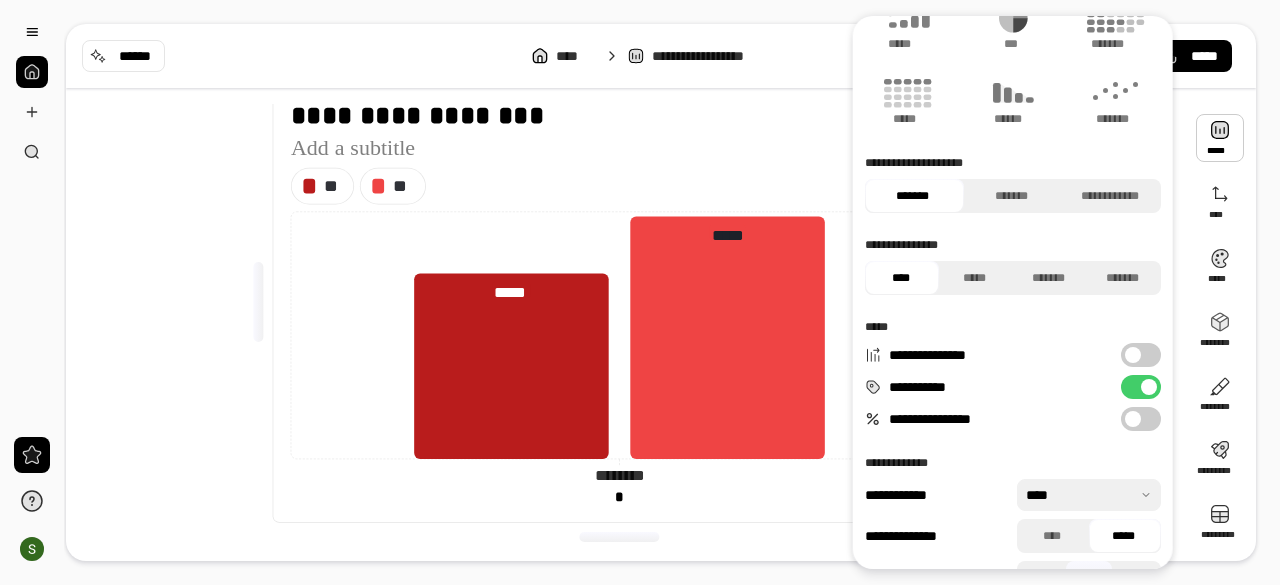click on "*****" at bounding box center [1124, 536] 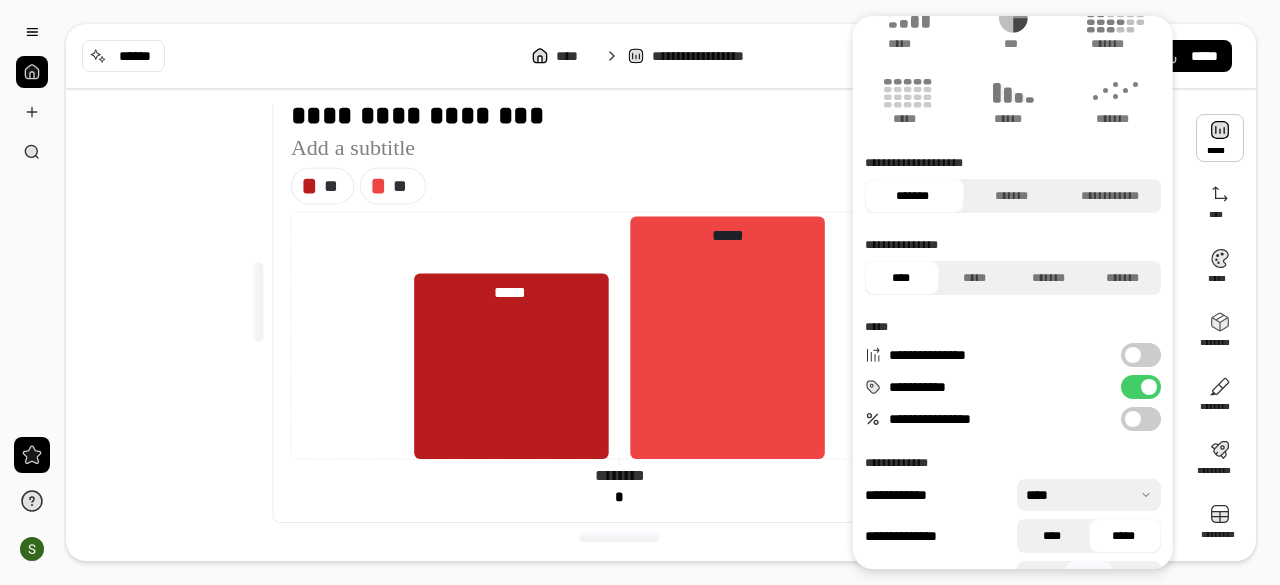 click on "****" at bounding box center (1052, 536) 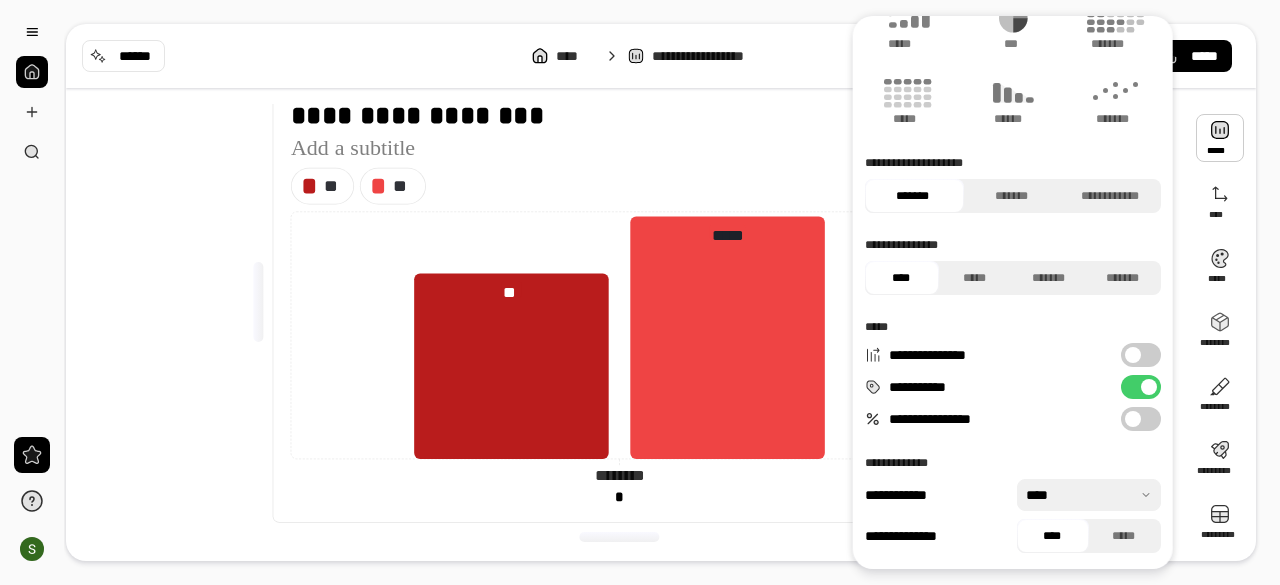 click at bounding box center (1089, 495) 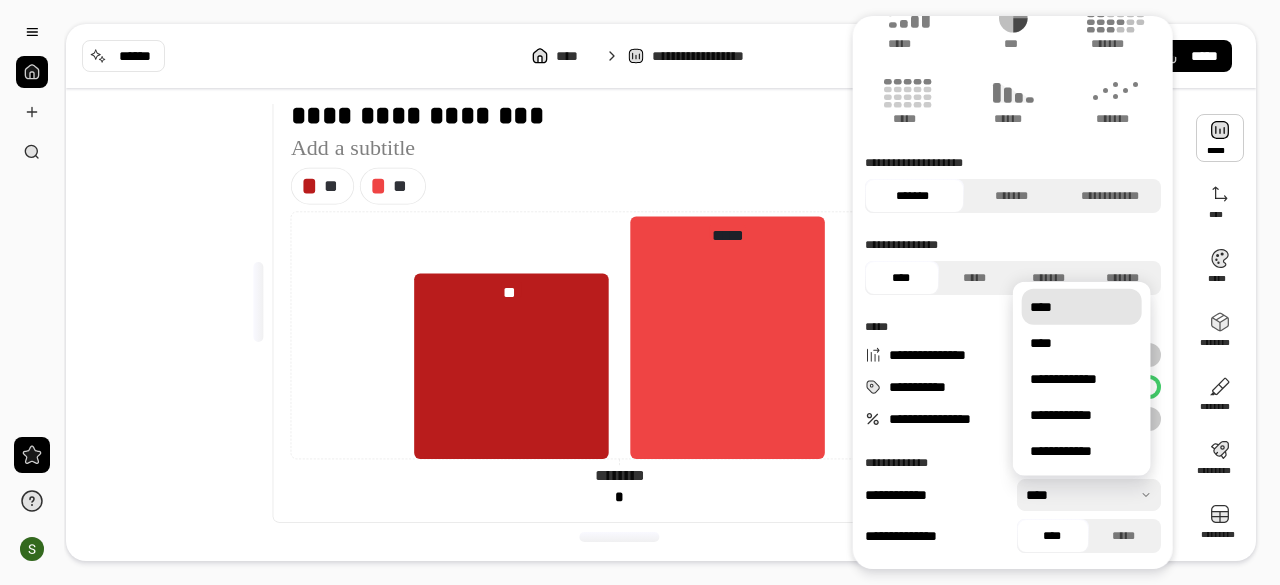 click at bounding box center (1089, 495) 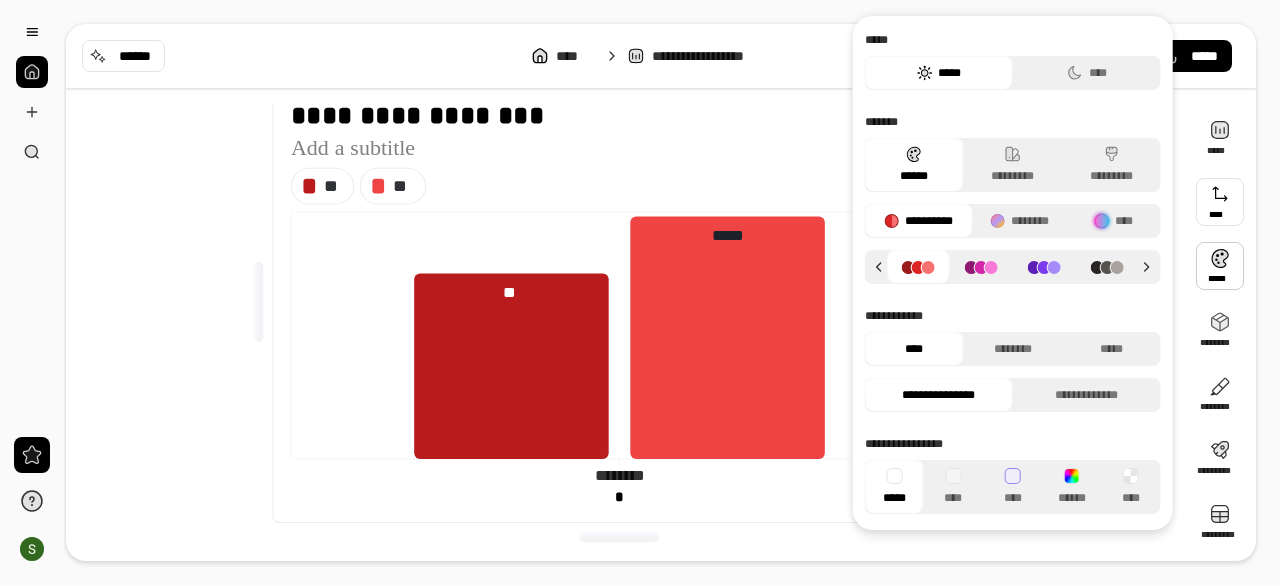 click at bounding box center [1220, 202] 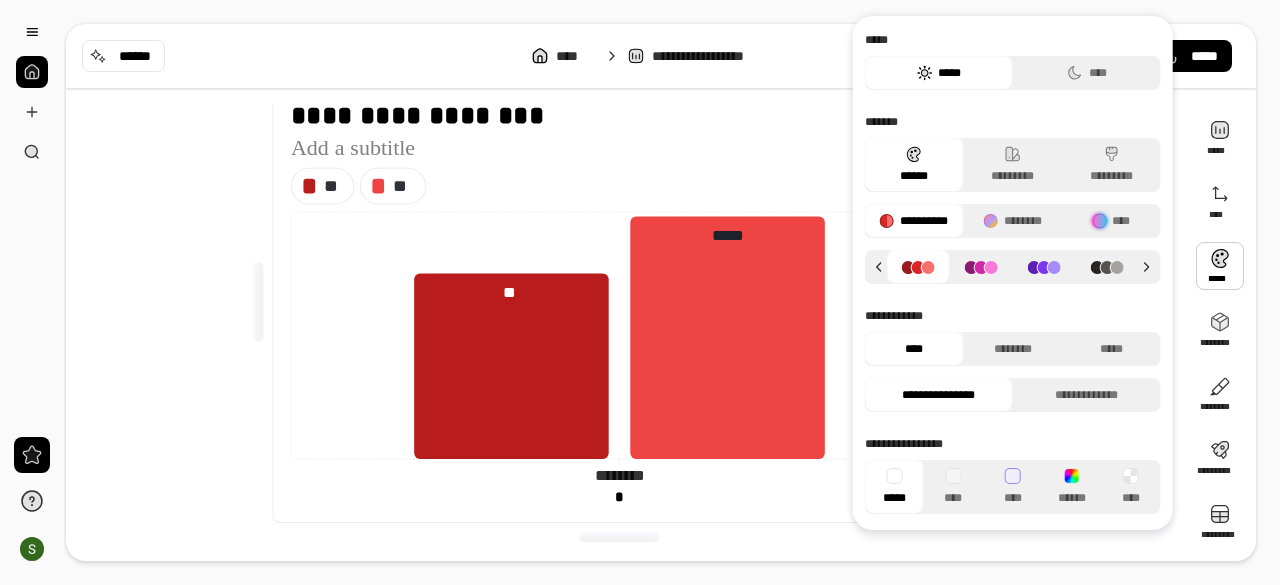 click at bounding box center (1220, 266) 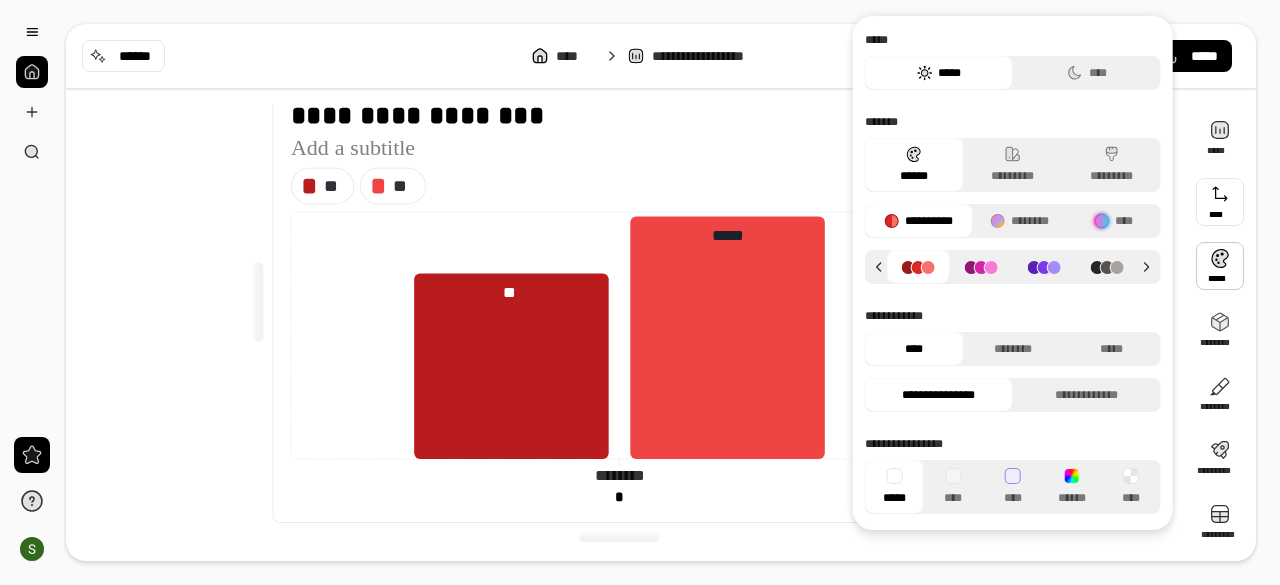 click at bounding box center (1220, 202) 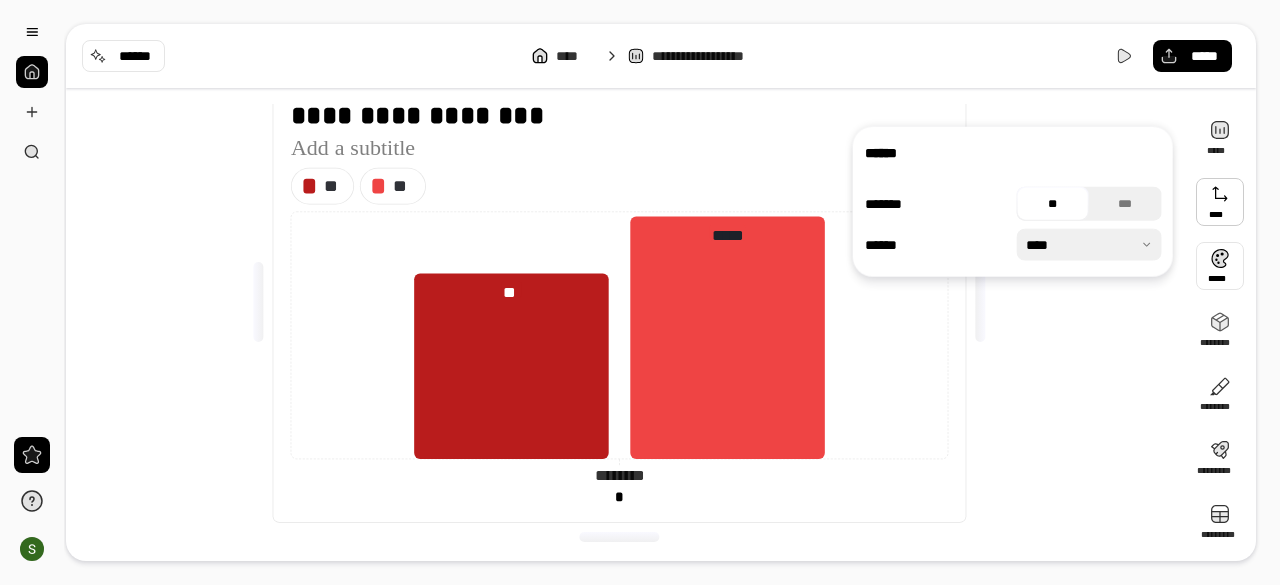 click at bounding box center [1220, 266] 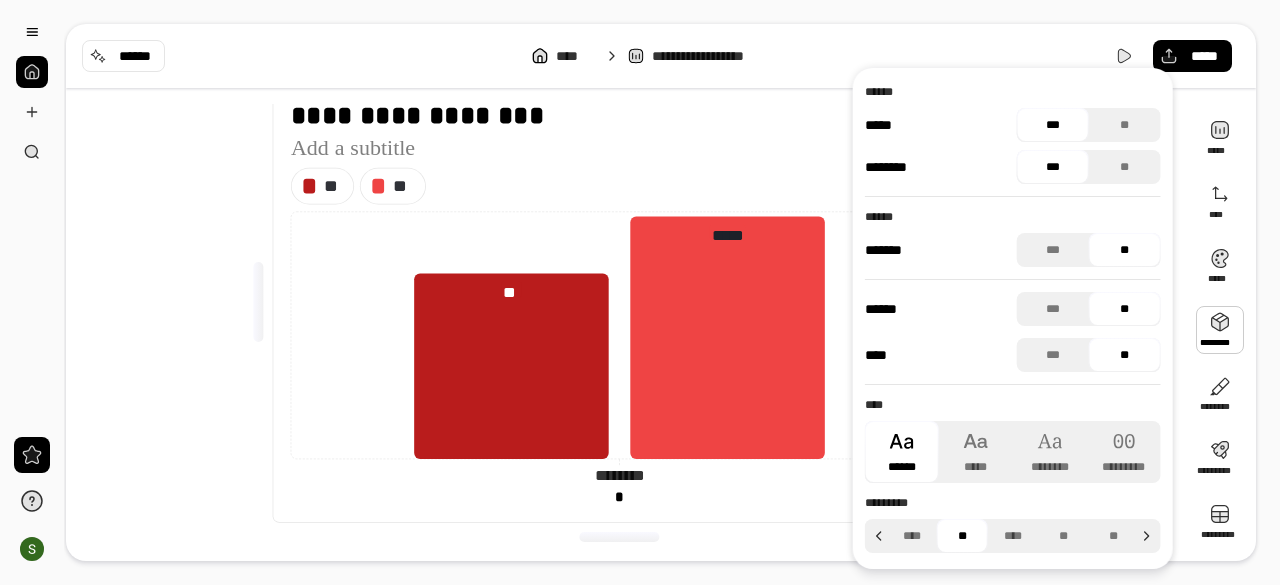 click at bounding box center [1220, 330] 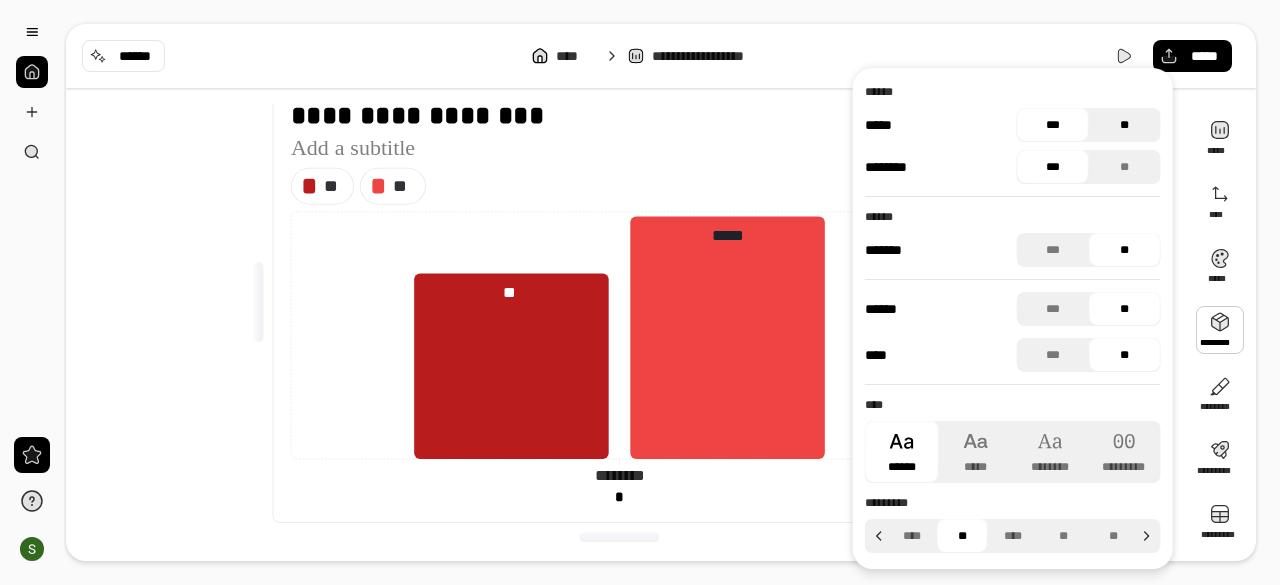 click on "**" at bounding box center [1125, 125] 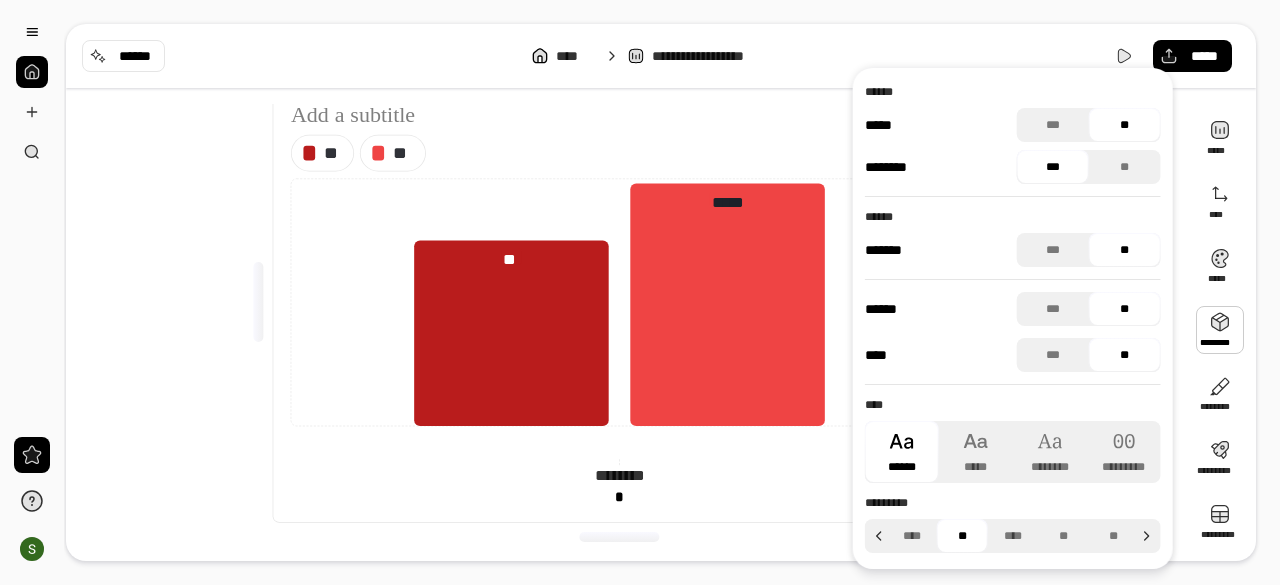 scroll, scrollTop: 30, scrollLeft: 0, axis: vertical 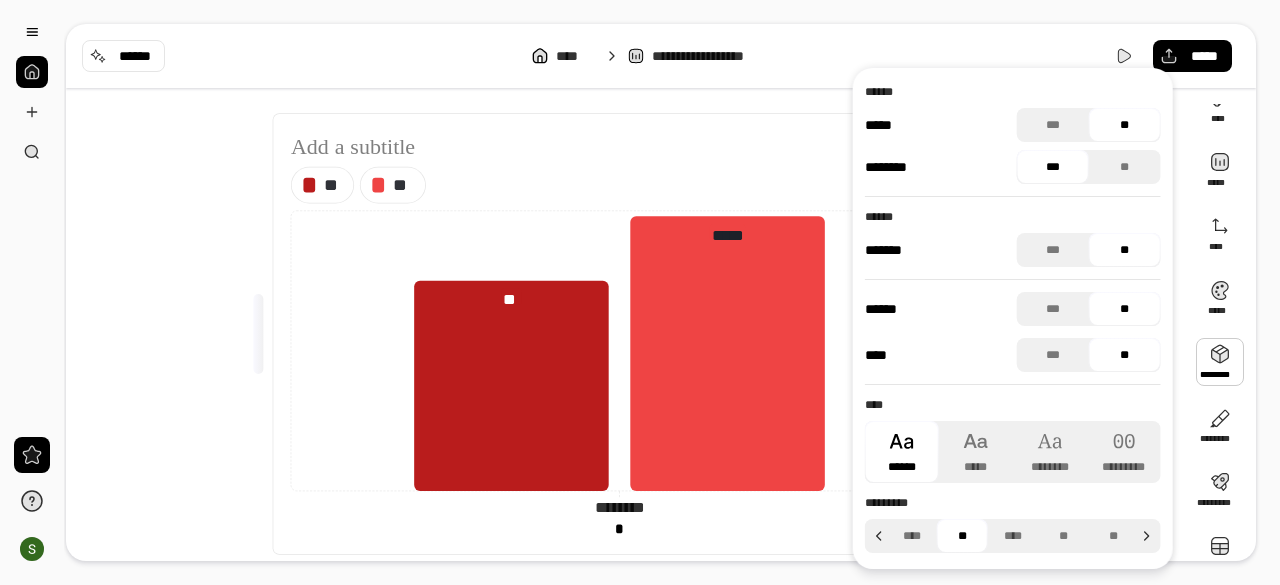 click on "**" at bounding box center (1125, 125) 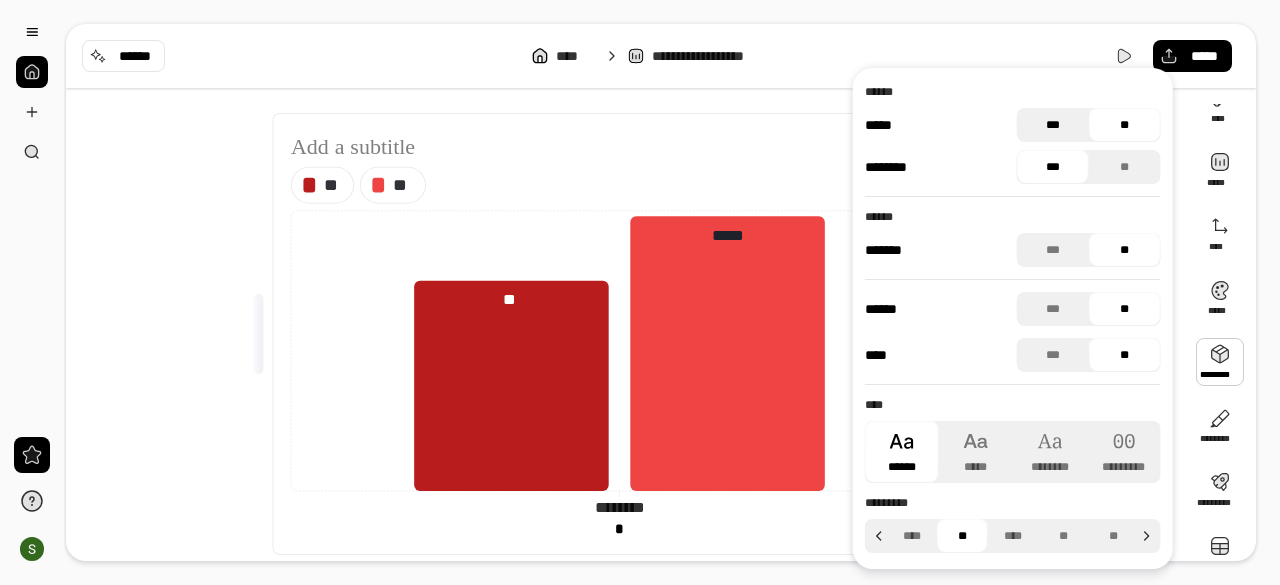 click on "***" at bounding box center (1053, 125) 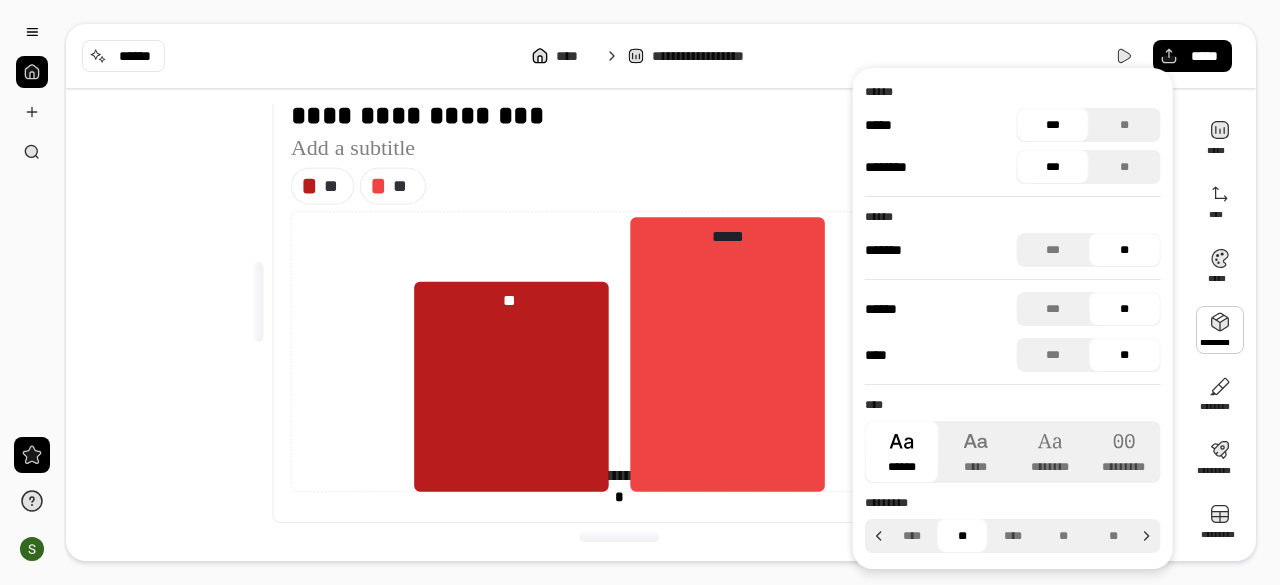 click on "***" at bounding box center (1053, 125) 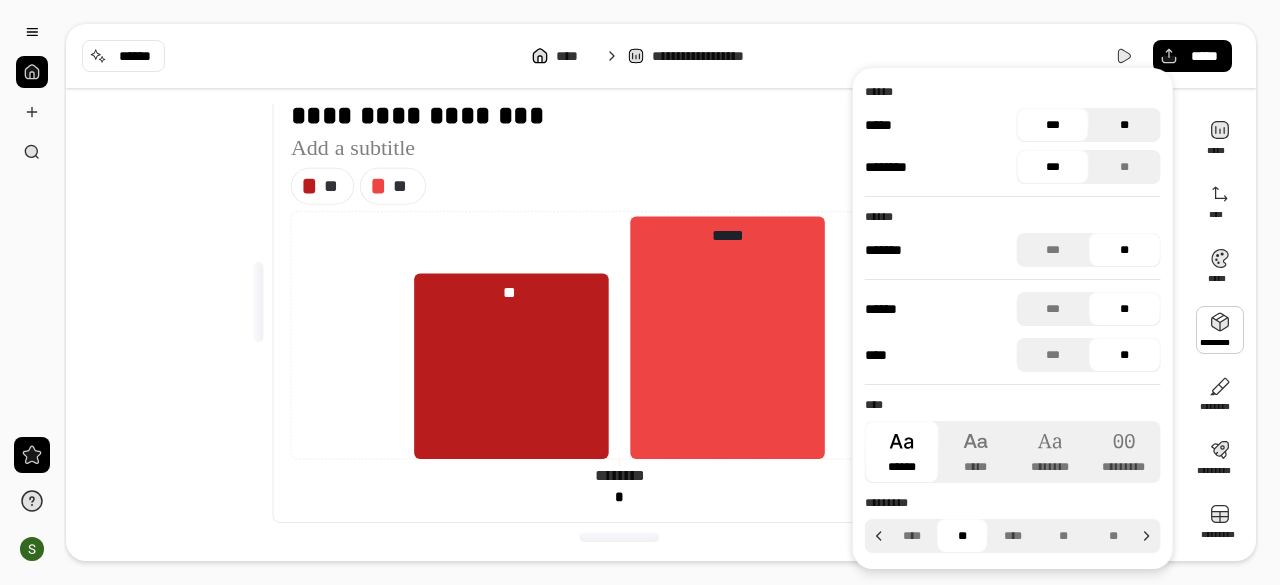 click on "**" at bounding box center [1125, 125] 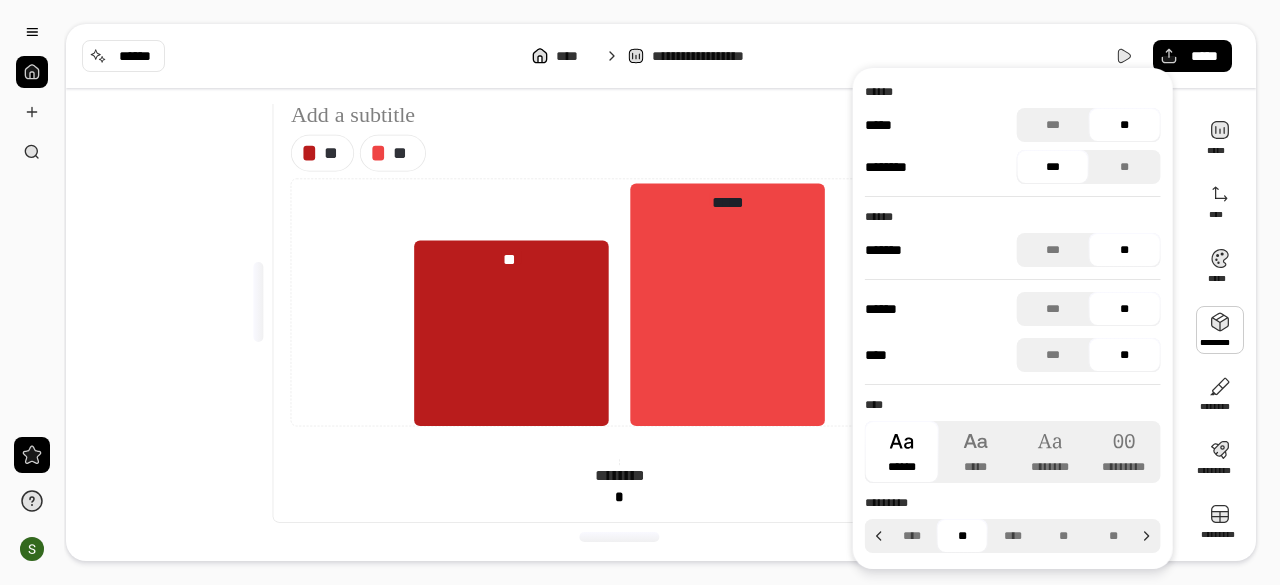 scroll, scrollTop: 30, scrollLeft: 0, axis: vertical 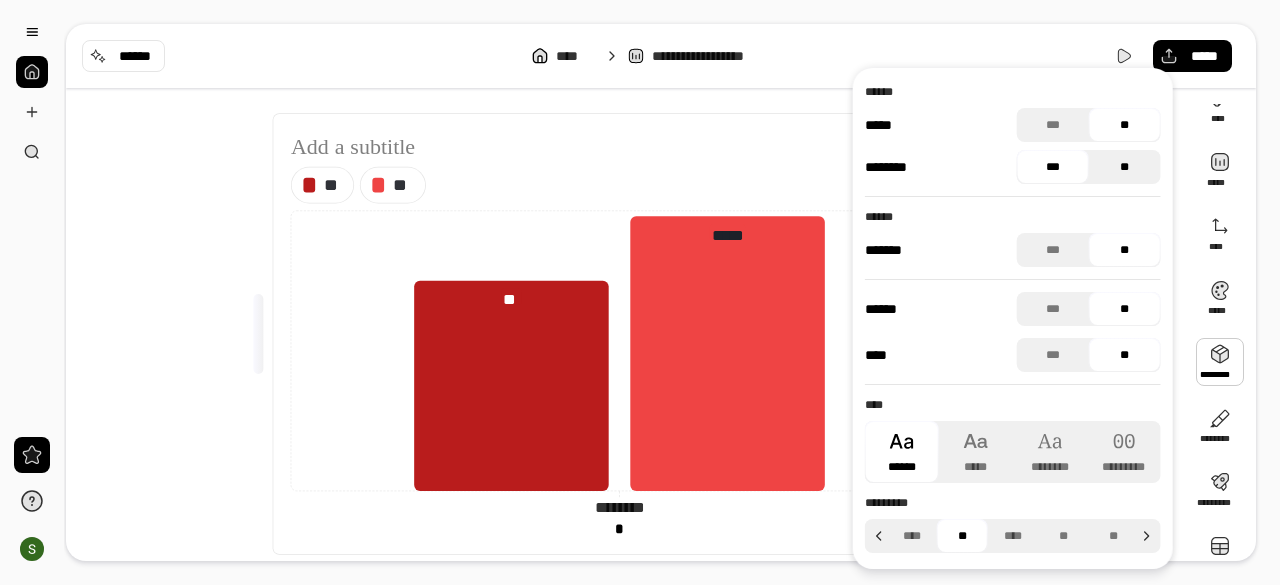 click on "**" at bounding box center (1125, 167) 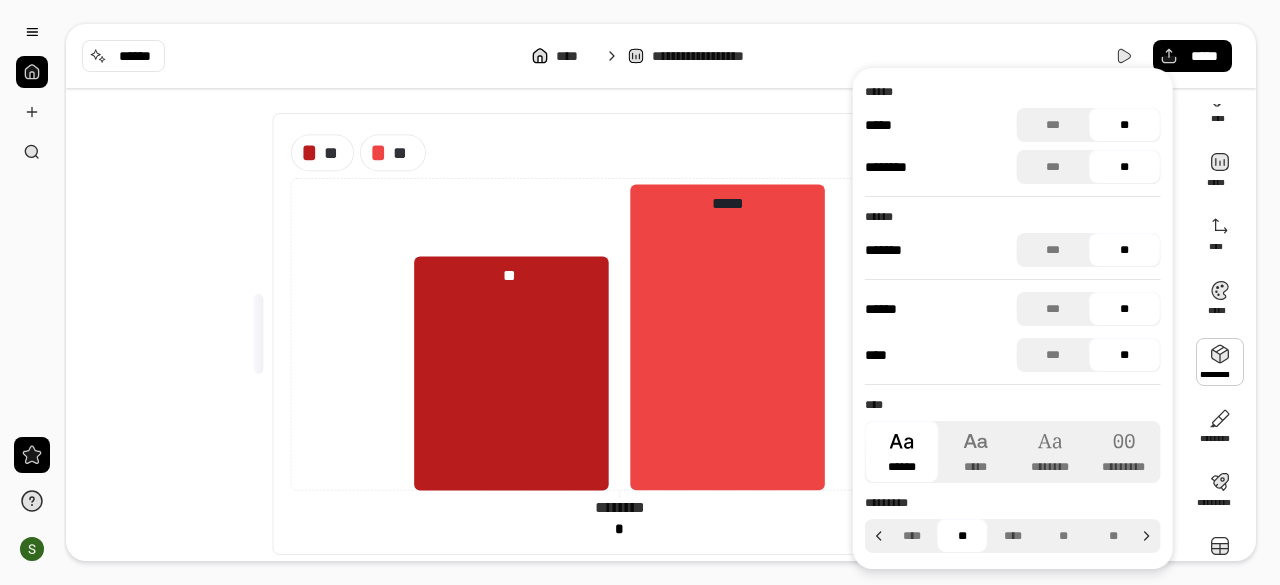 click on "**" at bounding box center [1125, 167] 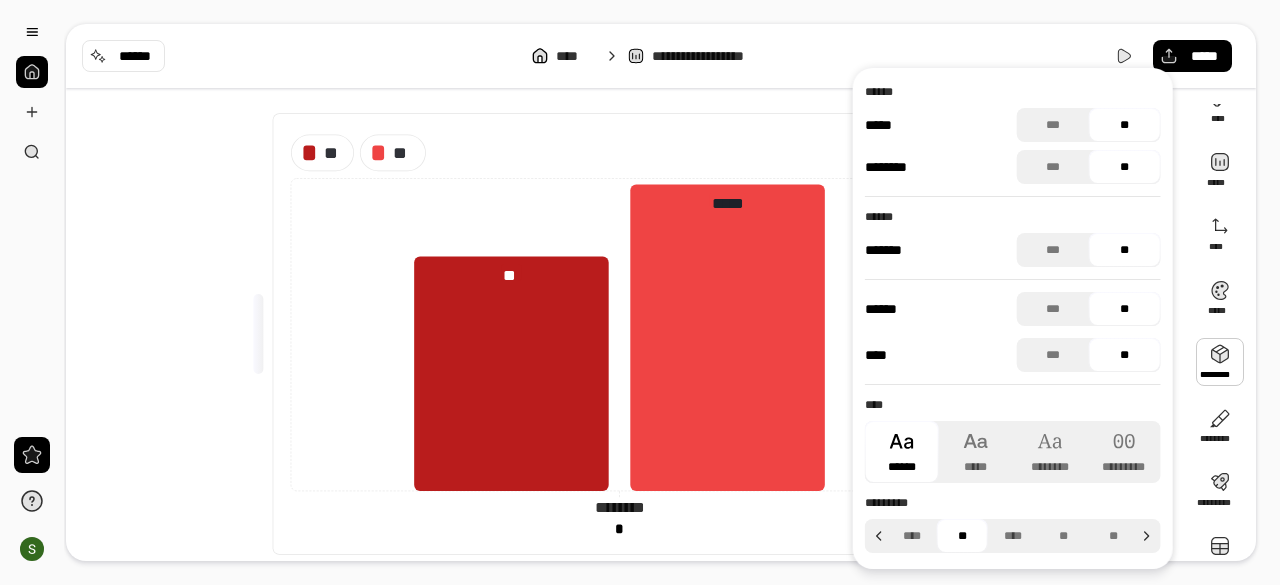 click on "**" at bounding box center [1125, 250] 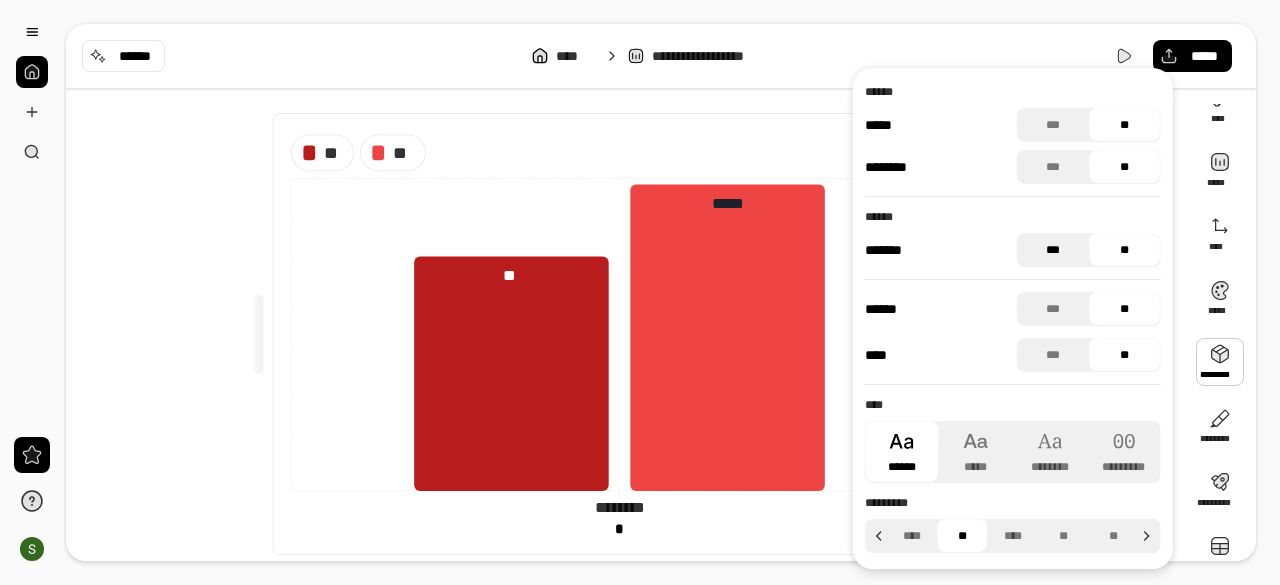 click on "***" at bounding box center (1053, 250) 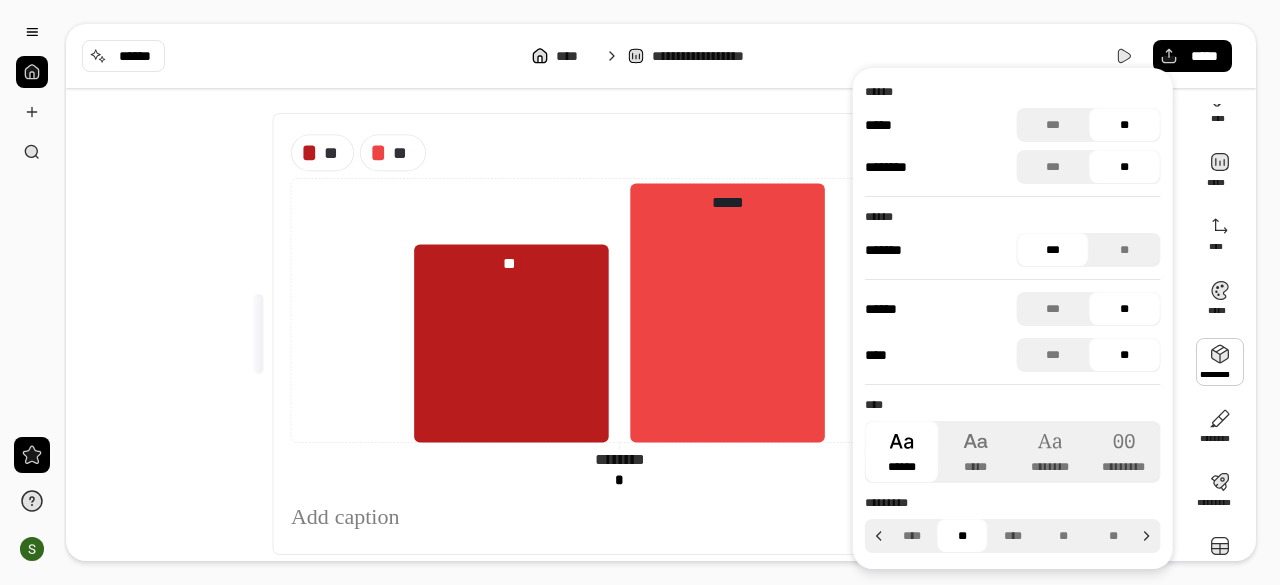 click on "***" at bounding box center [1053, 250] 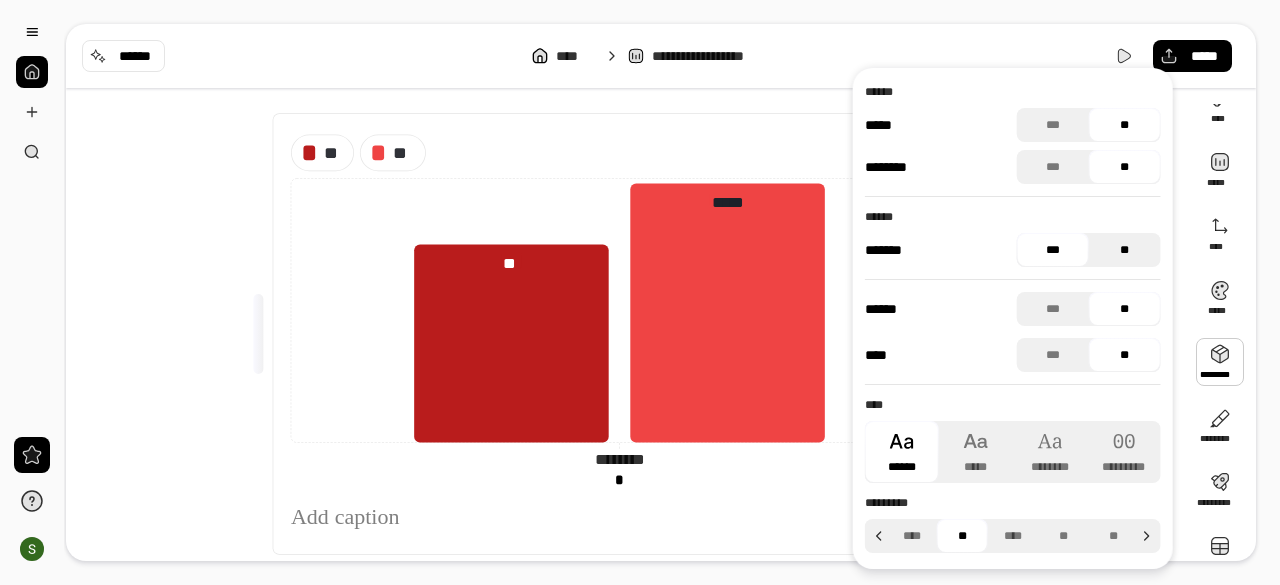 click on "**" at bounding box center (1125, 250) 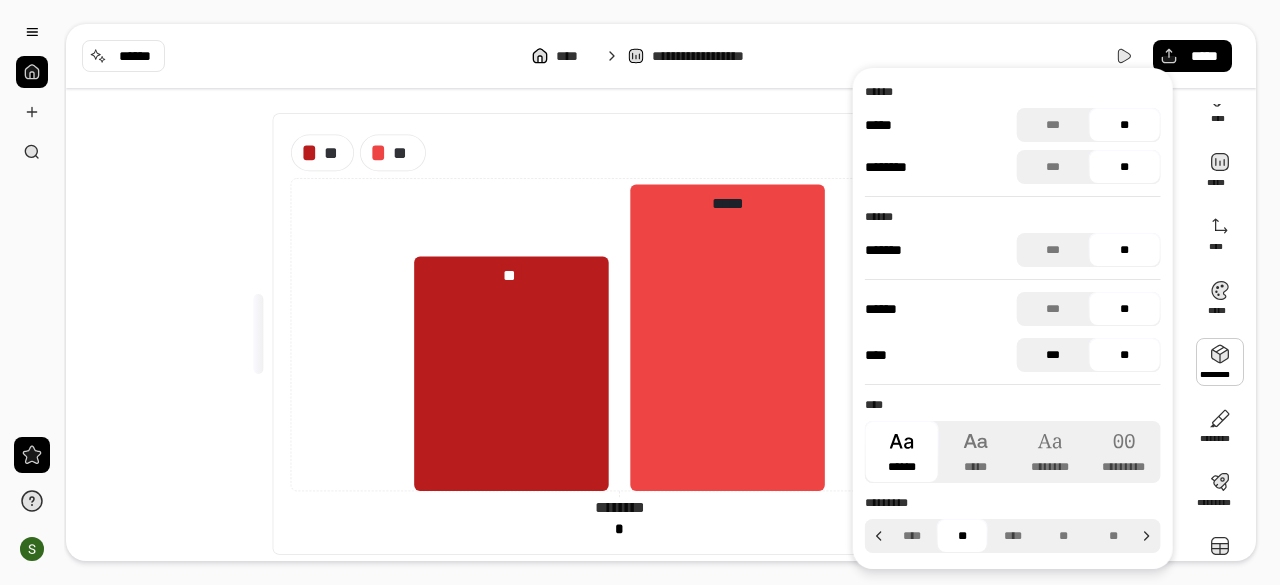 click on "***" at bounding box center [1053, 355] 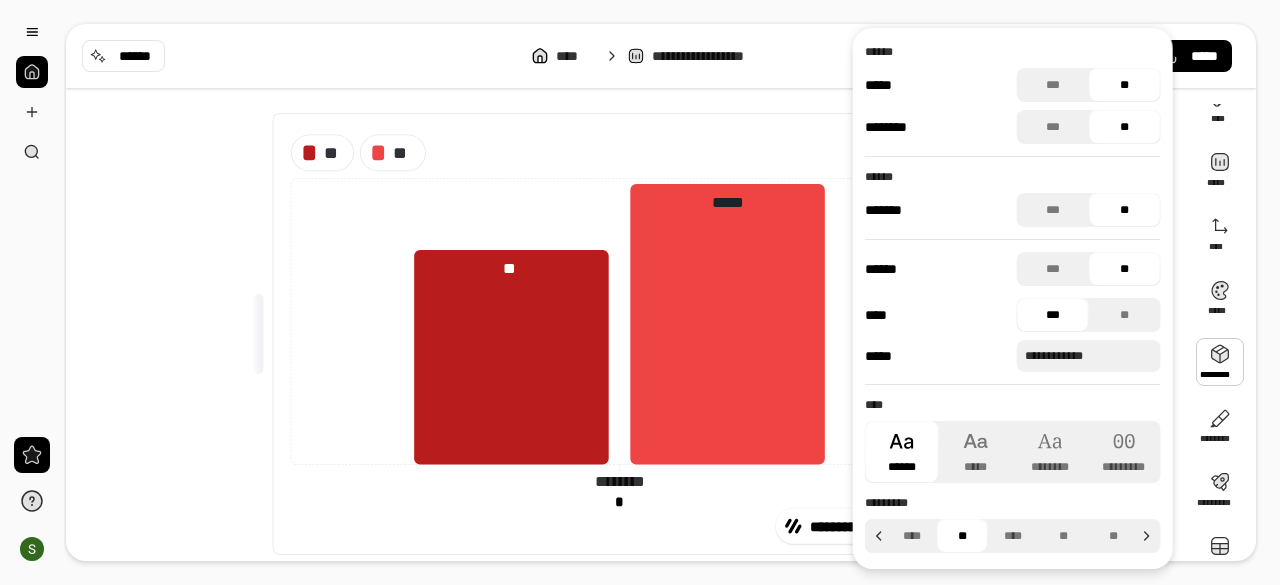click on "***" at bounding box center [1053, 315] 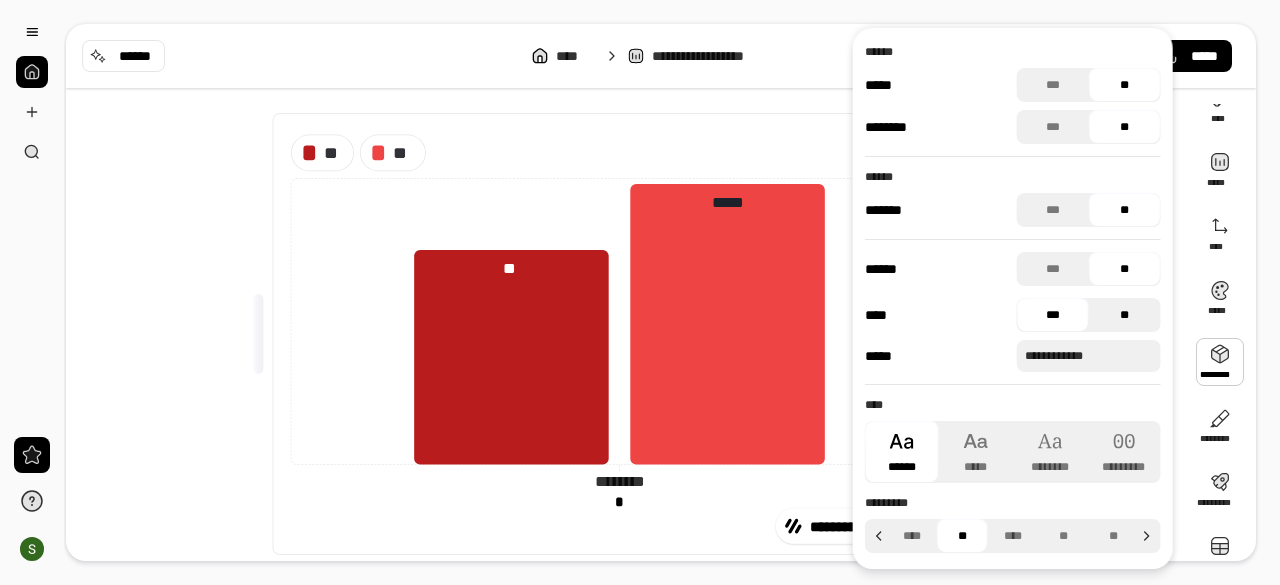 click on "**" at bounding box center (1125, 315) 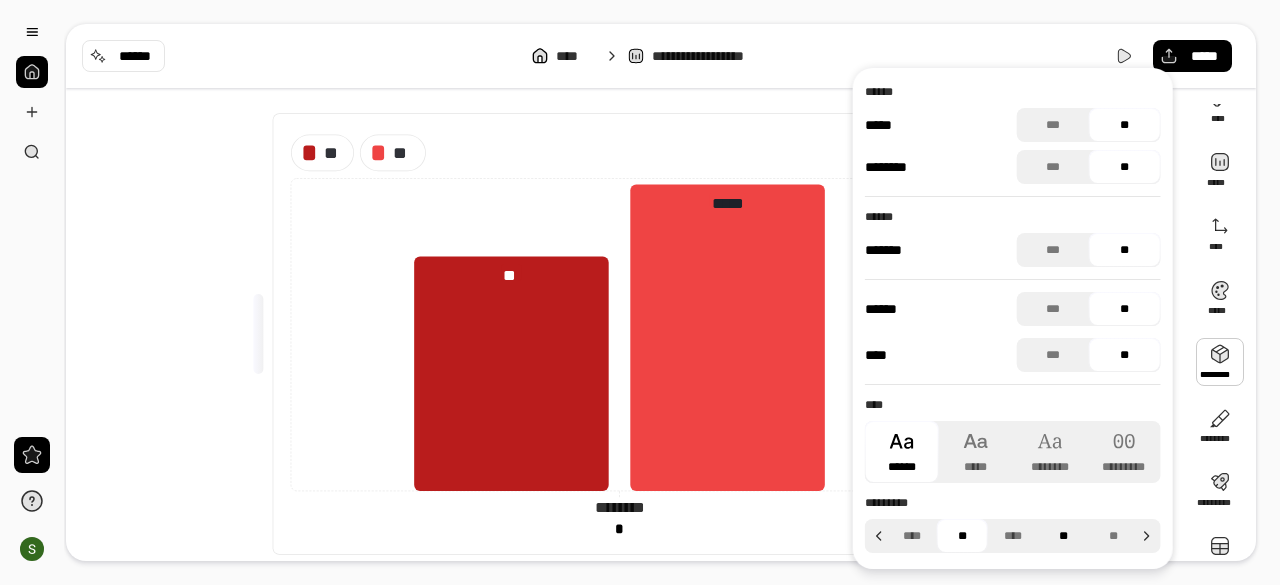click on "**** ** **** ** **" at bounding box center (1013, 536) 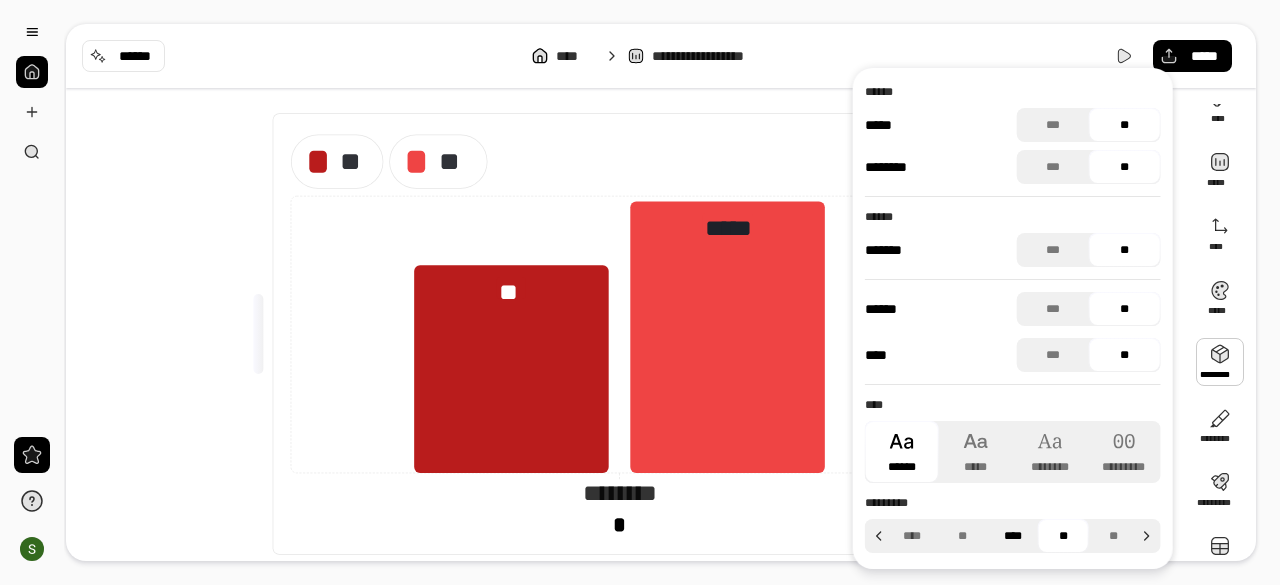 click on "****" at bounding box center [1012, 536] 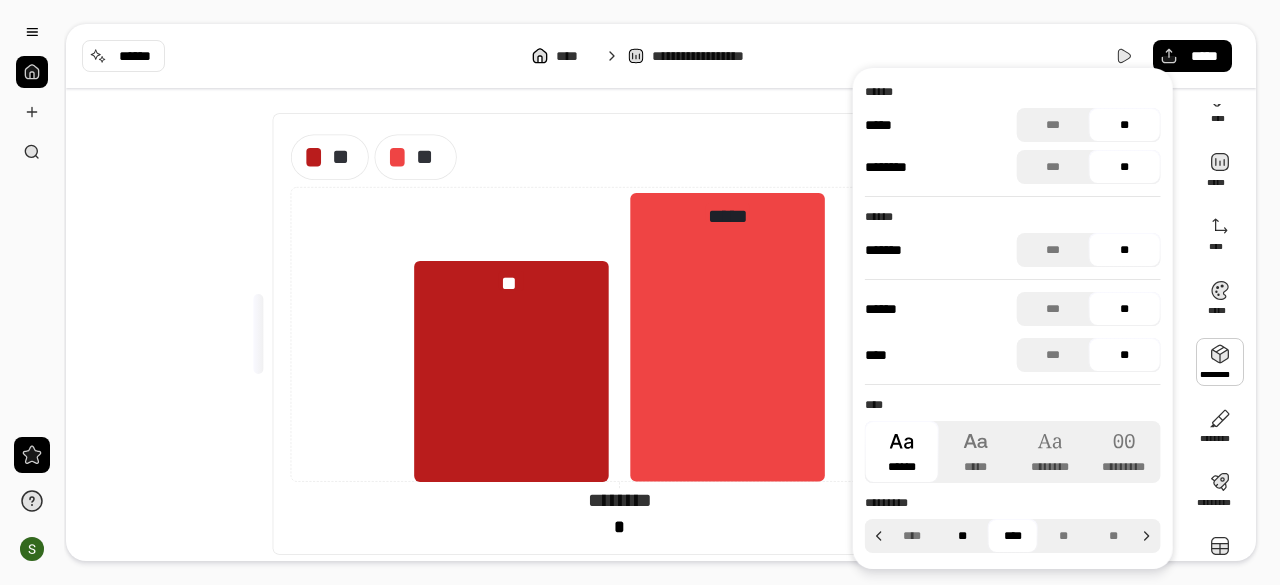 click on "**" at bounding box center (962, 536) 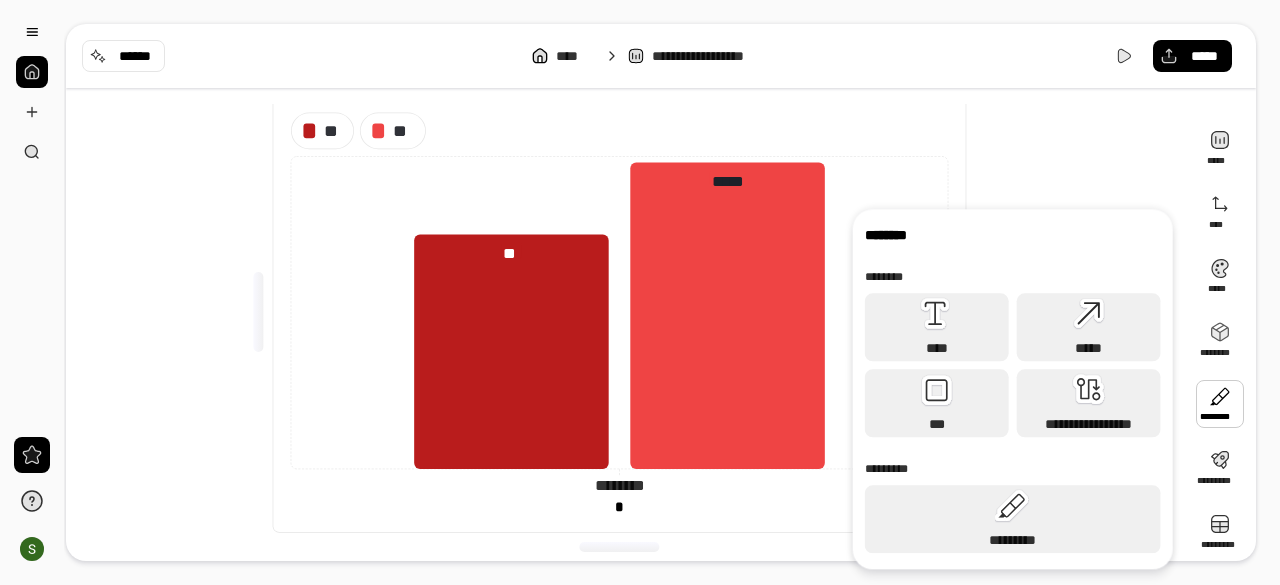 scroll, scrollTop: 62, scrollLeft: 0, axis: vertical 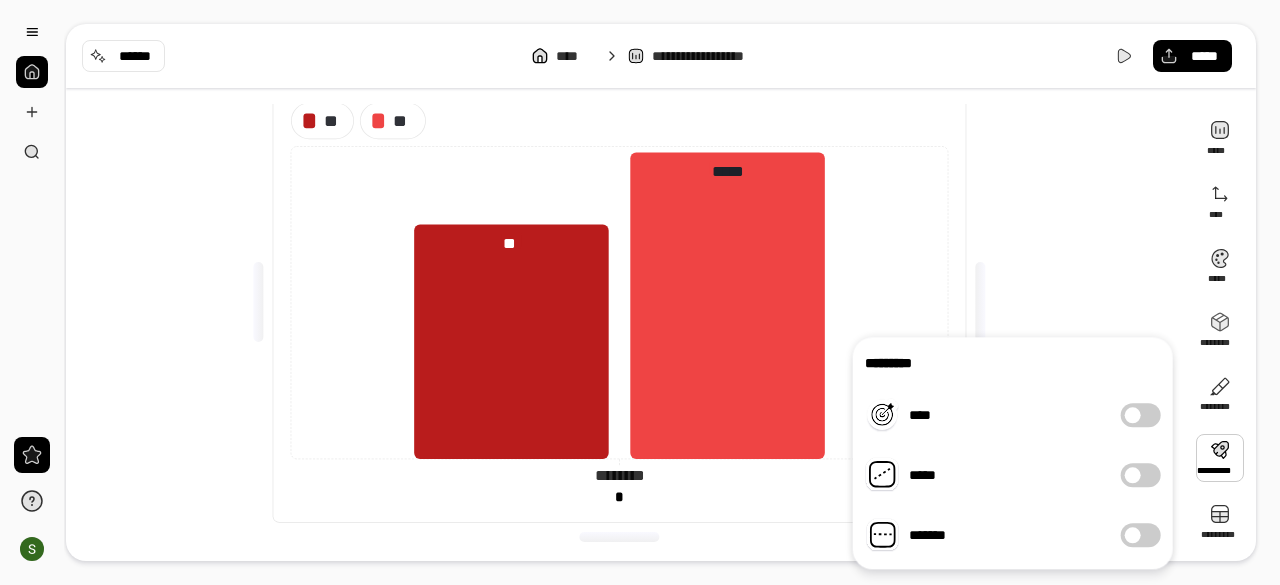 click at bounding box center (1220, 458) 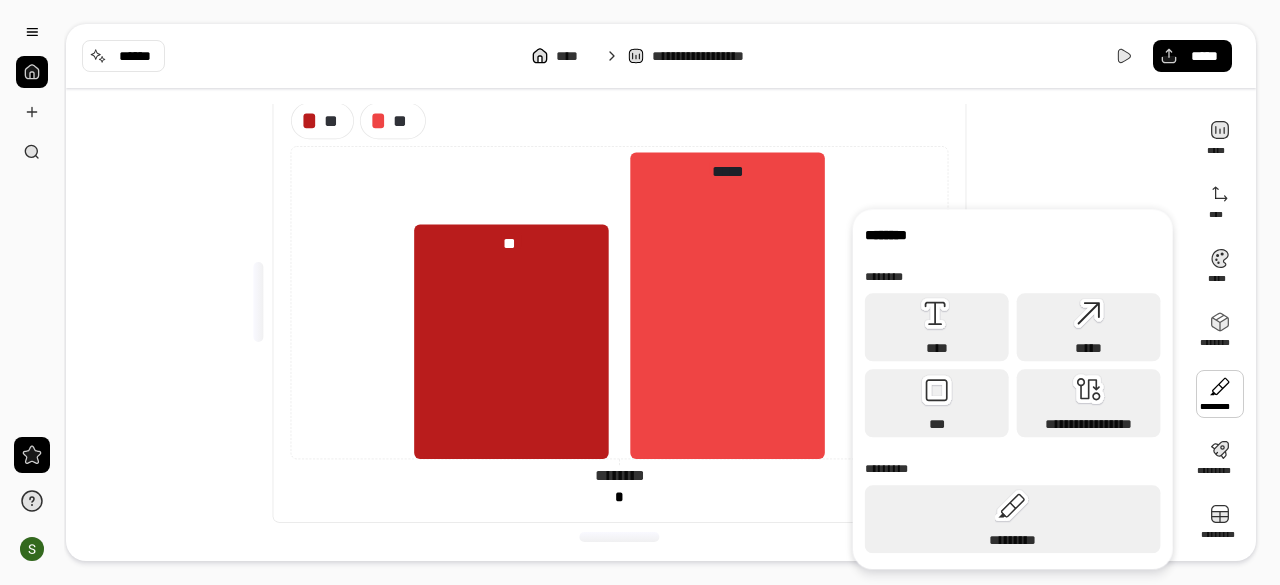 click at bounding box center [1220, 394] 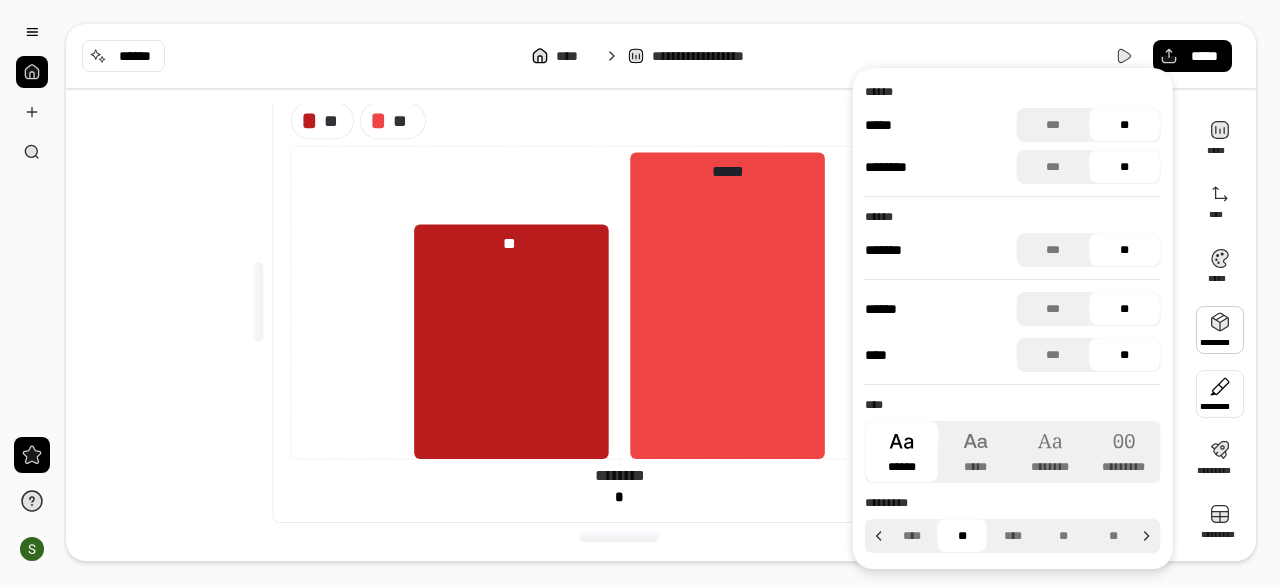 scroll, scrollTop: 0, scrollLeft: 0, axis: both 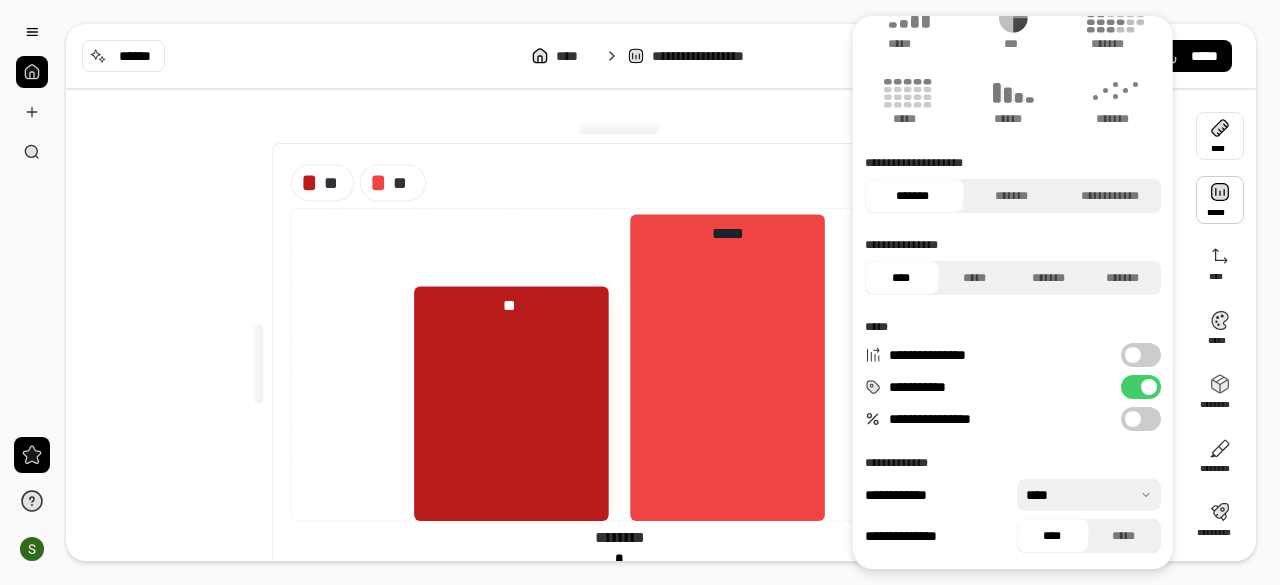 click at bounding box center [619, 129] 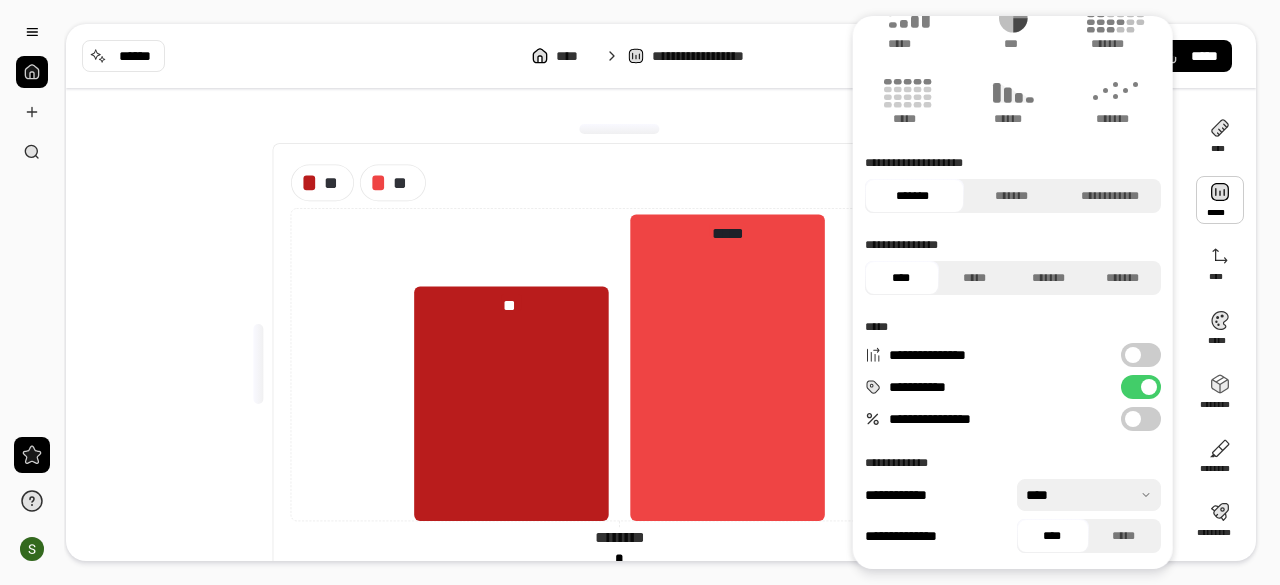 click on "** ** ******** ******** * * ** ***** * * *********" at bounding box center [627, 364] 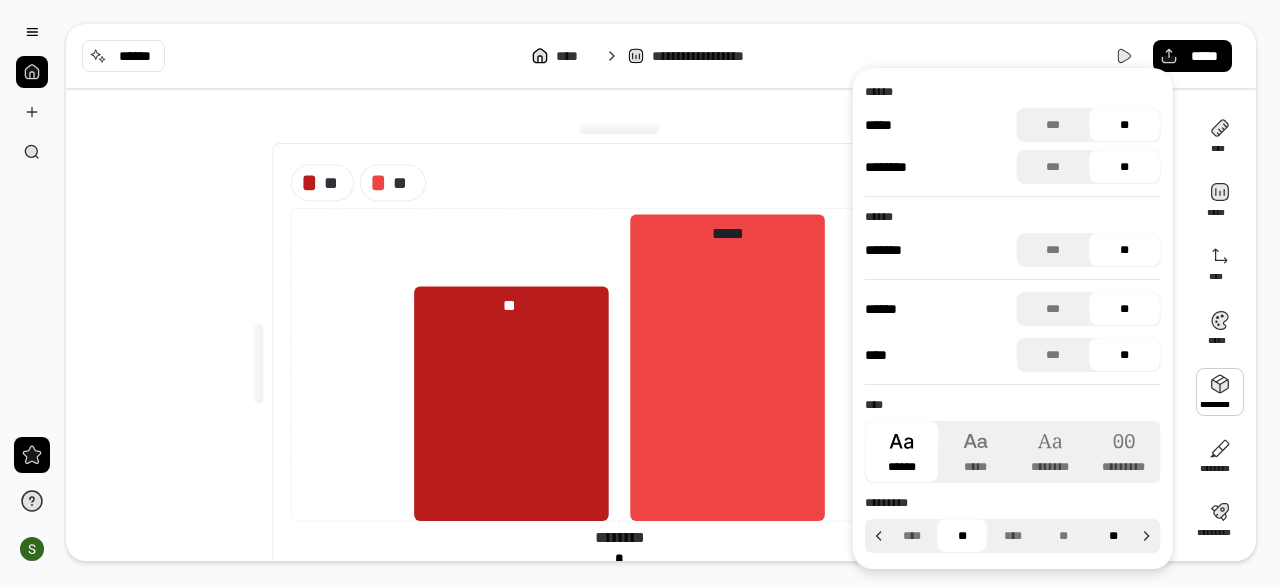 click on "**" at bounding box center [1113, 536] 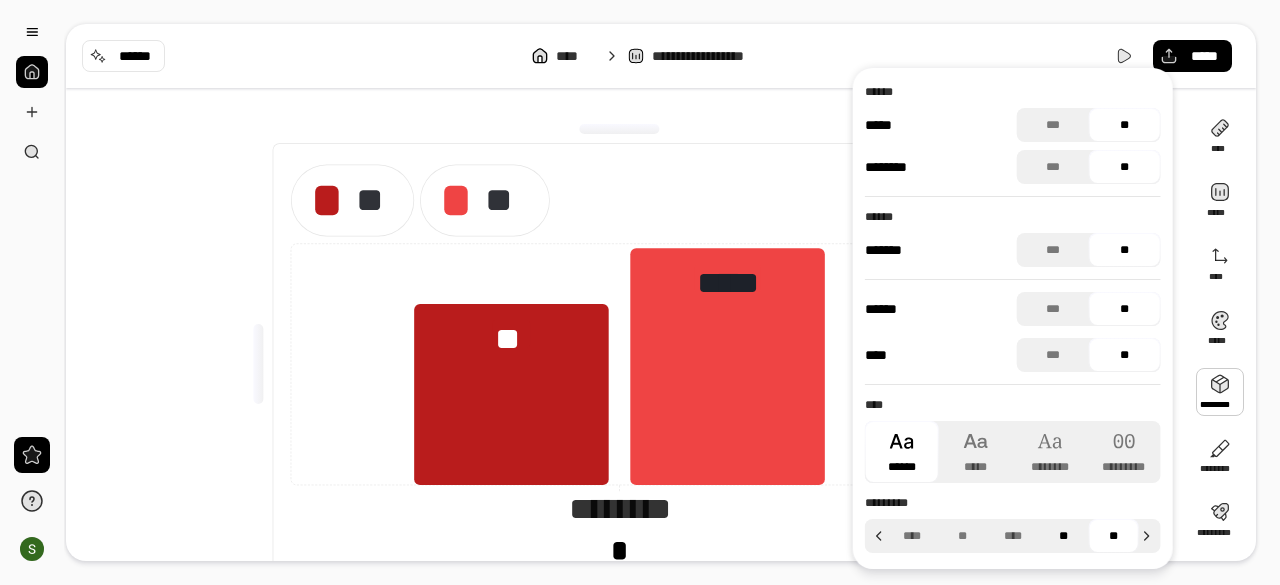 click on "**" at bounding box center [1063, 536] 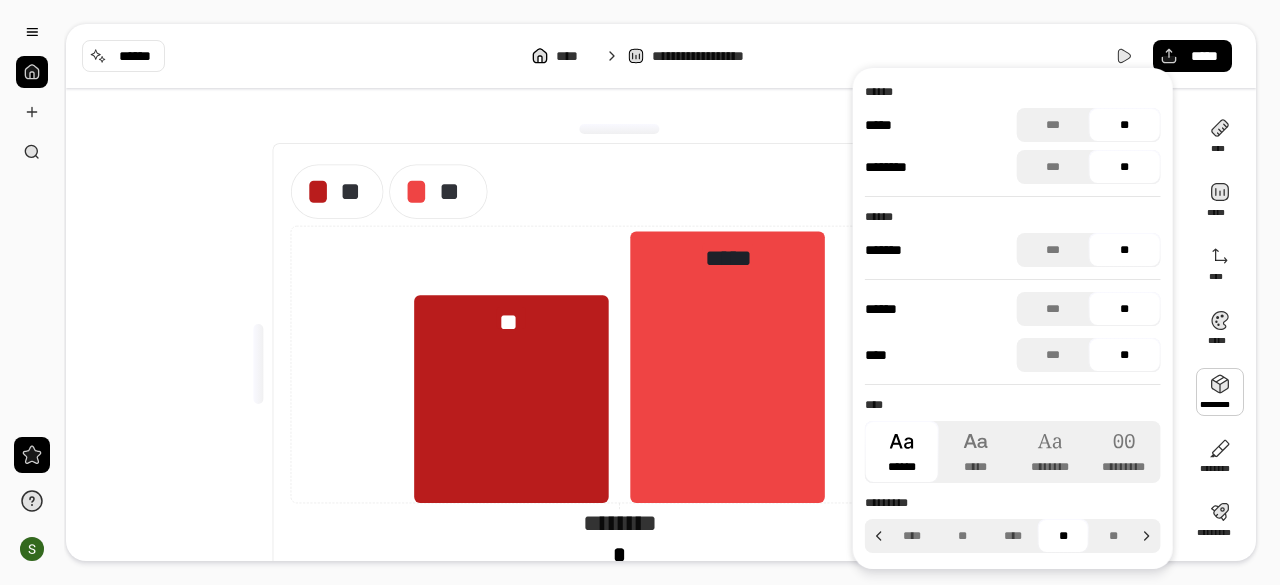 click on "** ** ******** ******** * * ** ***** * * *********" at bounding box center (627, 364) 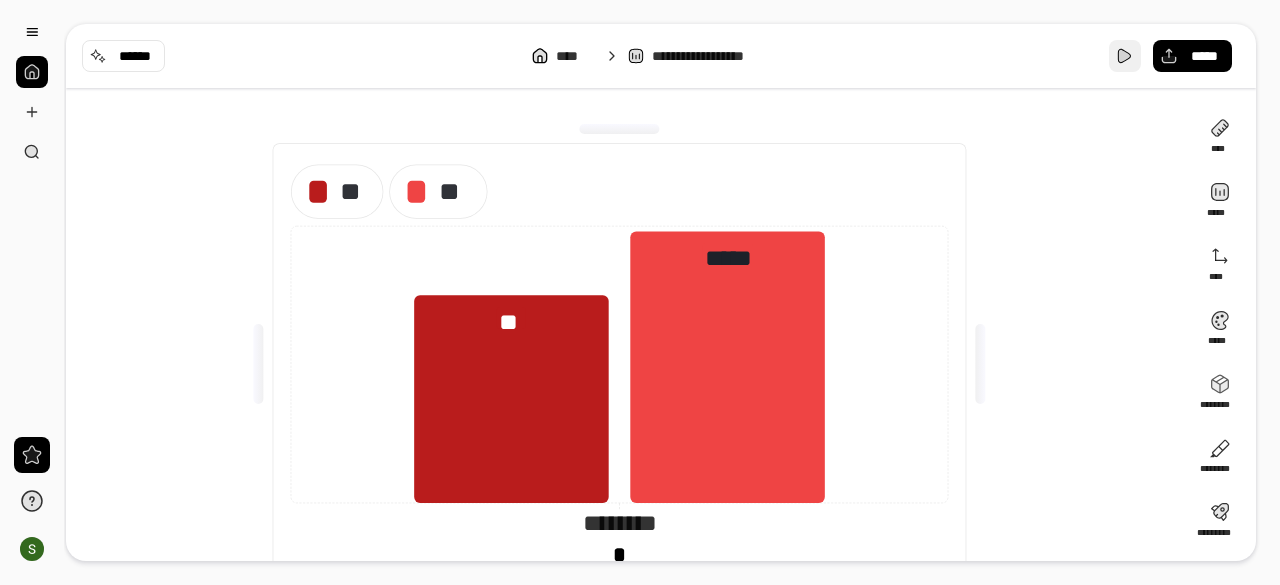 click at bounding box center [1125, 56] 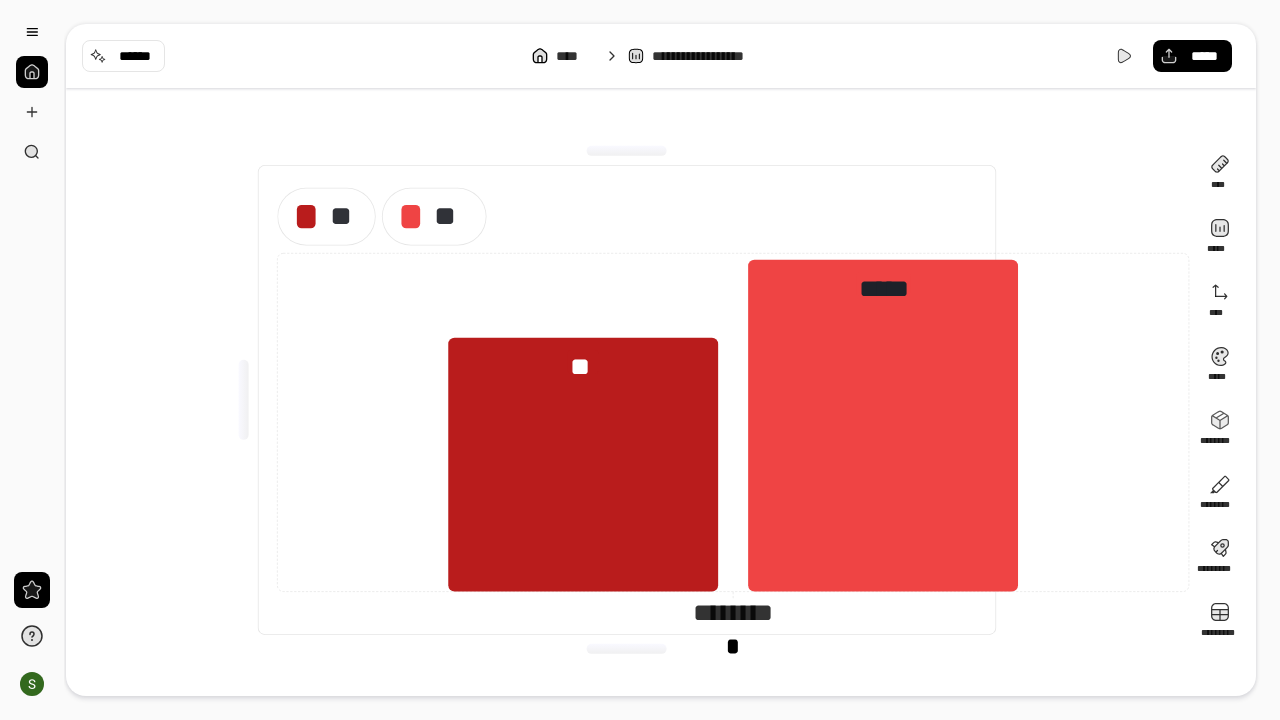 click on "** **" at bounding box center [733, 217] 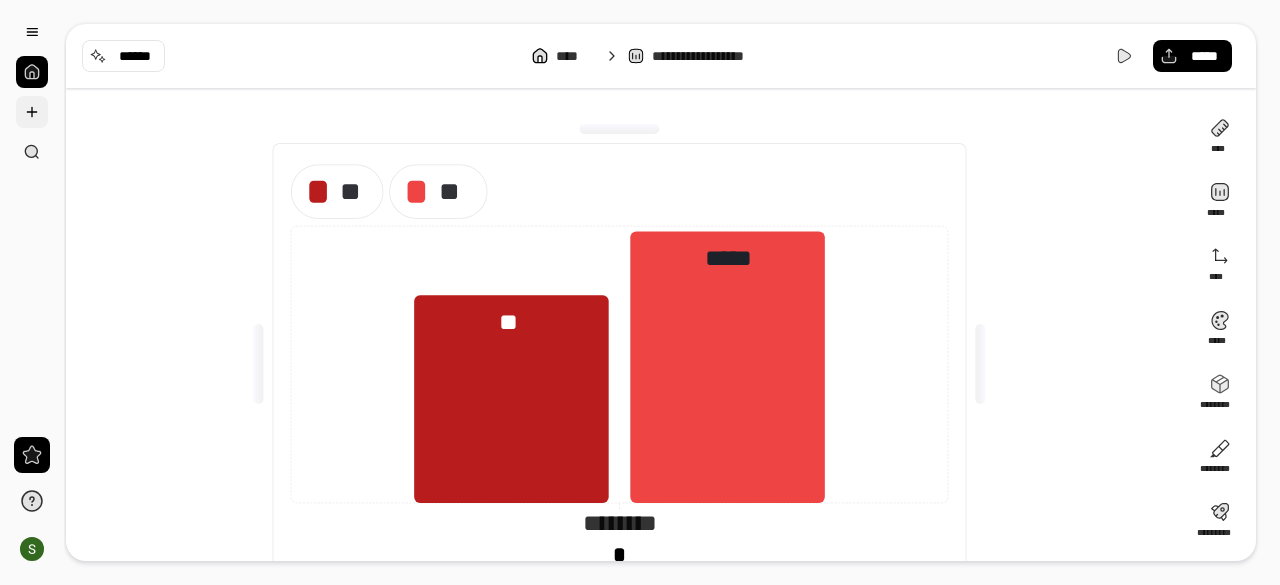 click at bounding box center [32, 112] 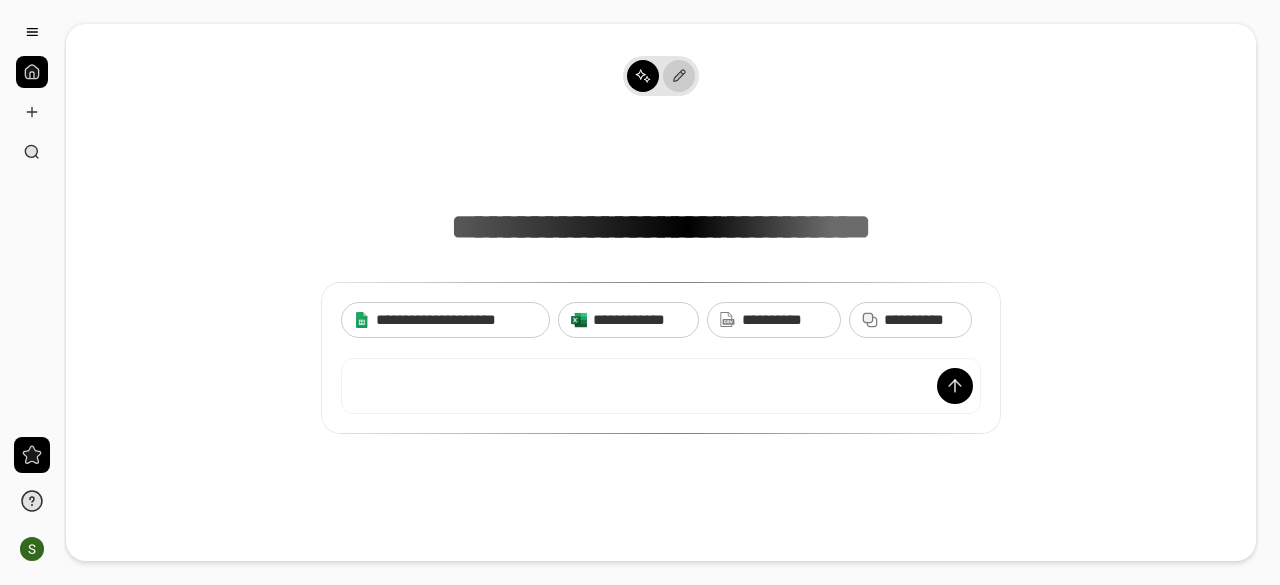 click 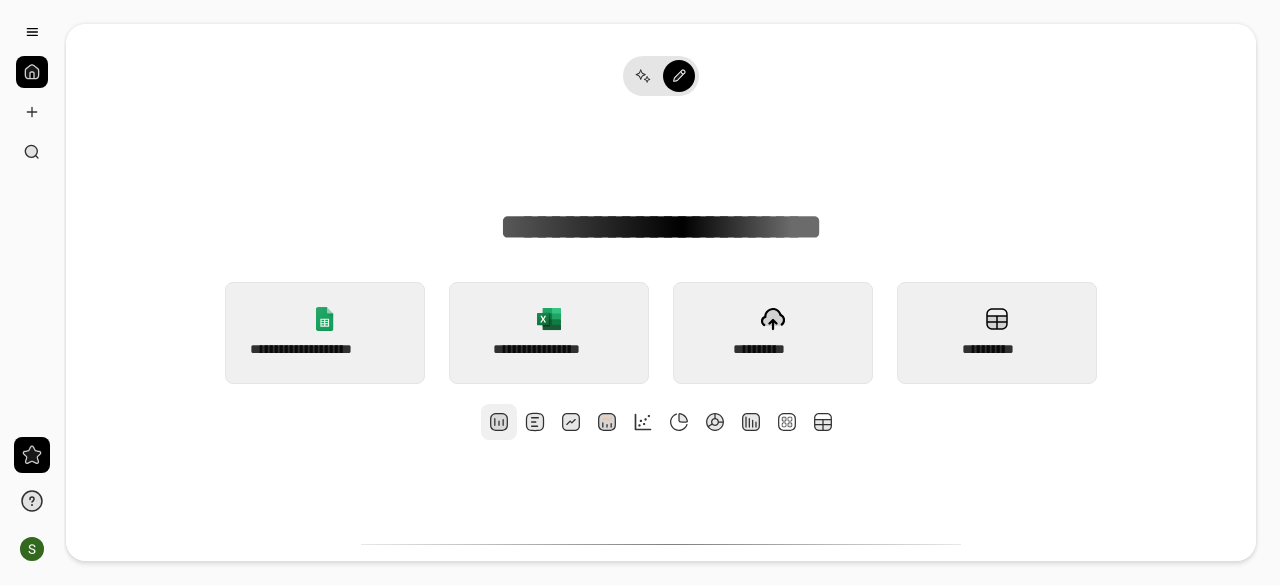 click at bounding box center (499, 422) 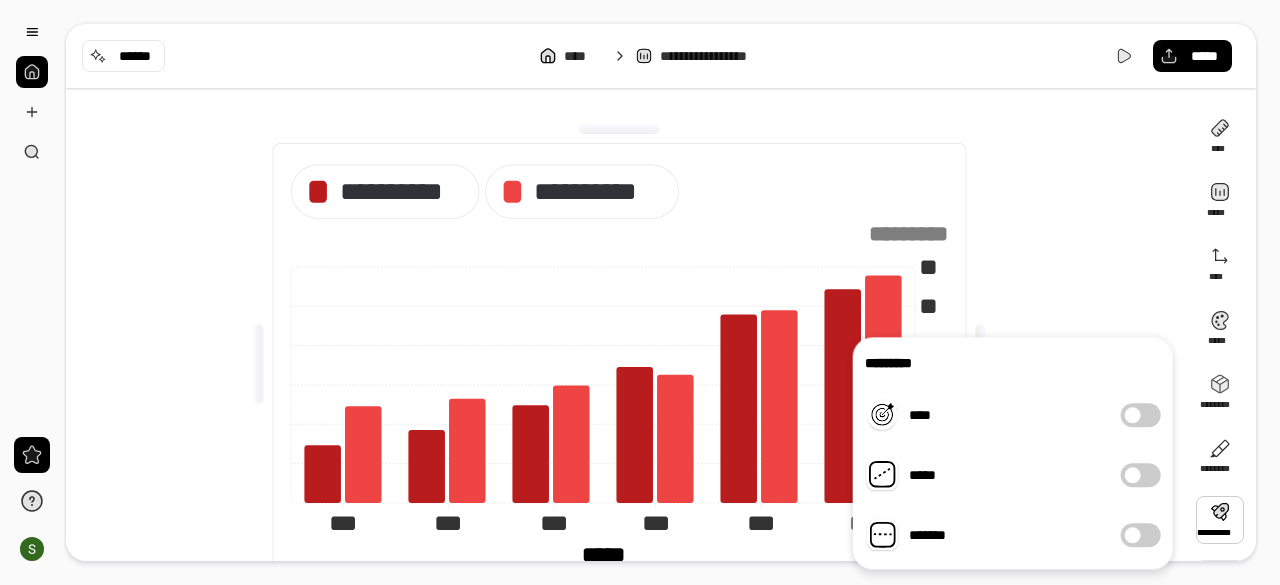 scroll, scrollTop: 62, scrollLeft: 0, axis: vertical 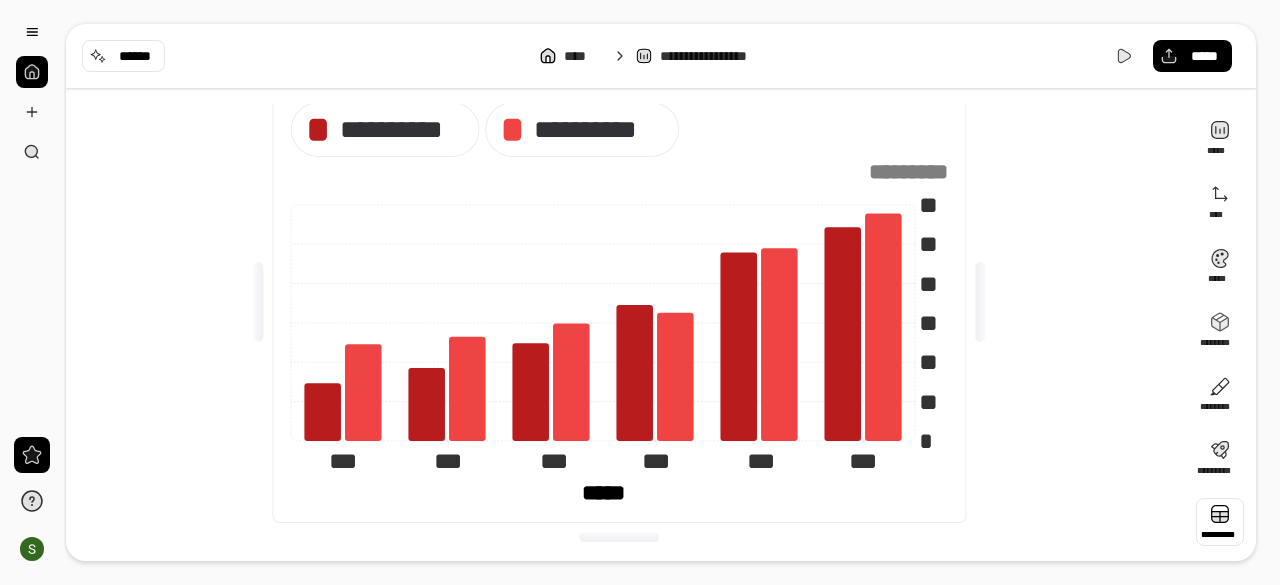 click at bounding box center (1220, 522) 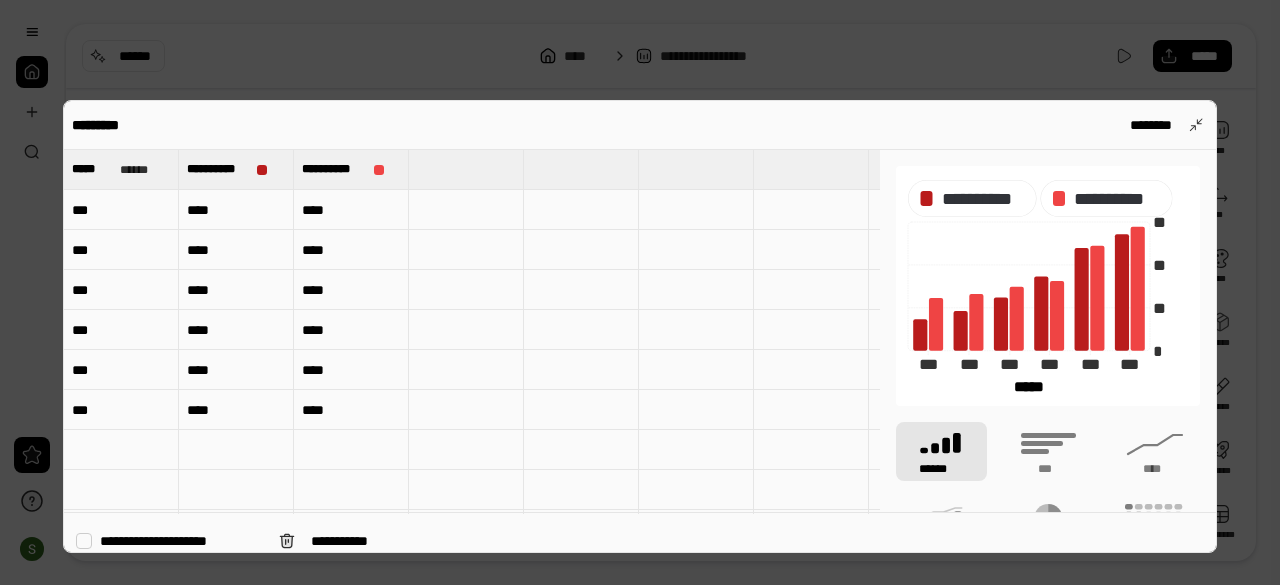 type 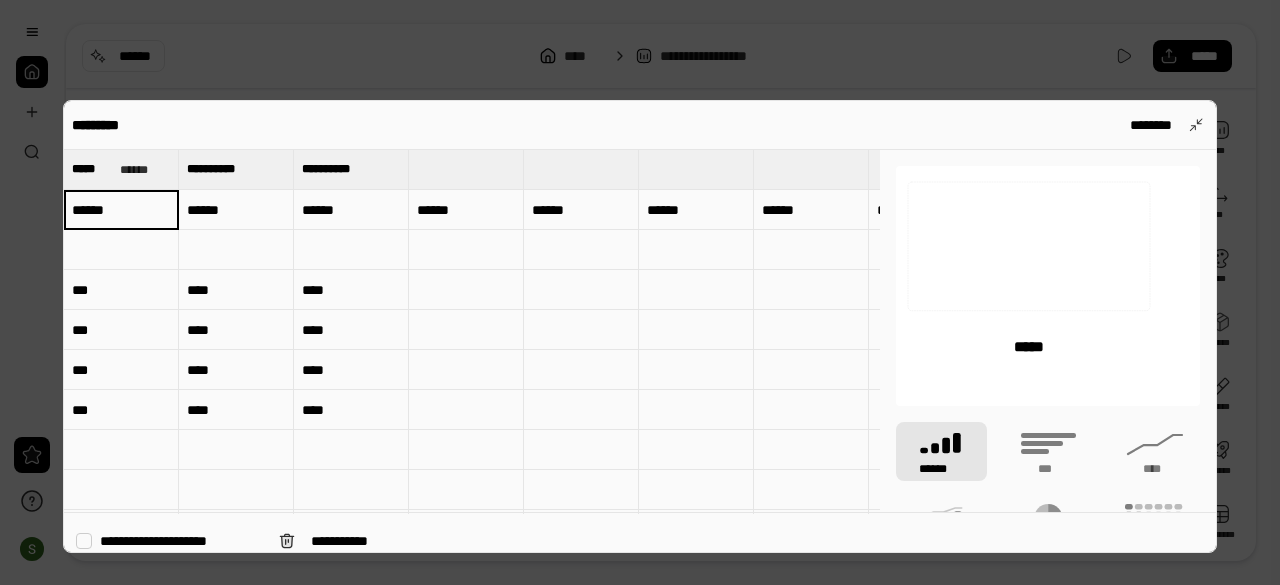 type on "******" 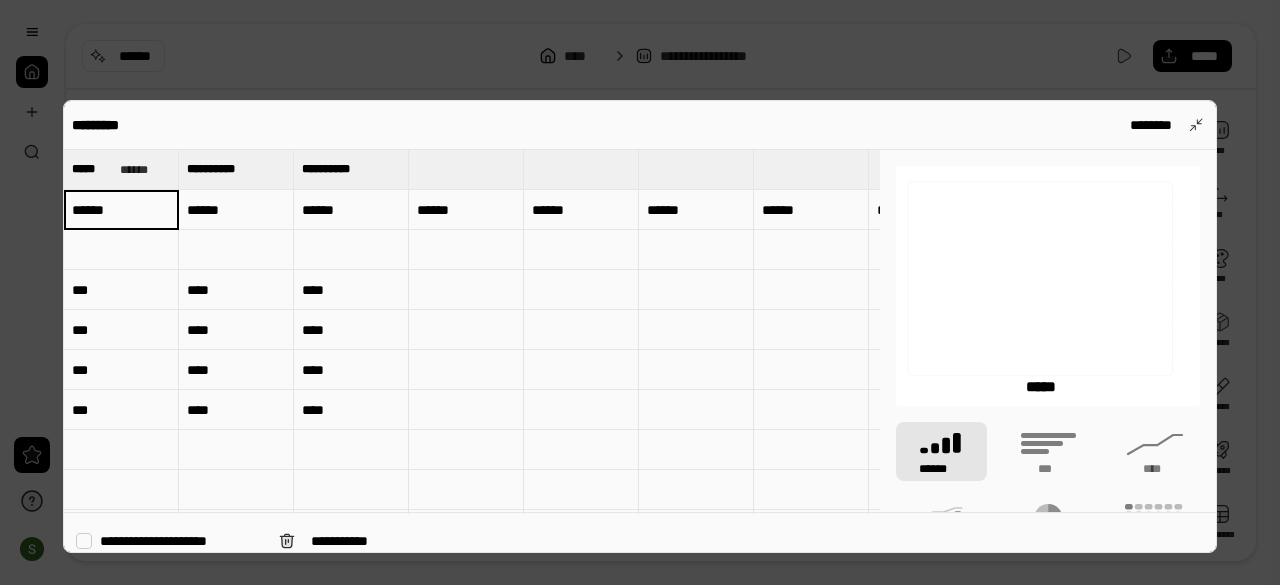 click on "****" at bounding box center (236, 370) 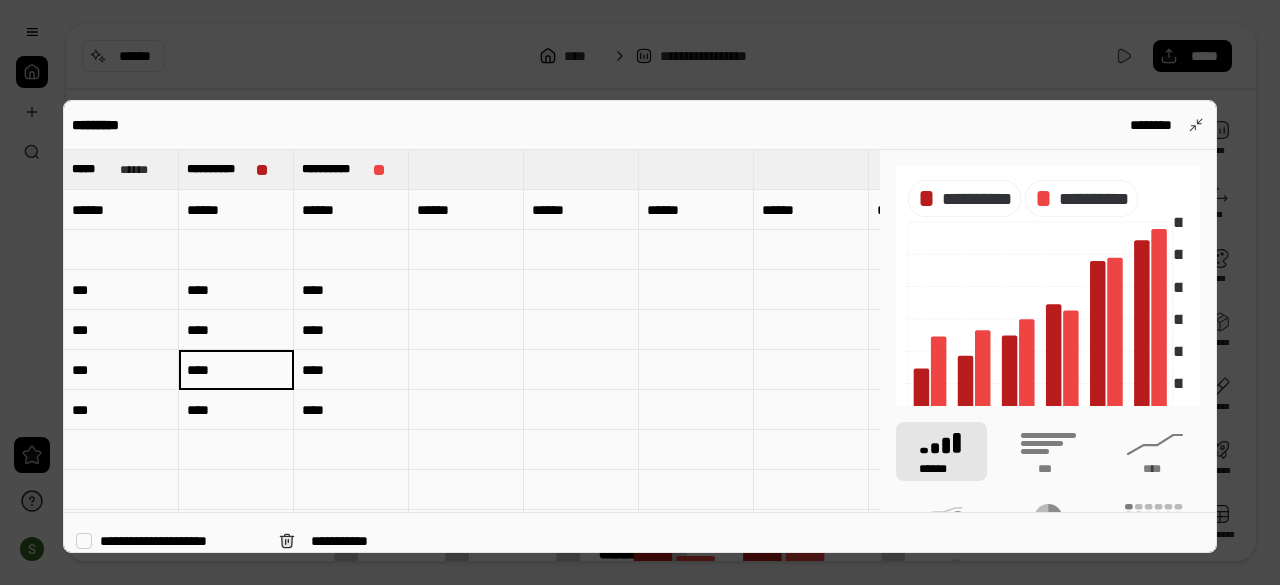 type on "***" 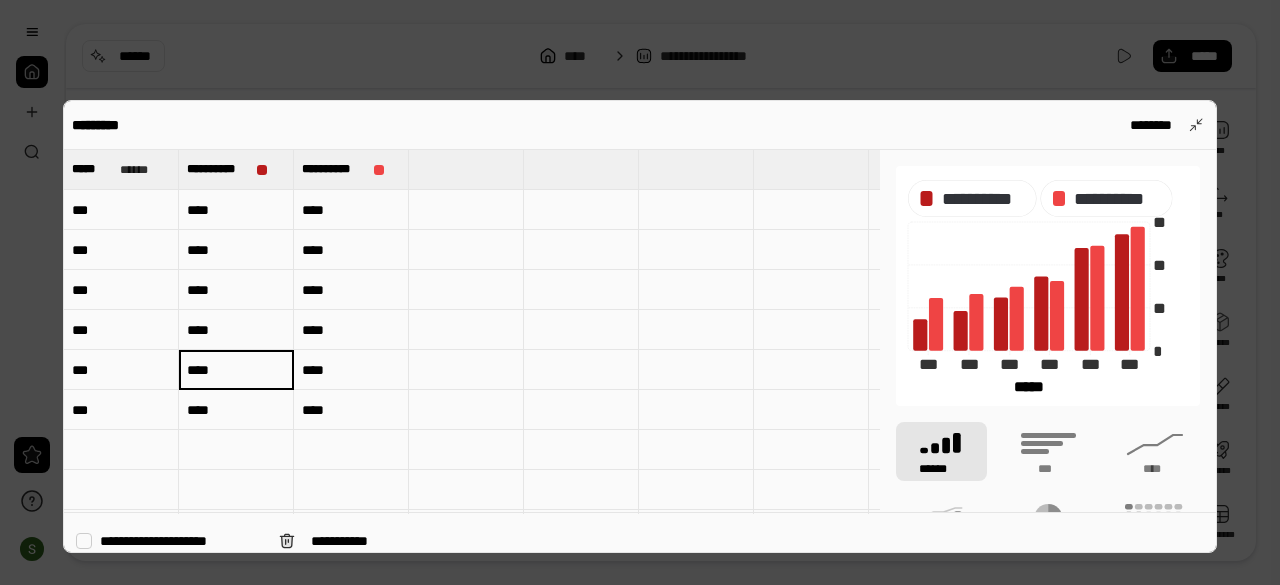 click on "***" at bounding box center [121, 210] 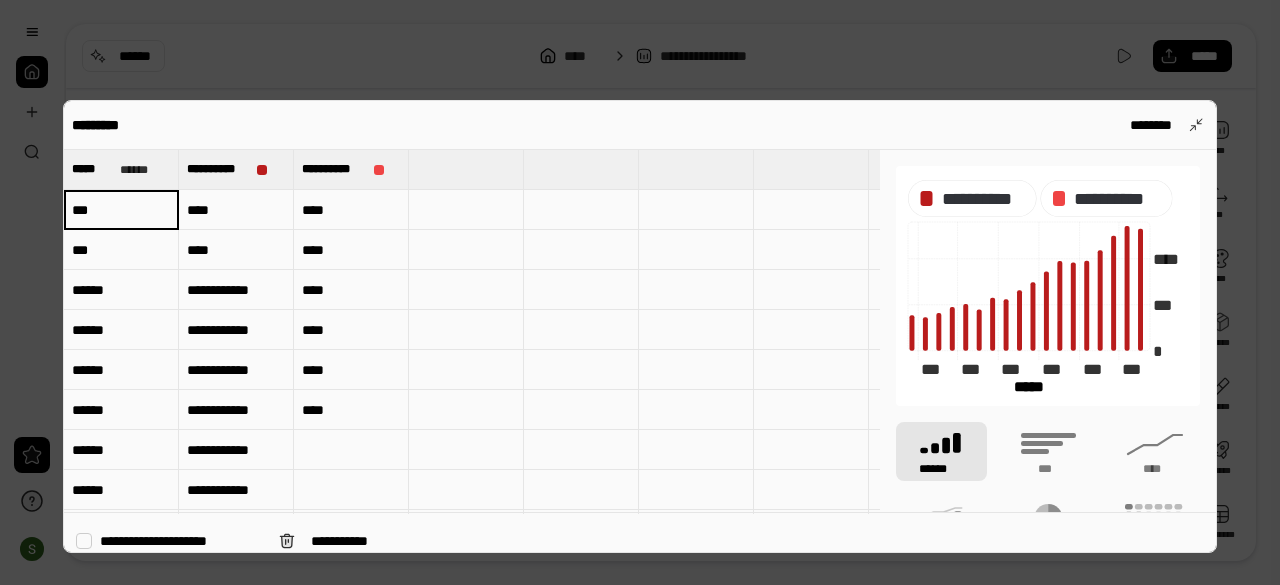 type on "******" 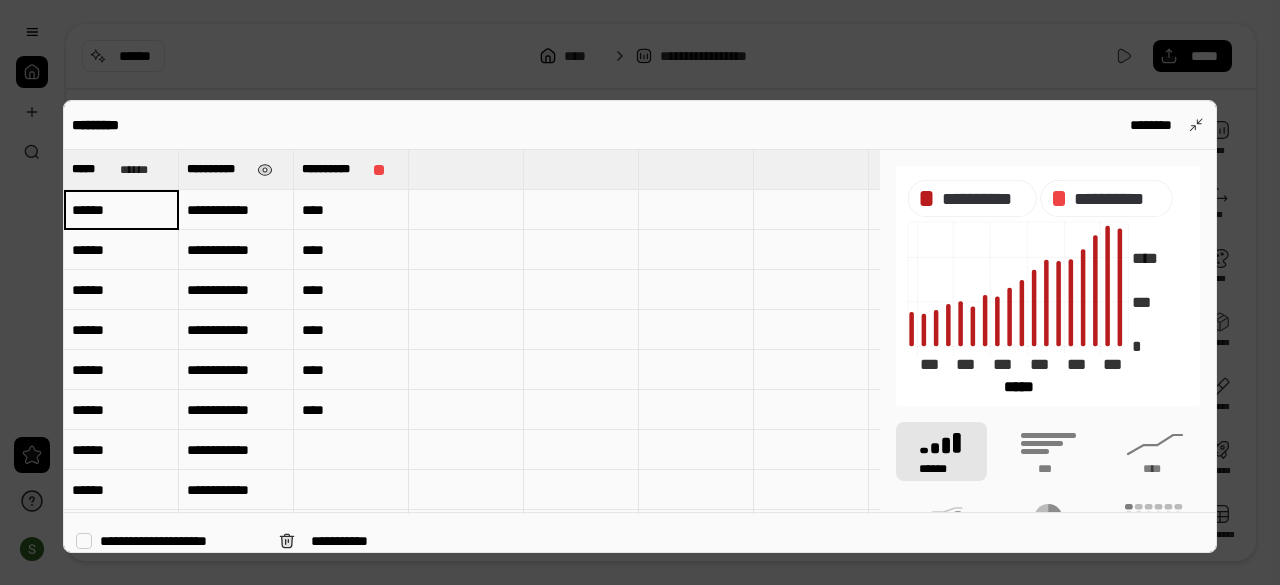 click on "**********" at bounding box center (218, 169) 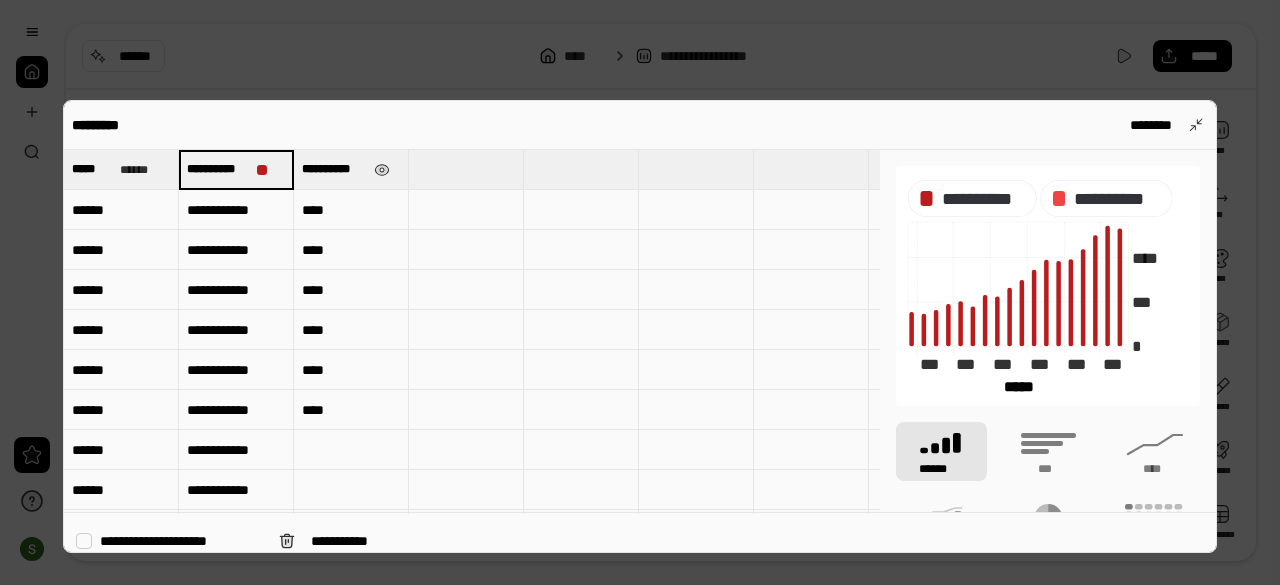 click on "**********" at bounding box center (334, 169) 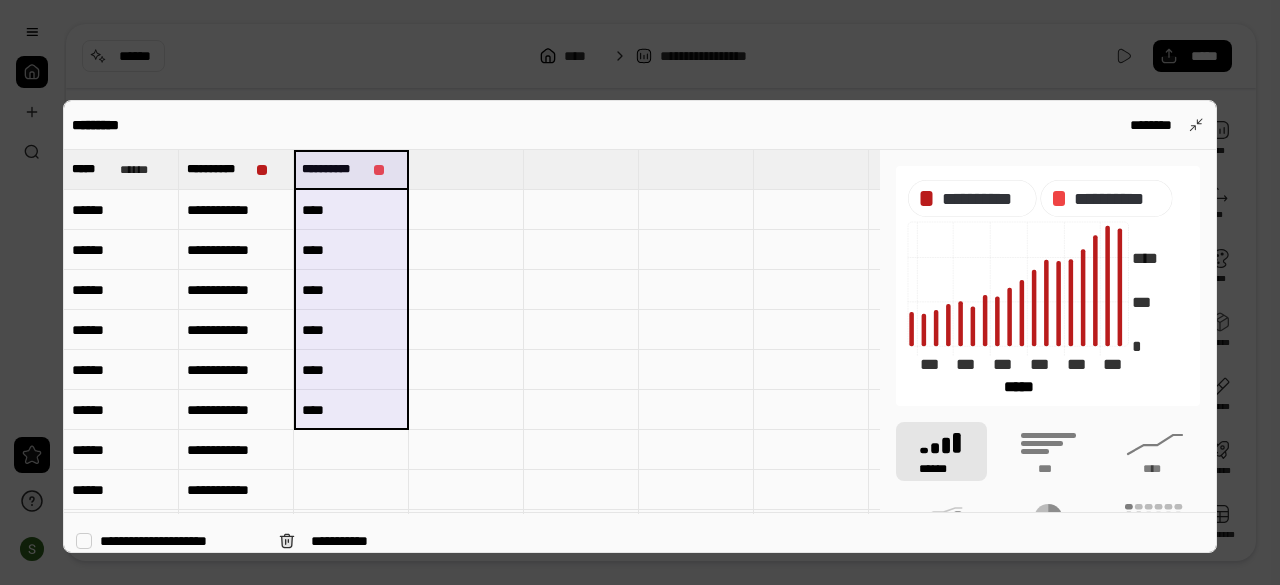 drag, startPoint x: 353, startPoint y: 377, endPoint x: 350, endPoint y: 397, distance: 20.22375 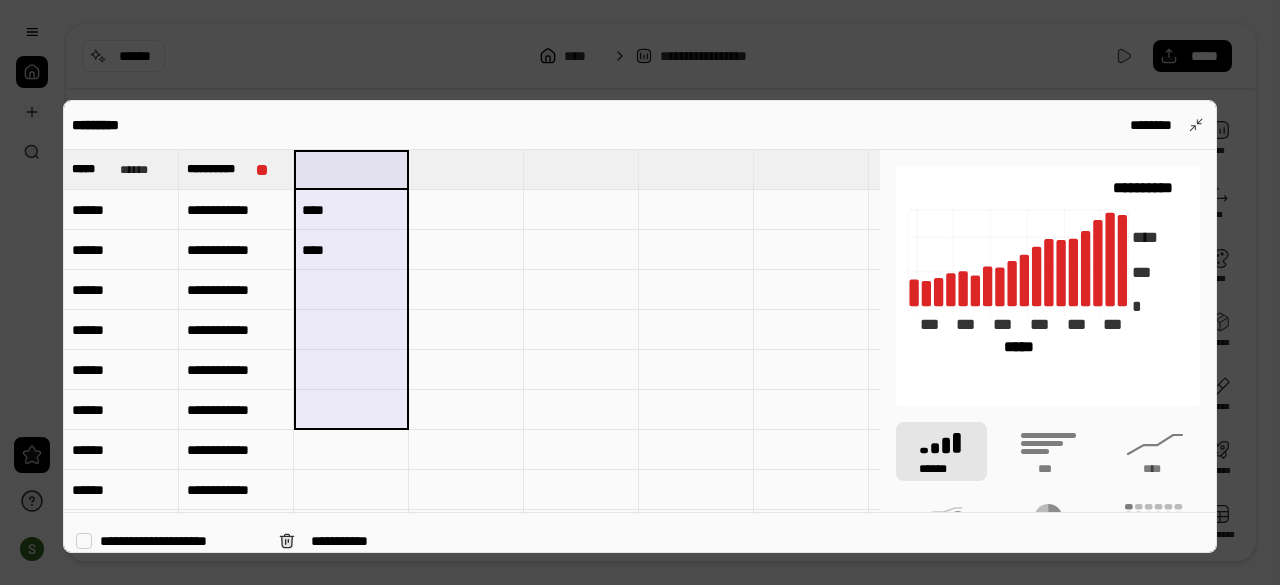type 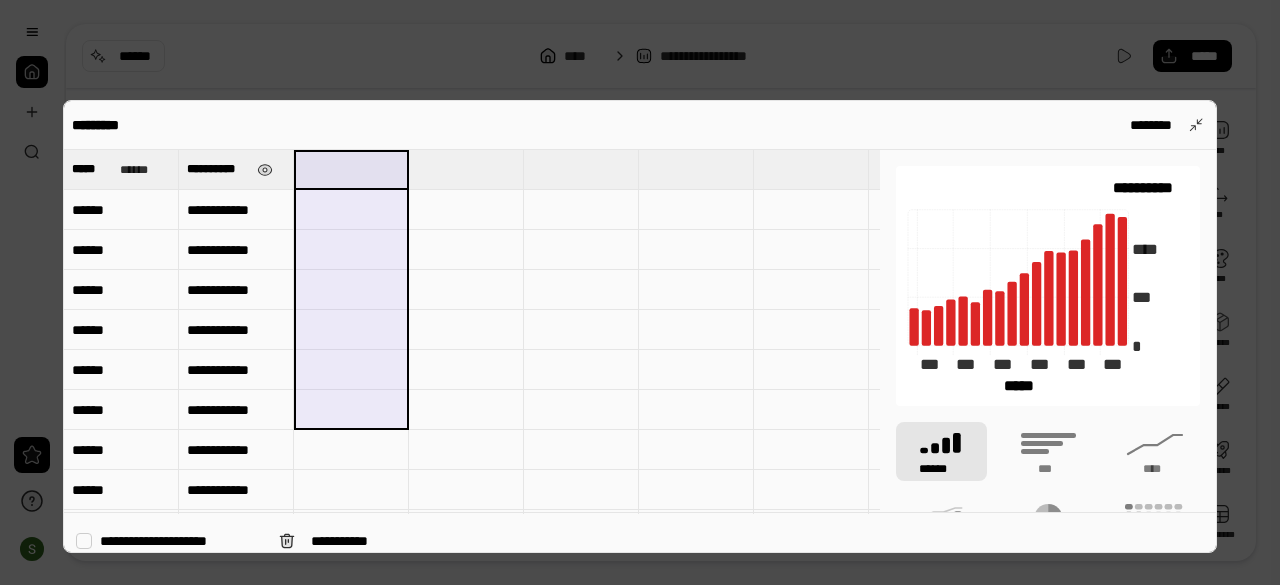 click on "**********" at bounding box center [218, 169] 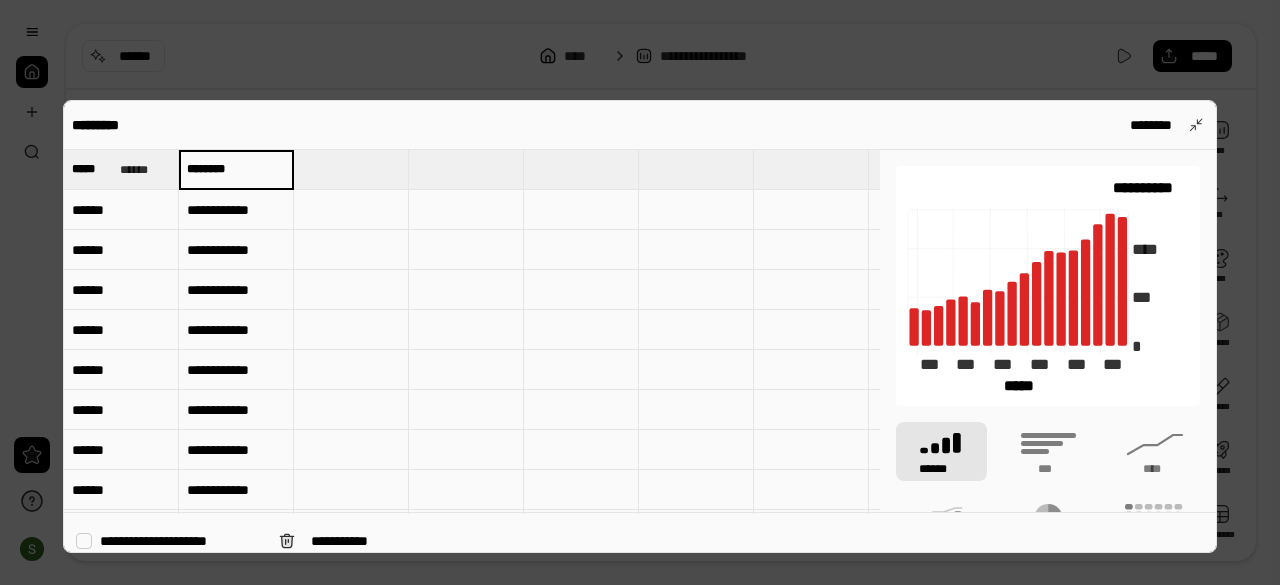 type on "********" 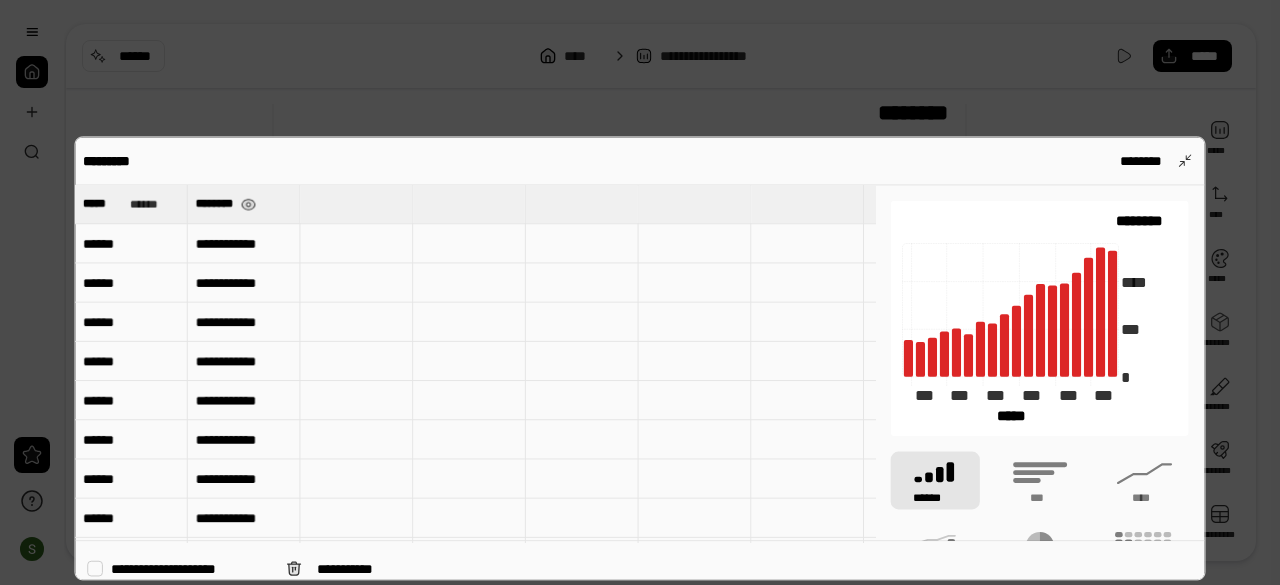 type on "********" 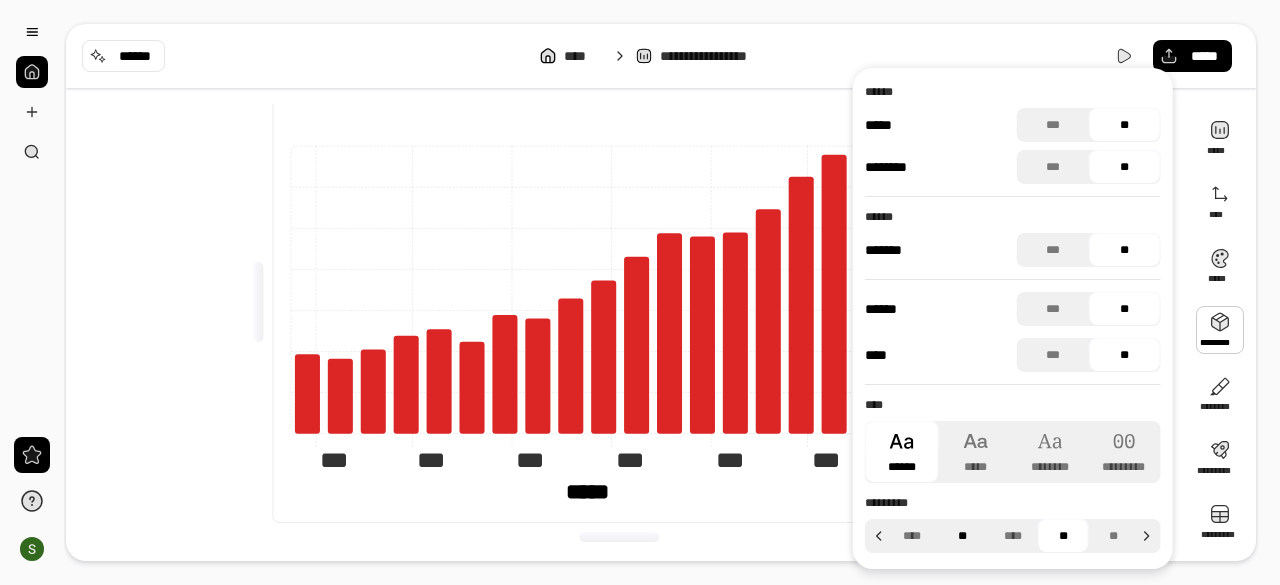 click on "**" at bounding box center (962, 536) 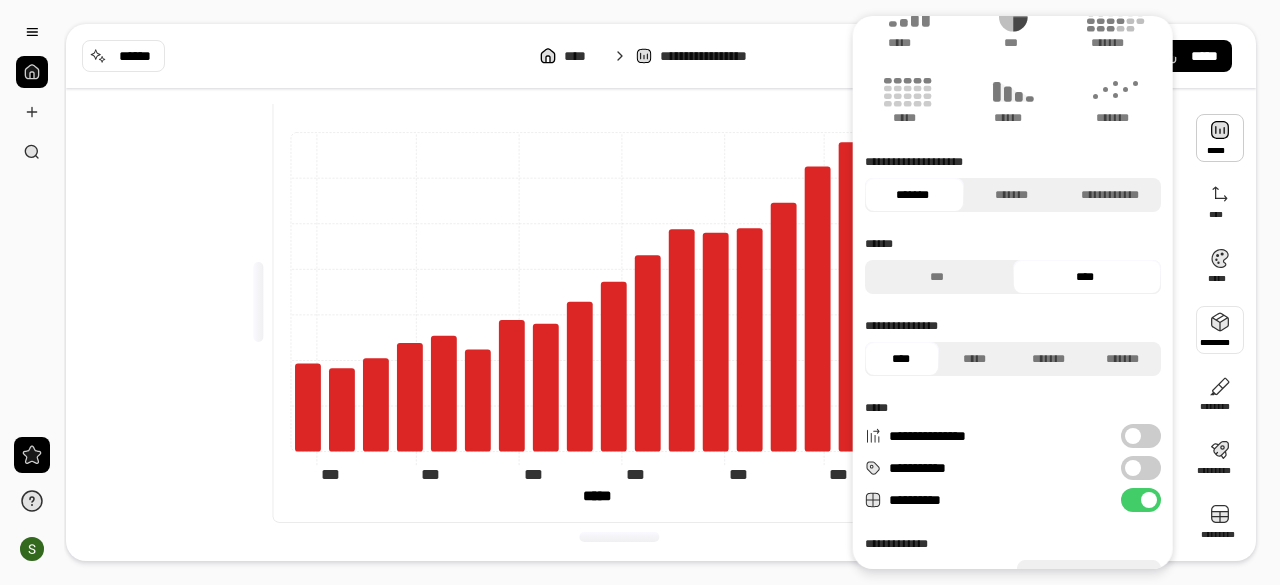 scroll, scrollTop: 192, scrollLeft: 0, axis: vertical 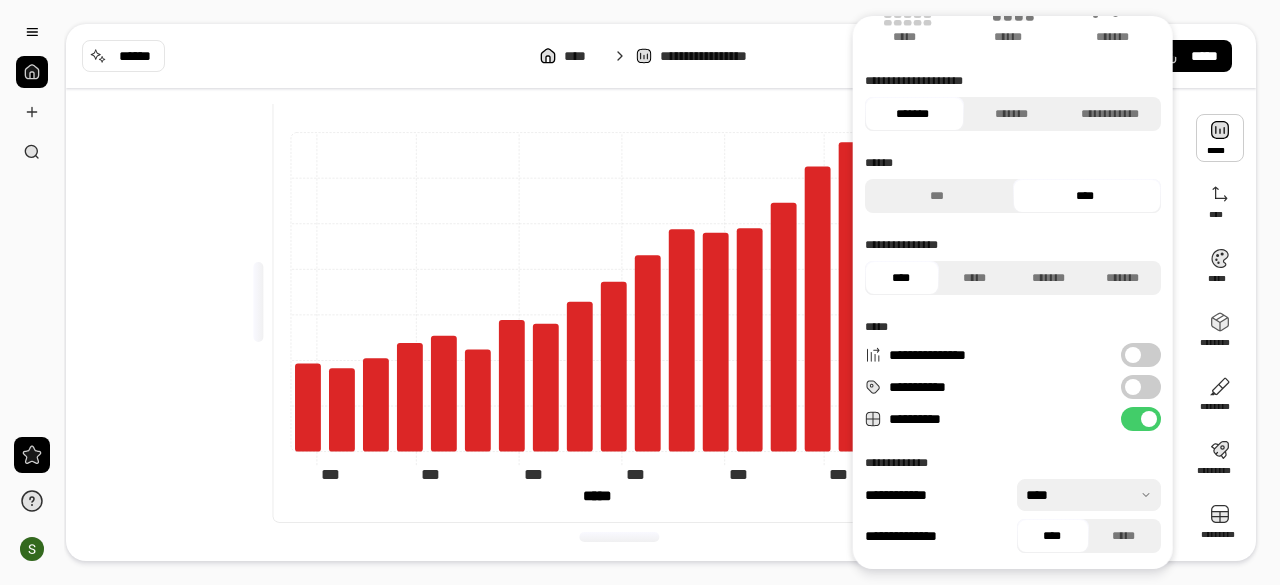 click on "**********" at bounding box center [1141, 387] 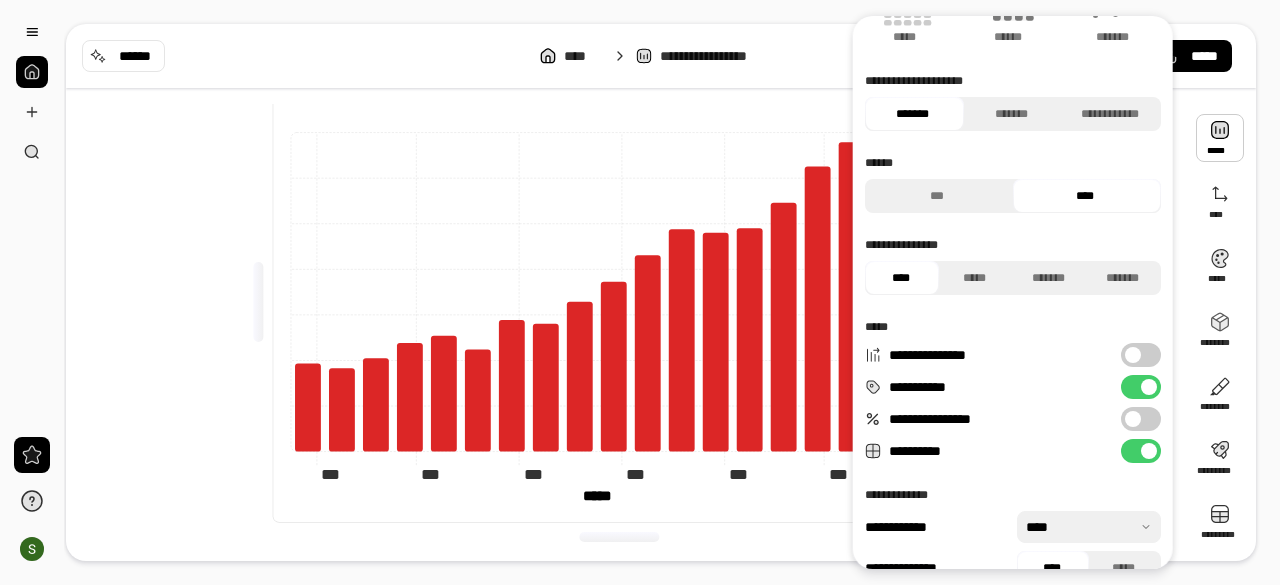 click on "* ** ** ** ** ** ** *** *** *** *** *** **** **** **** ******** ******** *** *** *** *** *** *** *** *** *** *** *** *** ***** ***** ******** ******** ********* ***** ***** *********" at bounding box center [627, 302] 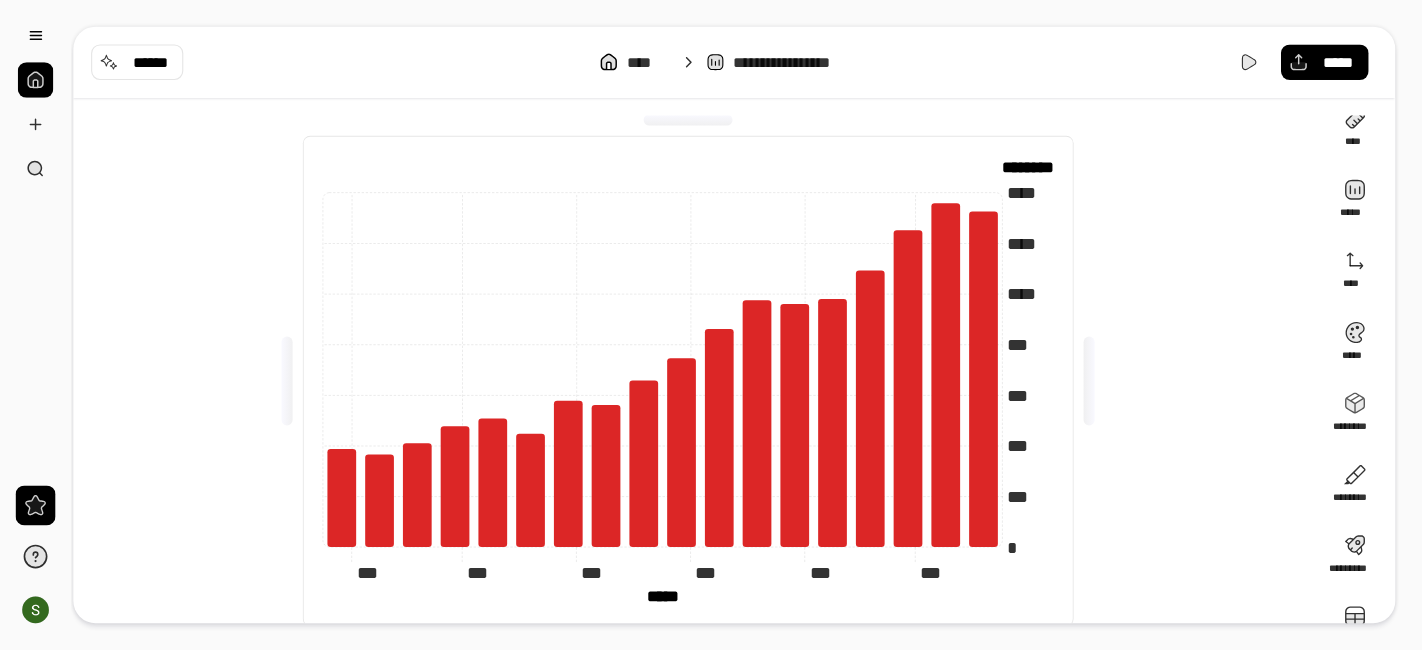 scroll, scrollTop: 0, scrollLeft: 0, axis: both 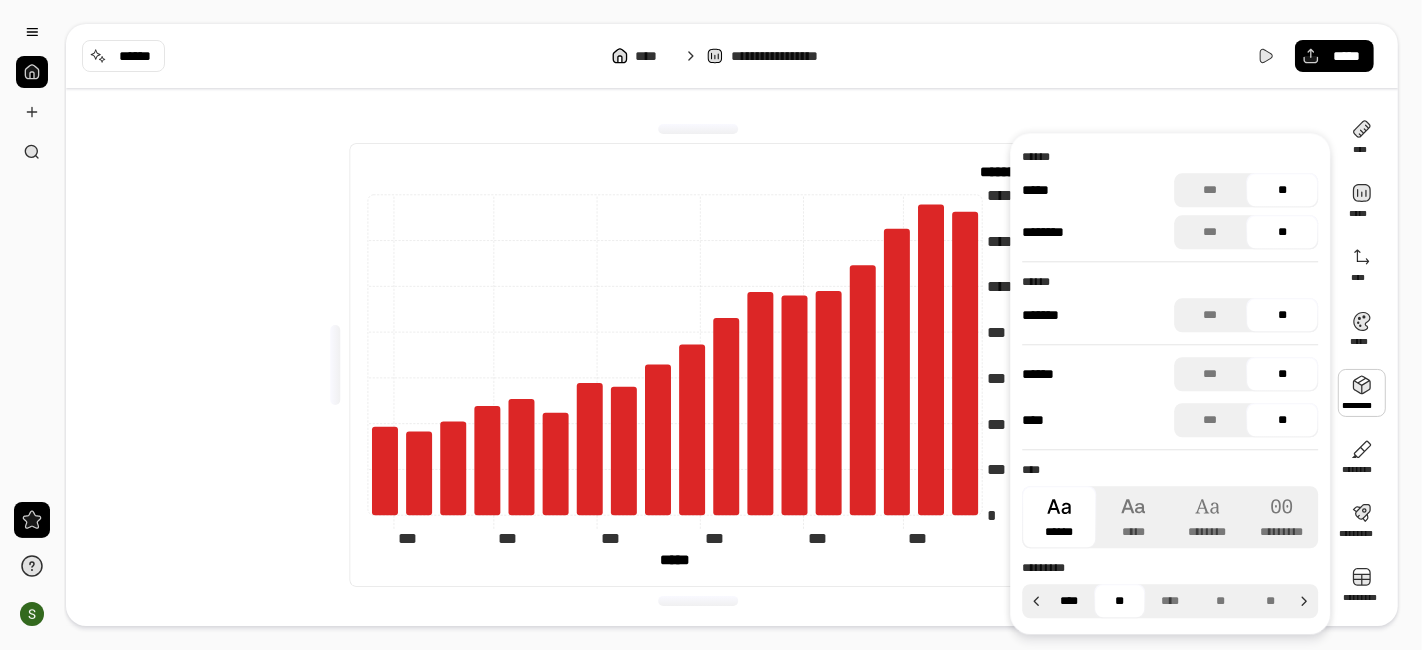 click on "****" at bounding box center [1069, 601] 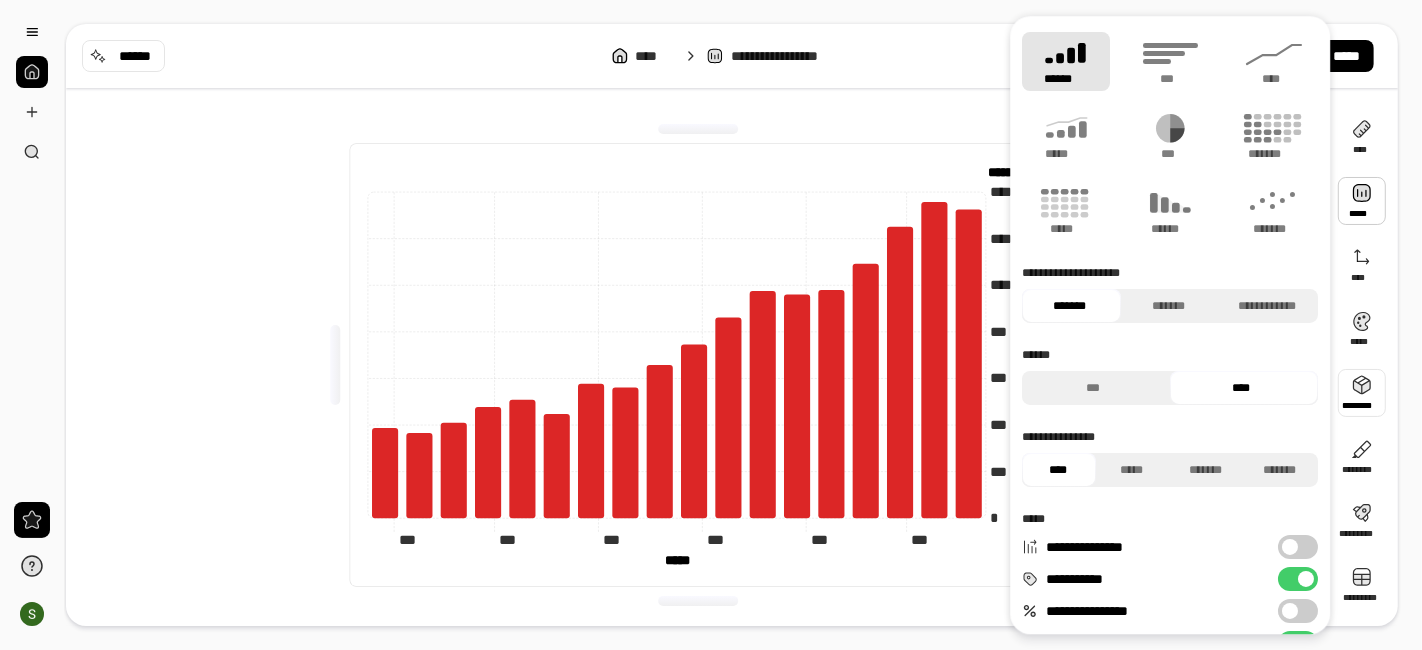 click at bounding box center (1362, 201) 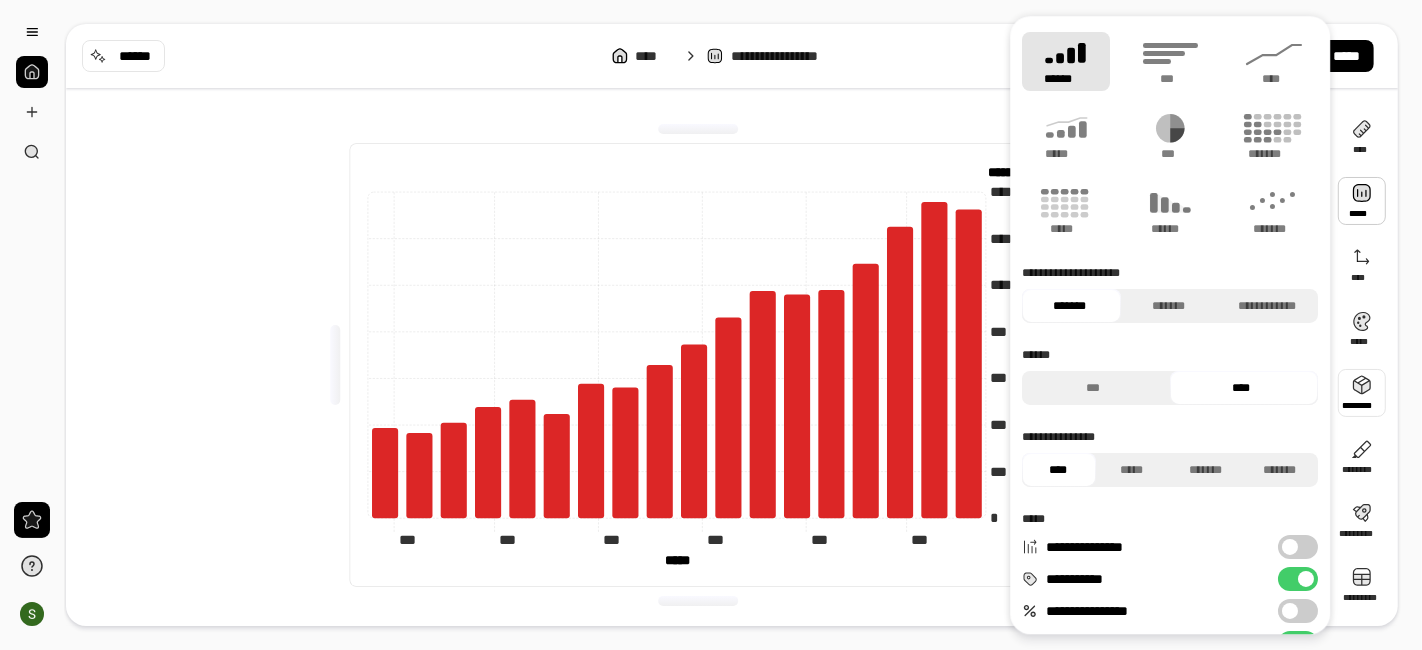scroll, scrollTop: 111, scrollLeft: 0, axis: vertical 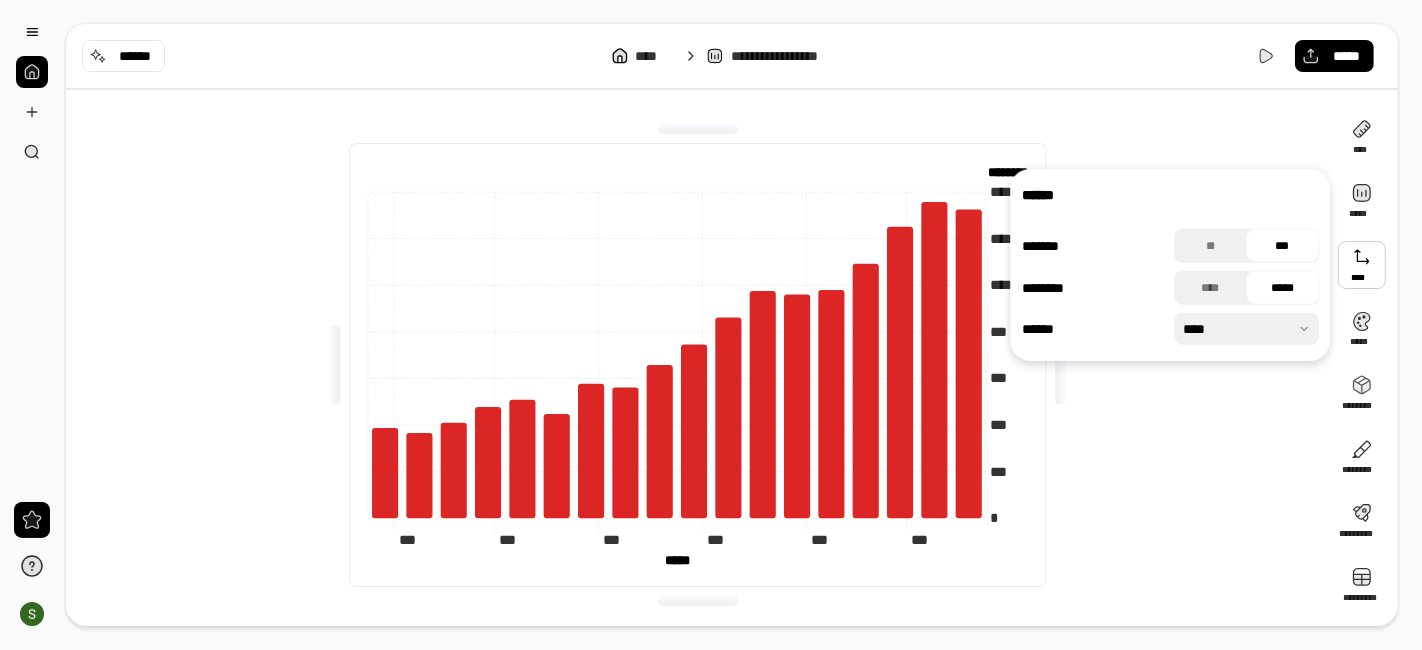 click at bounding box center (1362, 265) 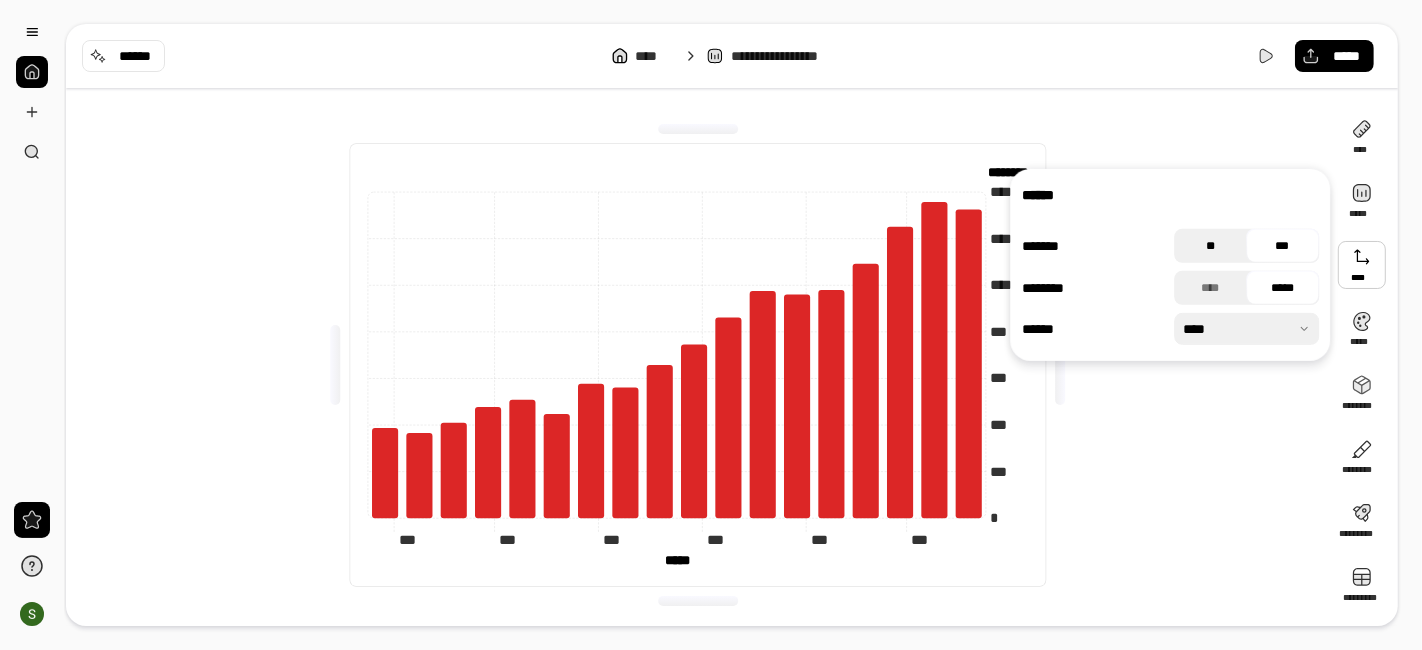 click on "**" at bounding box center [1210, 246] 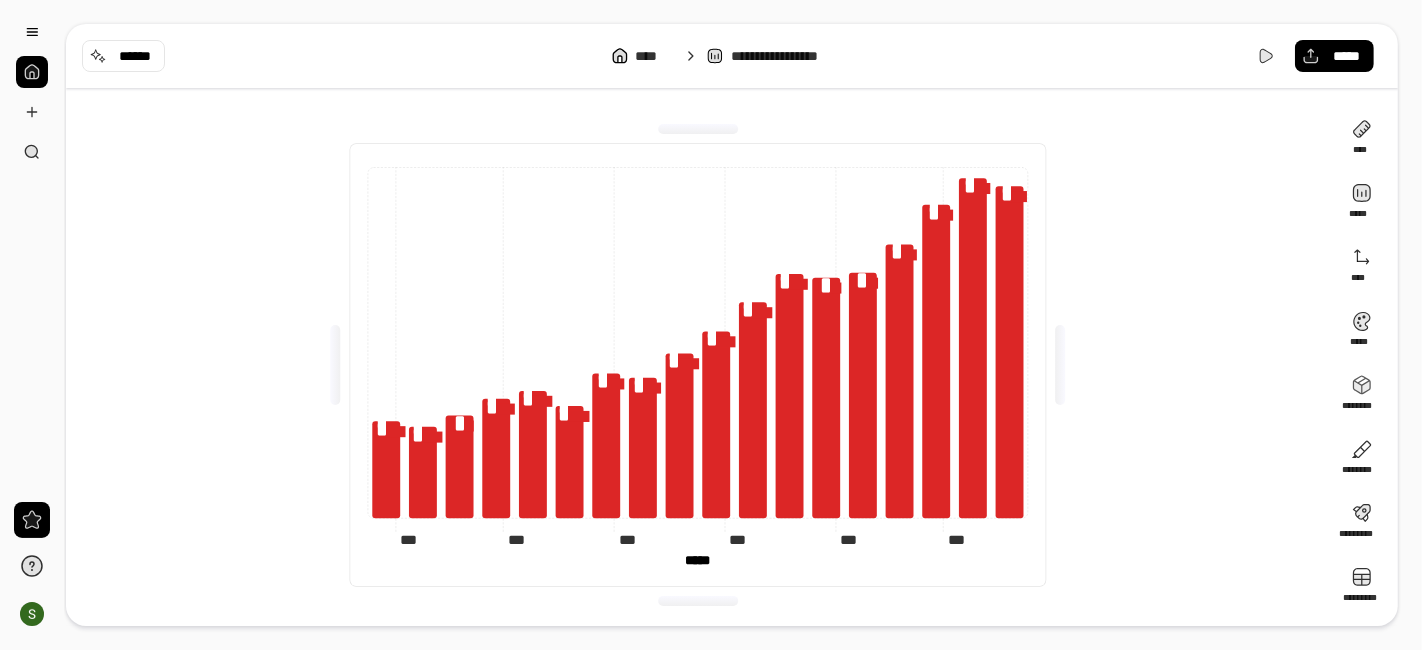 click on "*** *** *** *** *** *** *** *** *** *** *** *** ***** ***** ***** ***** *** ***** ***** ***** ***** ***** ***** ***** ***** ***** *** *** **** **** **** **** ***** ***** *********" at bounding box center (698, 365) 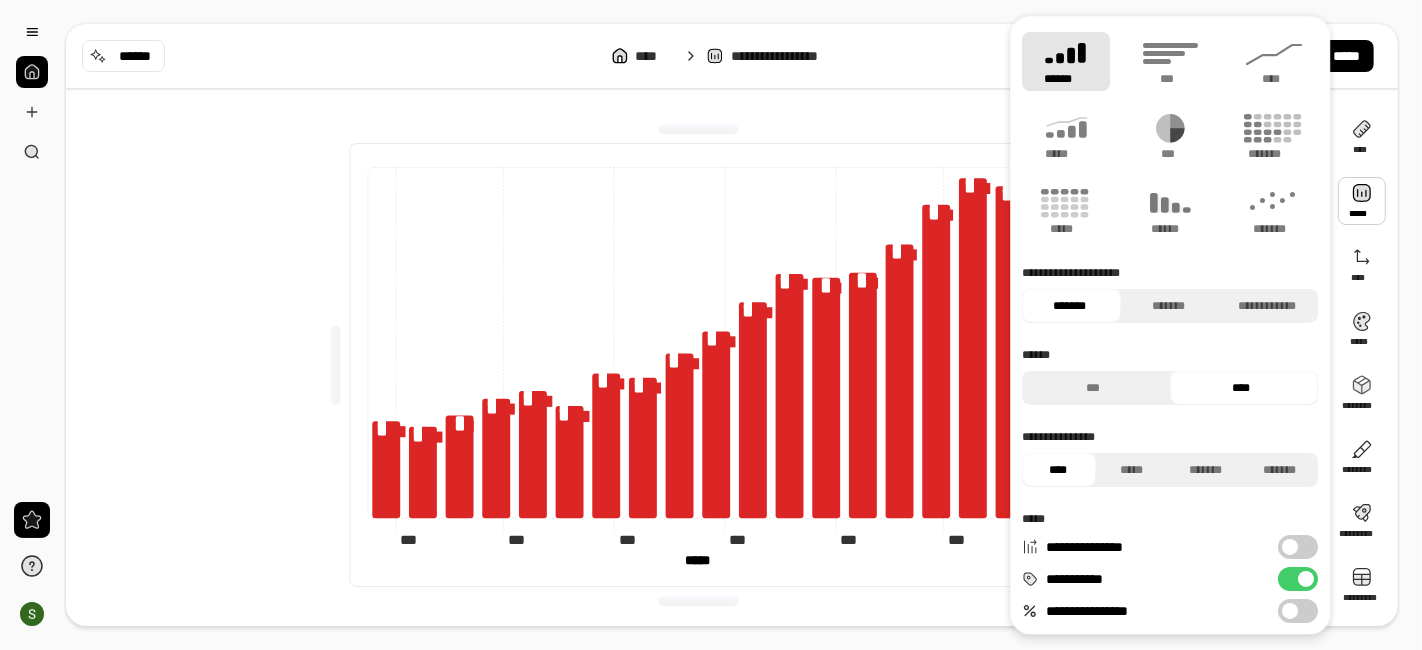 click on "**********" at bounding box center [1170, 458] 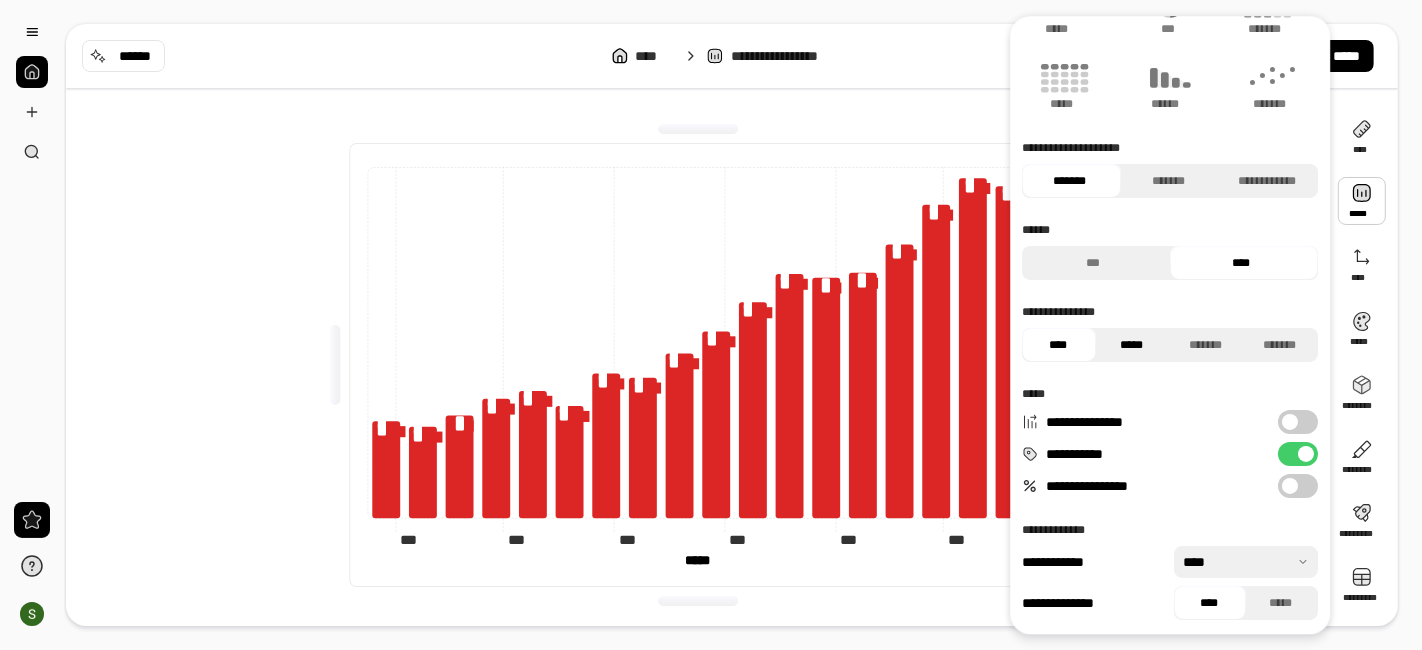 scroll, scrollTop: 125, scrollLeft: 0, axis: vertical 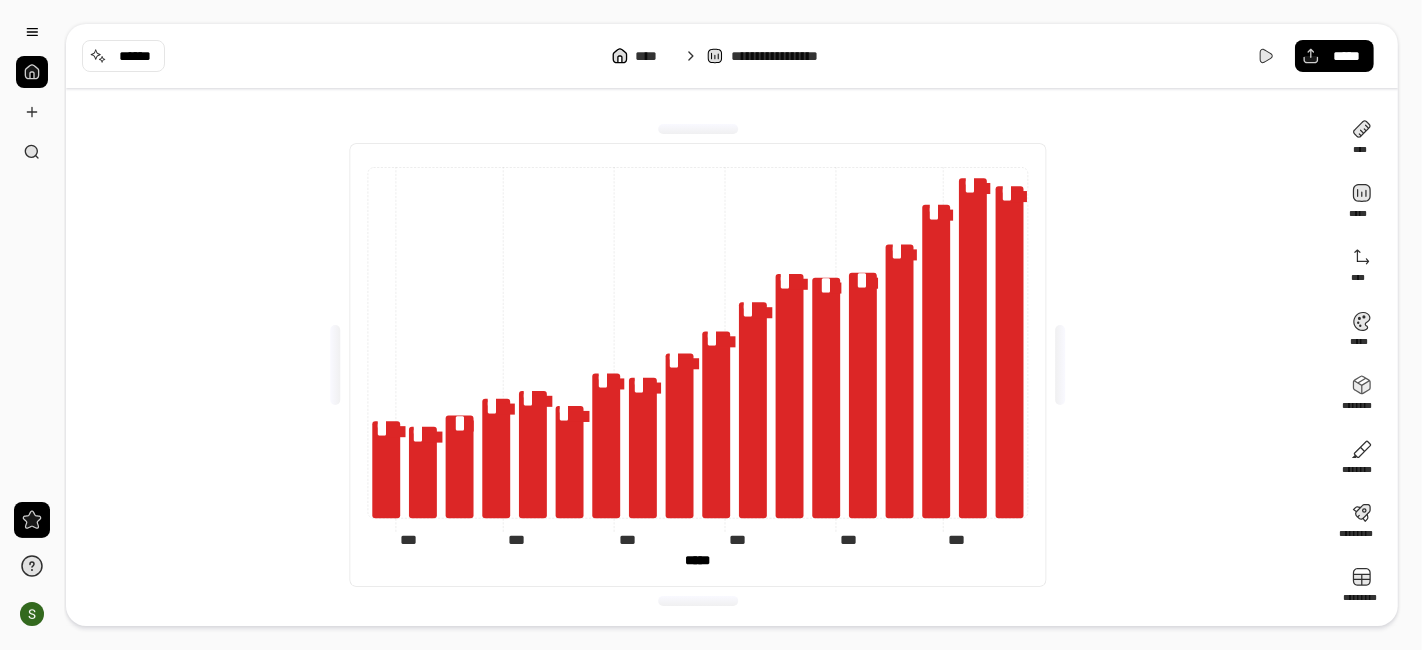 click on "*** *** *** *** *** *** *** *** *** *** *** *** ***** ***** ***** ***** *** ***** ***** ***** ***** ***** ***** ***** ***** ***** *** *** **** **** **** **** ***** ***** *********" at bounding box center [698, 365] 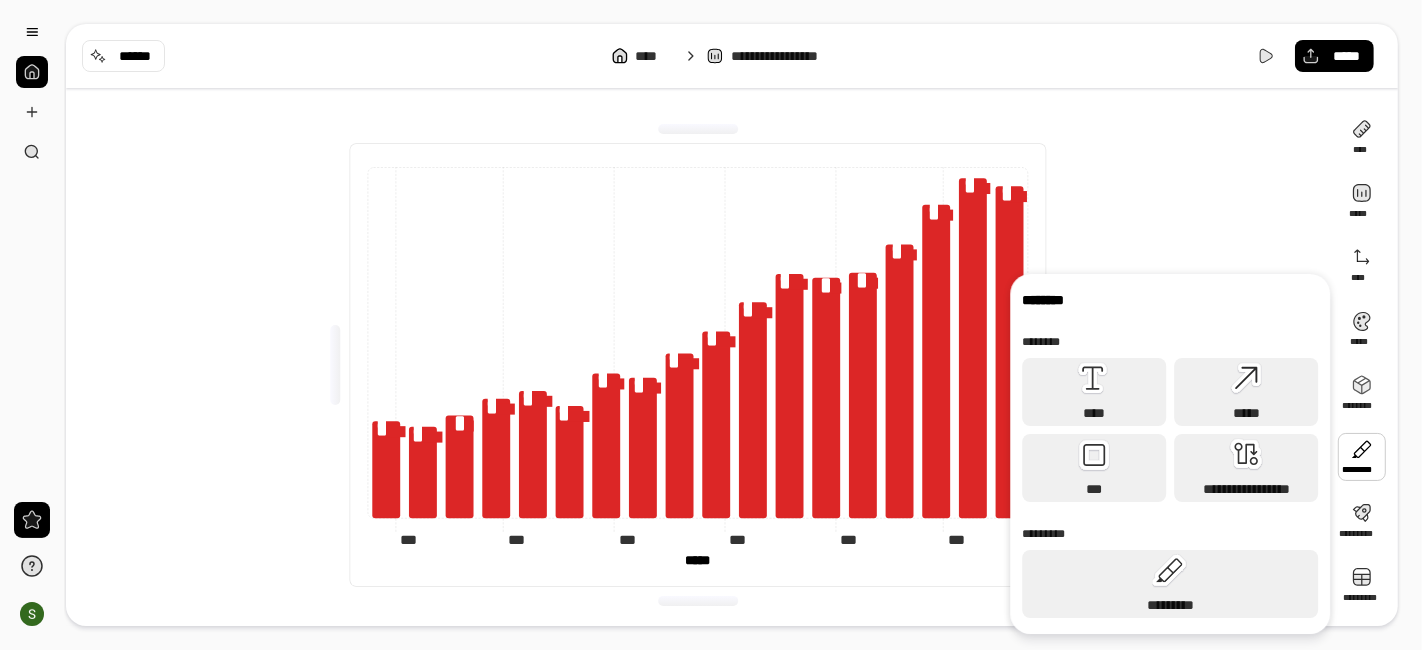 click at bounding box center (1362, 457) 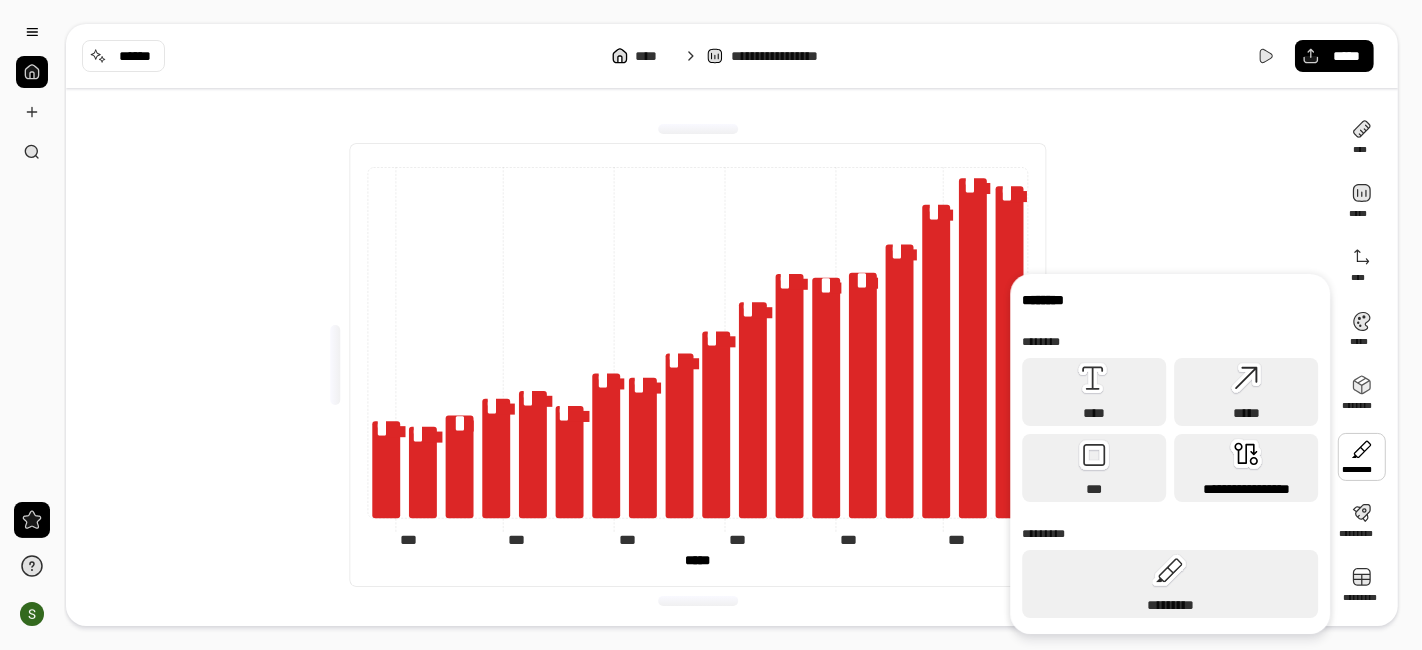 click 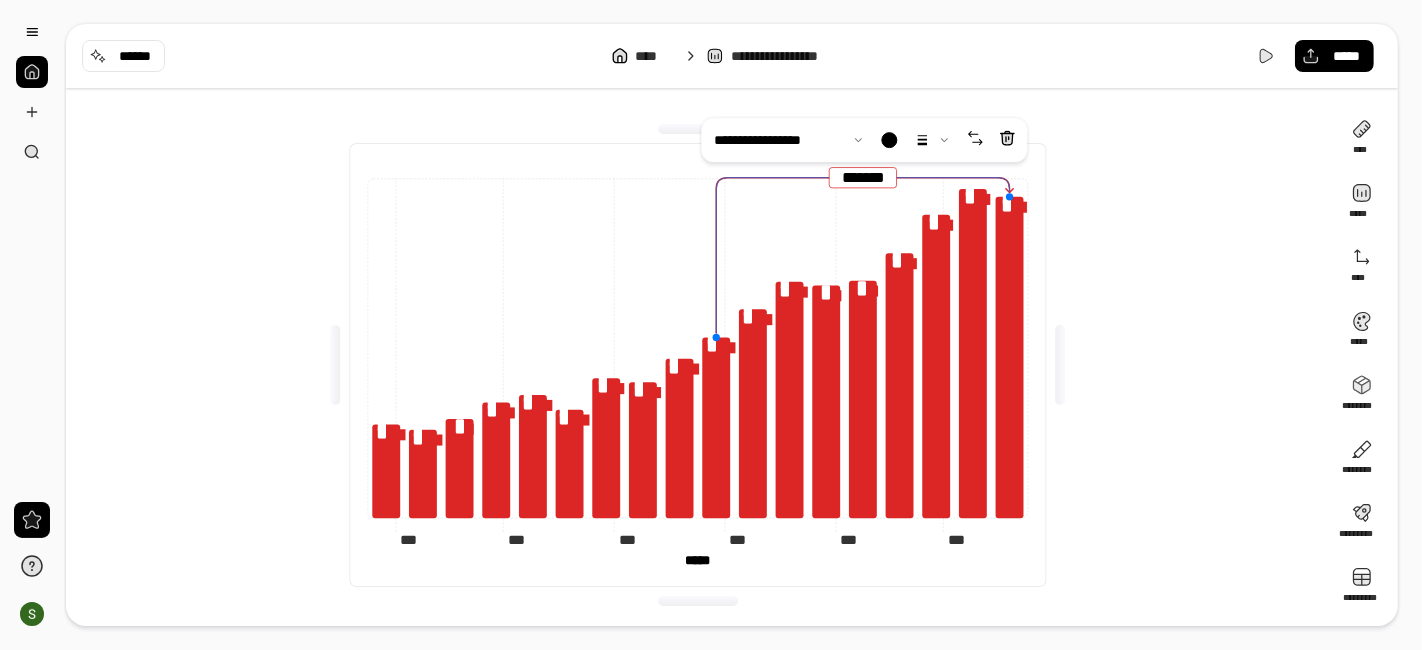 drag, startPoint x: 828, startPoint y: 235, endPoint x: 692, endPoint y: 310, distance: 155.30937 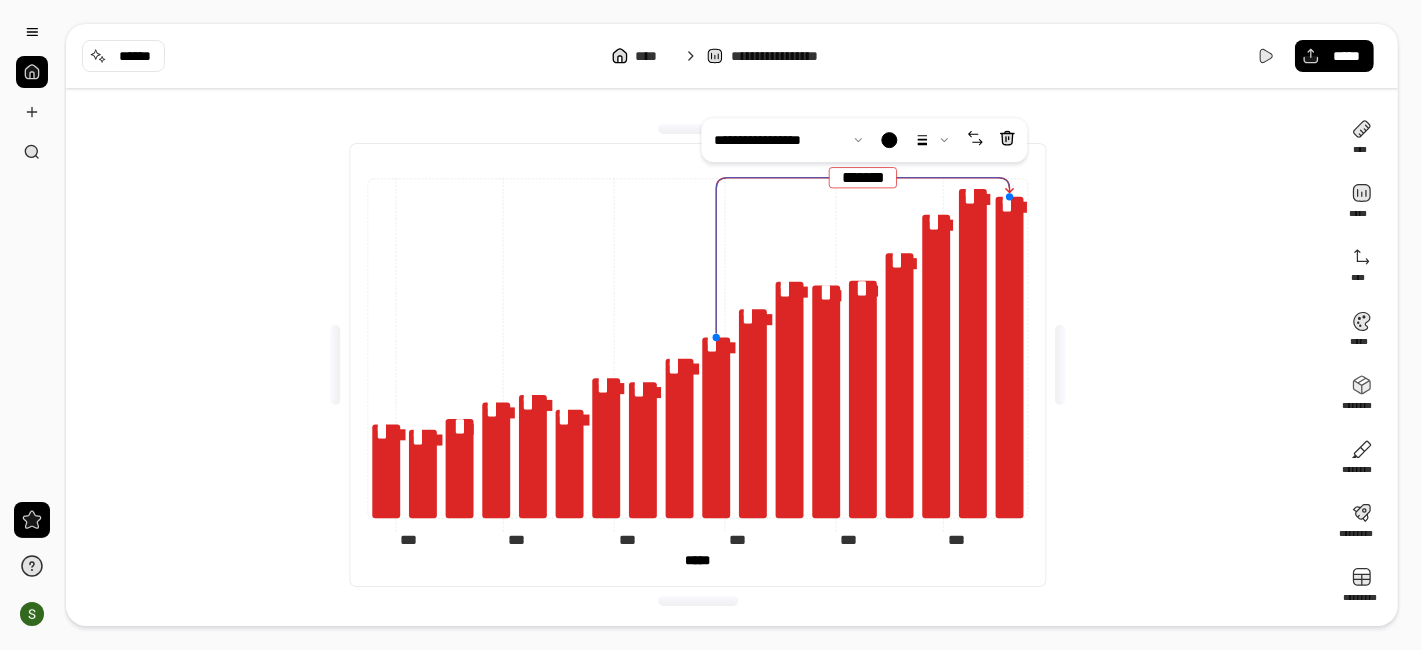 click 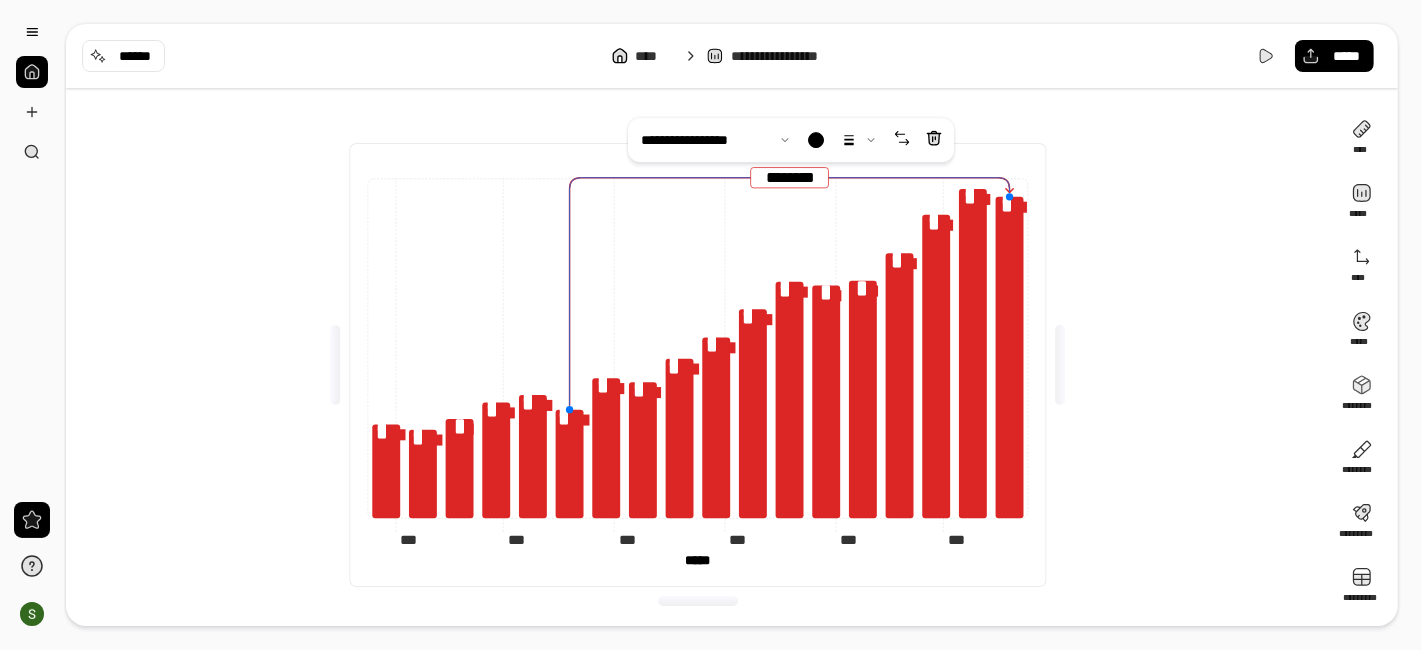 drag, startPoint x: 713, startPoint y: 337, endPoint x: 560, endPoint y: 398, distance: 164.71187 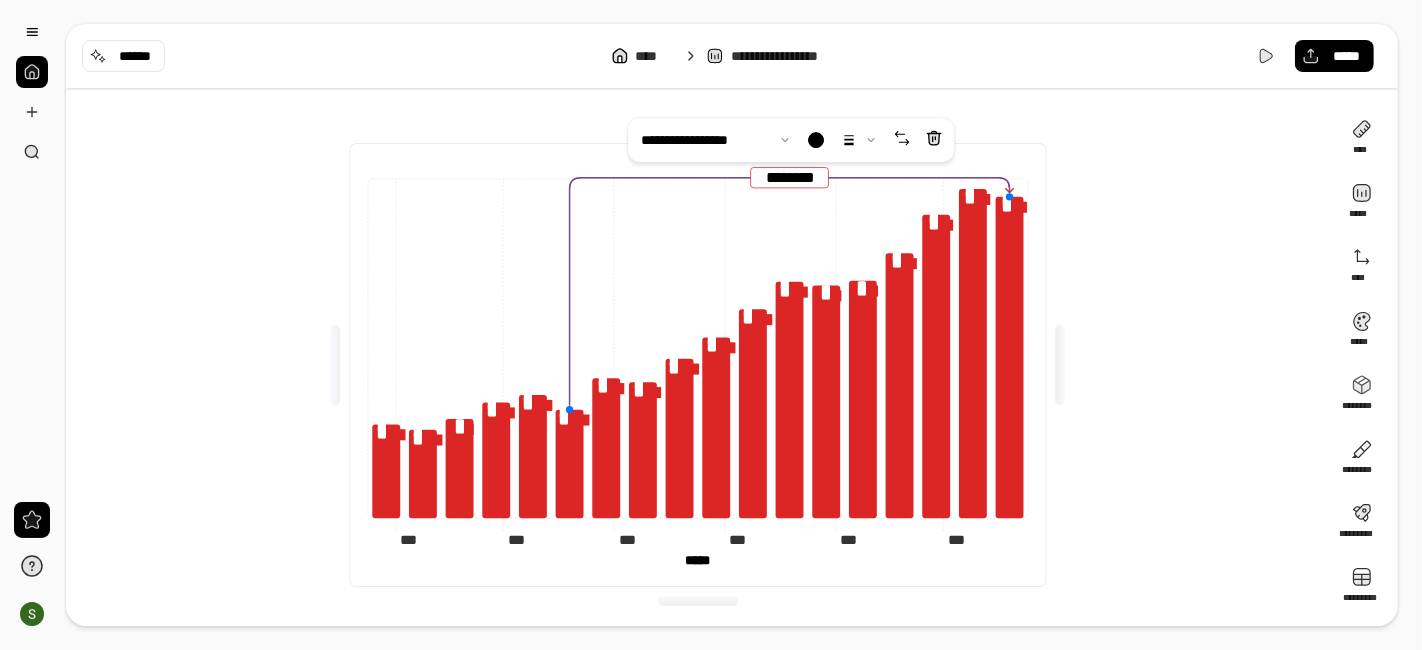 click on "*** *** *** *** *** *** *** *** *** *** *** *** ***** ***** ***** ***** *** ***** ***** ***** ***** ***** ***** ***** ***** ***** *** *** **** **** **** **** ******** ***** ***** *********" at bounding box center (698, 365) 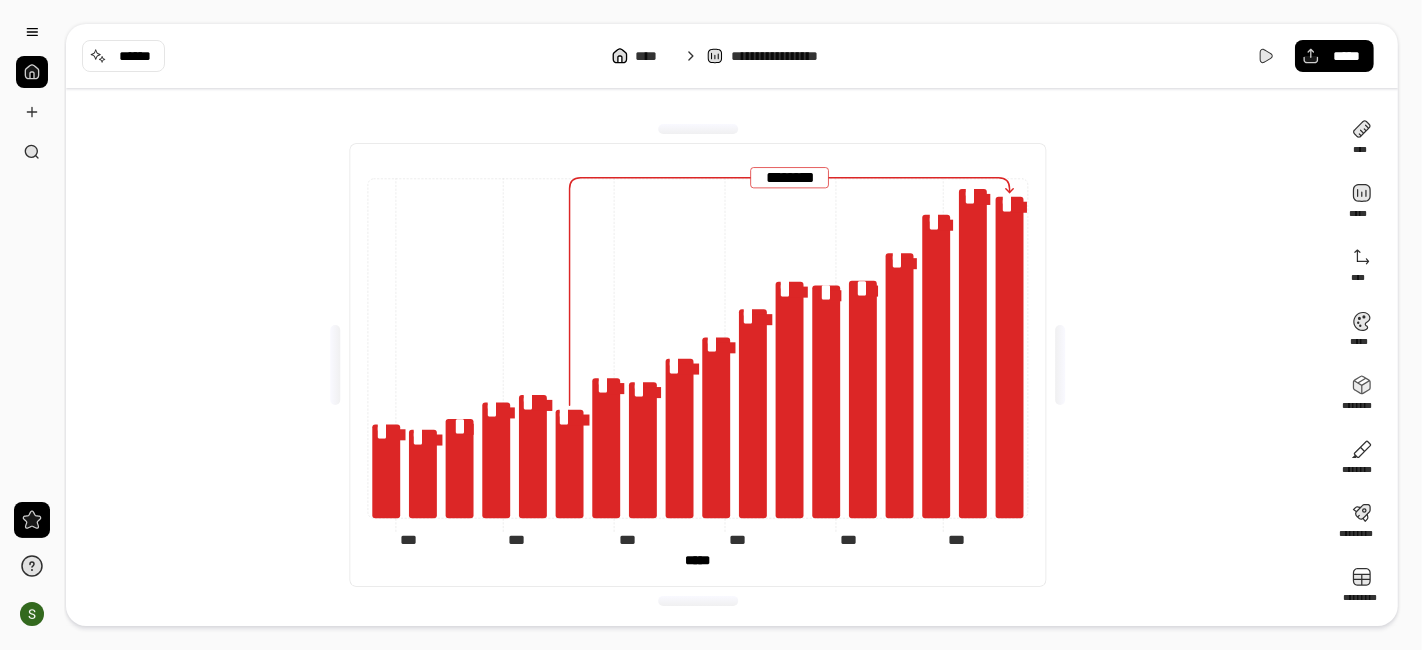 click on "*** *** *** *** *** *** *** *** *** *** *** *** ***** ***** ***** ***** *** ***** ***** ***** ***** ***** ***** ***** ***** ***** *** *** **** **** **** **** ******** ***** ***** *********" at bounding box center [698, 365] 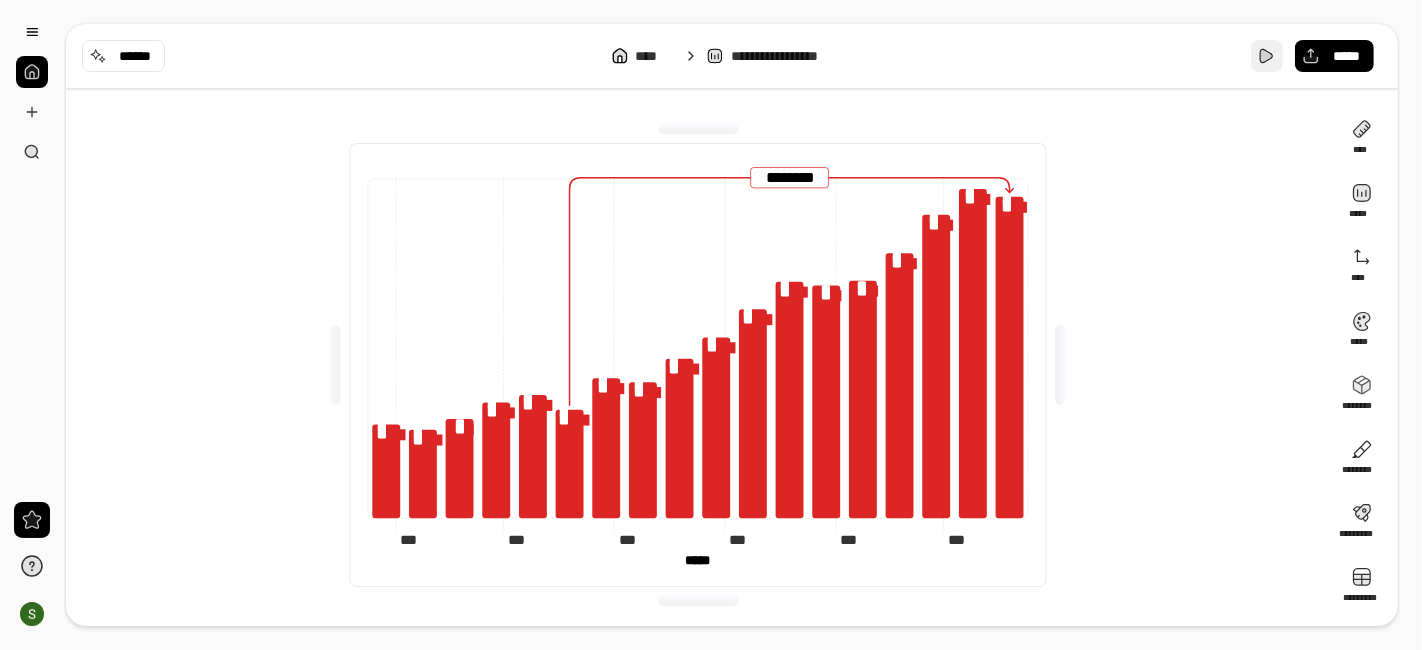 click at bounding box center [1267, 56] 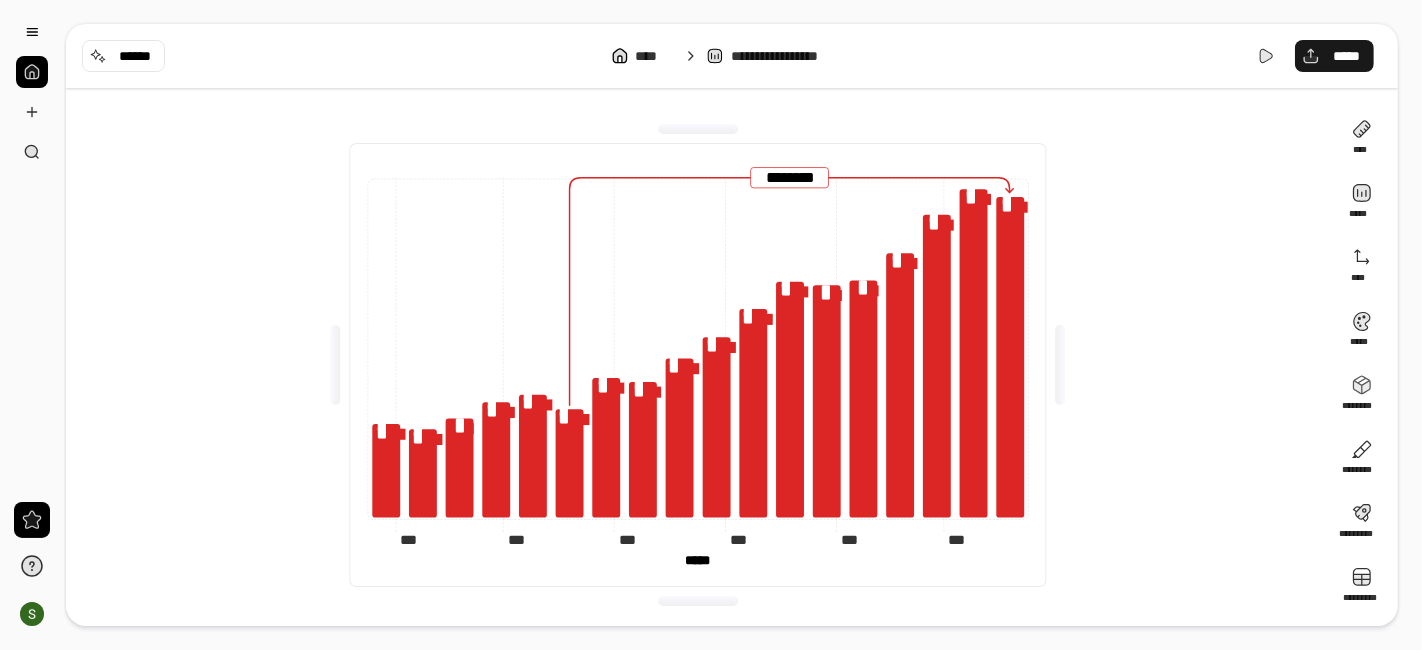 click on "*****" at bounding box center (1334, 56) 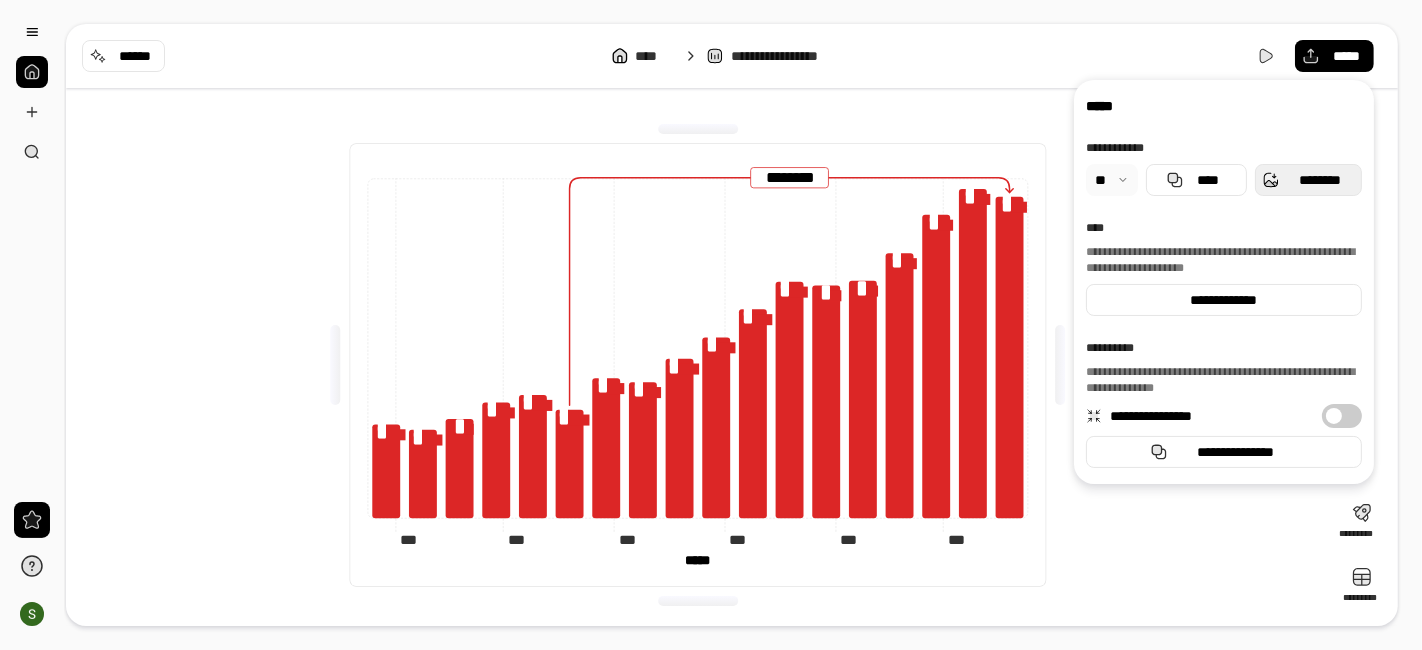 click on "********" at bounding box center (1320, 180) 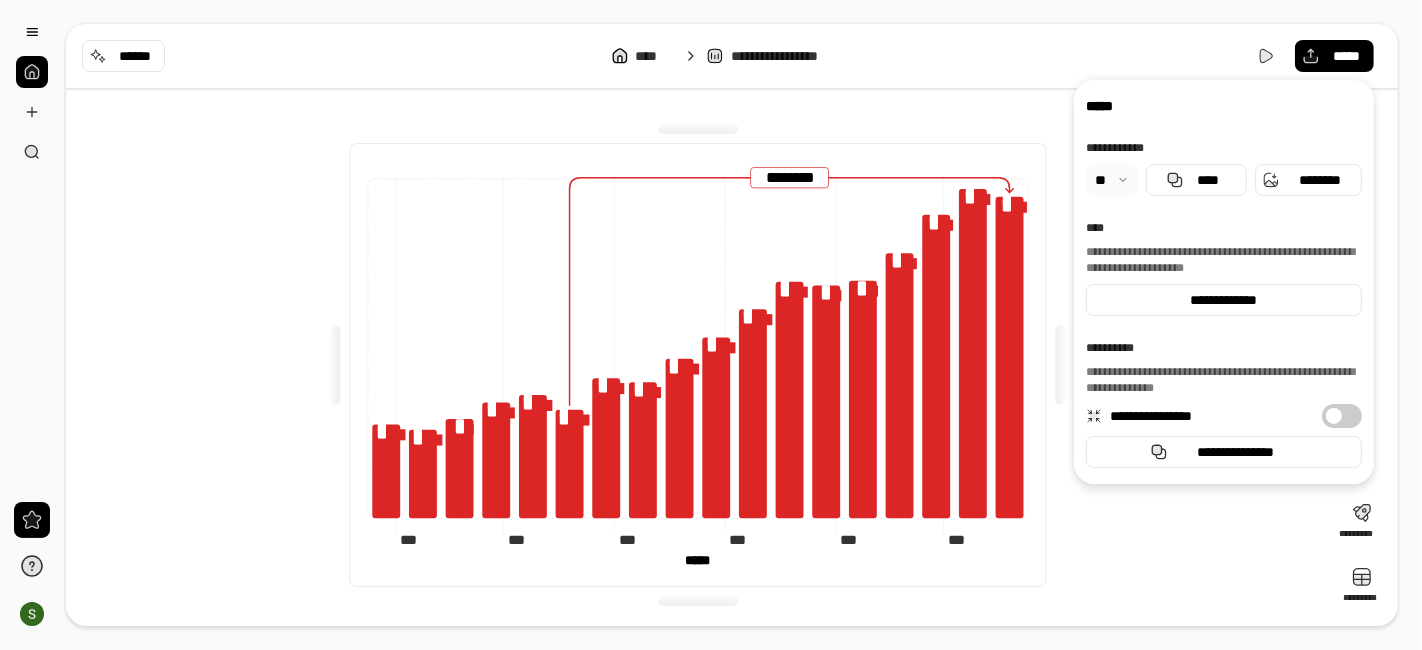 click on "*** *** *** *** *** *** *** *** *** *** *** *** ***** ***** ***** ***** *** ***** ***** ***** ***** ***** ***** ***** ***** ***** *** *** **** **** **** **** ******** ***** ***** *********" at bounding box center (697, 365) 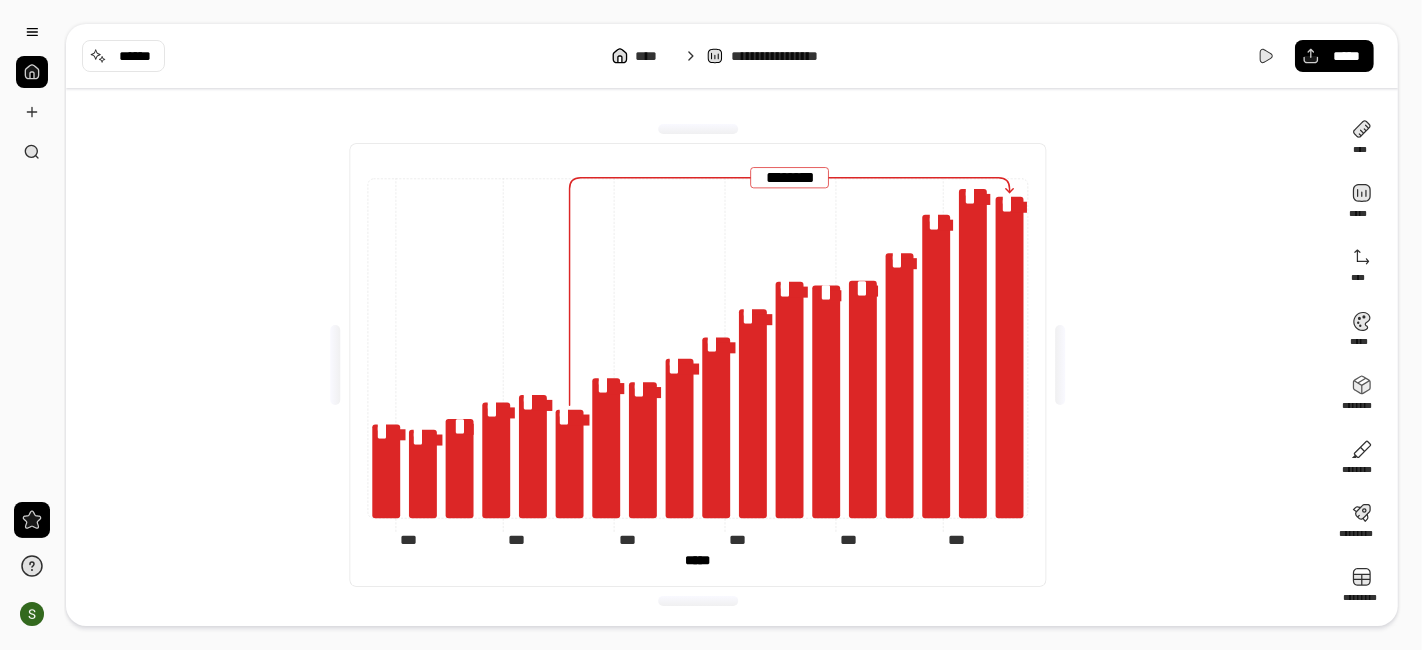 click on "**********" at bounding box center (711, 325) 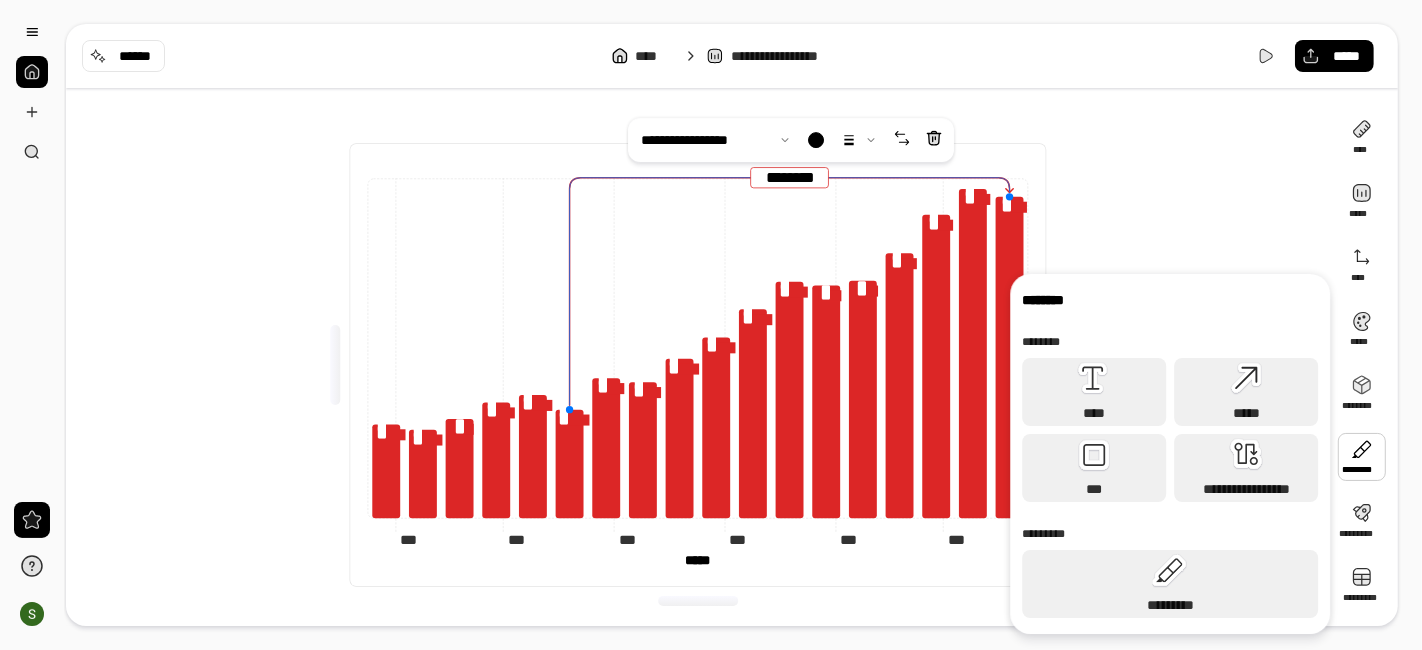 drag, startPoint x: 1043, startPoint y: 392, endPoint x: 667, endPoint y: 75, distance: 491.79773 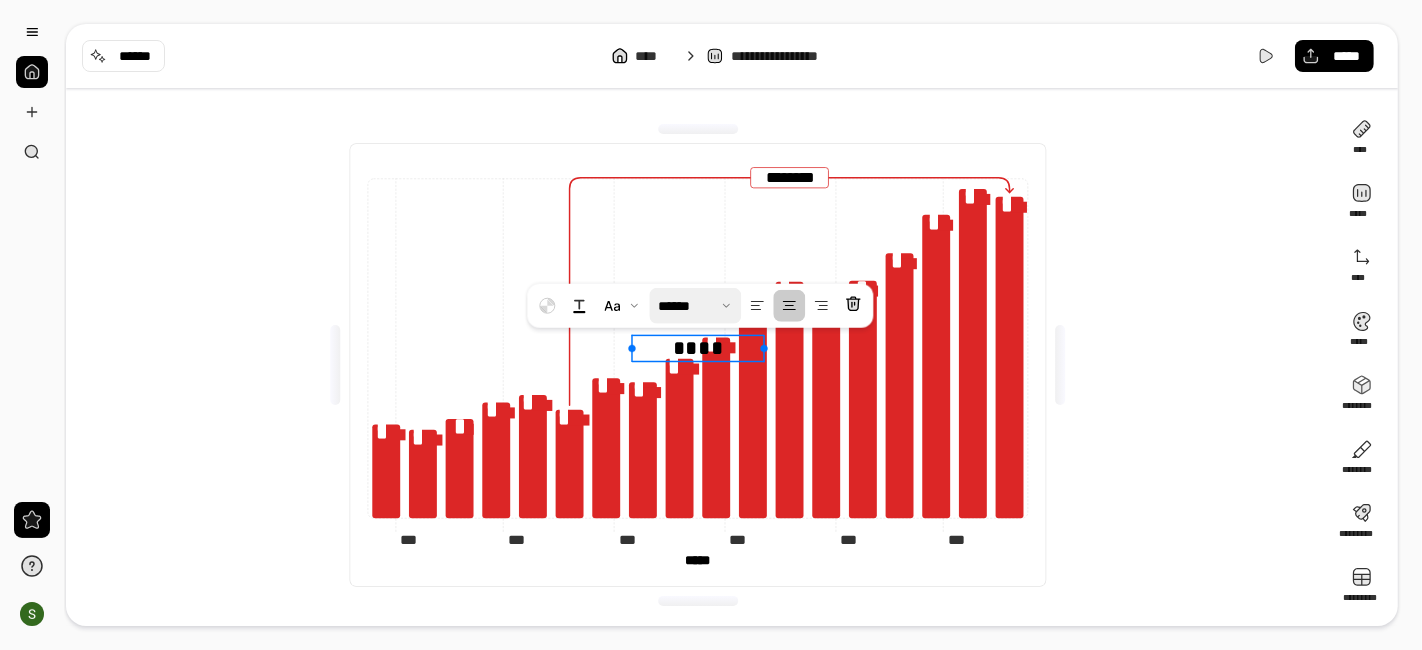 type 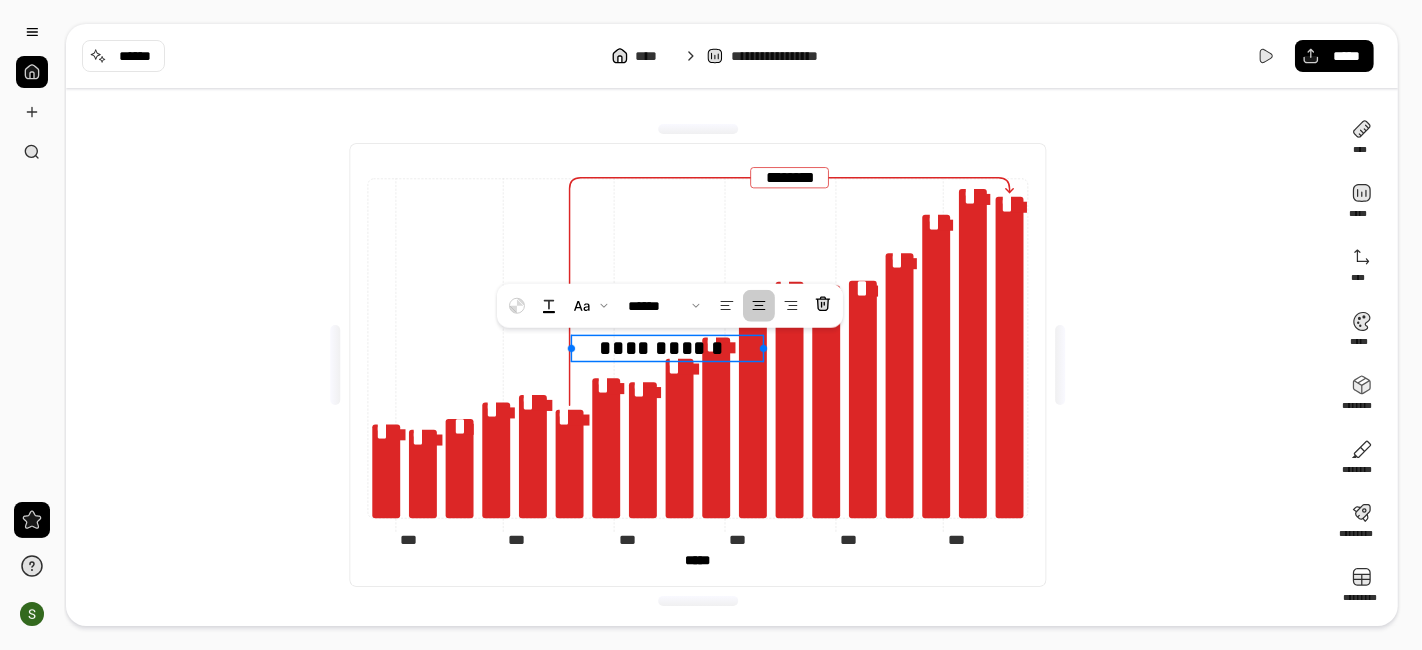 drag, startPoint x: 631, startPoint y: 349, endPoint x: 549, endPoint y: 346, distance: 82.05486 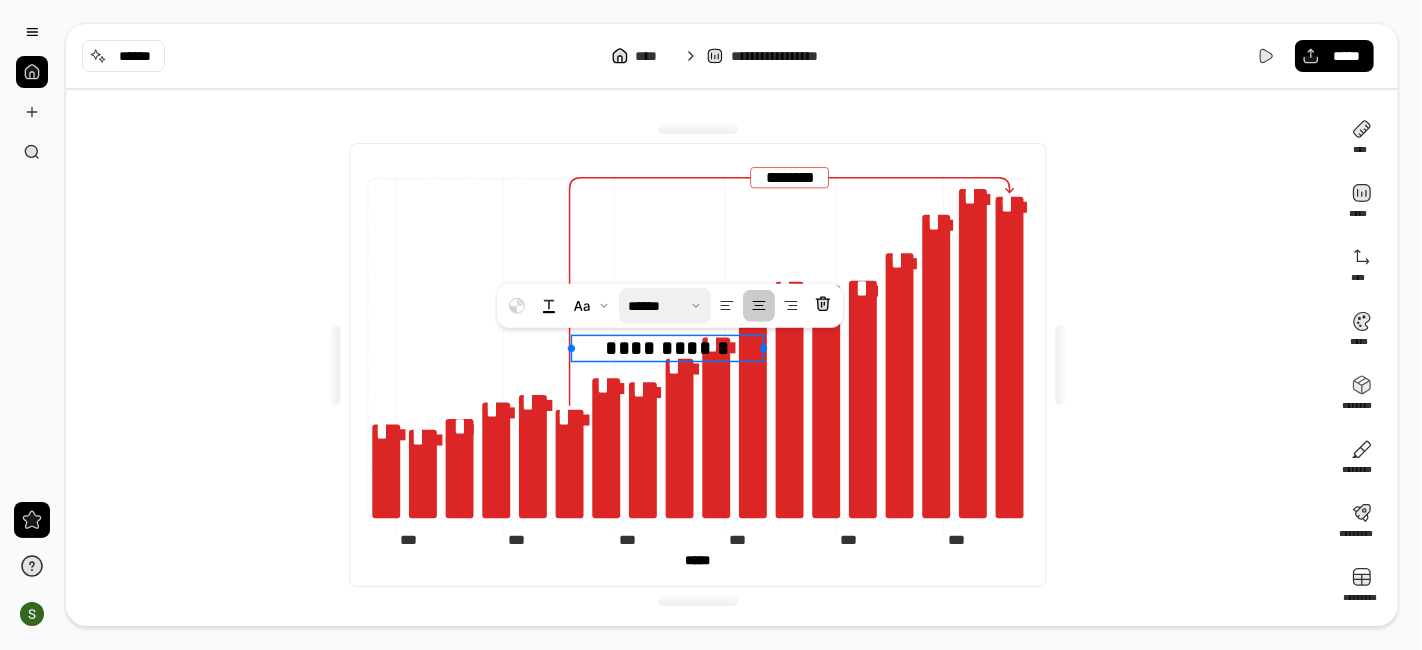 click at bounding box center [665, 306] 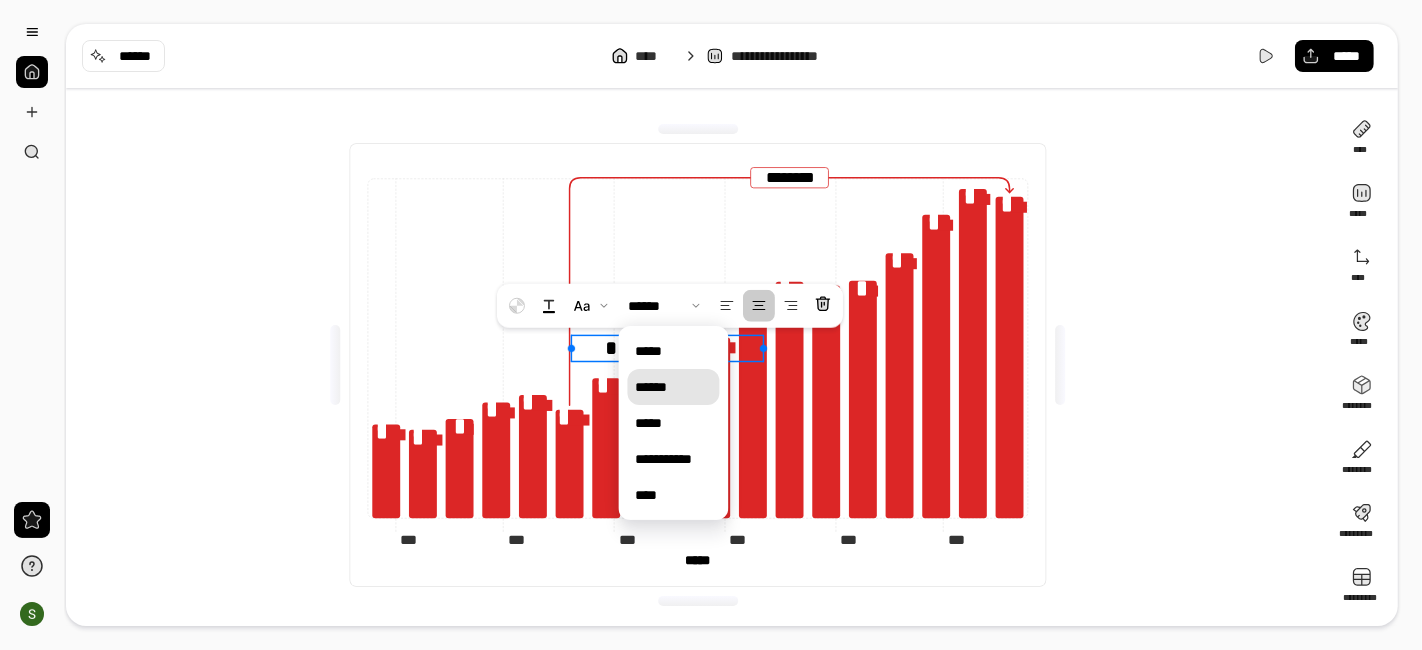 click on "**********" at bounding box center [668, 347] 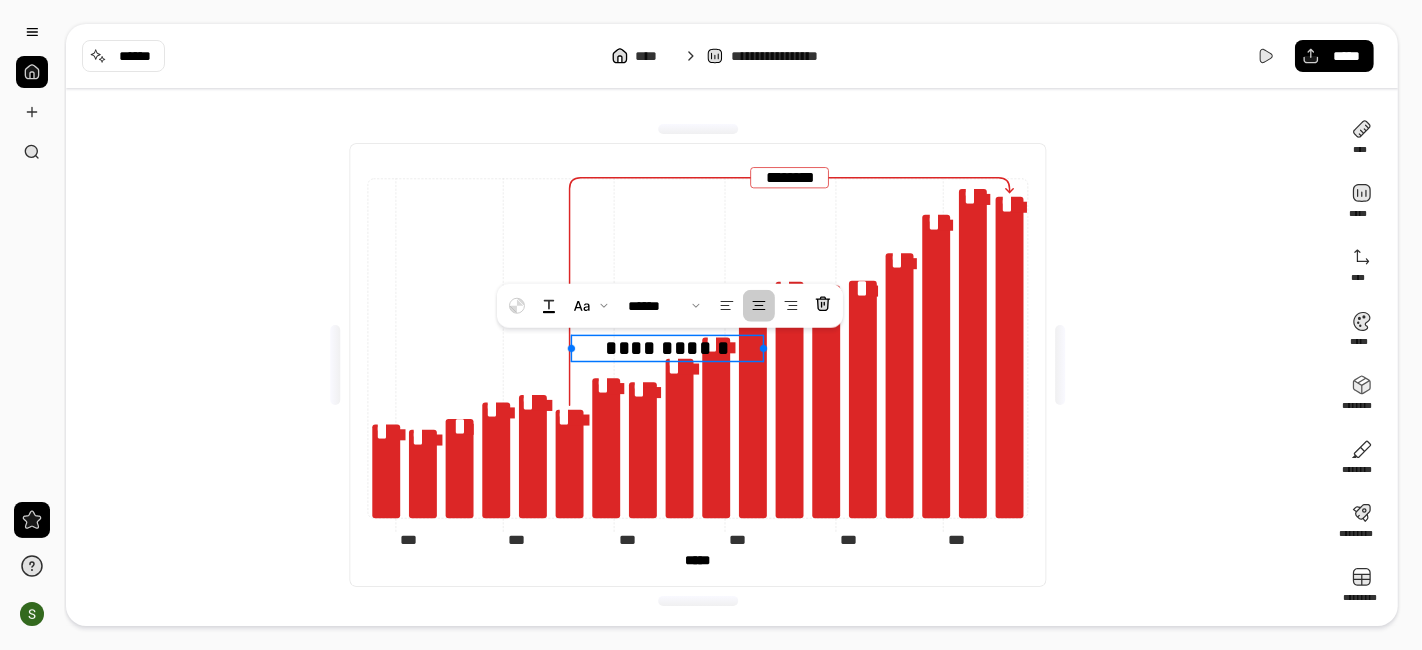 click on "**********" at bounding box center (698, 365) 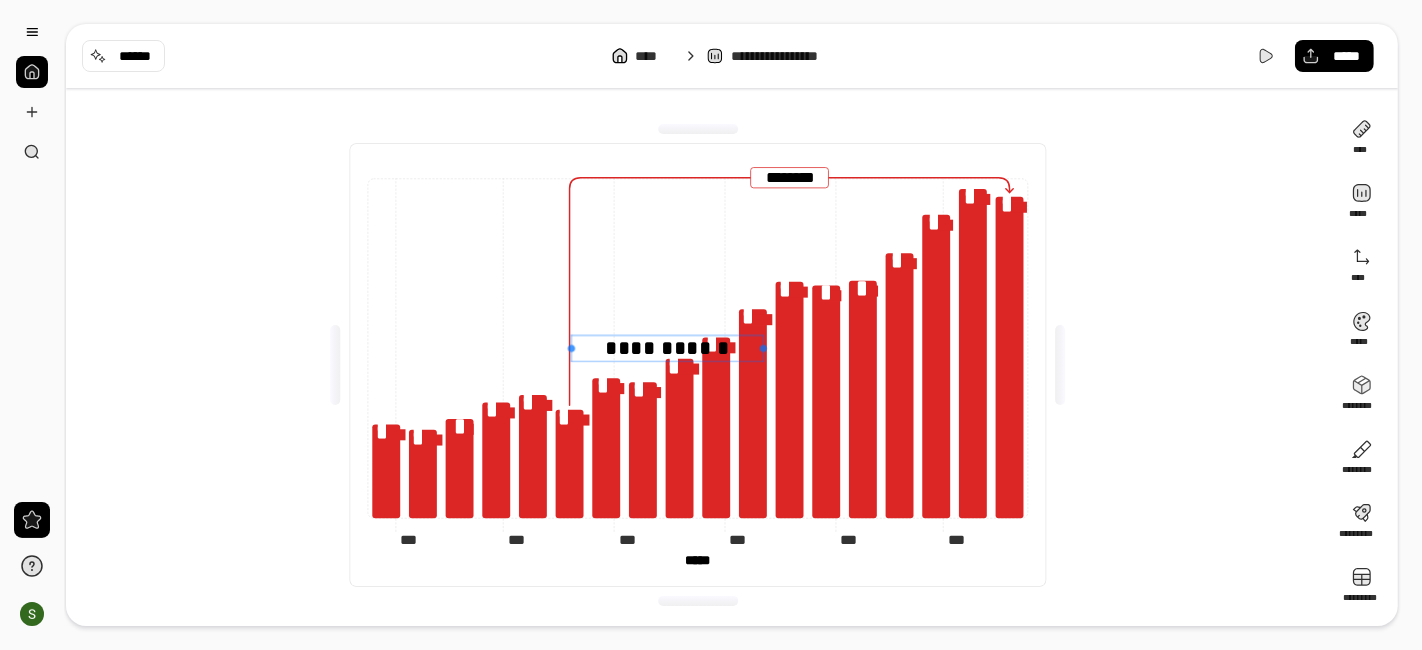 click on "**********" at bounding box center (668, 348) 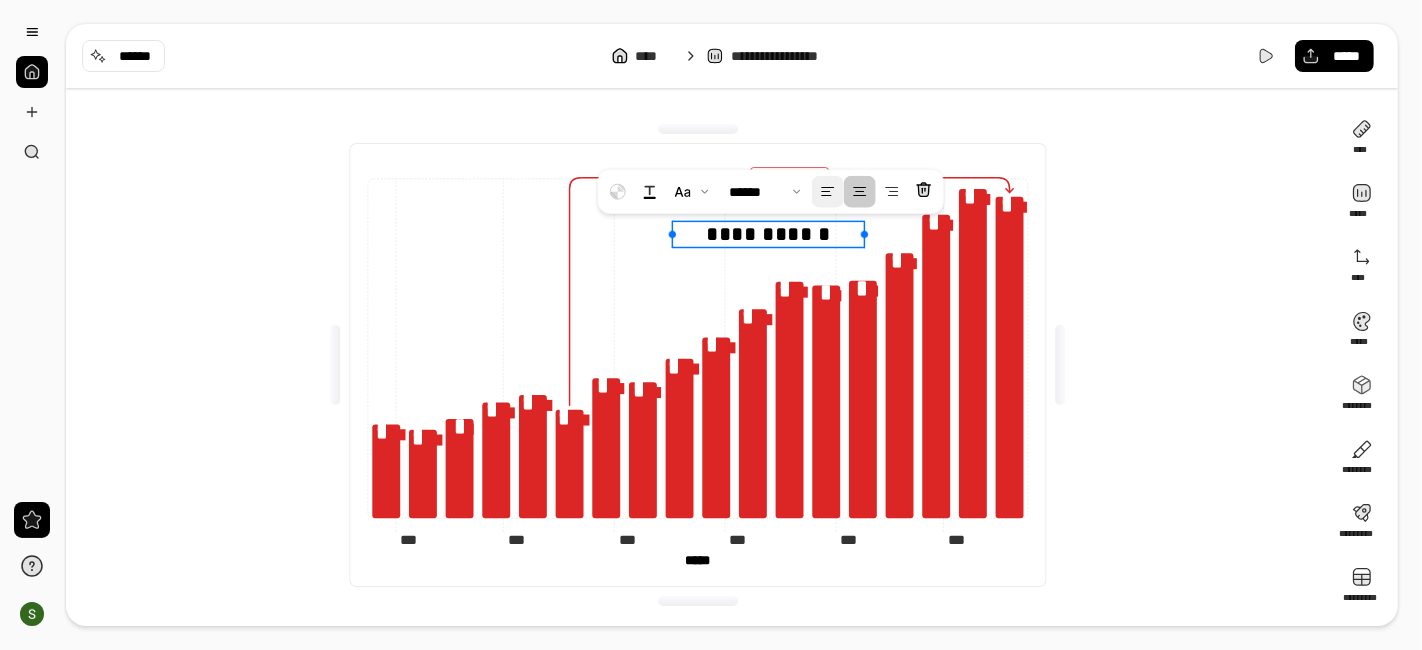 drag, startPoint x: 689, startPoint y: 338, endPoint x: 842, endPoint y: 194, distance: 210.10712 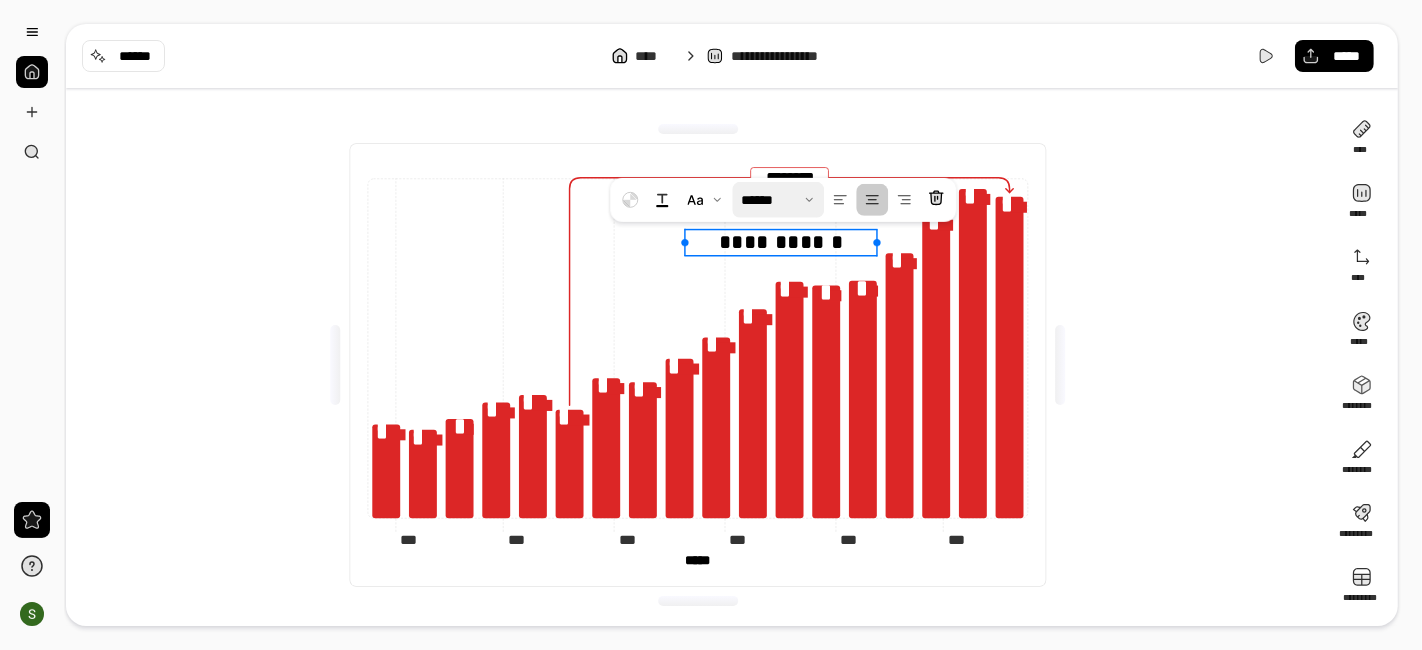 click at bounding box center [778, 200] 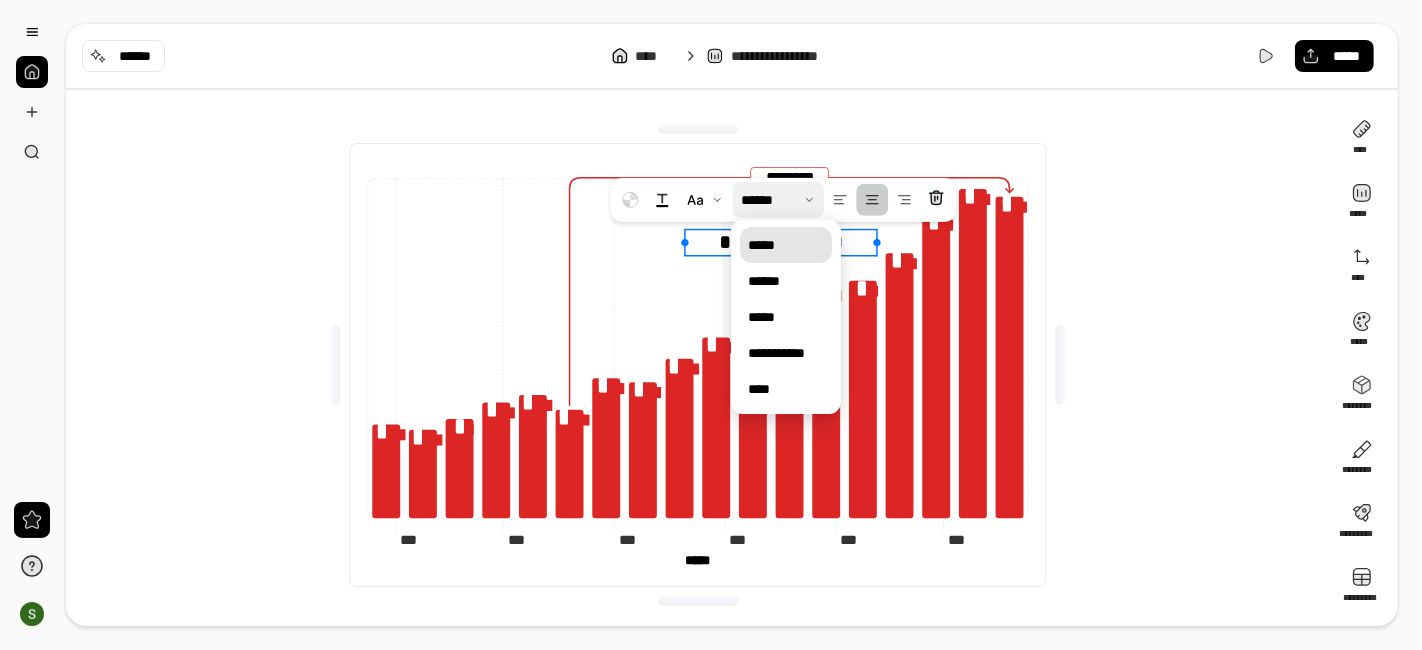 click on "*****" at bounding box center (786, 245) 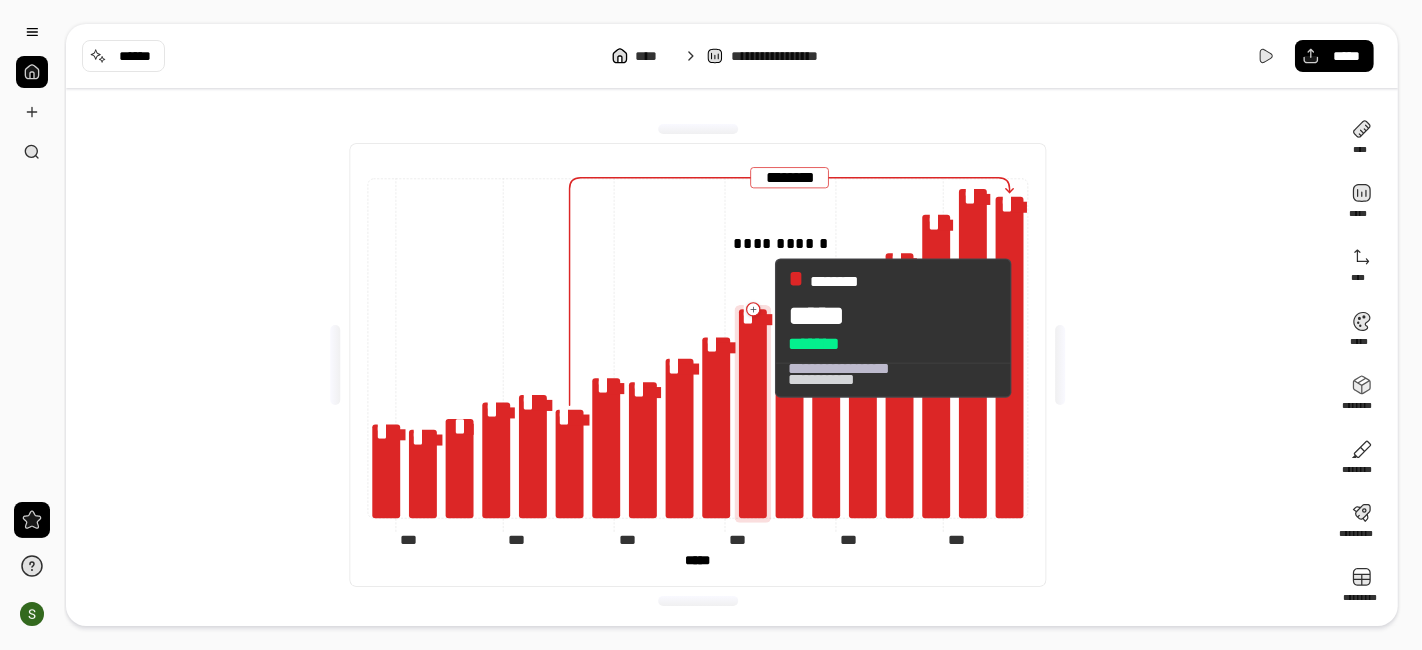 click 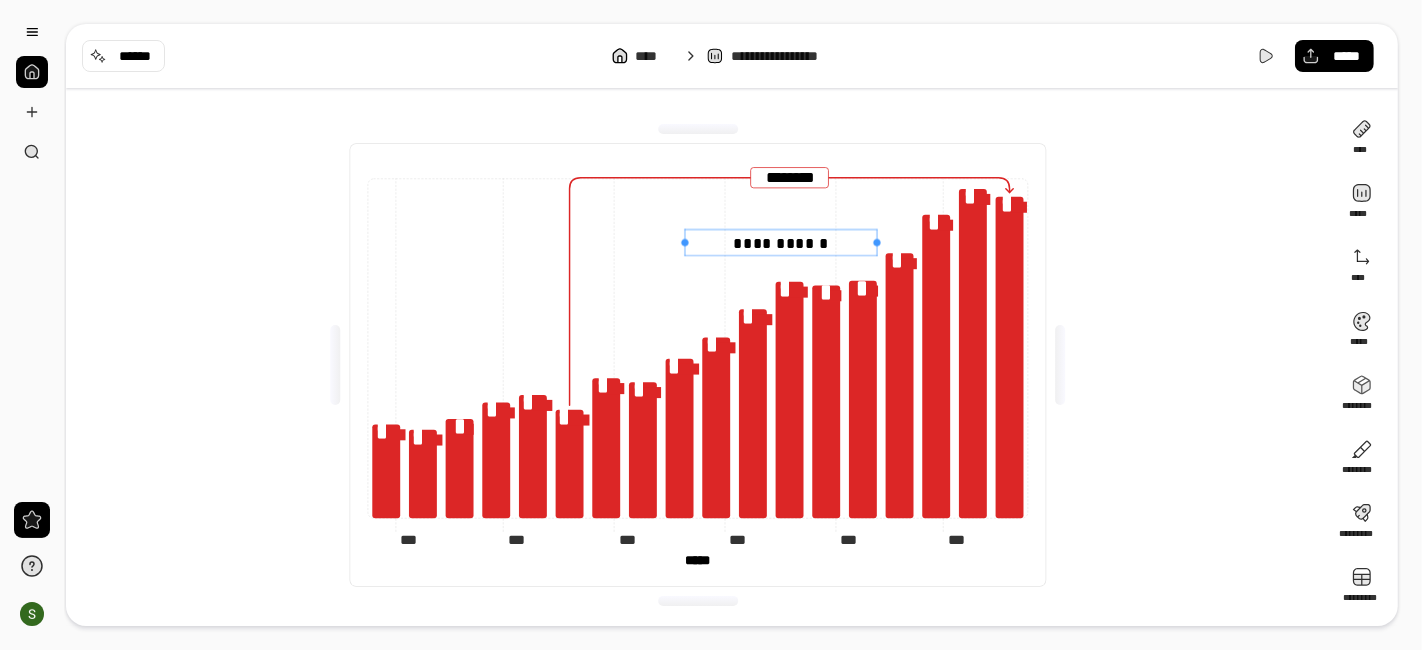click at bounding box center [781, 229] 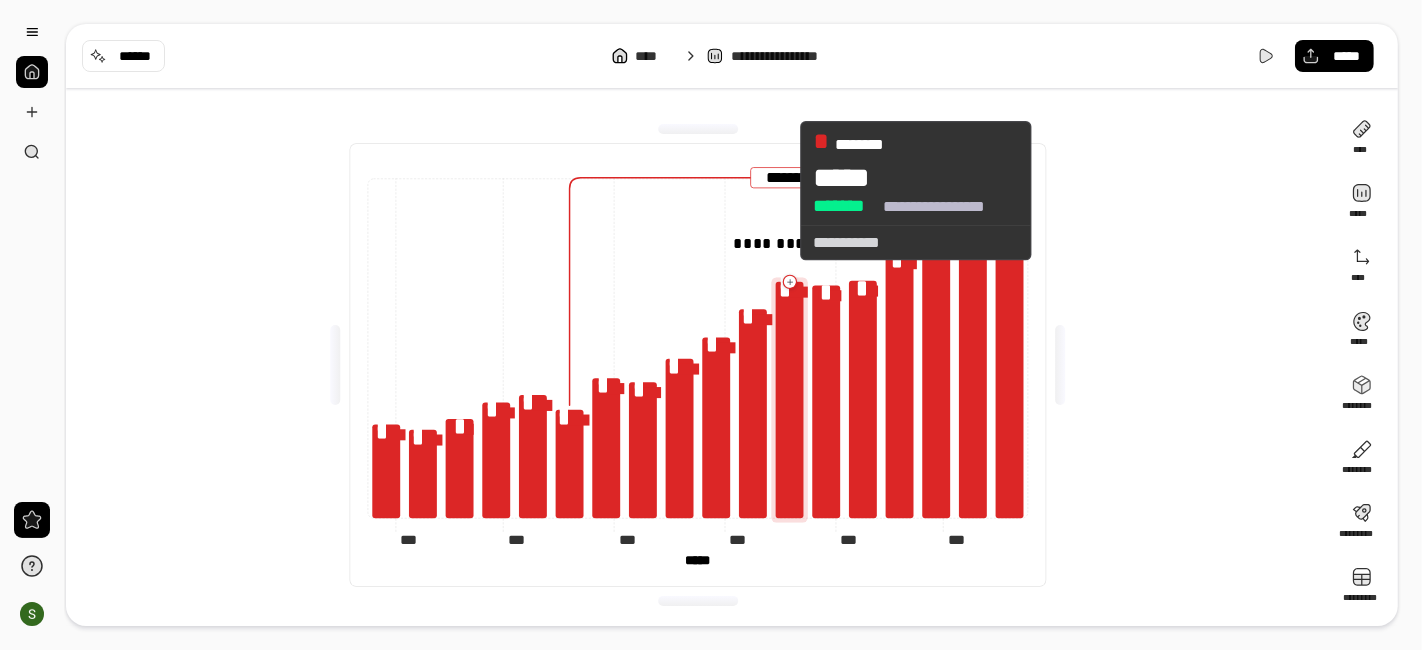 drag, startPoint x: 768, startPoint y: 228, endPoint x: 783, endPoint y: 187, distance: 43.65776 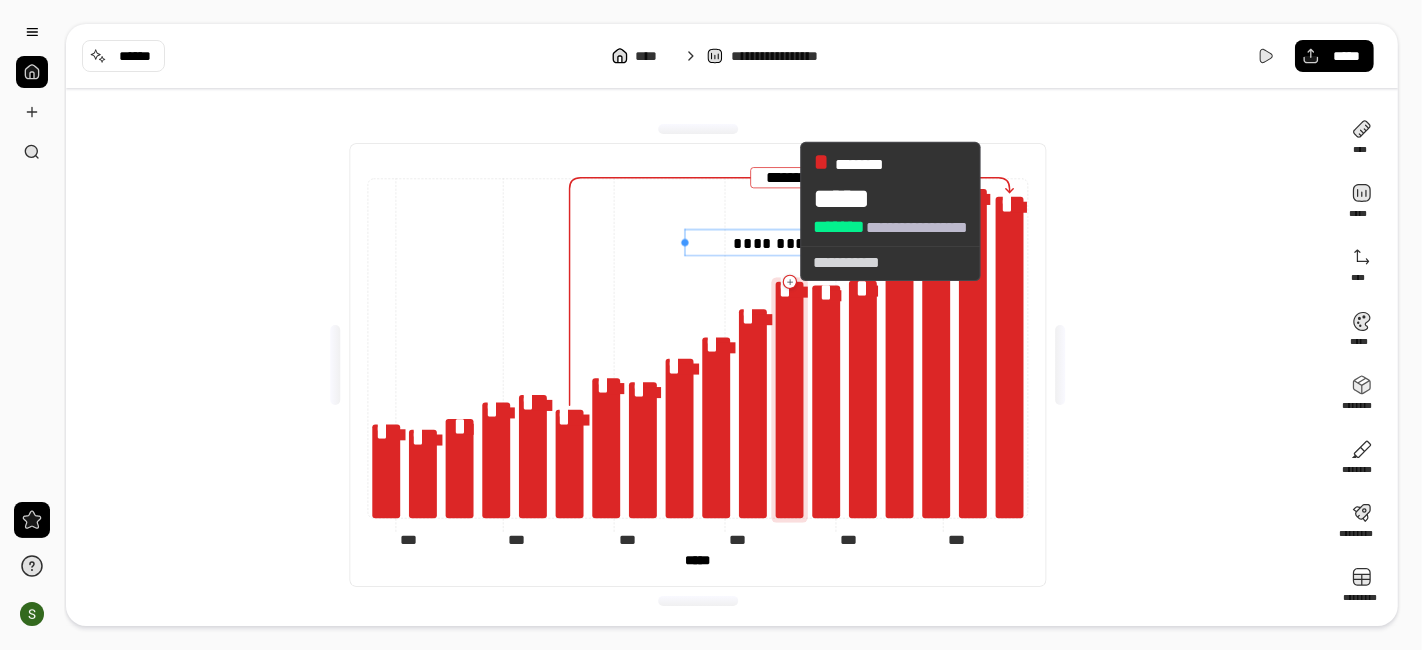 click on "**********" at bounding box center [781, 243] 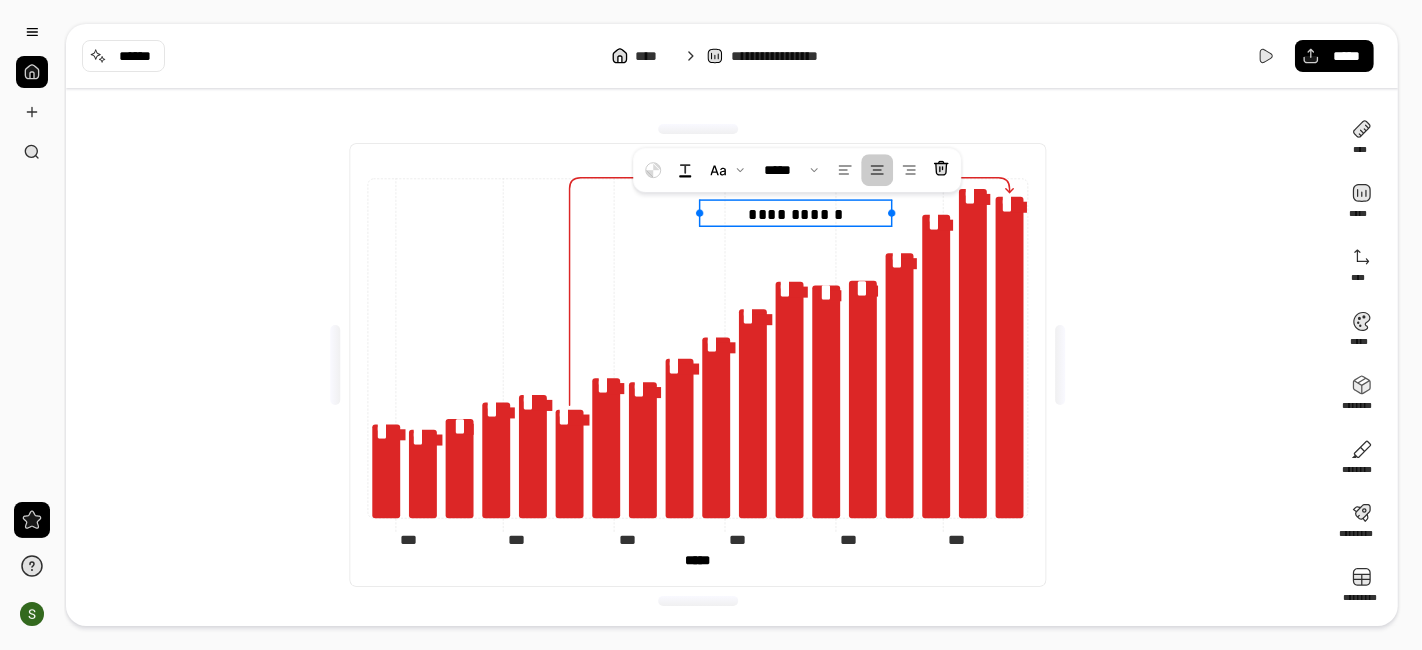 drag, startPoint x: 759, startPoint y: 231, endPoint x: 780, endPoint y: 190, distance: 46.06517 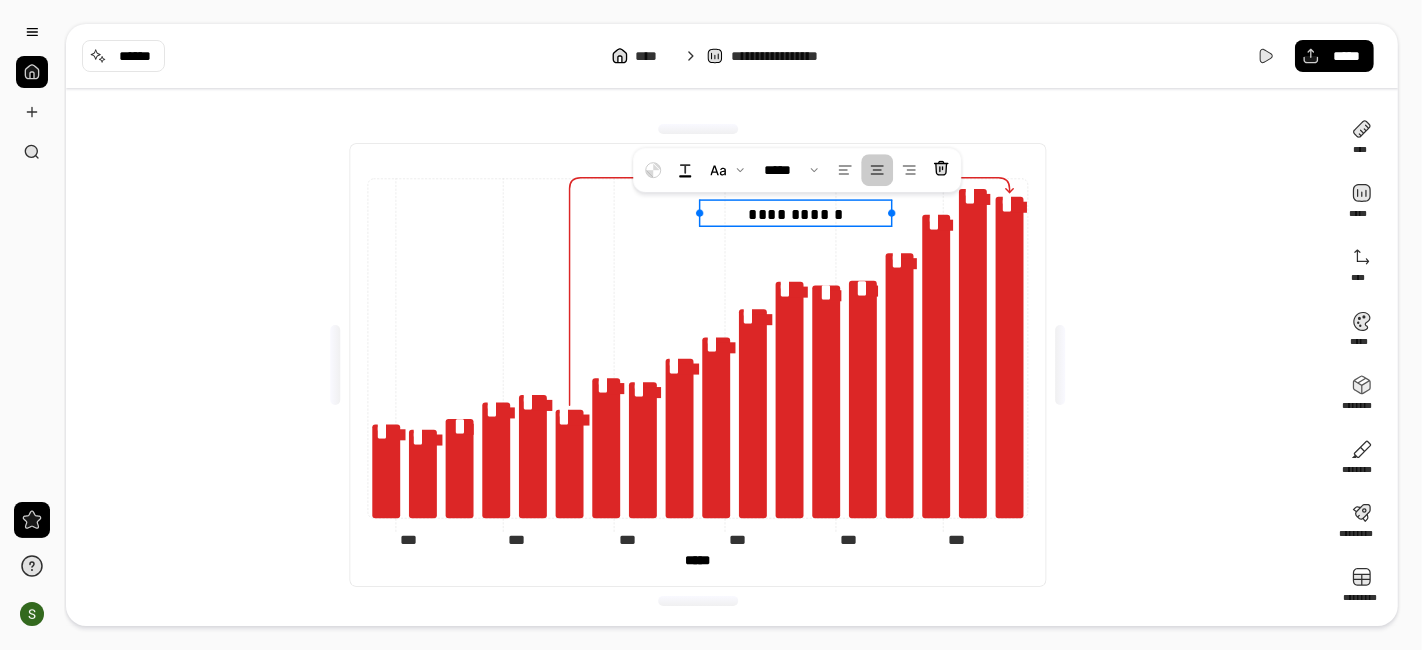 click on "**********" at bounding box center [698, 365] 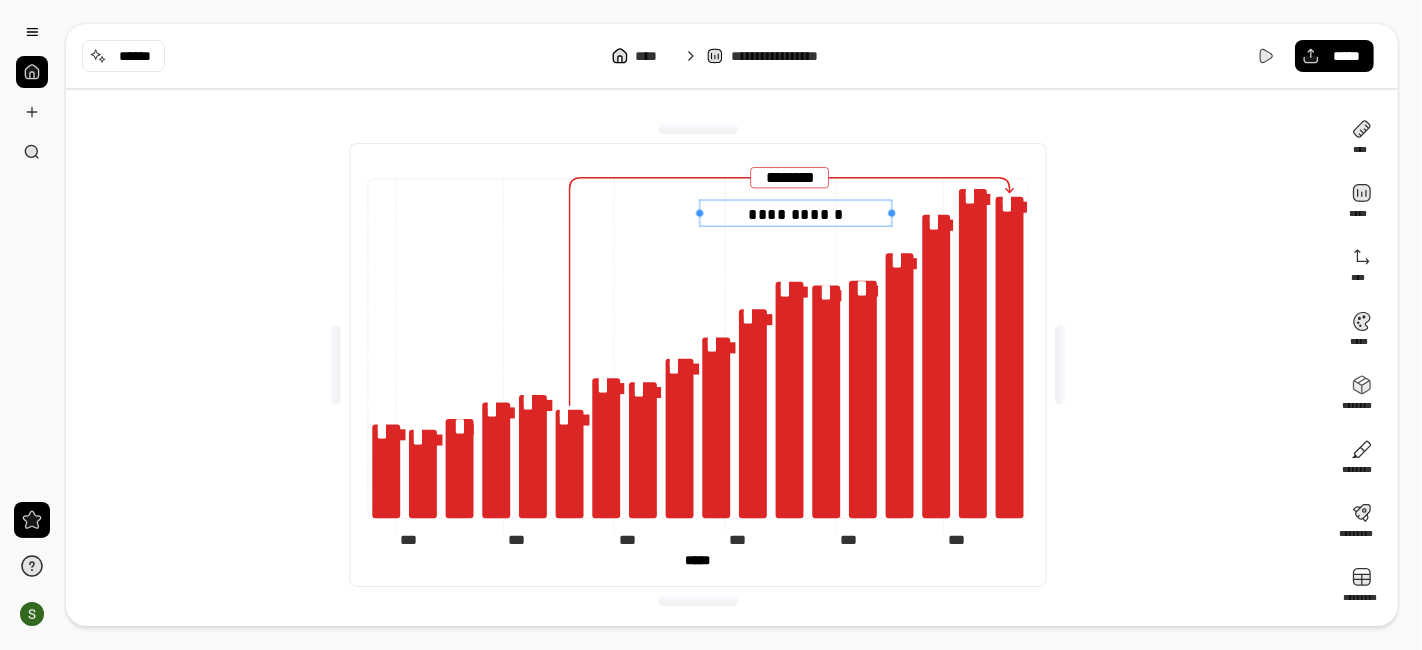 drag, startPoint x: 807, startPoint y: 218, endPoint x: 851, endPoint y: 199, distance: 47.92703 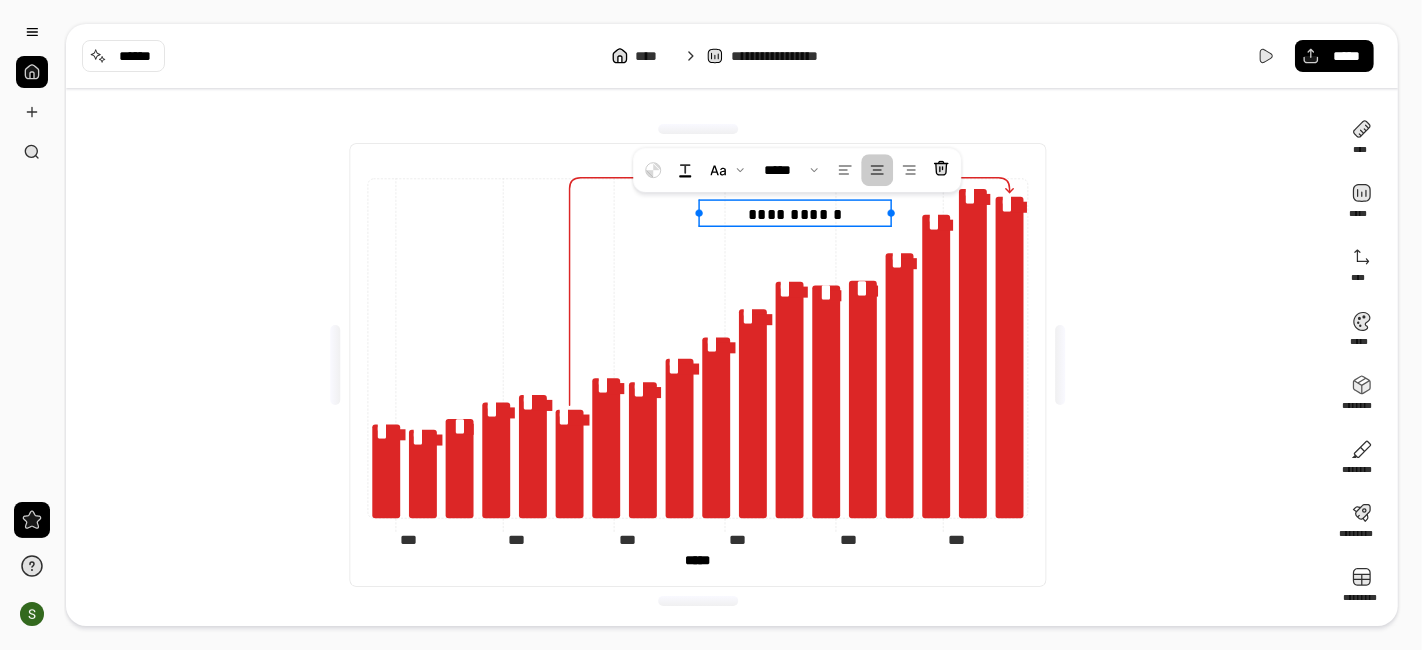 click on "**********" at bounding box center (698, 368) 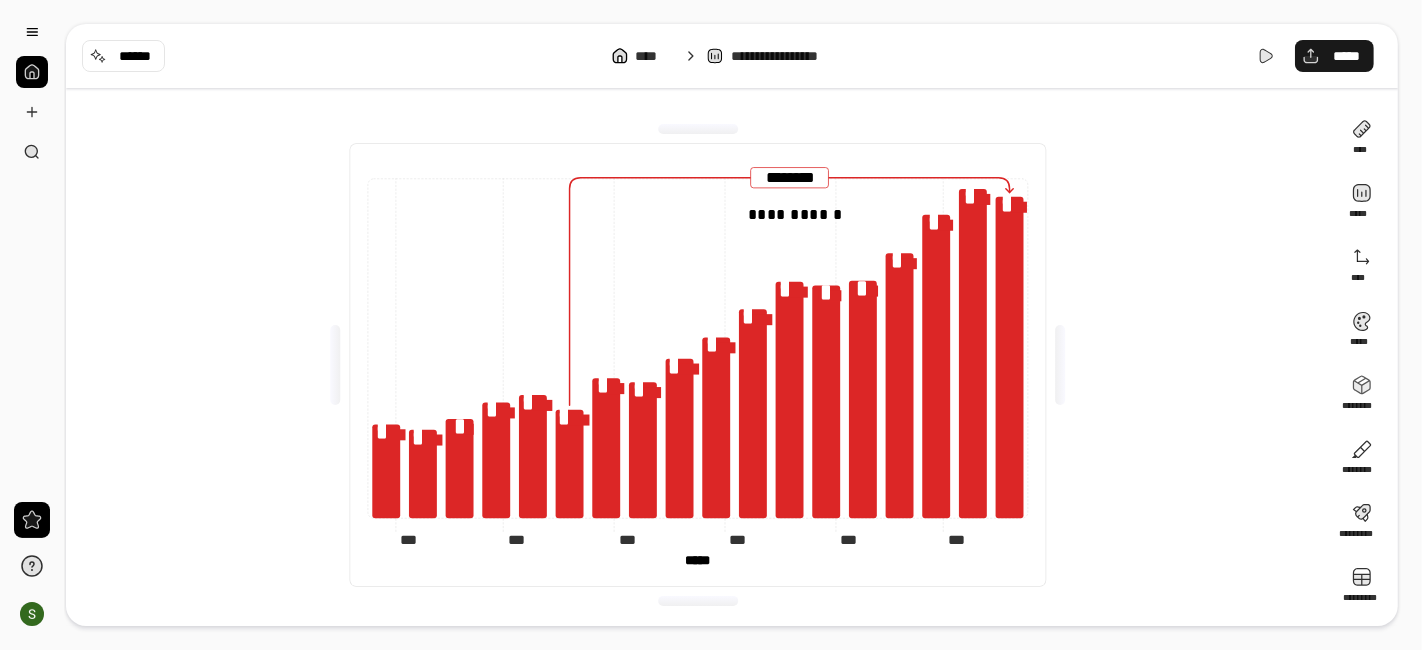 click on "*****" at bounding box center [1346, 56] 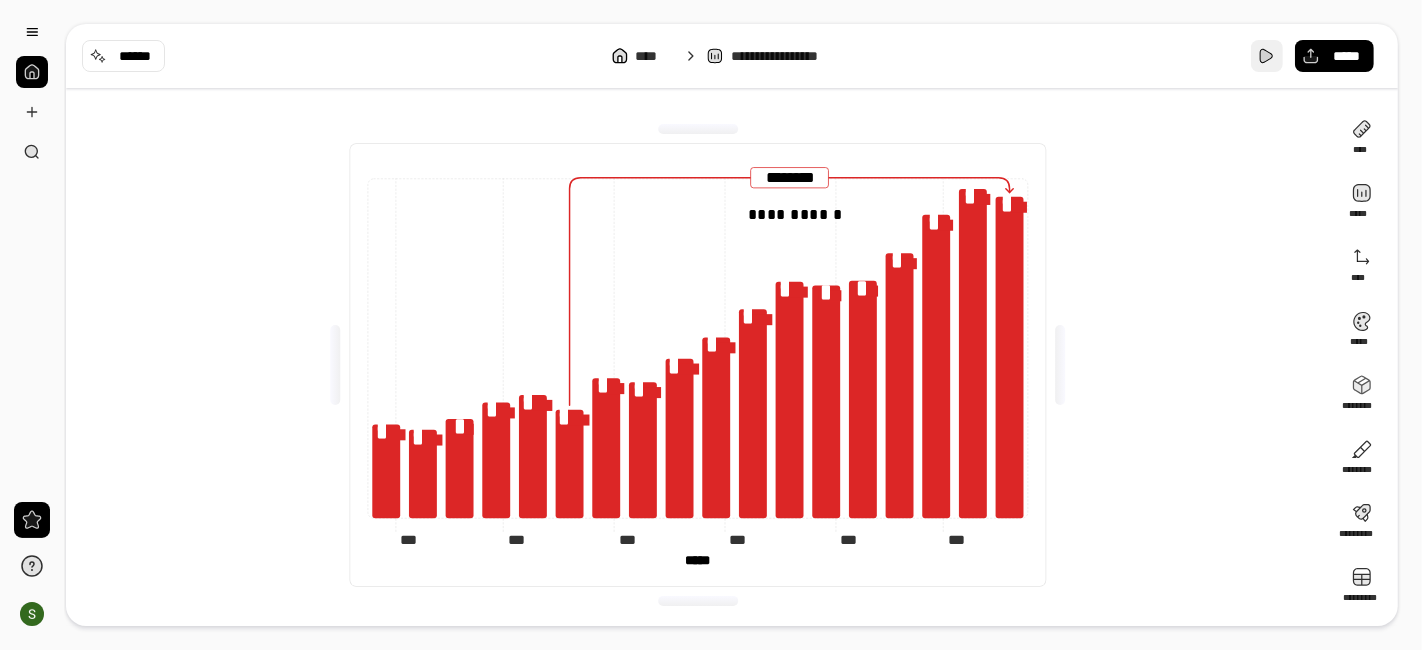 click at bounding box center (1267, 56) 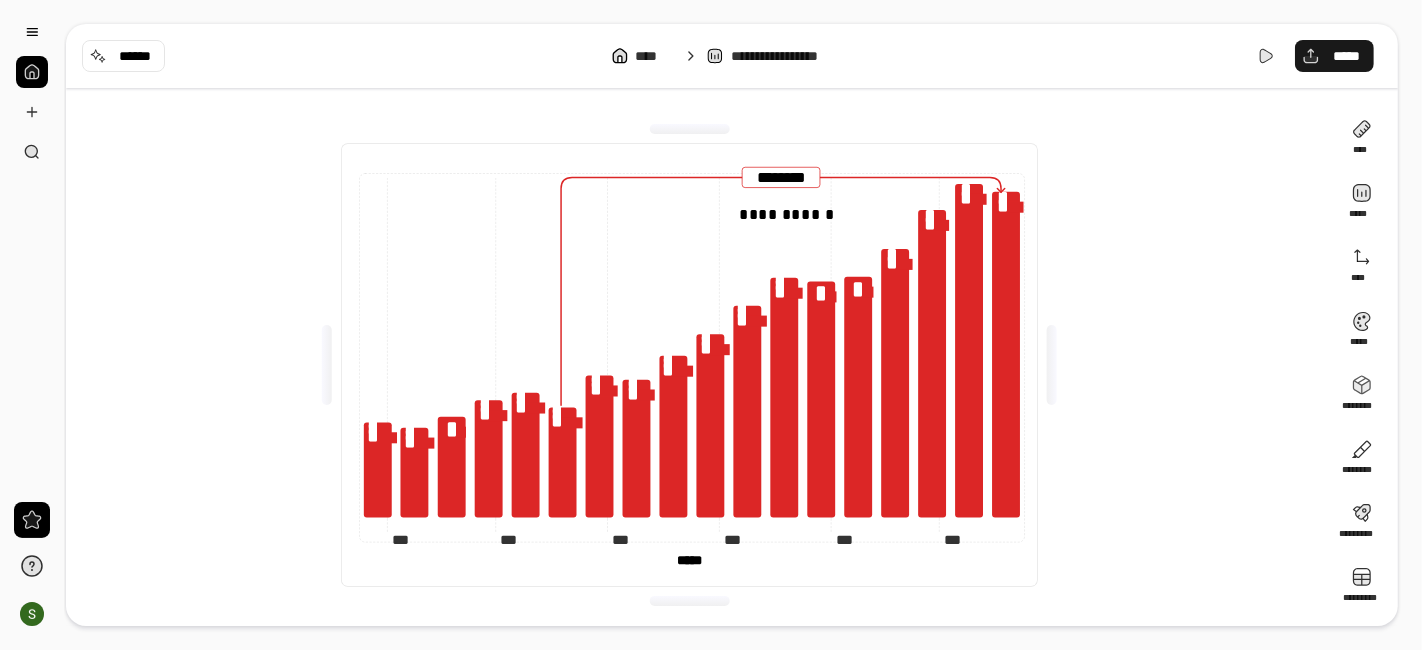 click on "*****" at bounding box center [1334, 56] 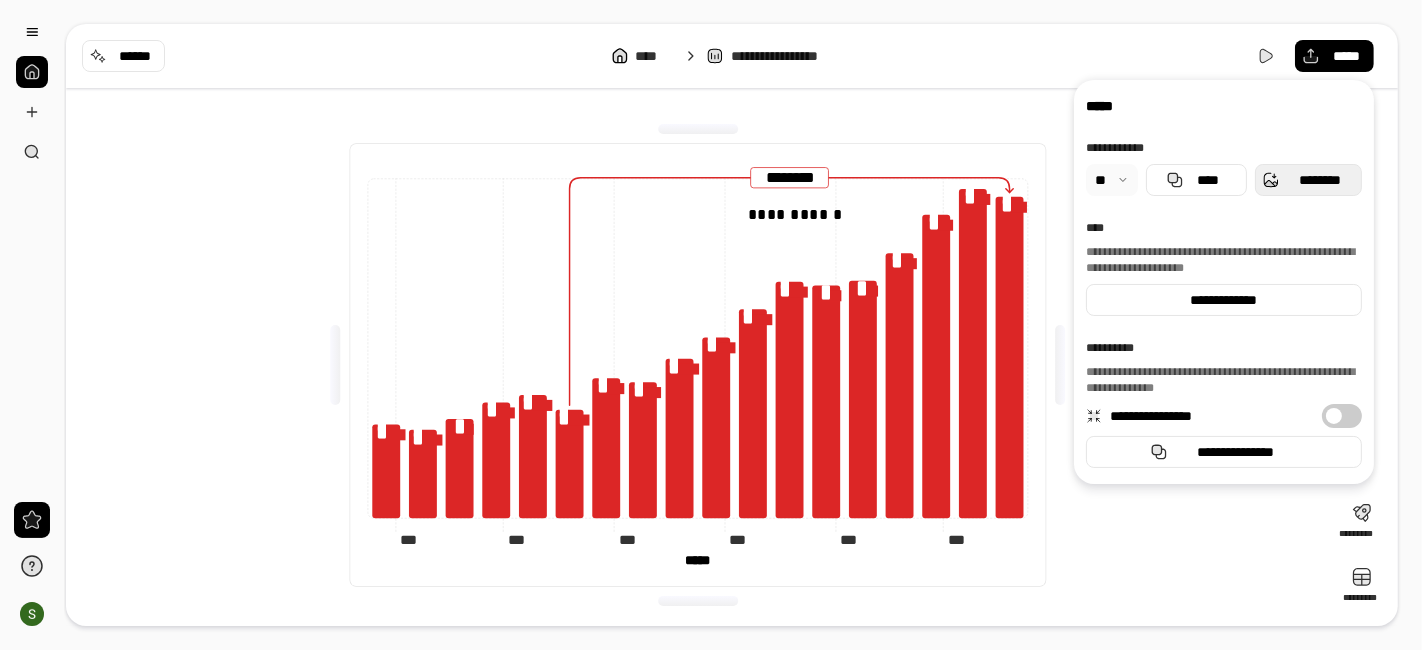 click on "********" at bounding box center [1320, 180] 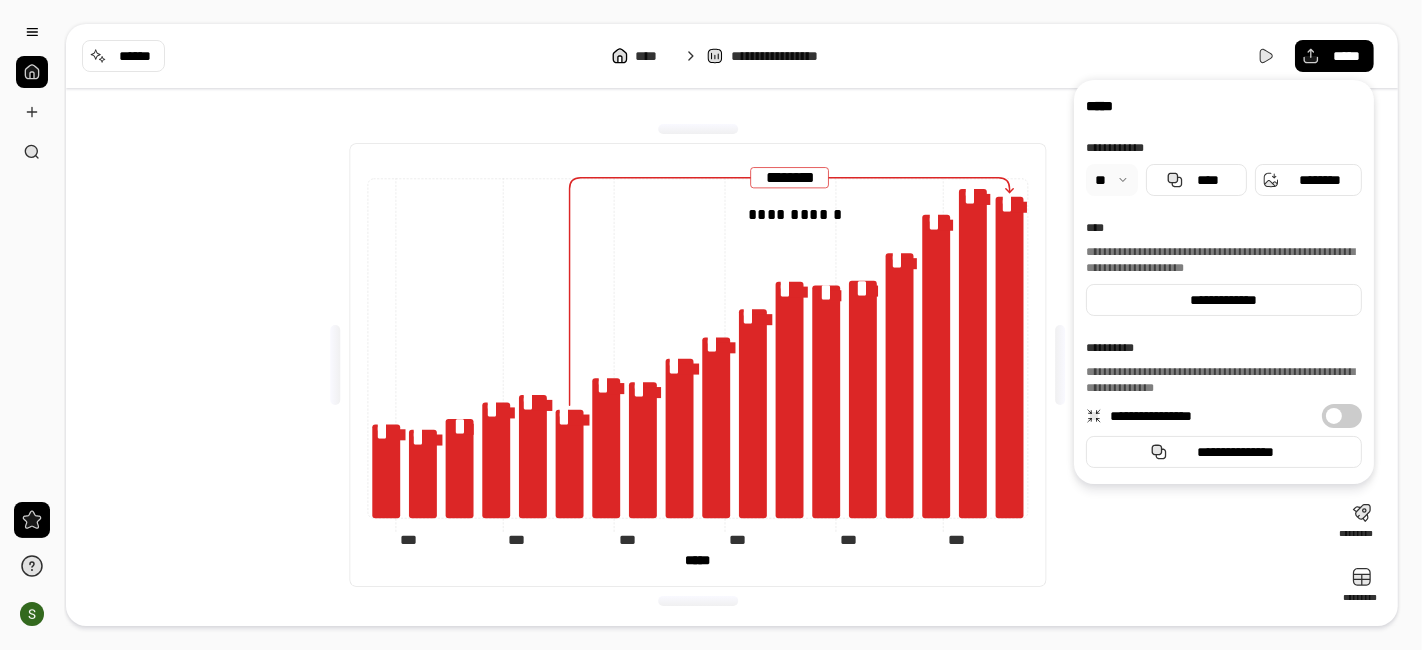 click on "**********" at bounding box center (698, 365) 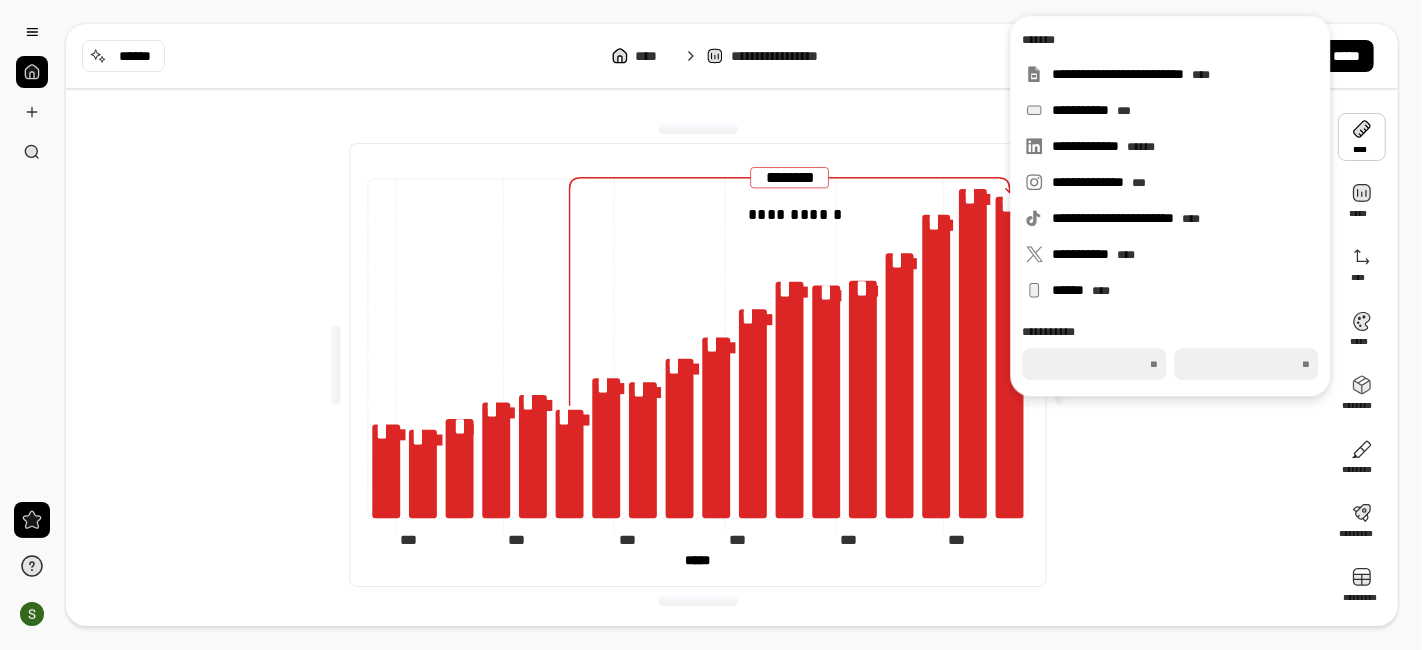 click at bounding box center [1362, 137] 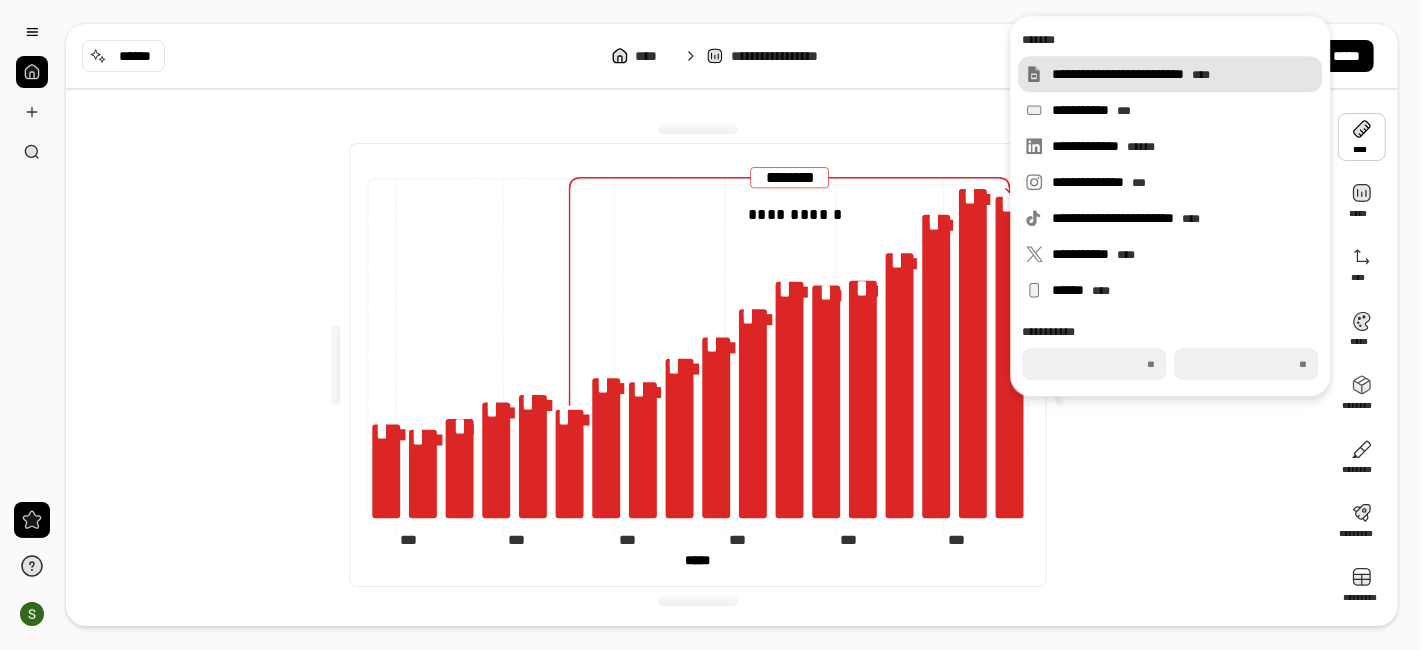 click on "**********" at bounding box center (1183, 74) 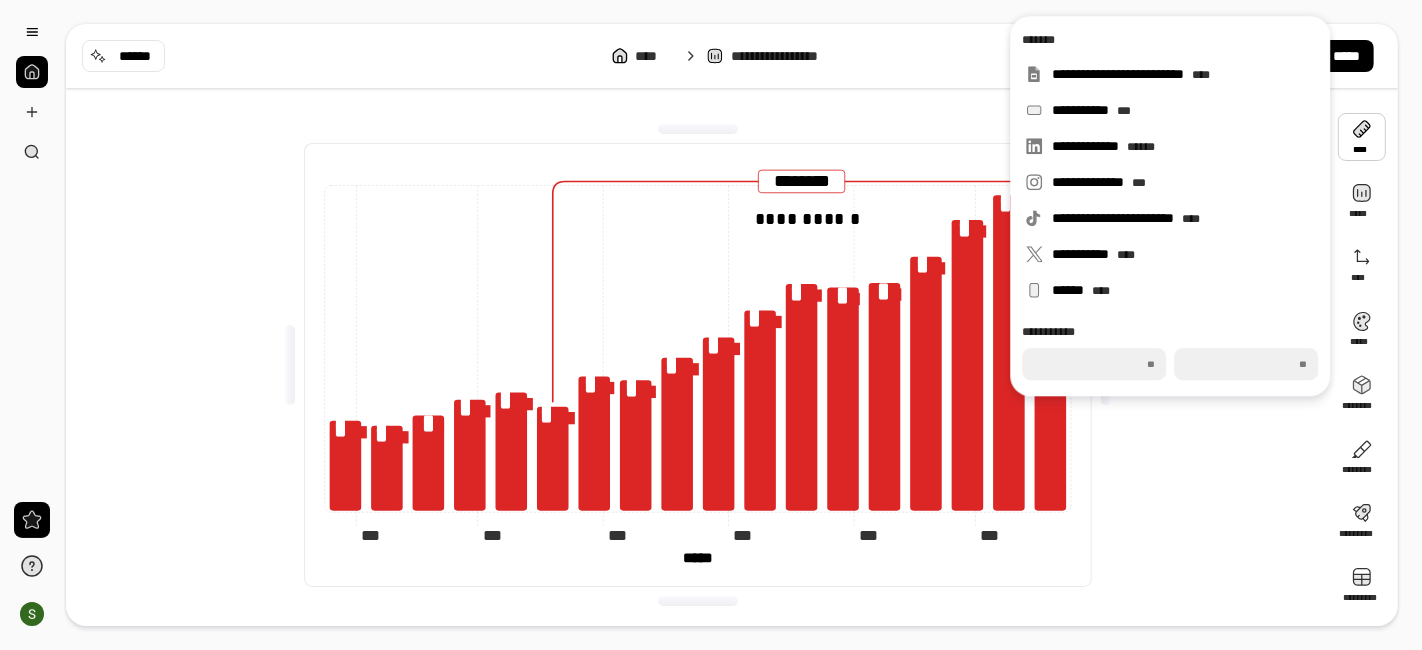 click on "**********" at bounding box center [698, 365] 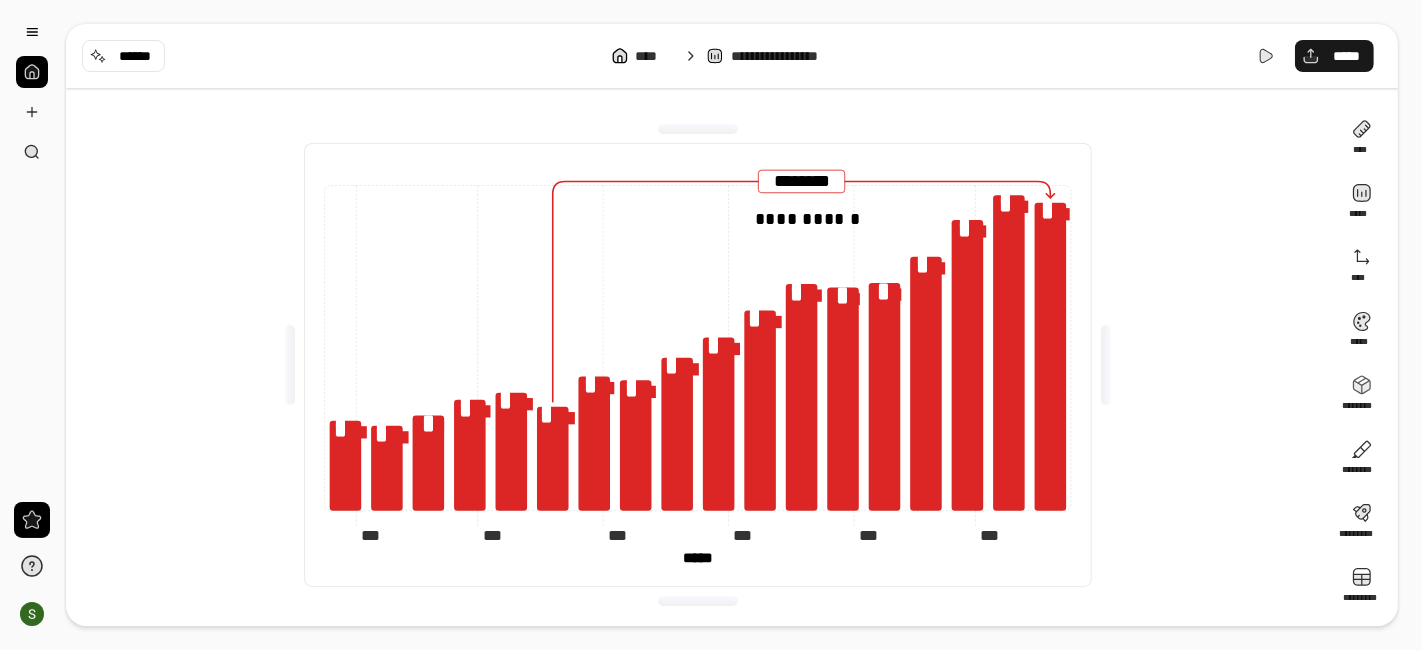 click on "*****" at bounding box center [1346, 56] 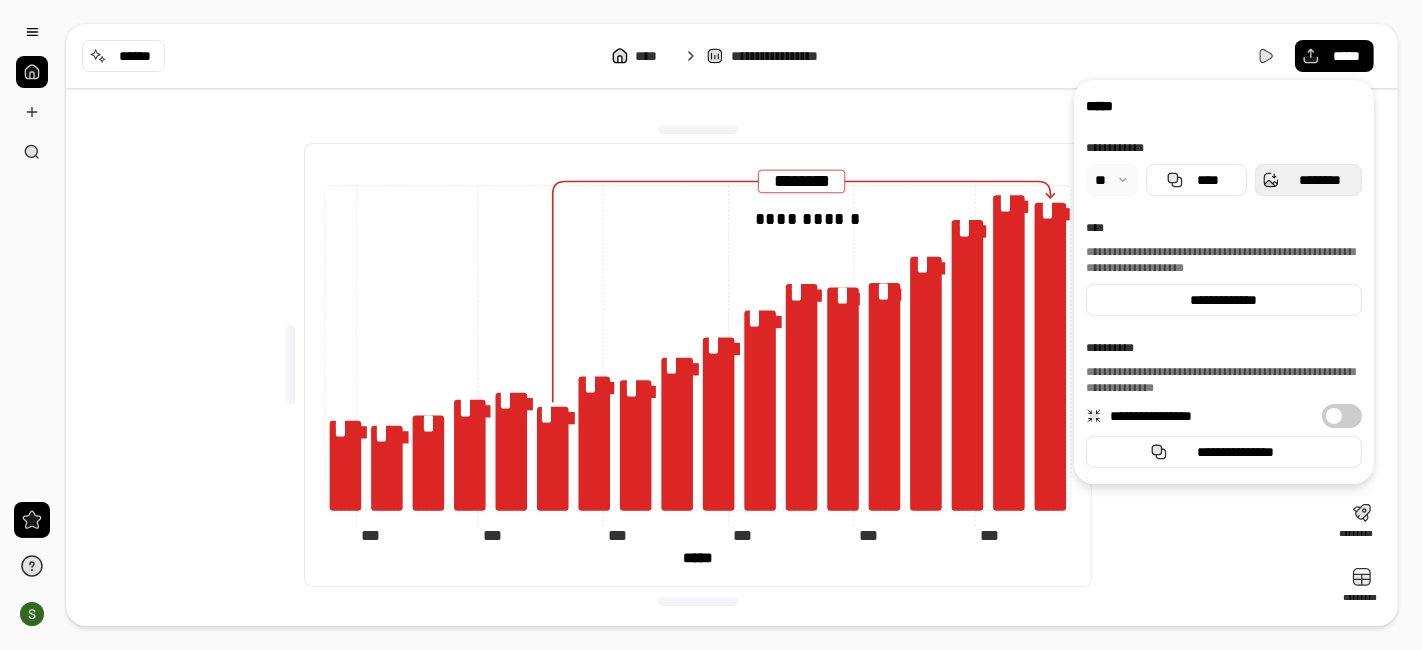 click on "********" at bounding box center [1320, 180] 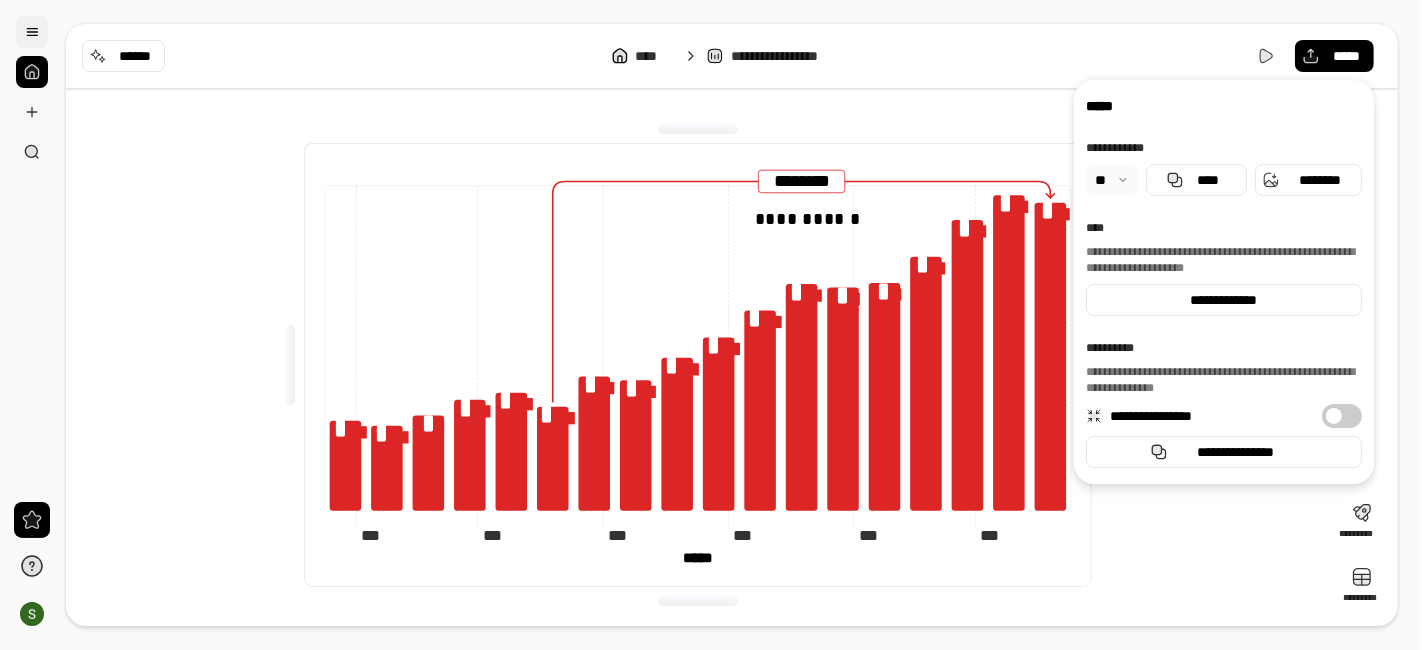 click at bounding box center (32, 32) 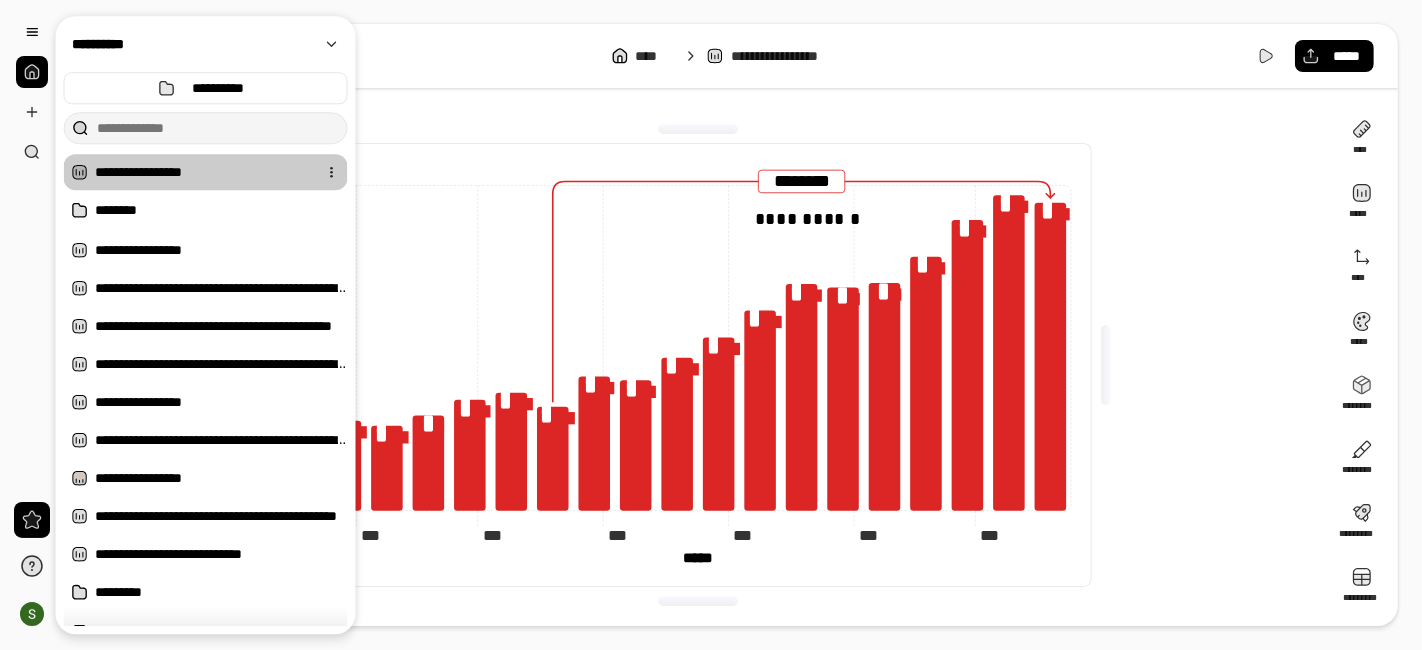 click on "**********" at bounding box center (202, 172) 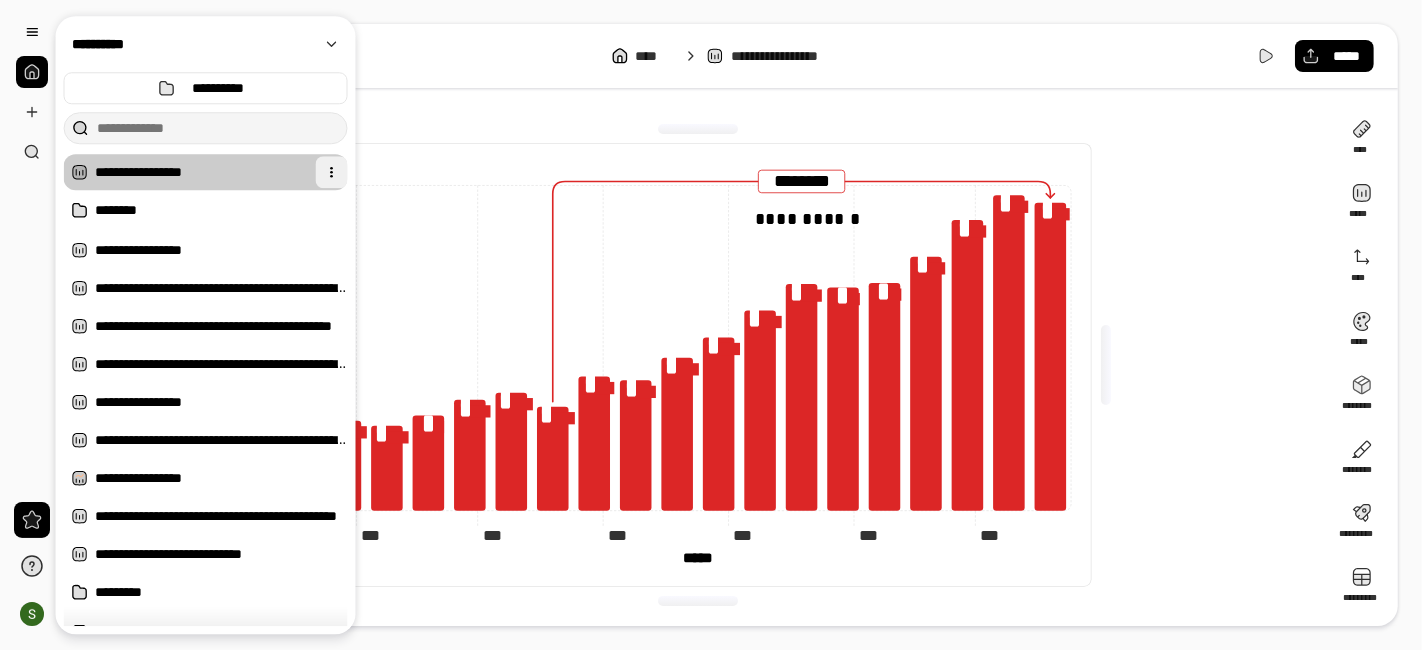 click at bounding box center (332, 172) 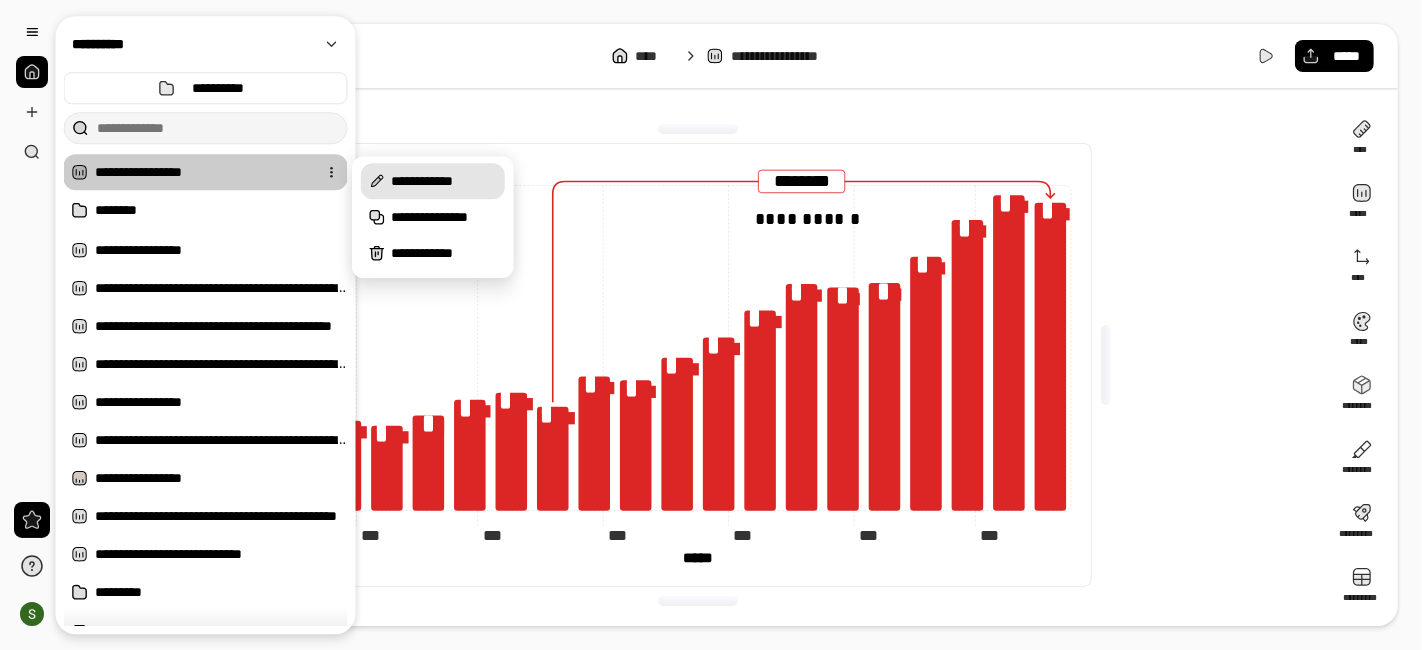 click on "**********" at bounding box center [444, 181] 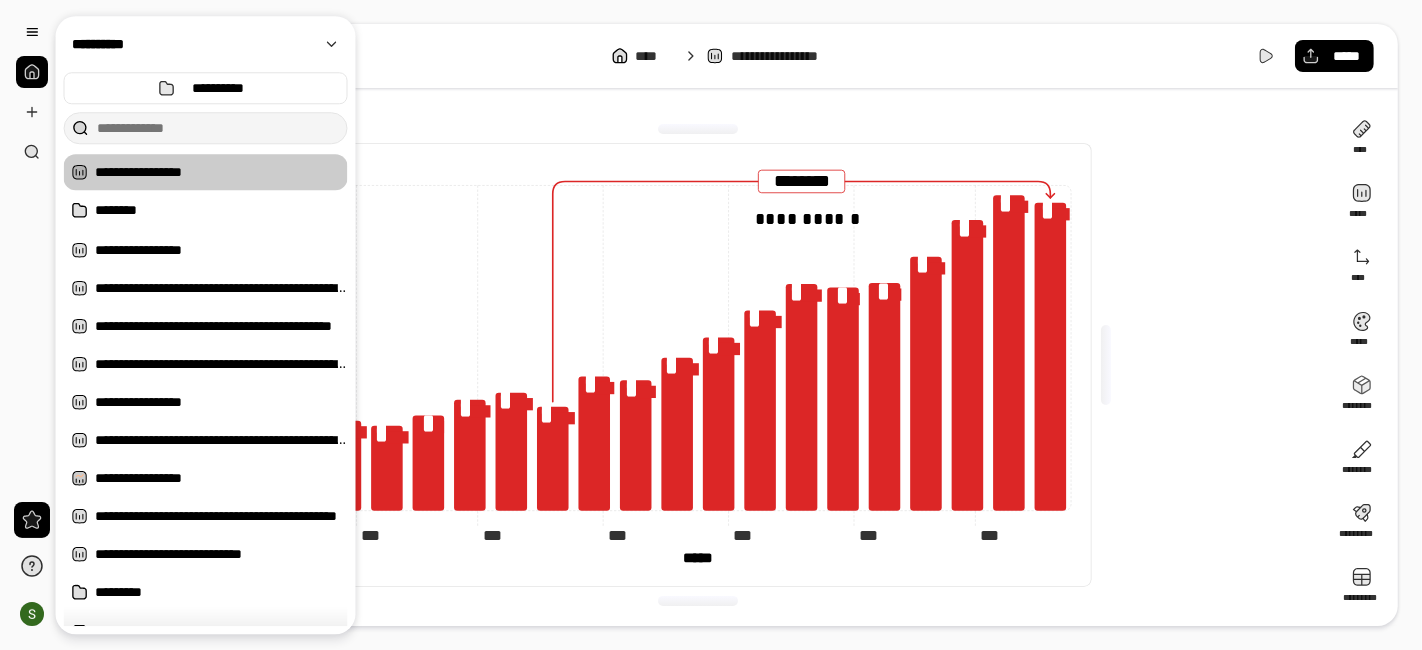 click on "**********" at bounding box center [221, 172] 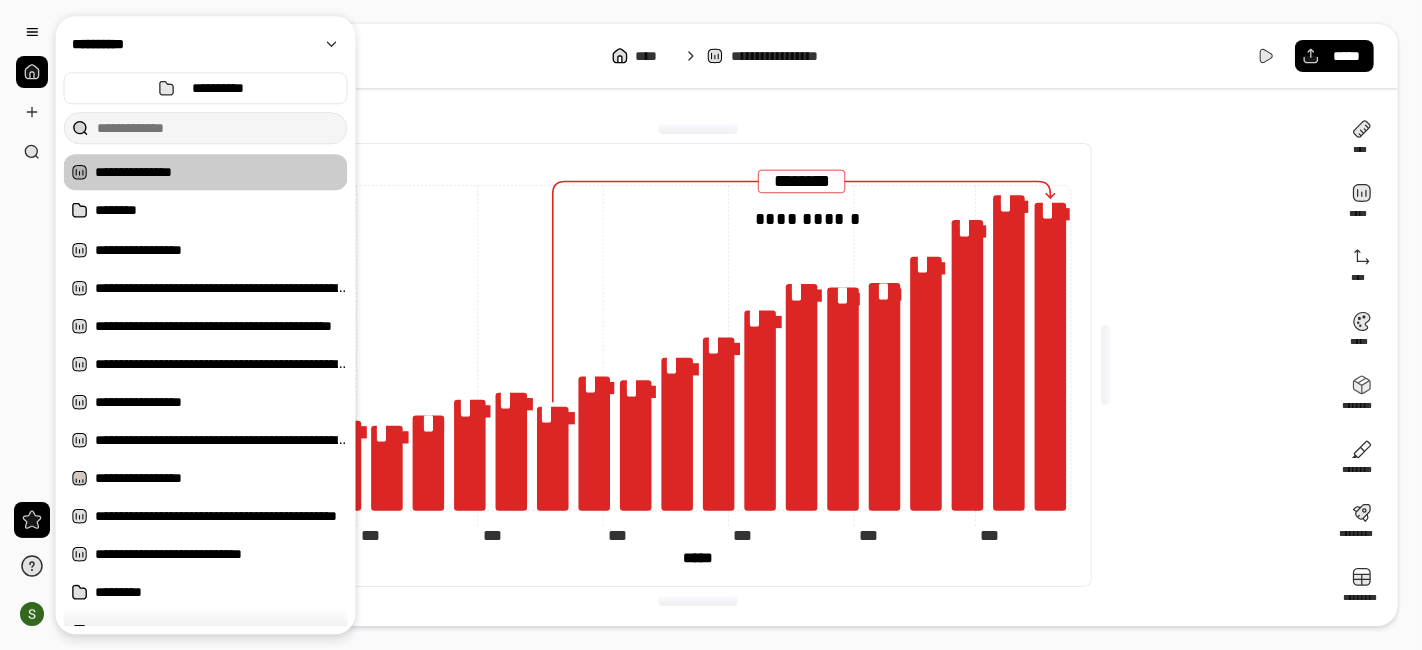type on "**********" 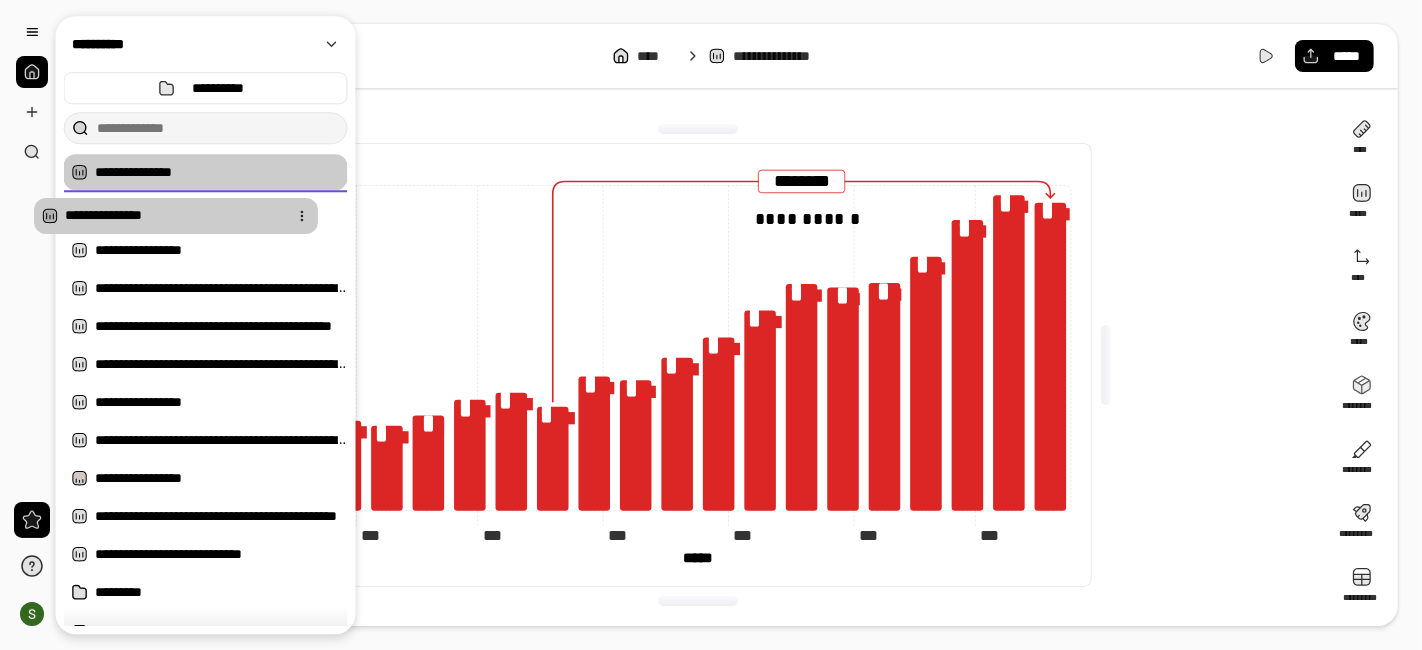 drag, startPoint x: 254, startPoint y: 172, endPoint x: 223, endPoint y: 215, distance: 53.009434 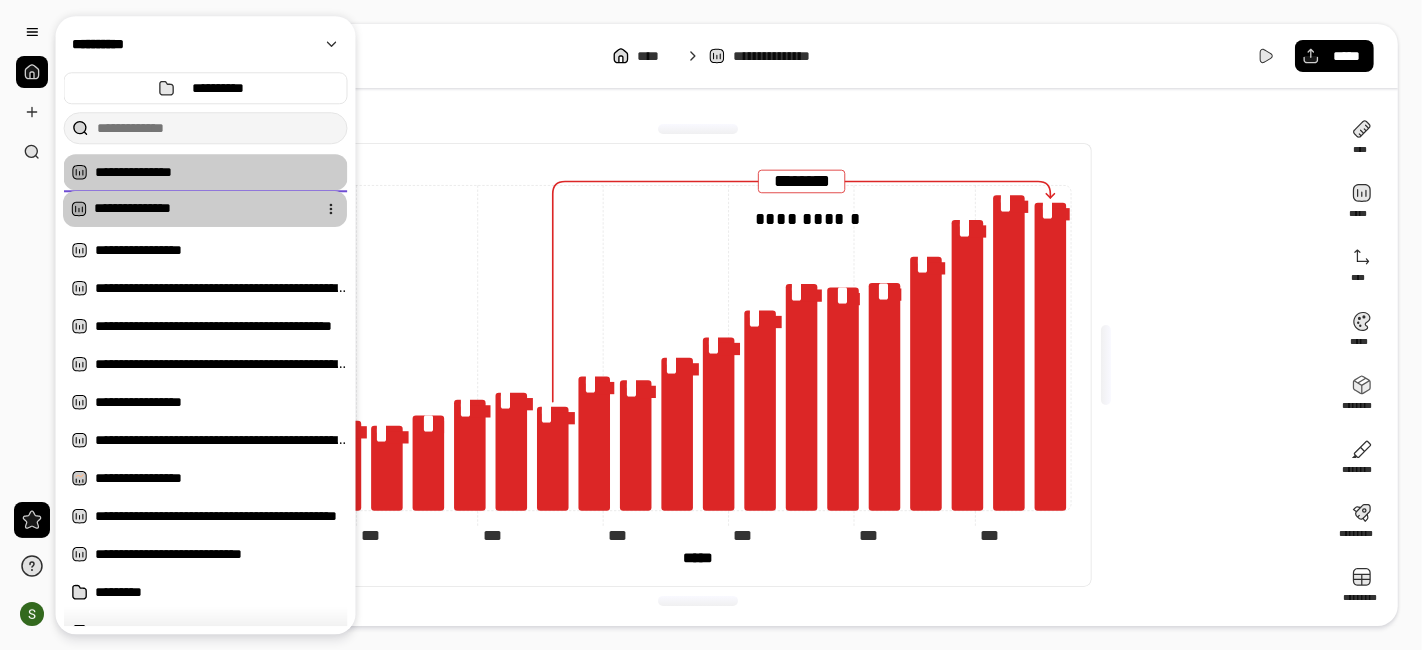 drag, startPoint x: 210, startPoint y: 175, endPoint x: 209, endPoint y: 212, distance: 37.01351 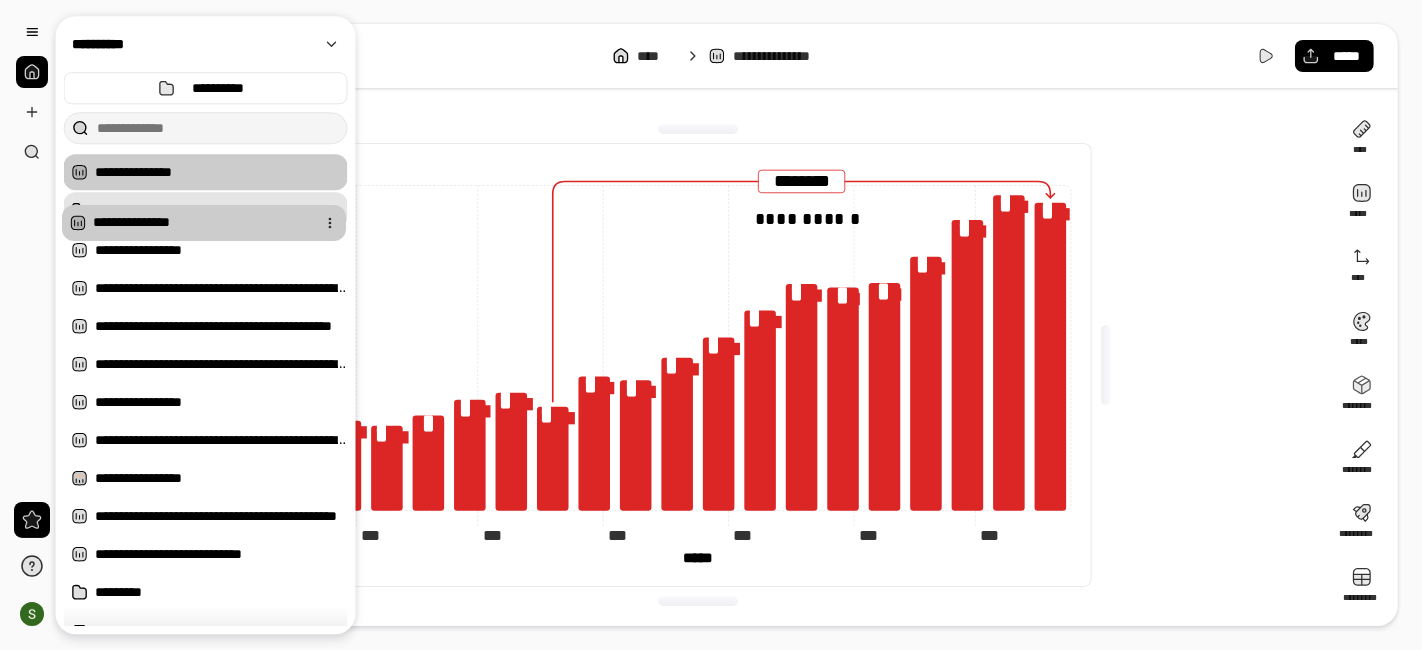drag, startPoint x: 197, startPoint y: 172, endPoint x: 194, endPoint y: 223, distance: 51.088158 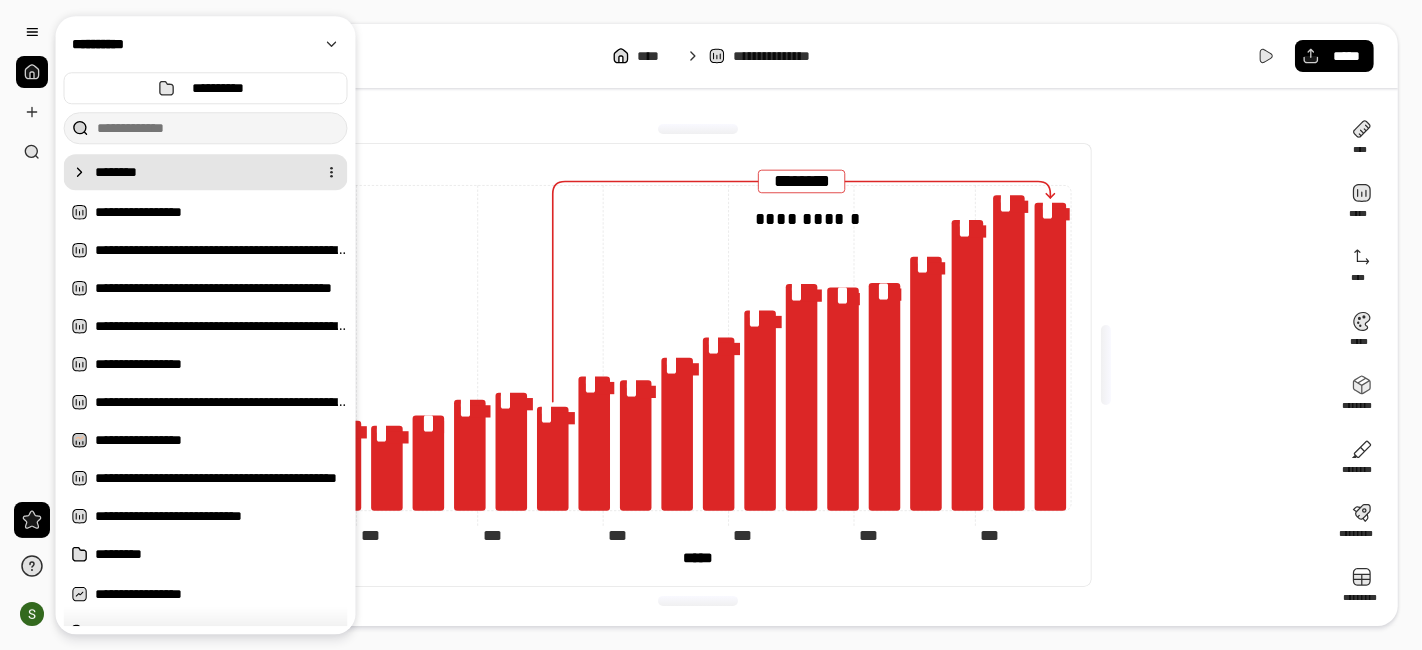 click on "********" at bounding box center [202, 172] 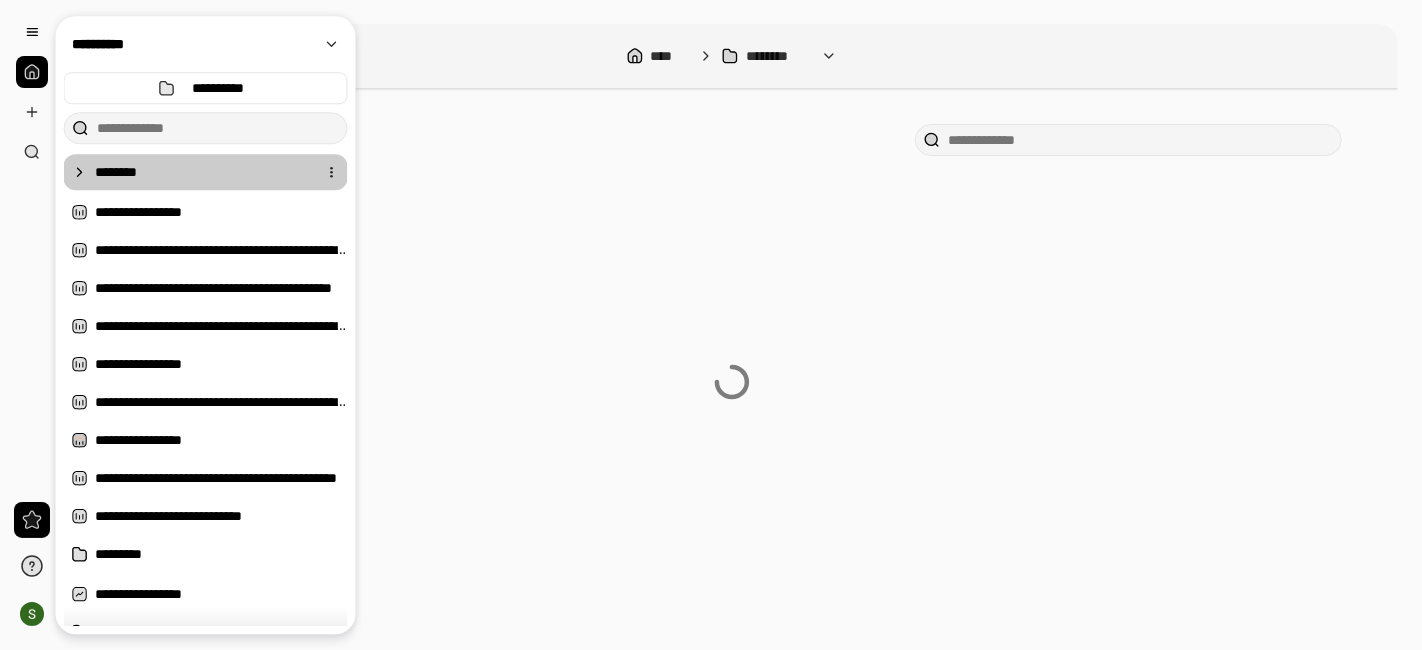 click 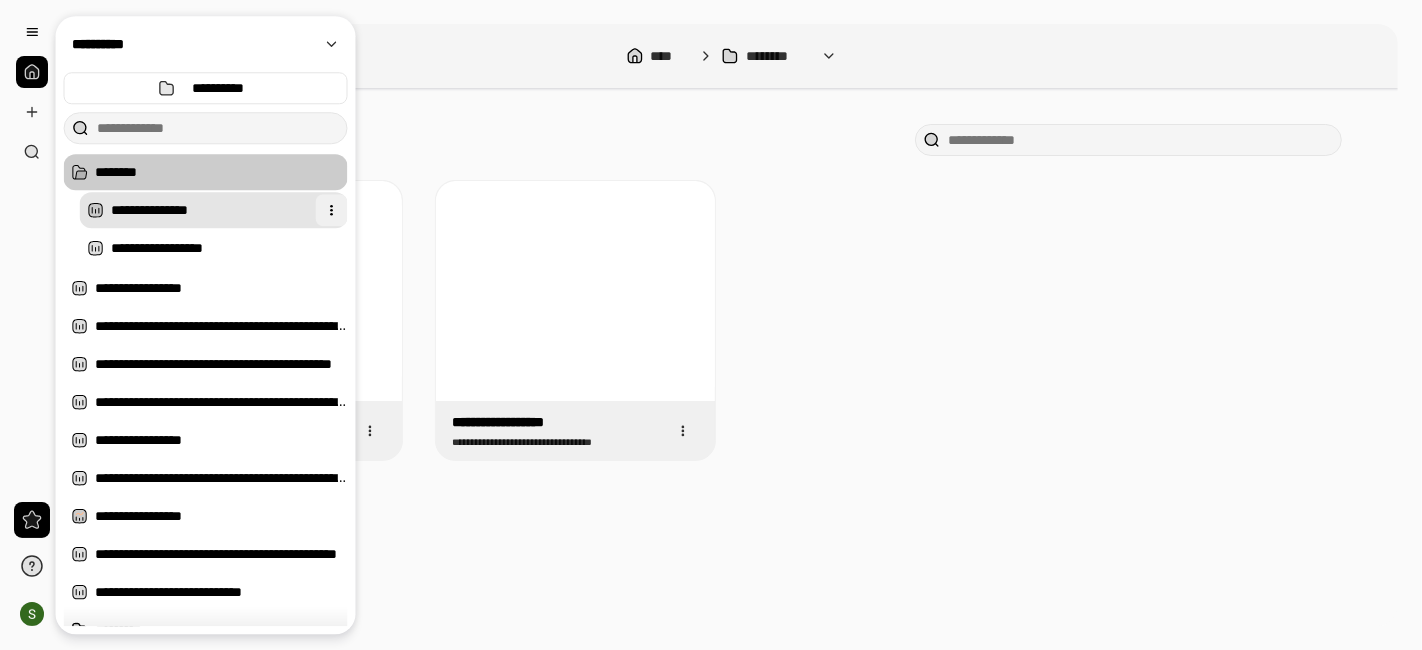click at bounding box center (332, 210) 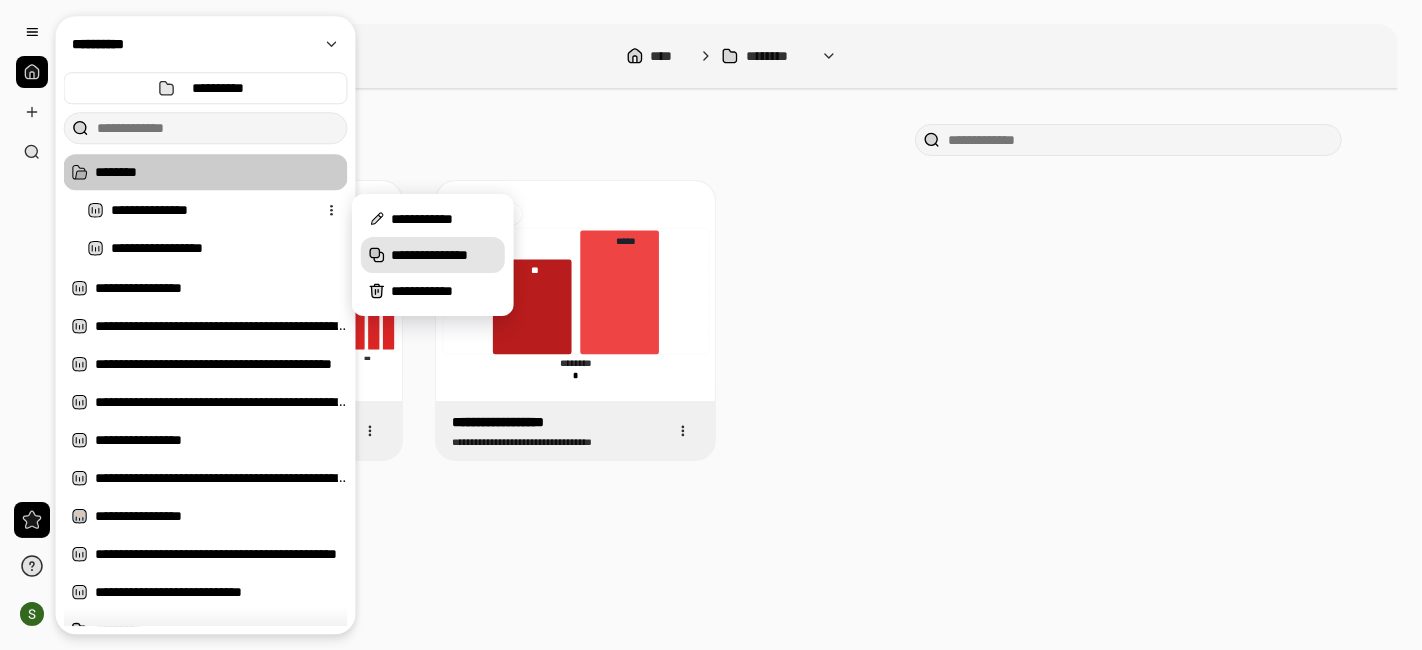 click on "**********" at bounding box center [444, 255] 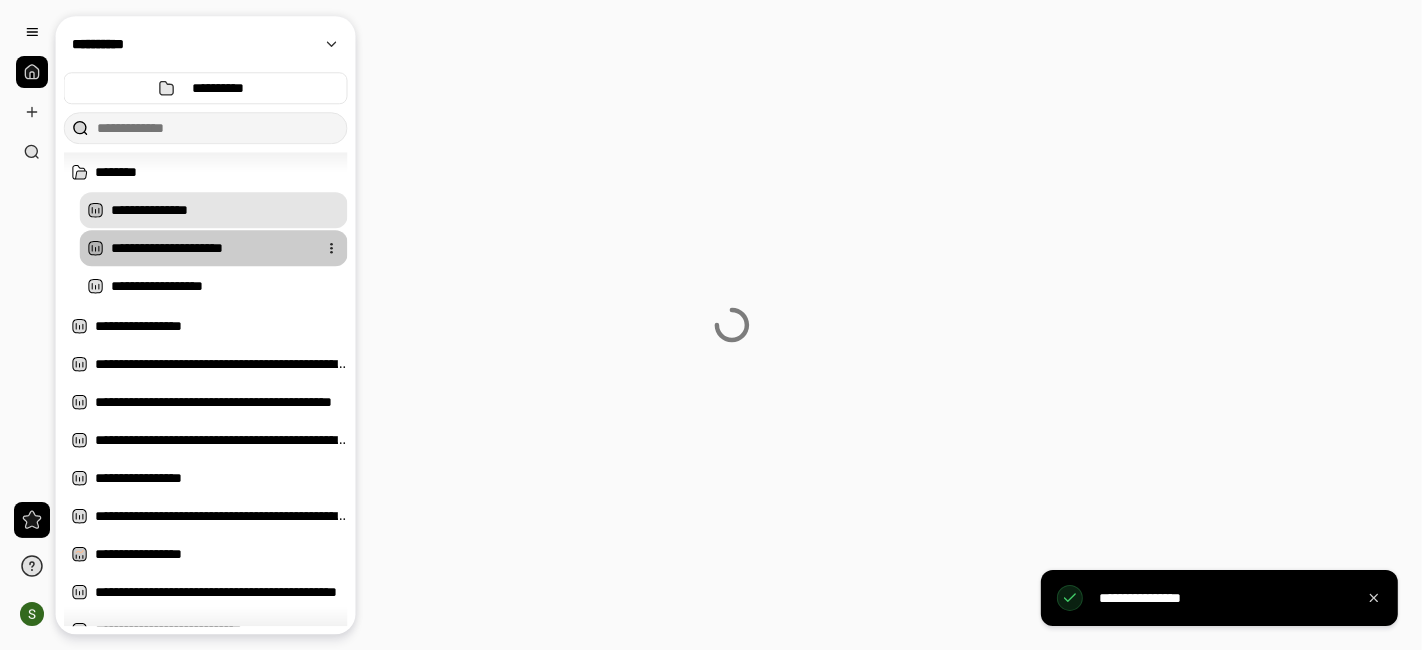 scroll, scrollTop: 0, scrollLeft: 0, axis: both 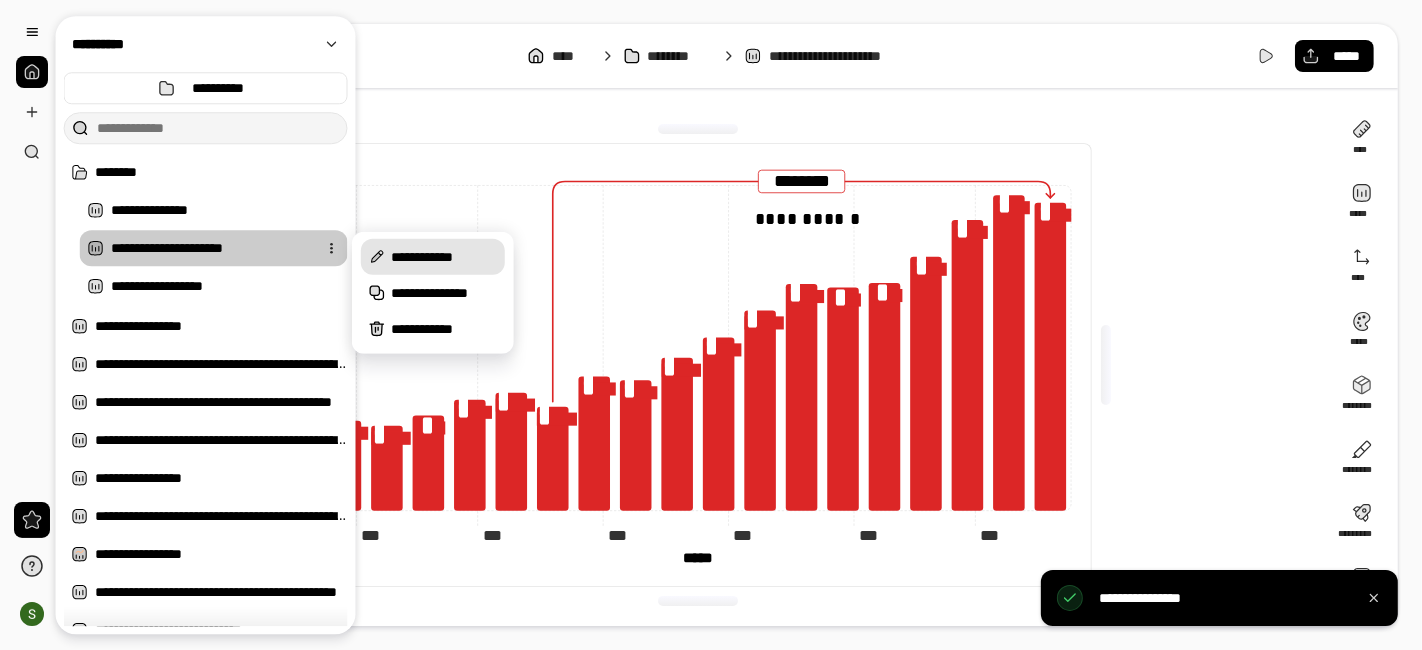click on "**********" at bounding box center [444, 257] 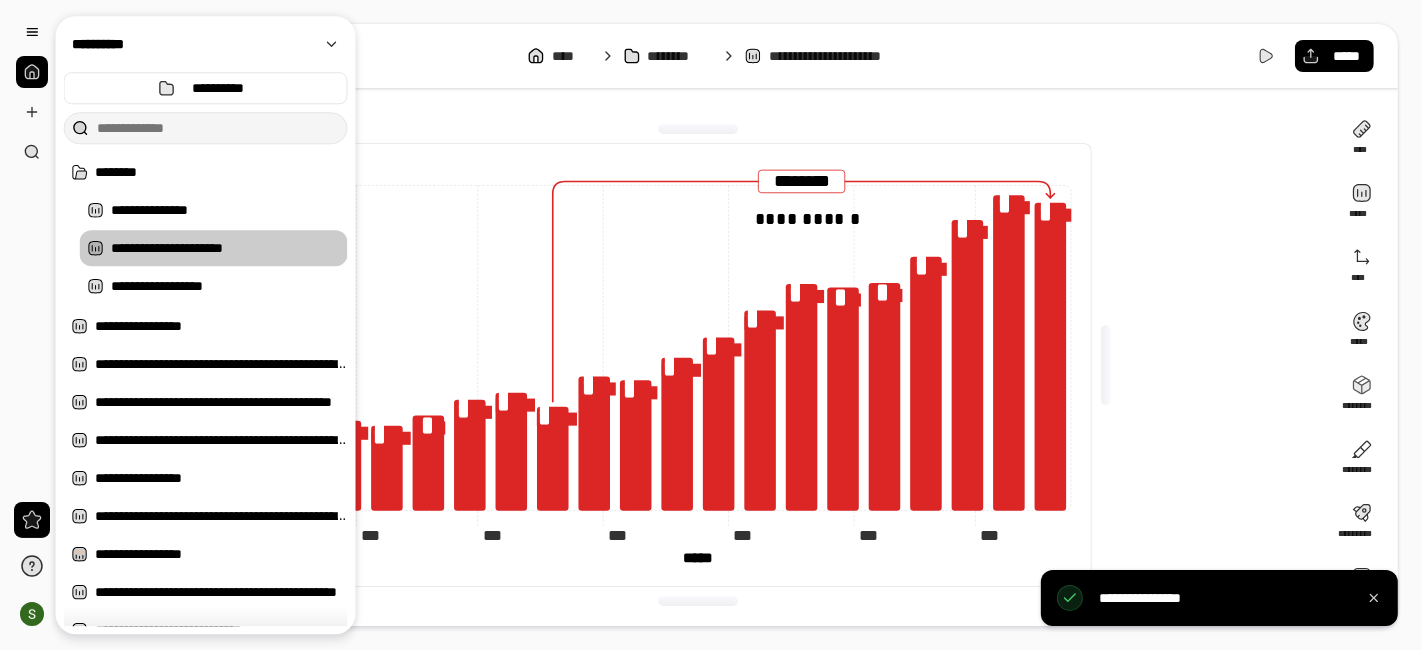 drag, startPoint x: 227, startPoint y: 247, endPoint x: 28, endPoint y: 209, distance: 202.59566 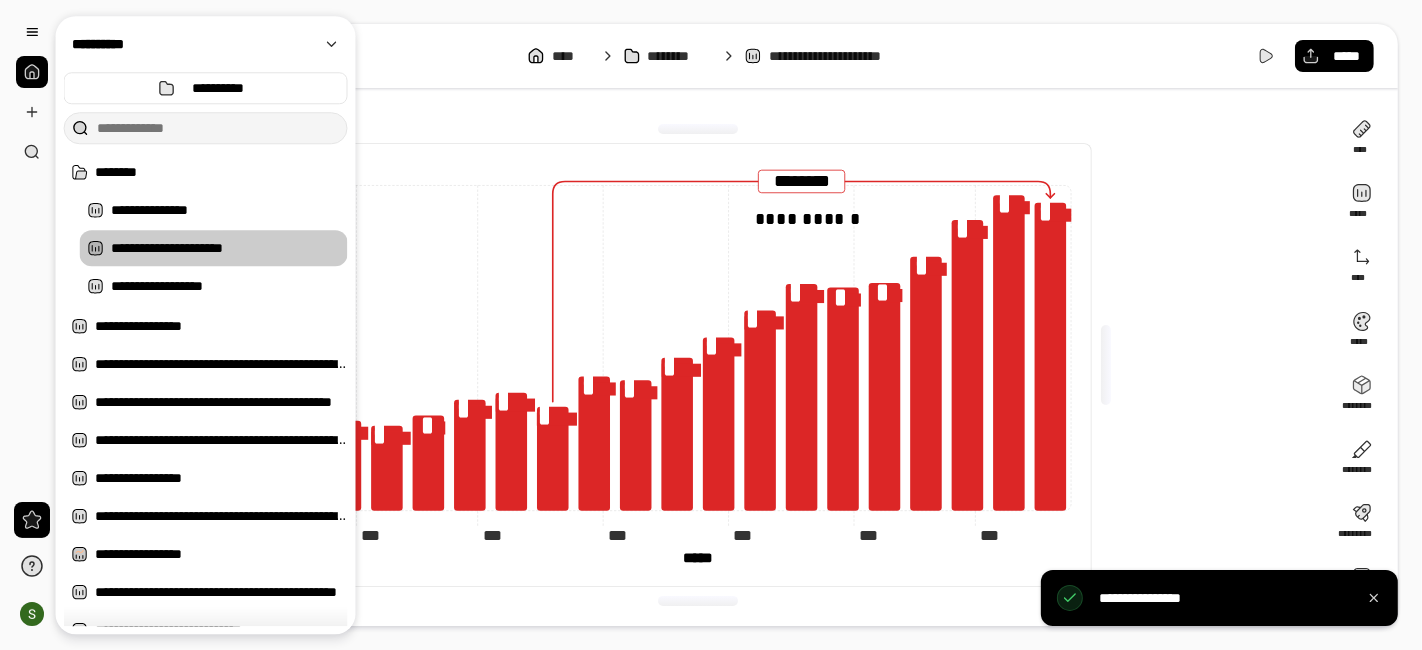 click on "**********" at bounding box center [711, 325] 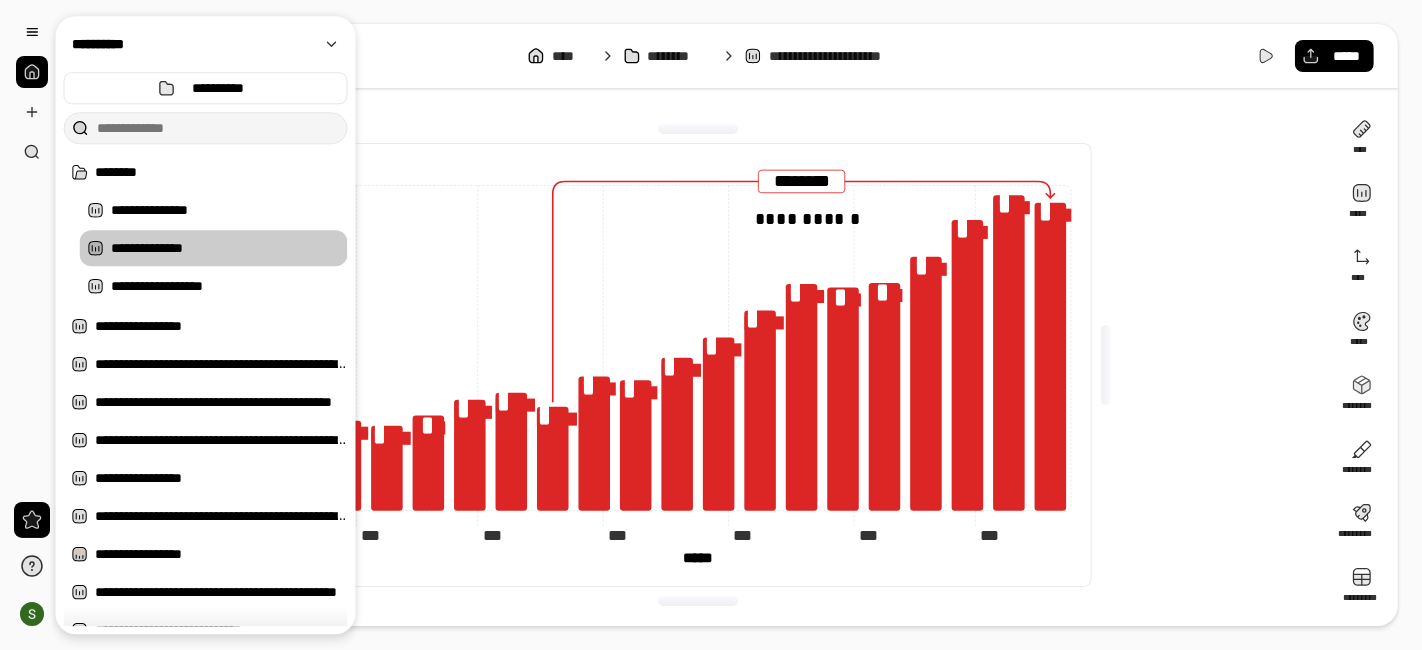 type on "**********" 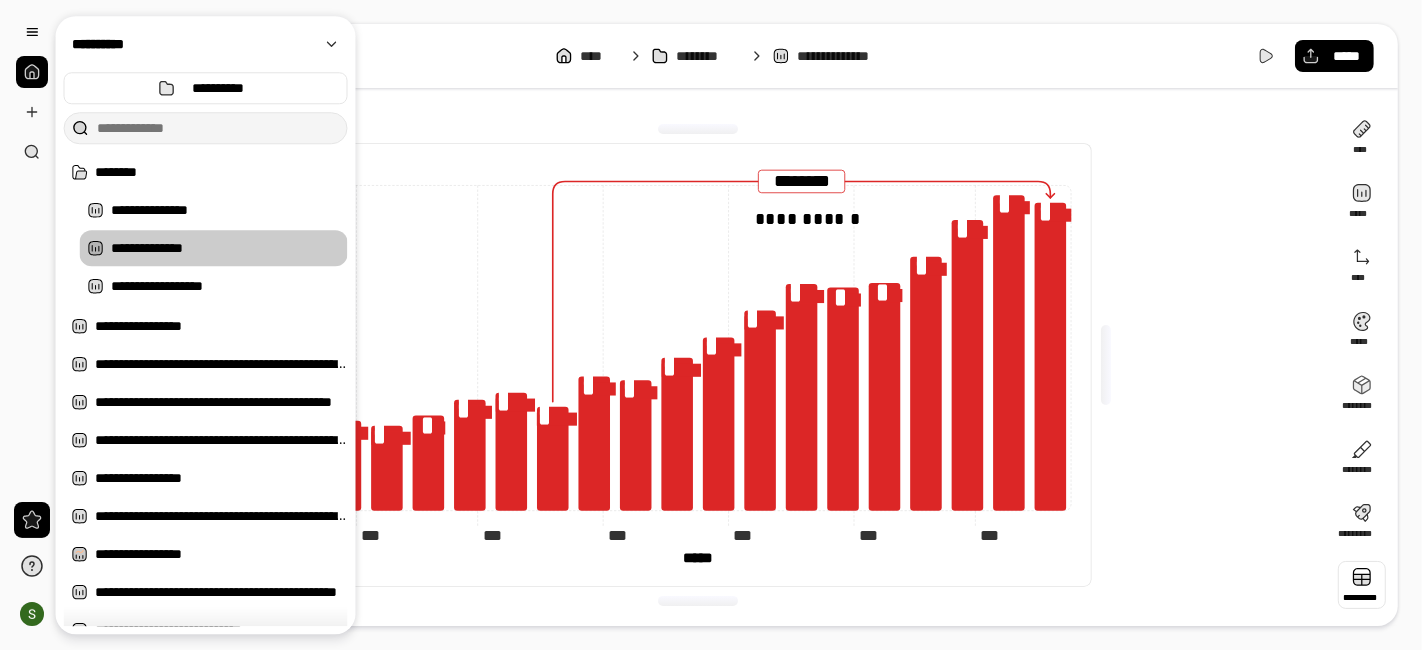 click at bounding box center [1362, 585] 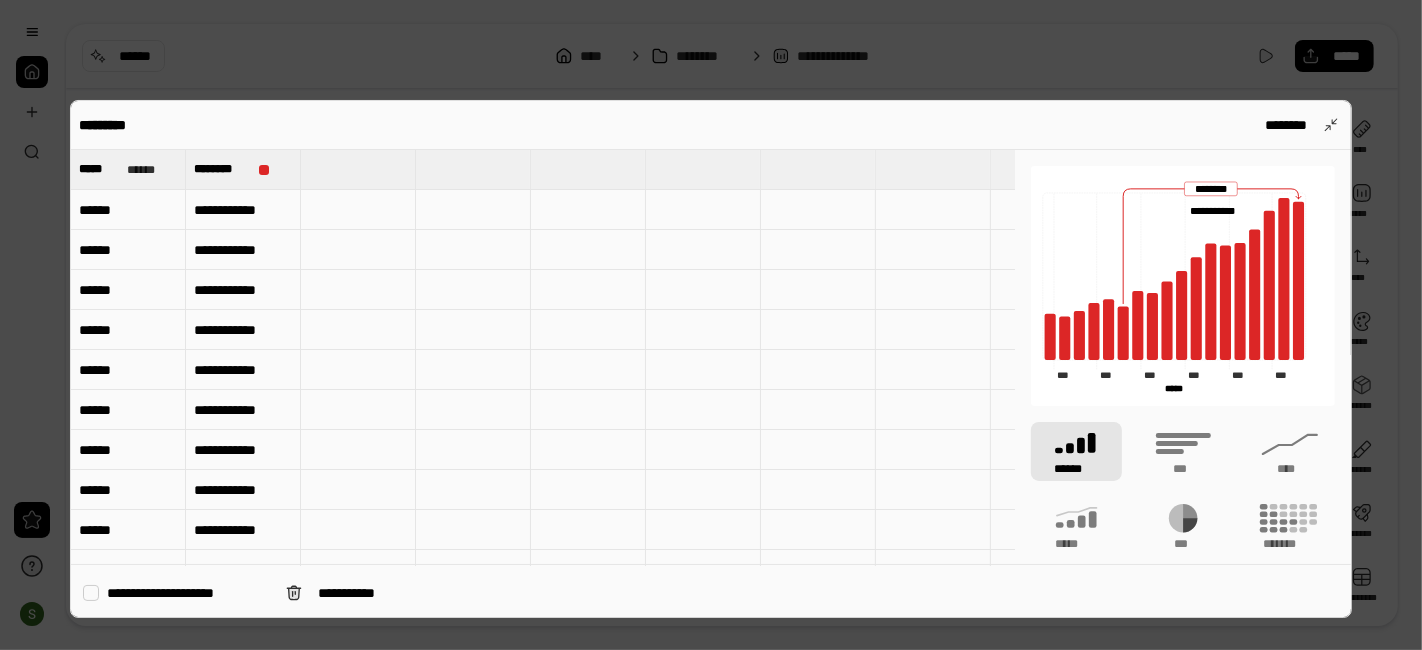 type 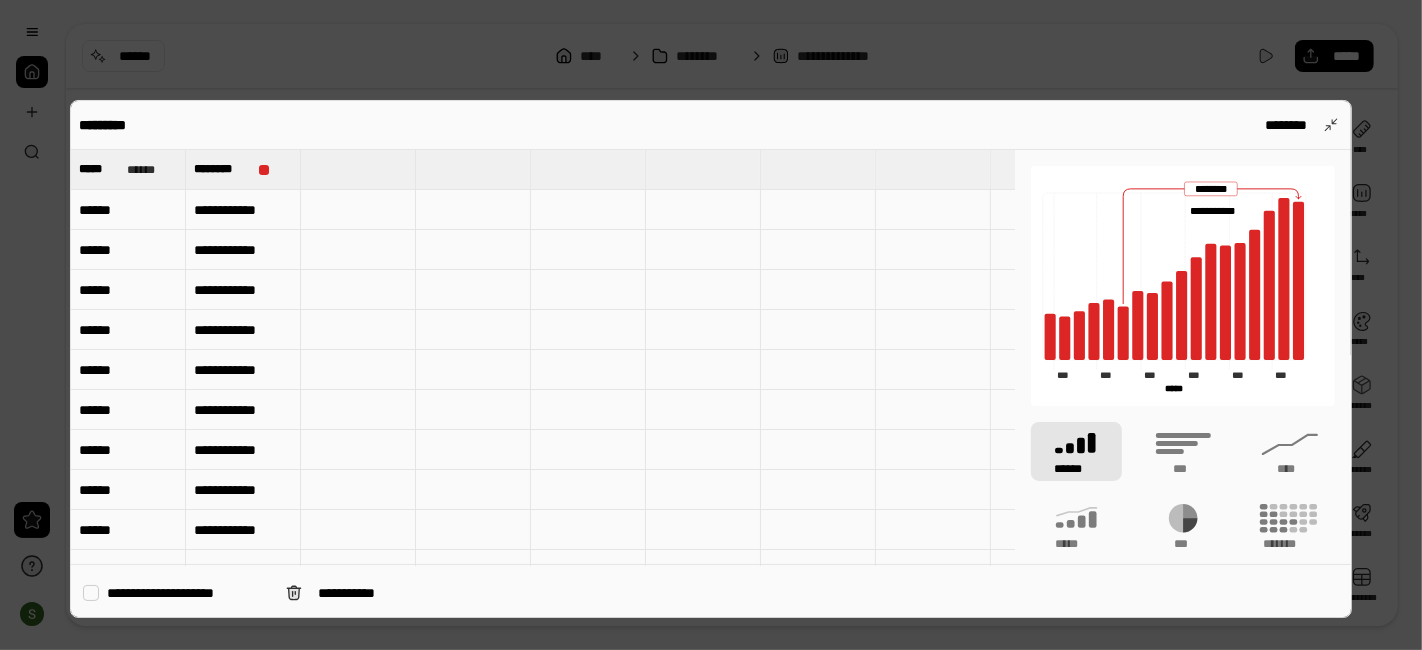 click on "**********" at bounding box center [243, 210] 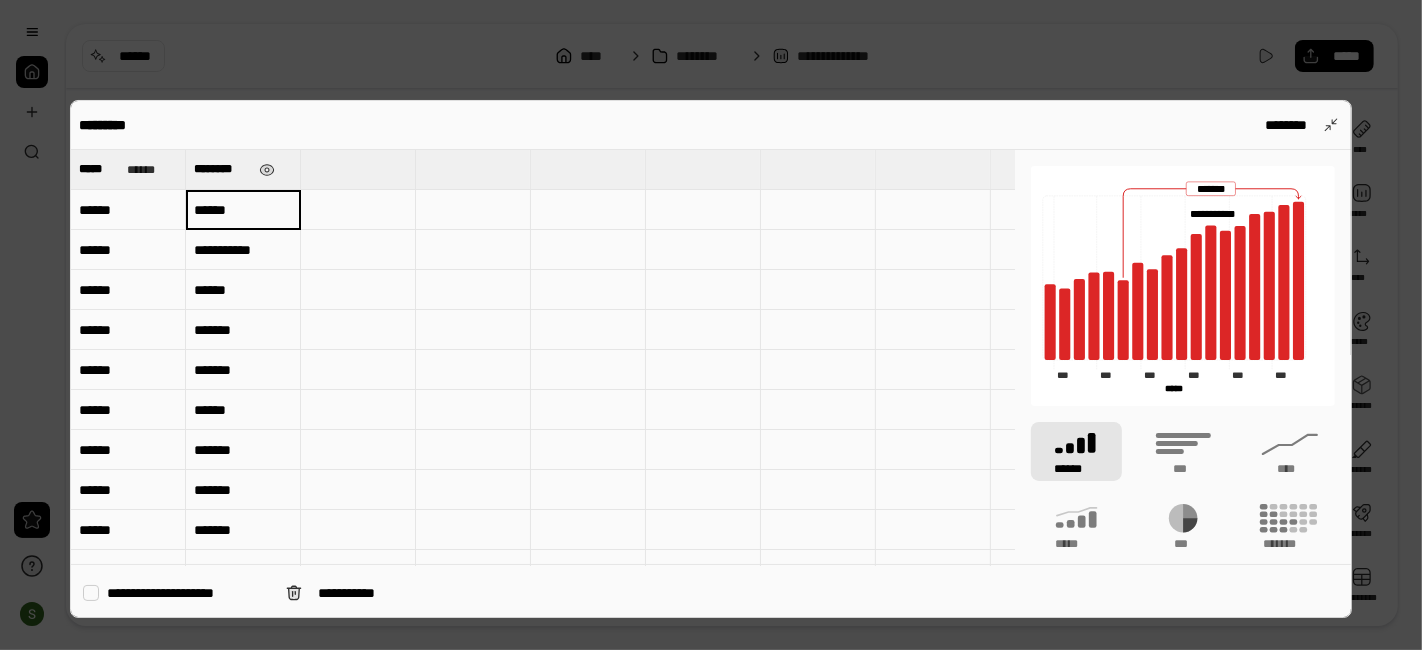 type on "******" 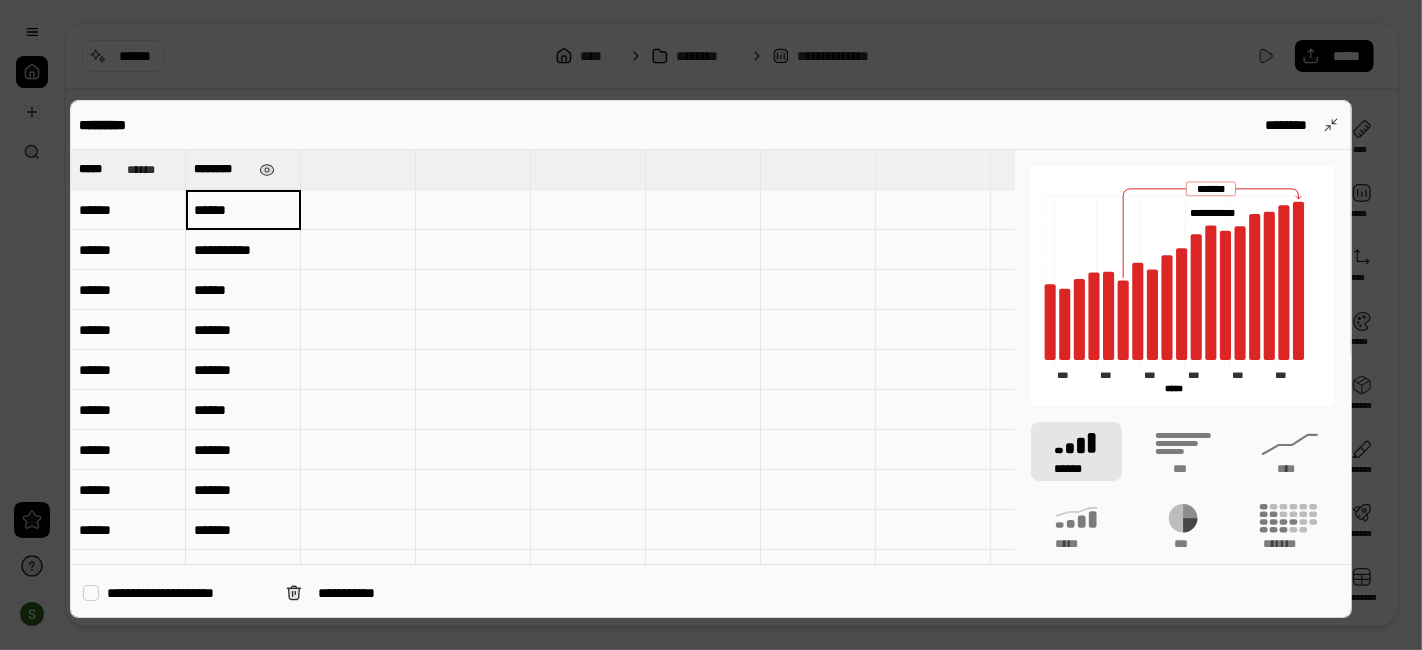 click on "********" at bounding box center (222, 169) 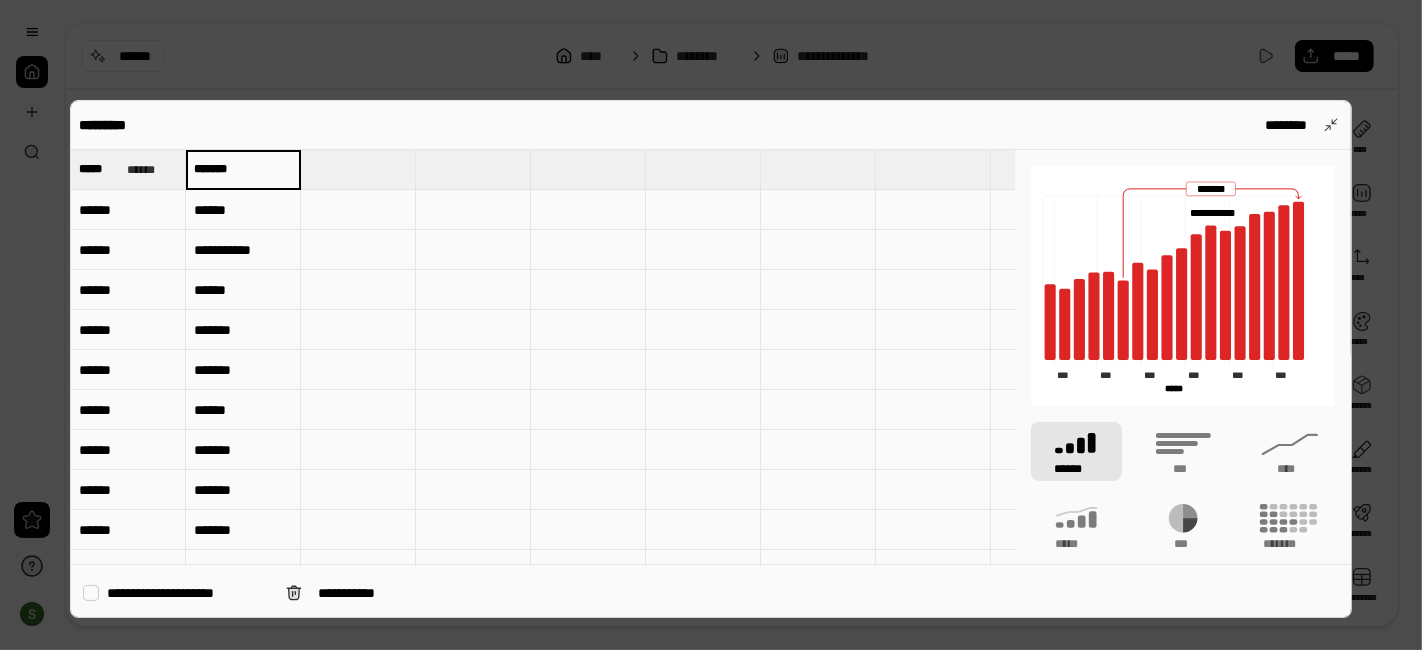 type on "*******" 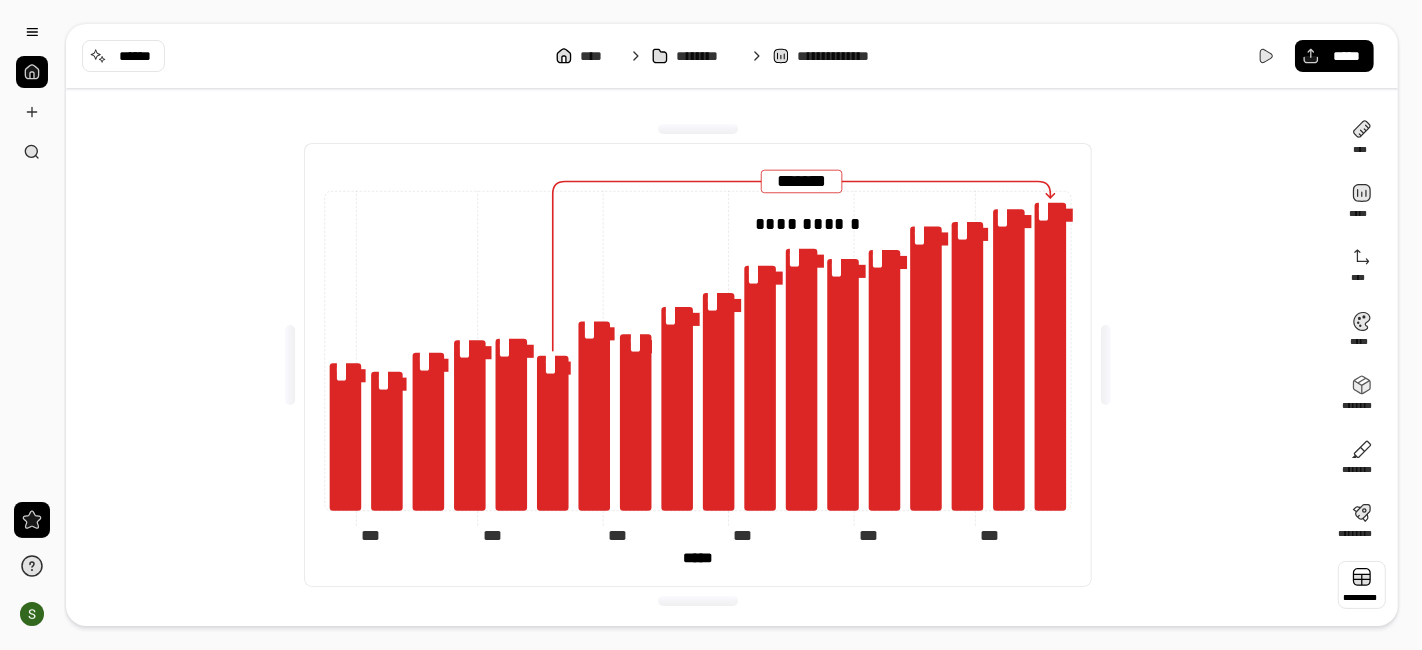 type 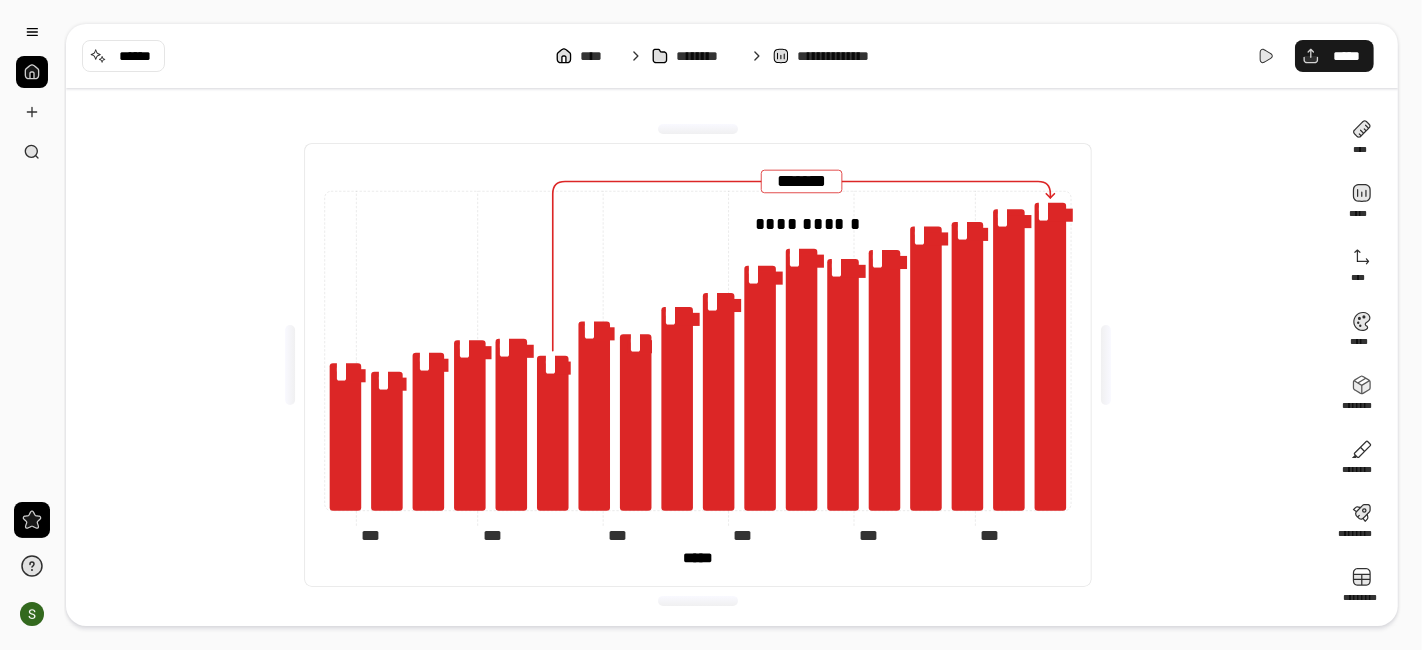 click on "*****" at bounding box center (1346, 56) 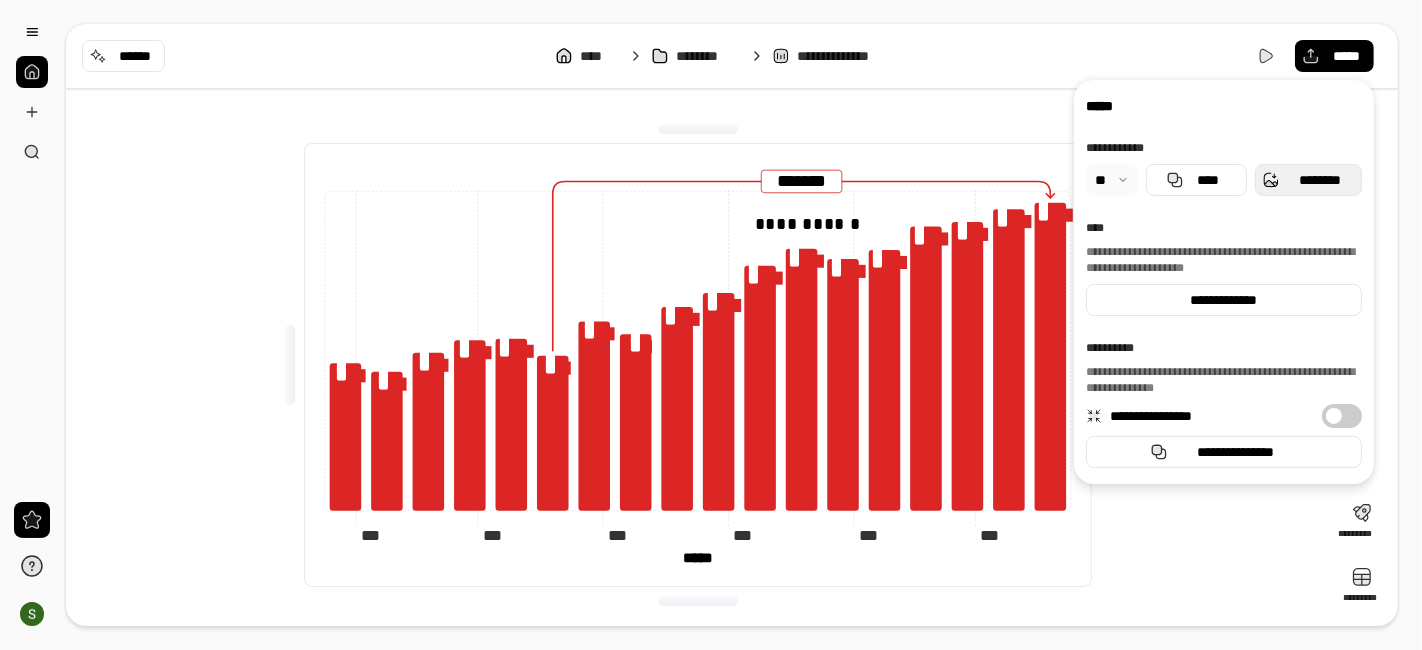 click on "********" at bounding box center [1320, 180] 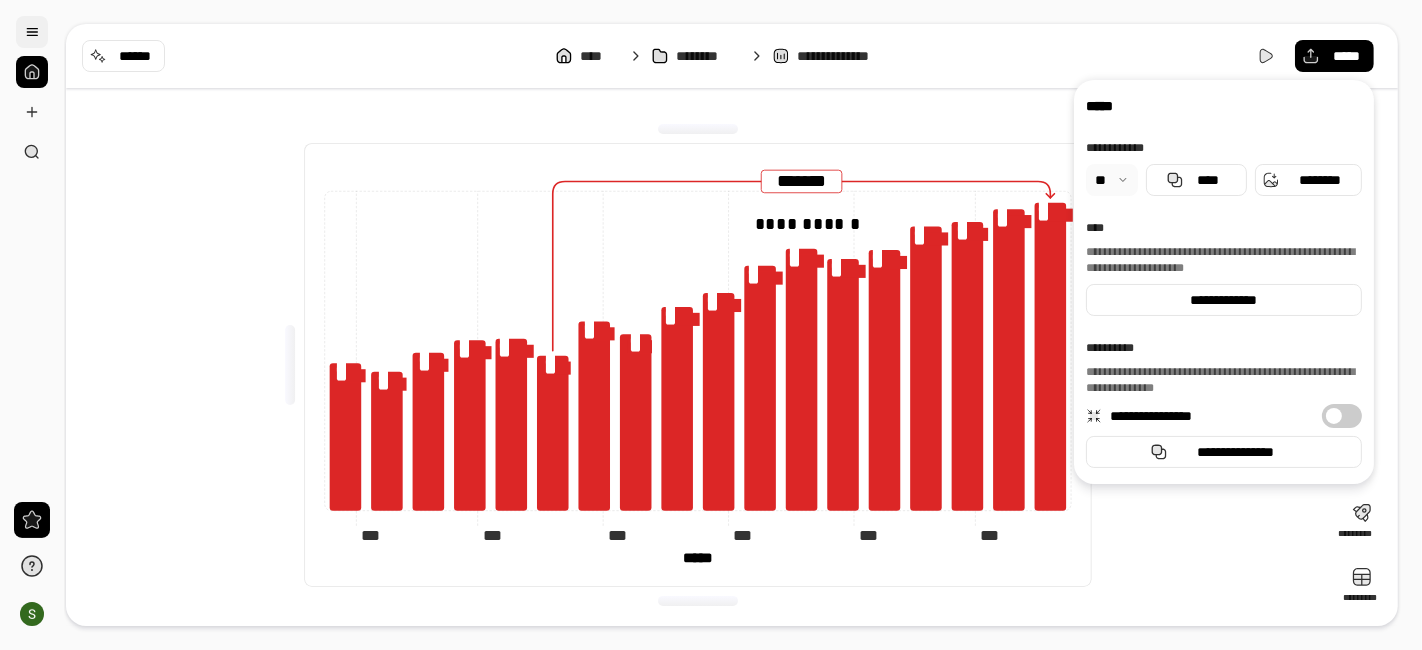 click at bounding box center (32, 32) 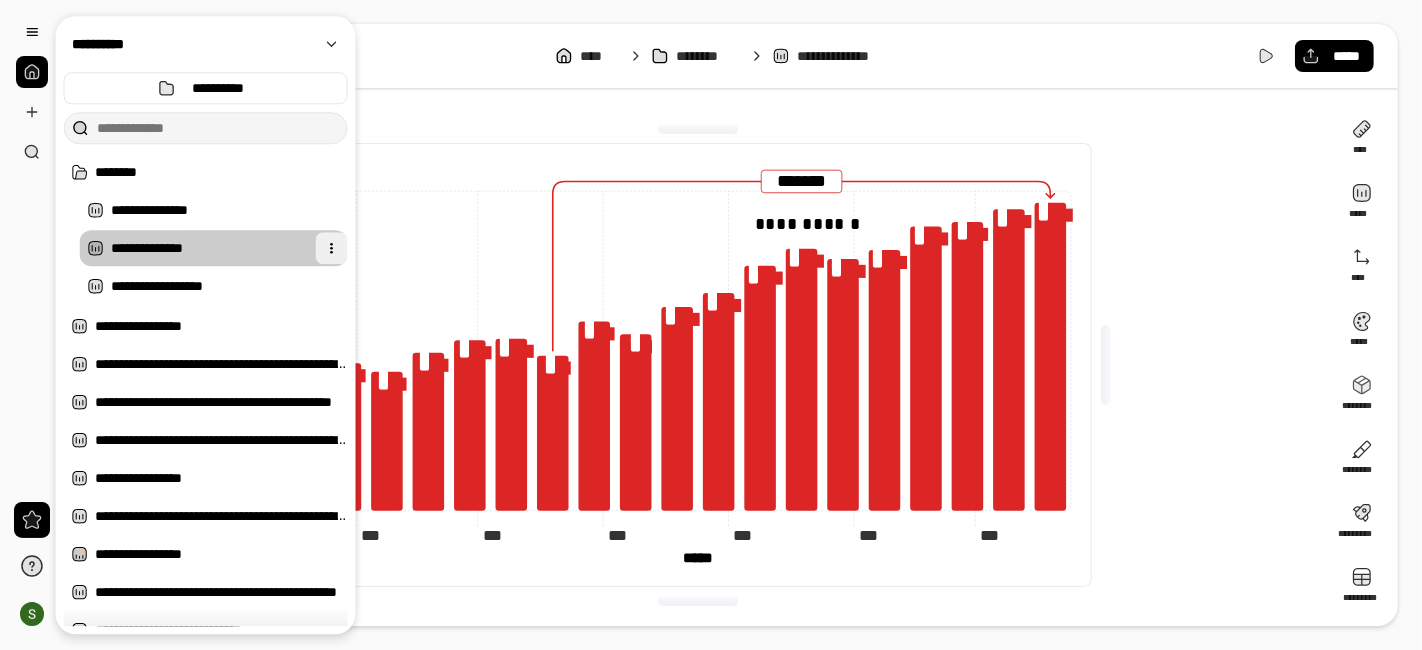 click at bounding box center (332, 248) 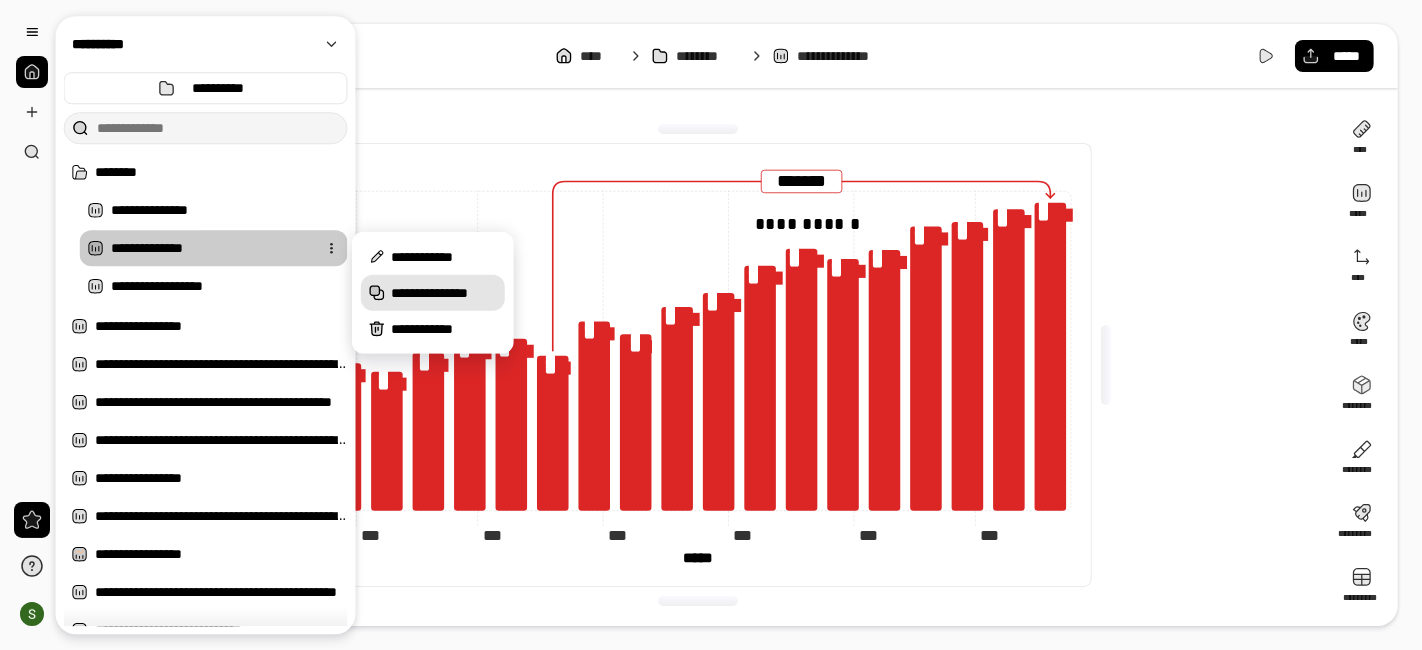 click on "**********" at bounding box center (444, 293) 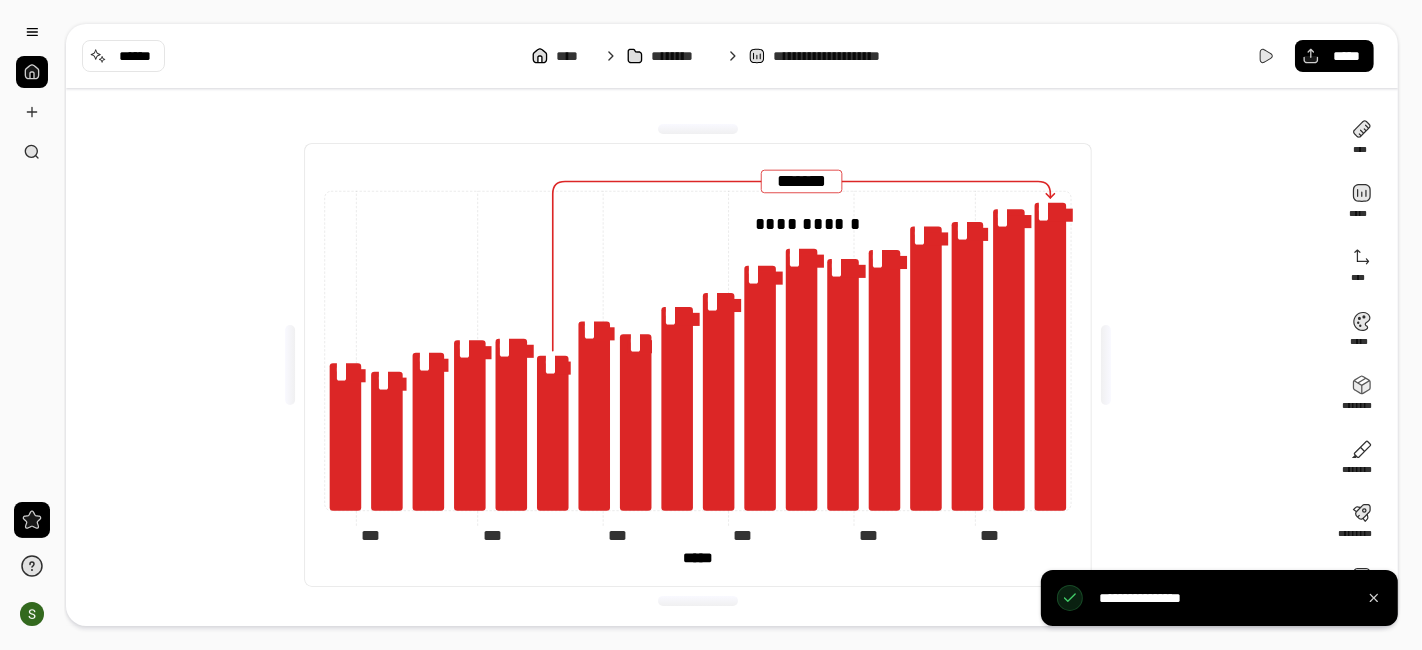 click on "**********" at bounding box center [698, 365] 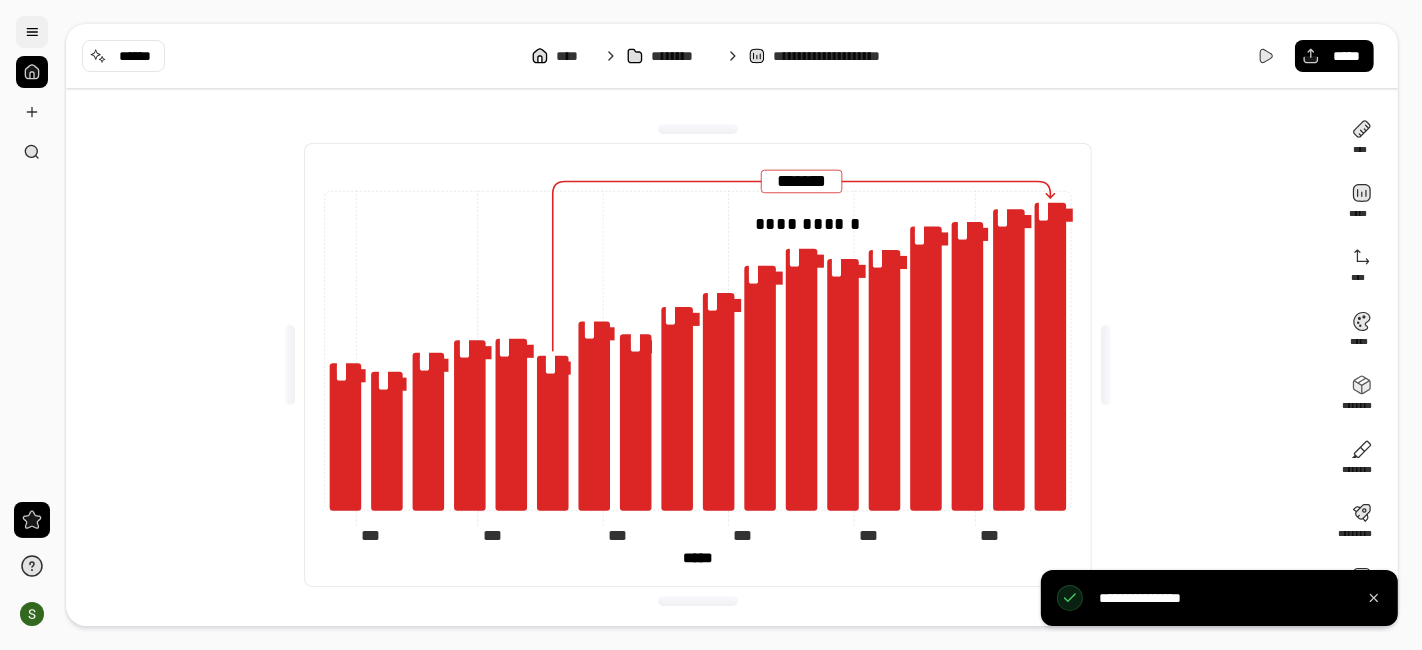 click at bounding box center [32, 32] 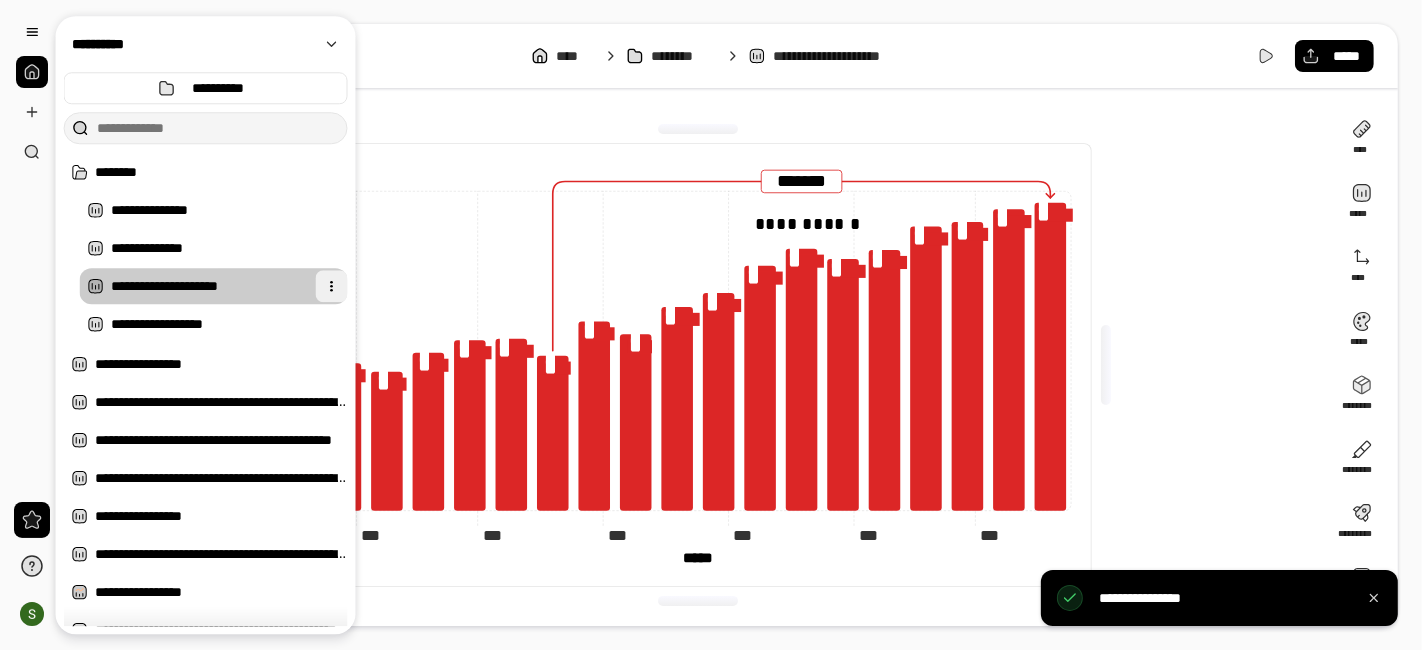 click at bounding box center (332, 286) 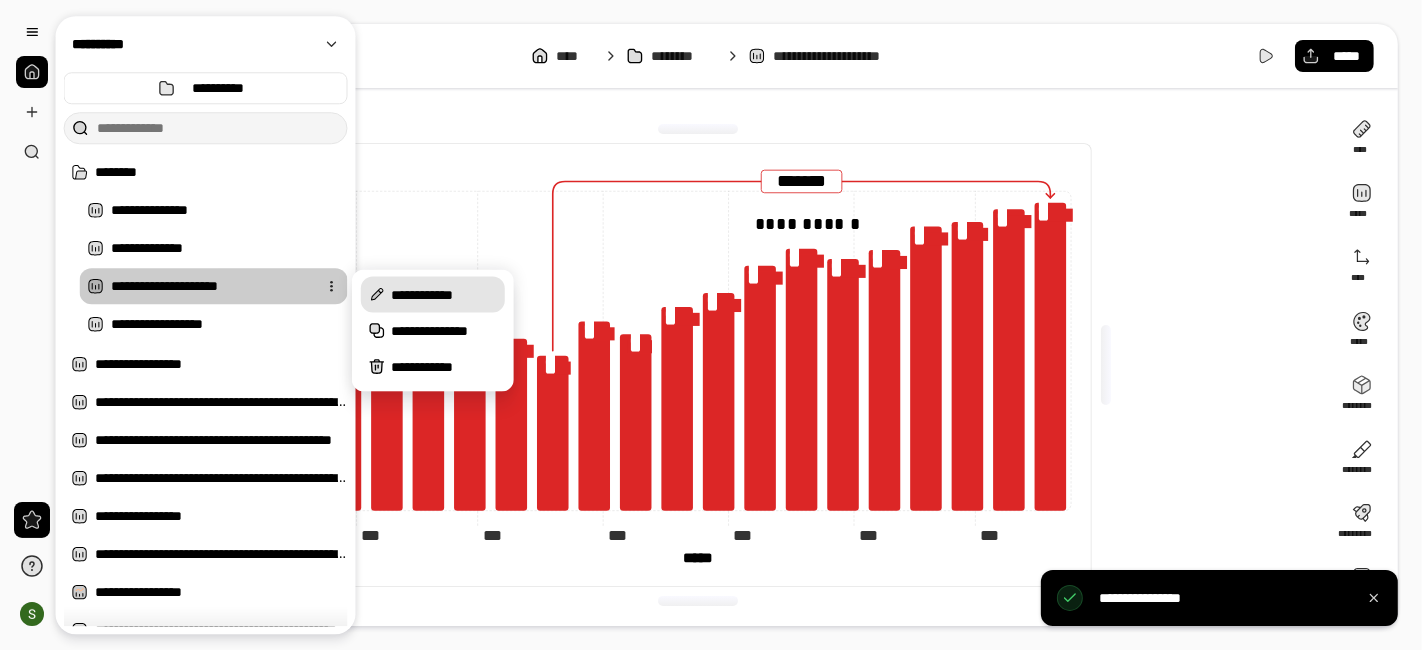 click 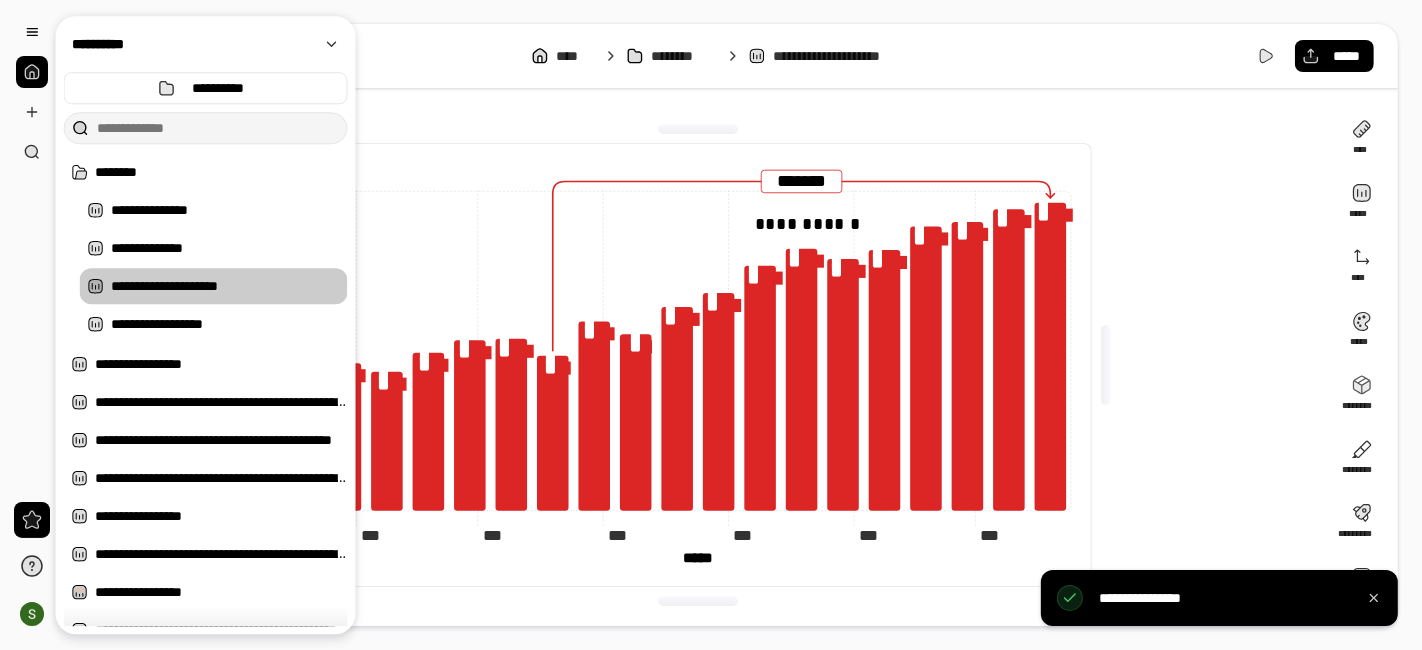 click on "**********" at bounding box center [229, 286] 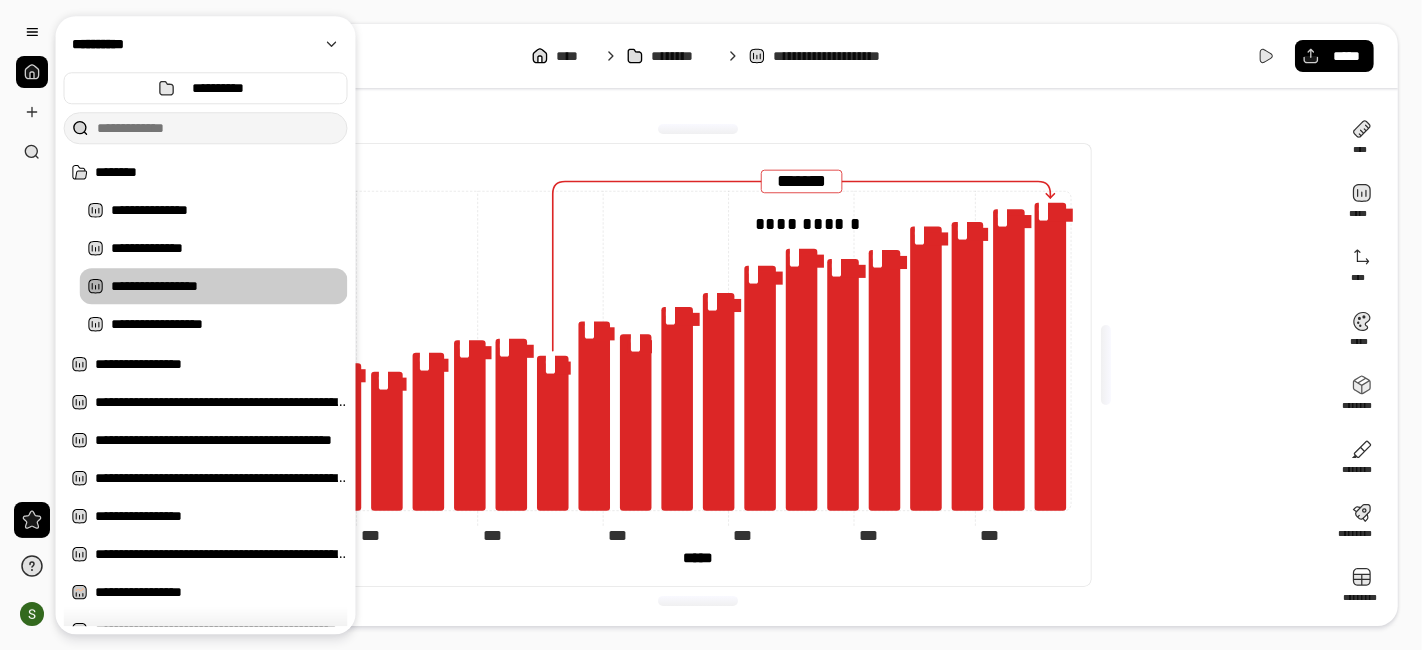 type on "**********" 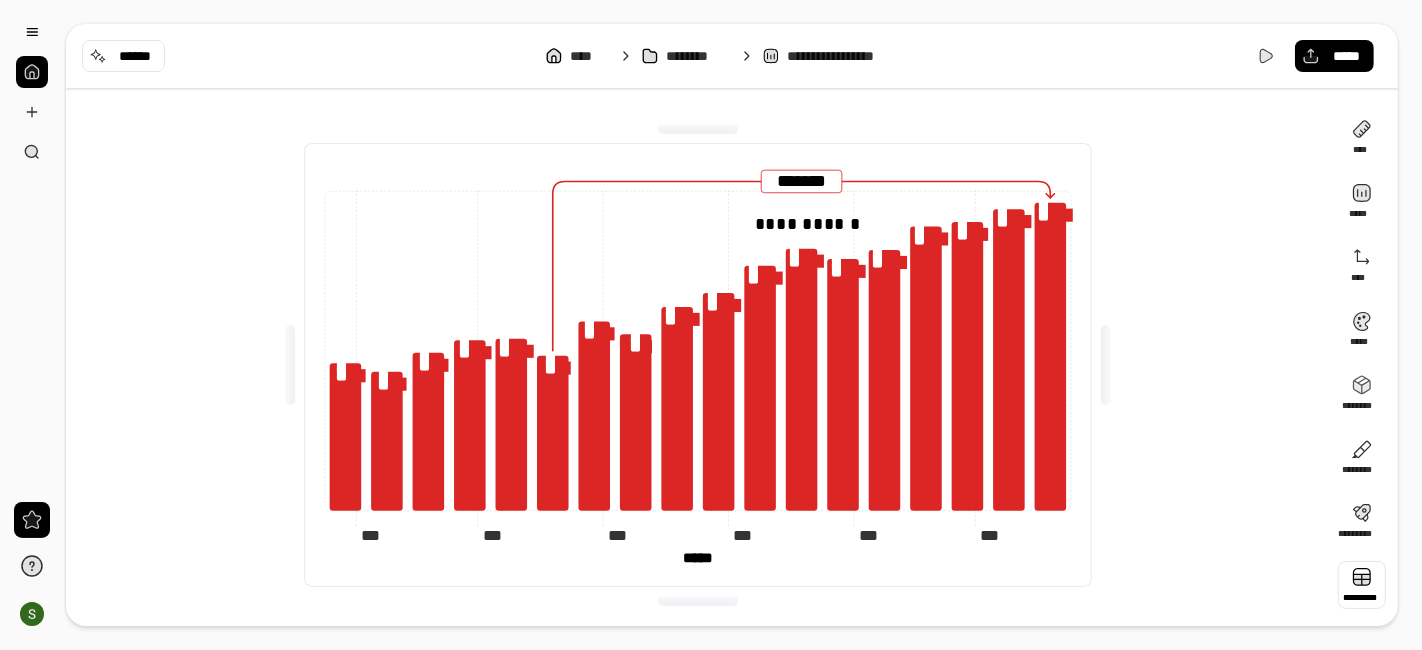 click at bounding box center [1362, 585] 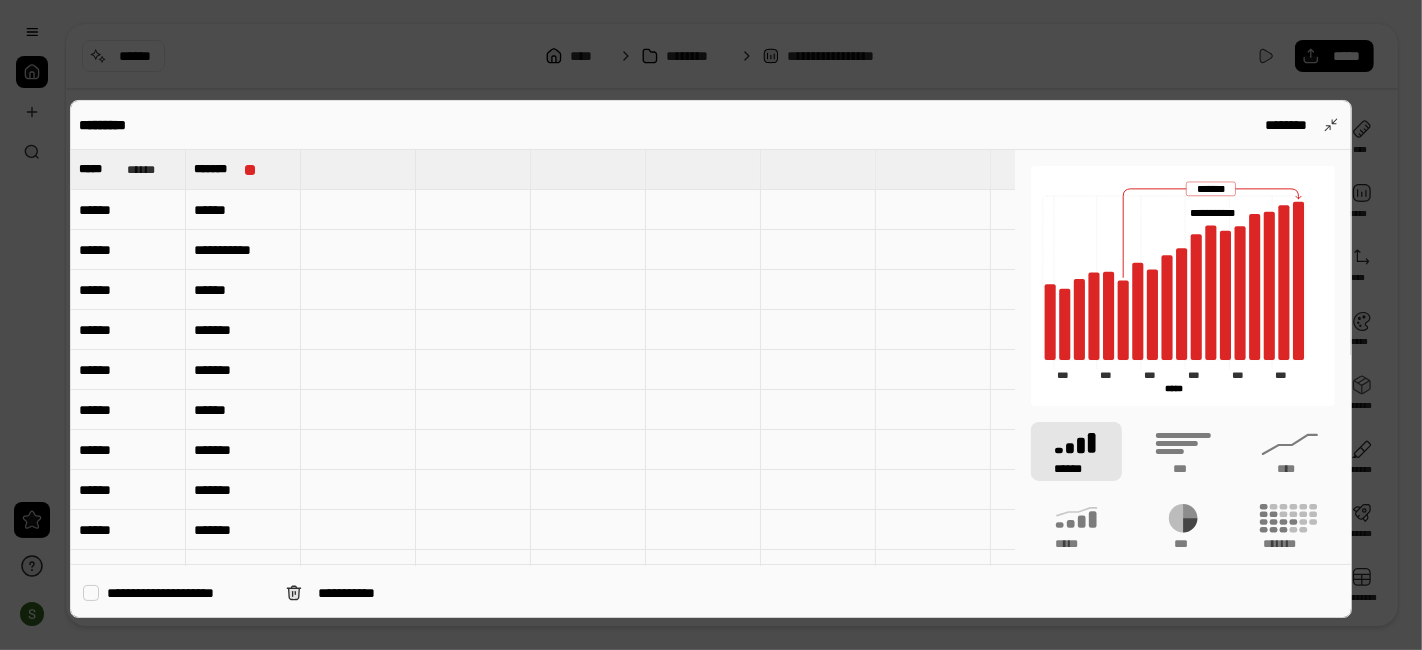 type 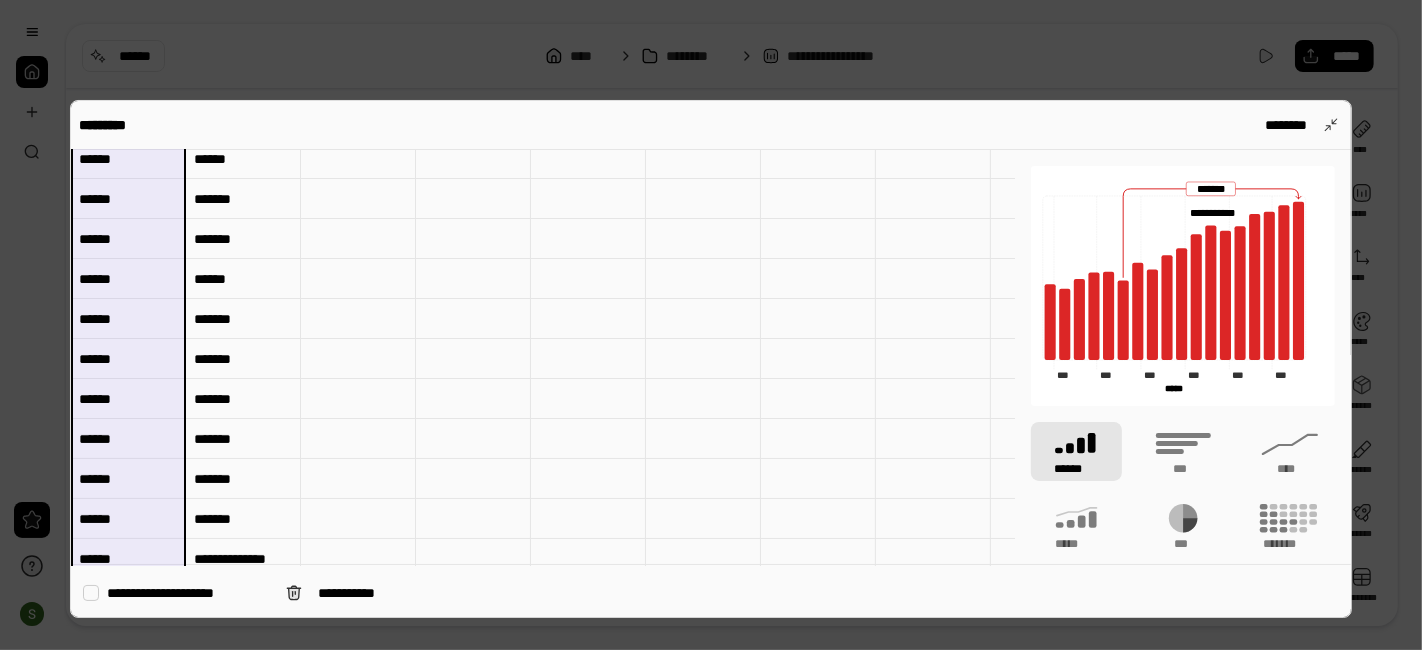 scroll, scrollTop: 162, scrollLeft: 0, axis: vertical 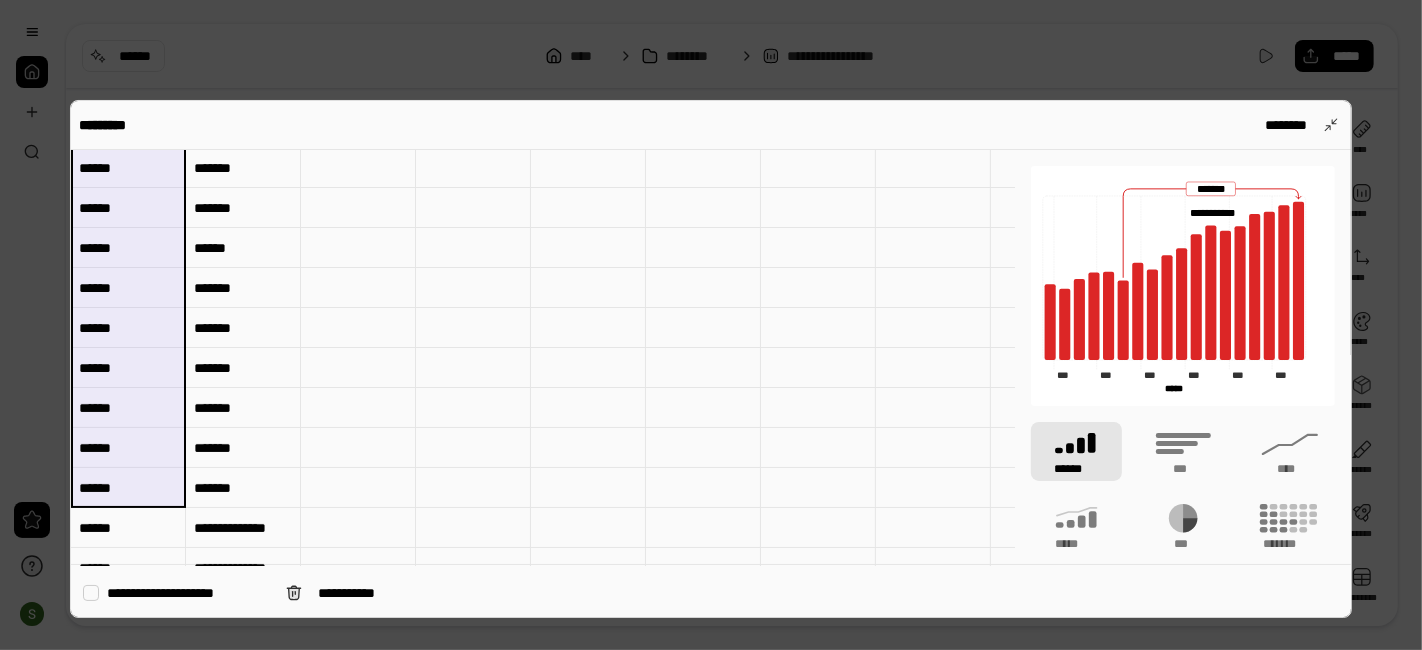 drag, startPoint x: 122, startPoint y: 199, endPoint x: 153, endPoint y: 484, distance: 286.681 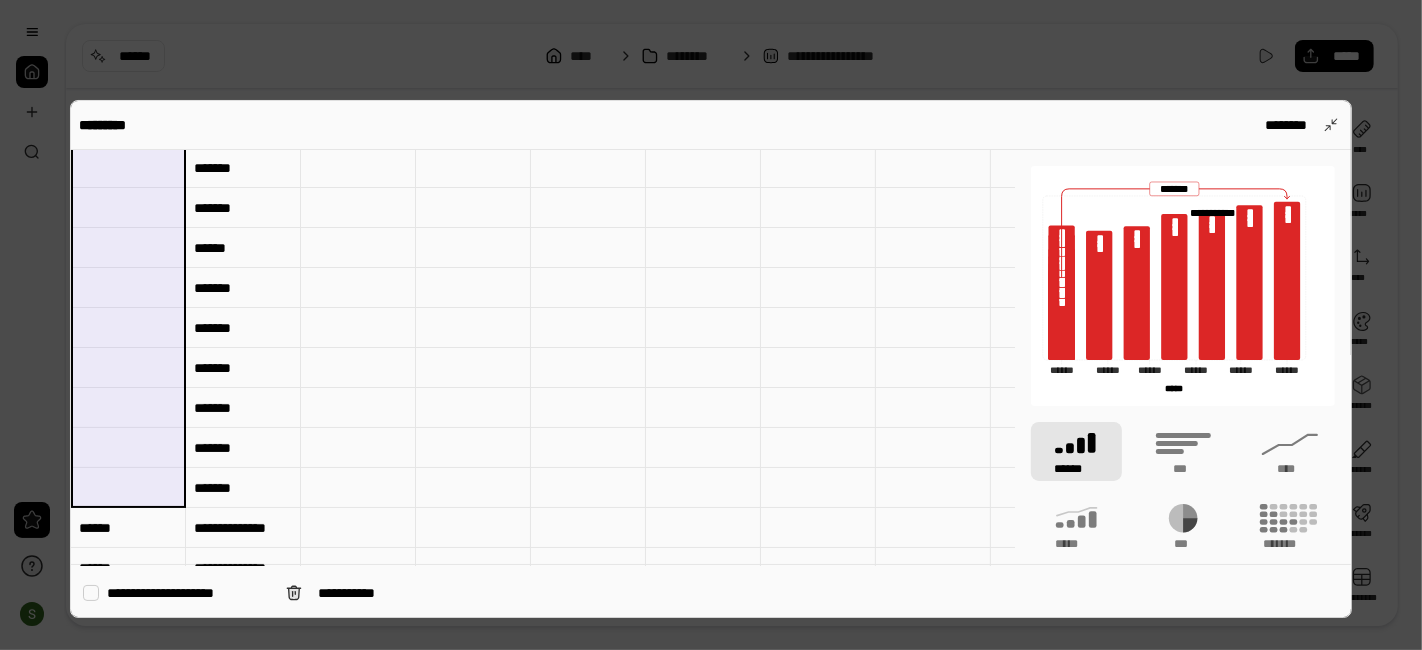 type 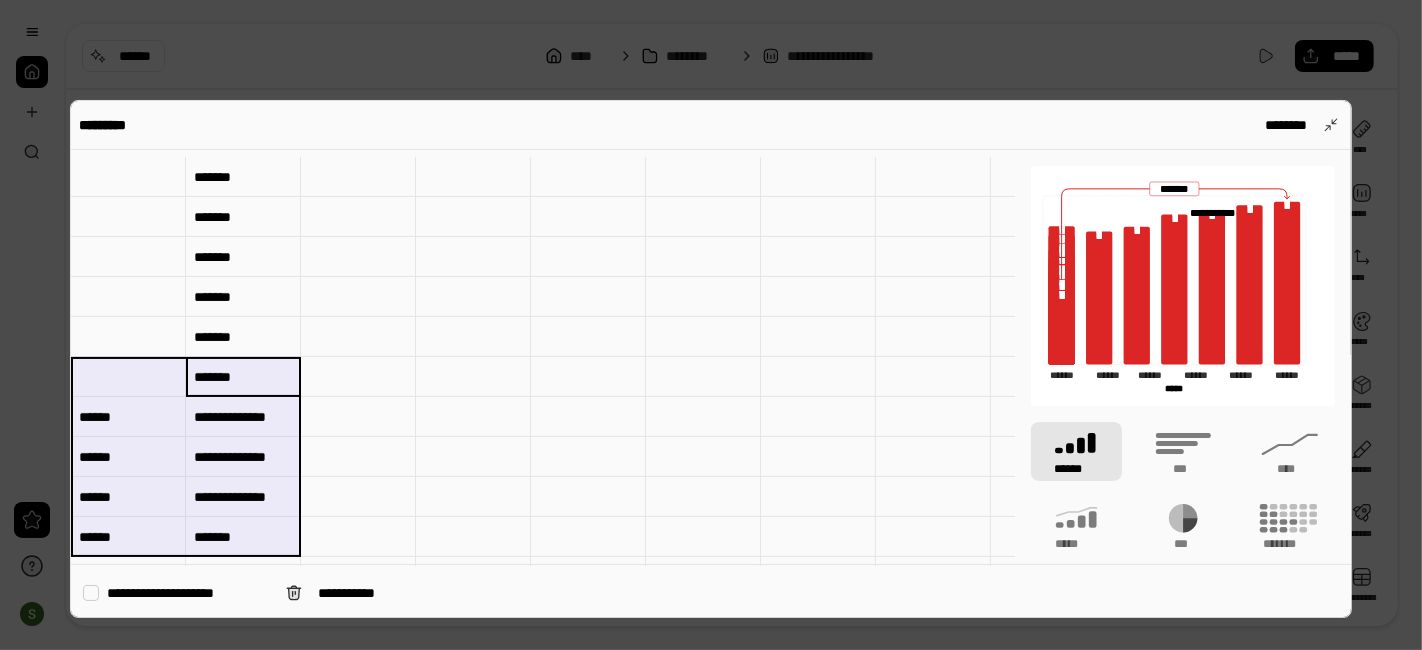 scroll, scrollTop: 495, scrollLeft: 0, axis: vertical 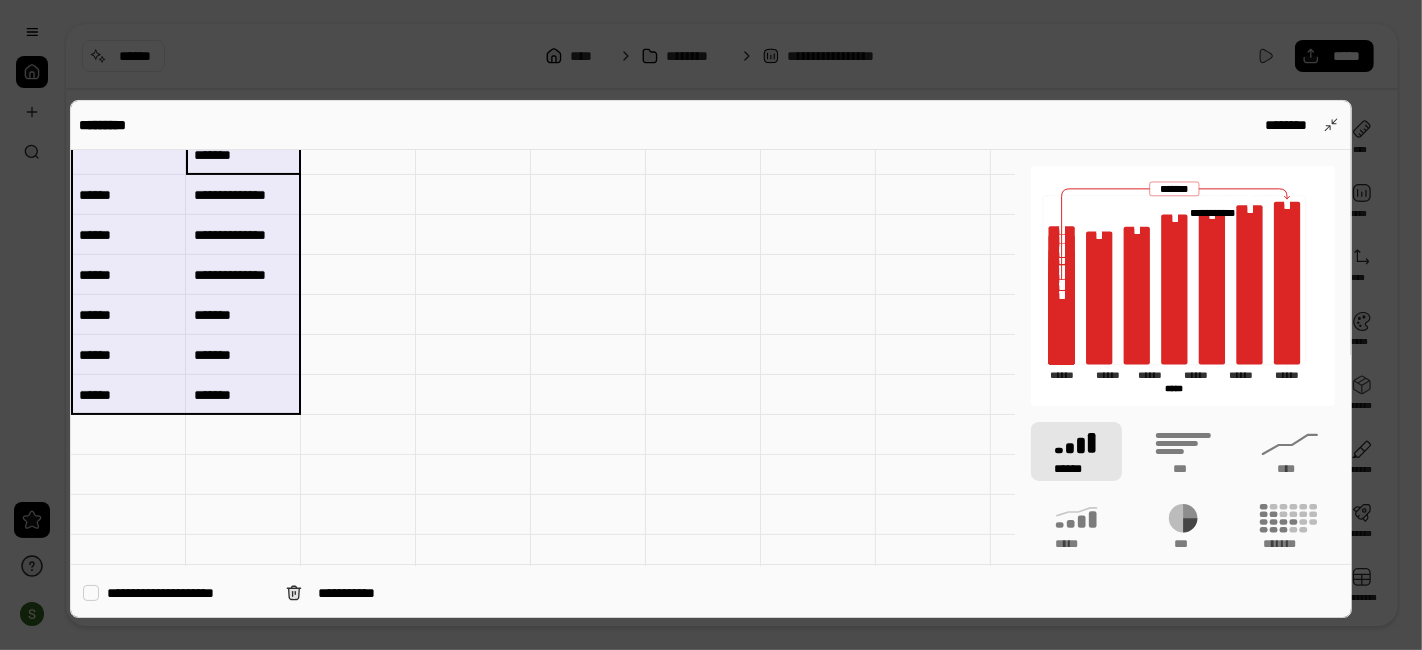 click on "**********" at bounding box center (543, 358) 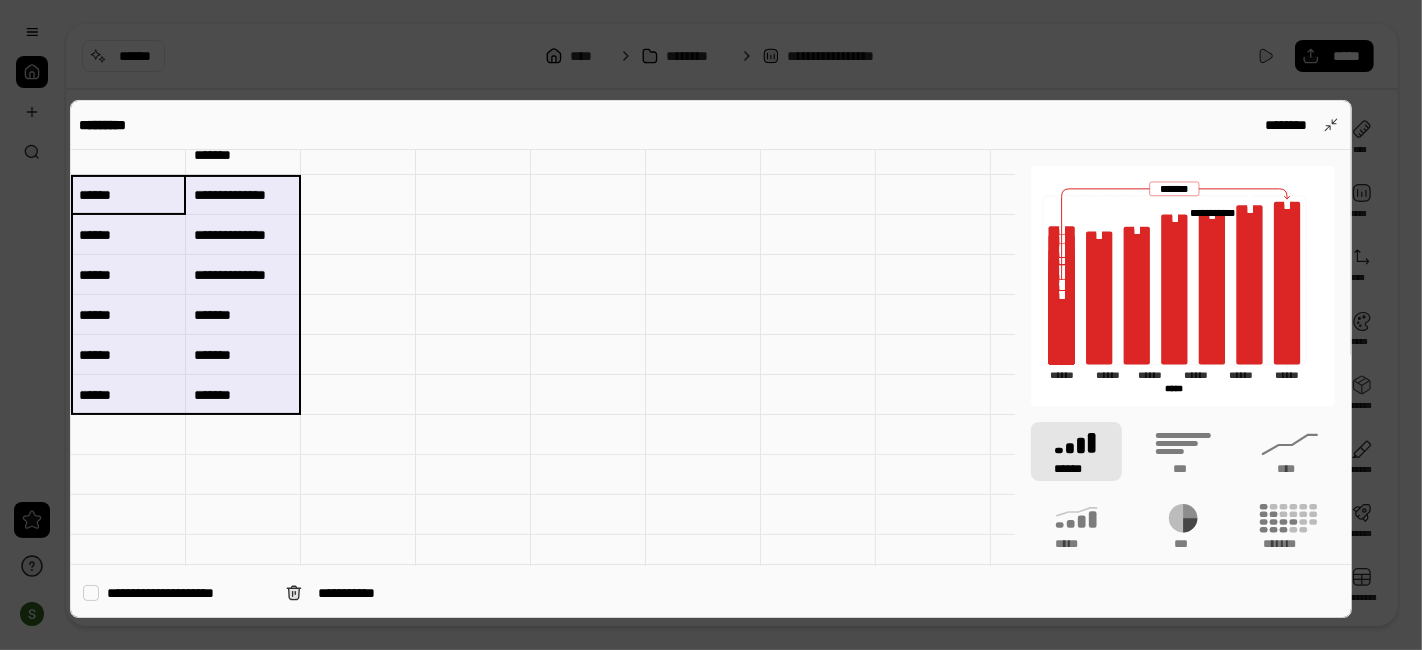 drag, startPoint x: 141, startPoint y: 189, endPoint x: 230, endPoint y: 381, distance: 211.62466 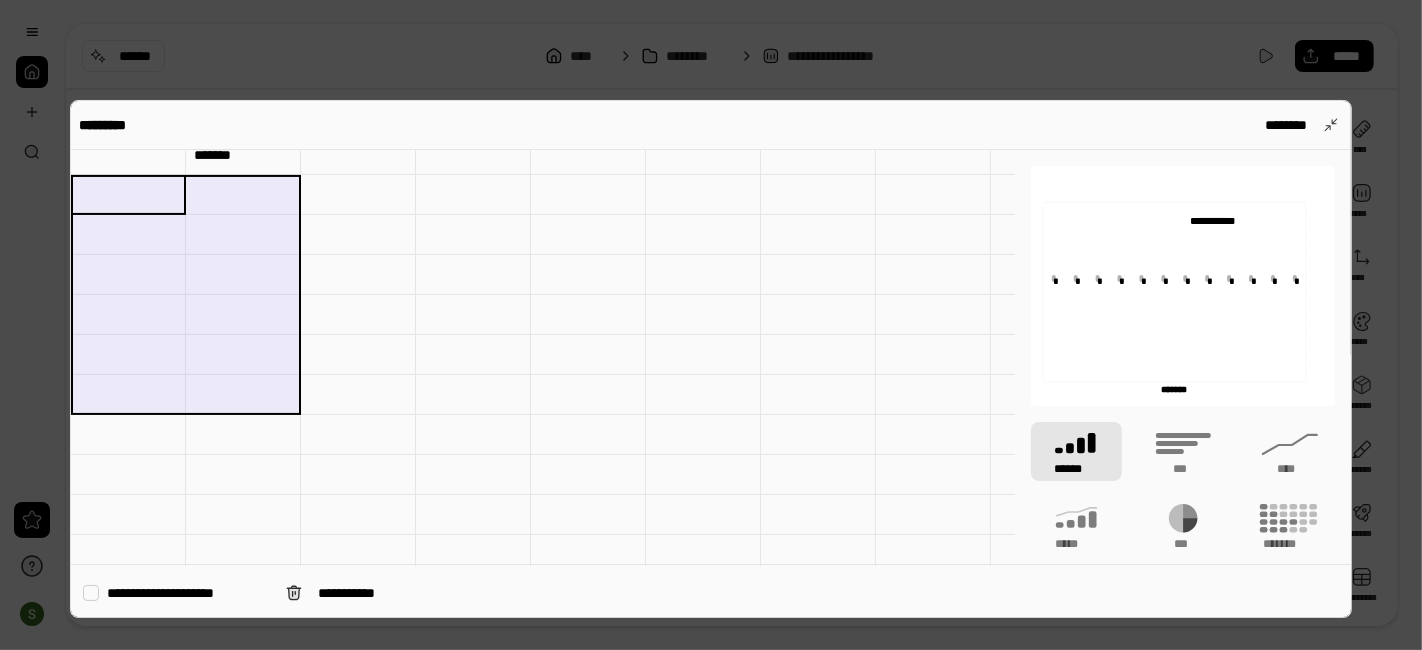 scroll, scrollTop: 0, scrollLeft: 0, axis: both 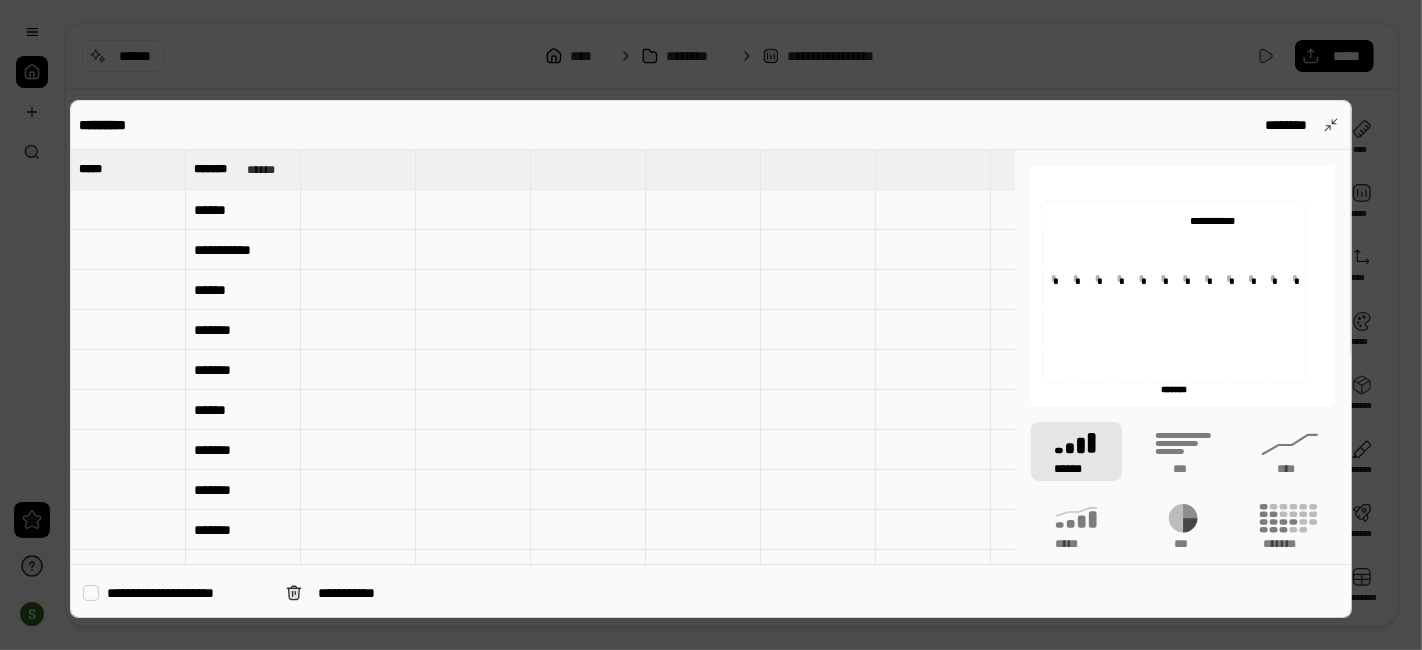 click at bounding box center [128, 210] 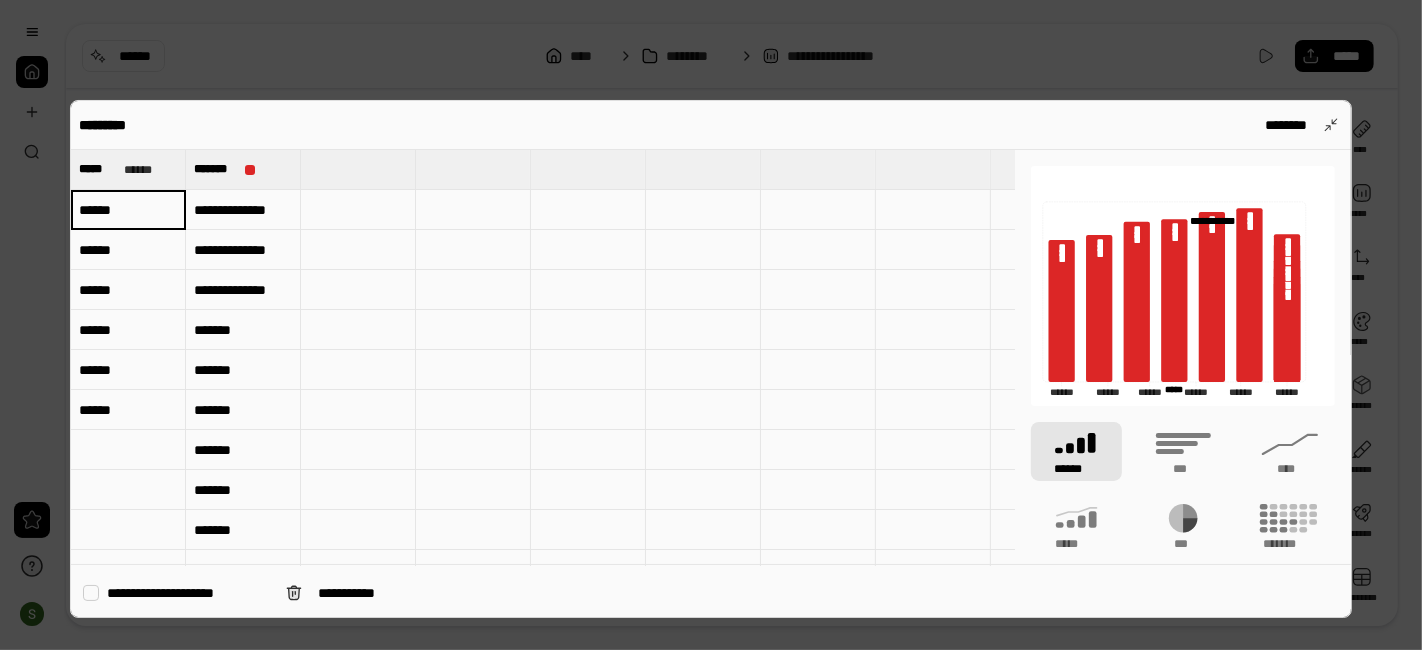 type on "*****" 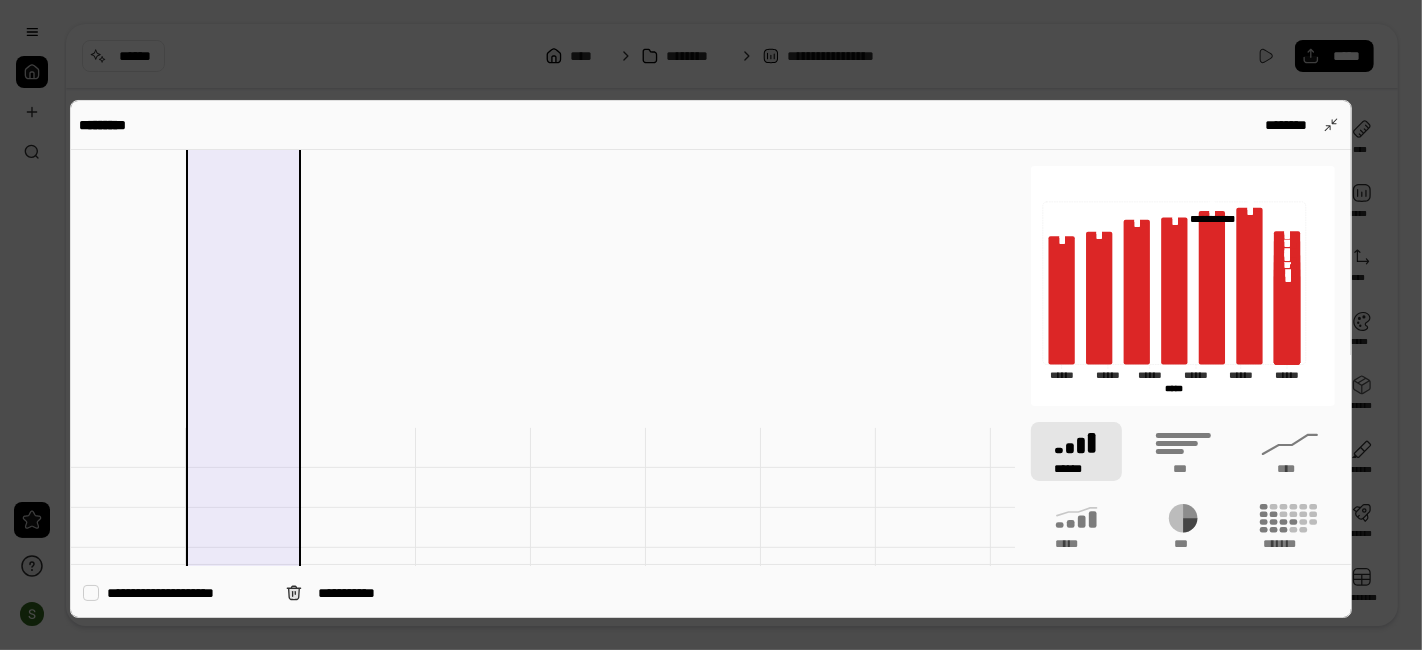 drag, startPoint x: 226, startPoint y: 447, endPoint x: 235, endPoint y: 685, distance: 238.1701 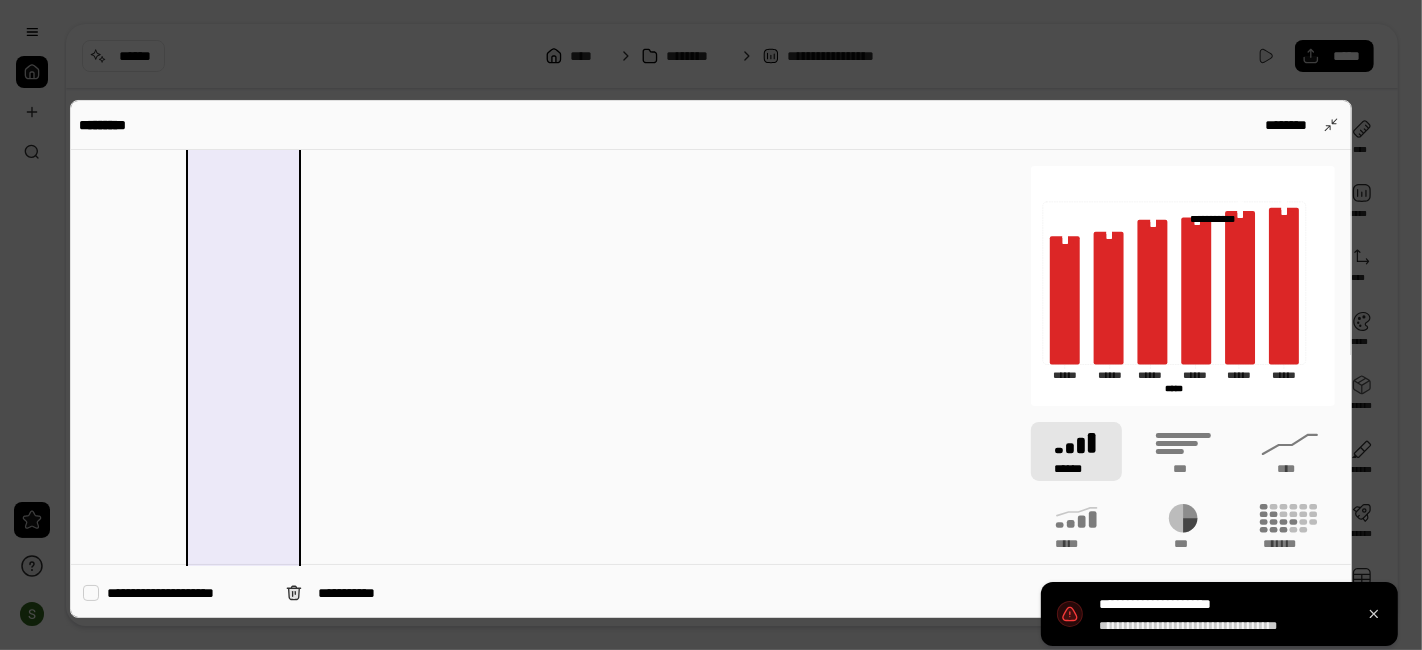 scroll, scrollTop: 0, scrollLeft: 0, axis: both 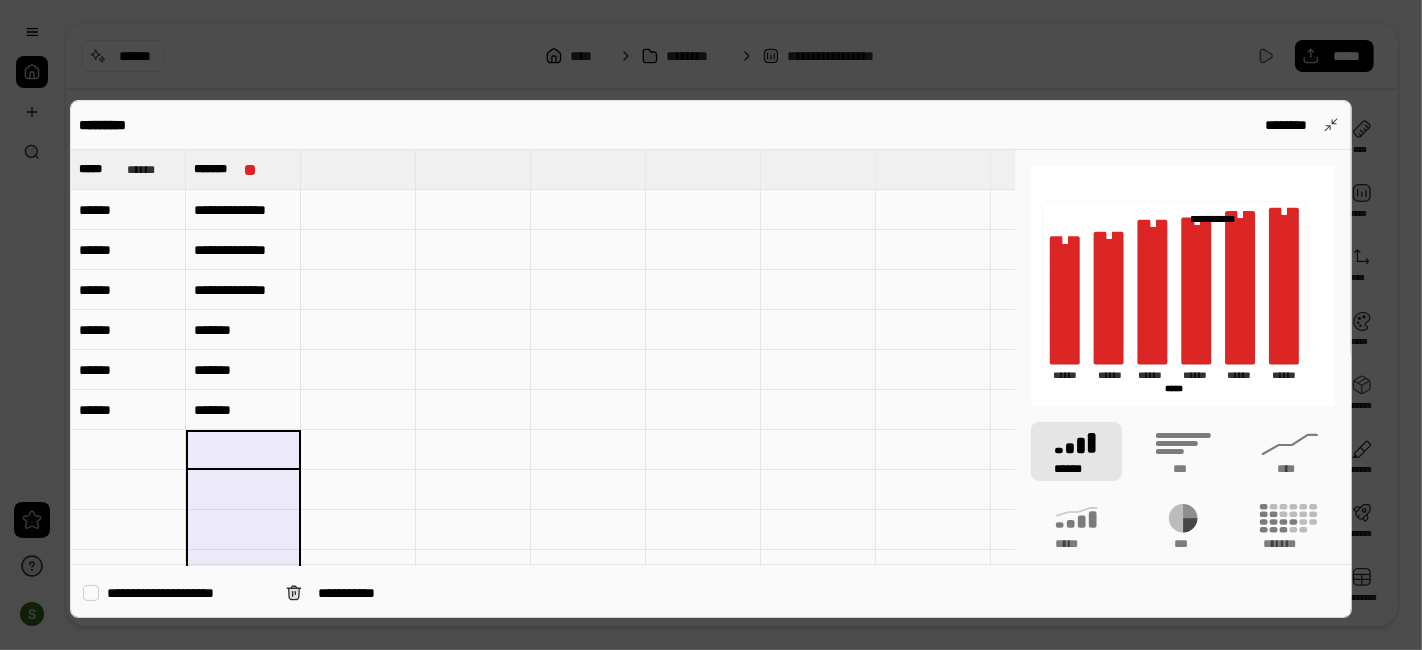 click on "**********" at bounding box center [243, 210] 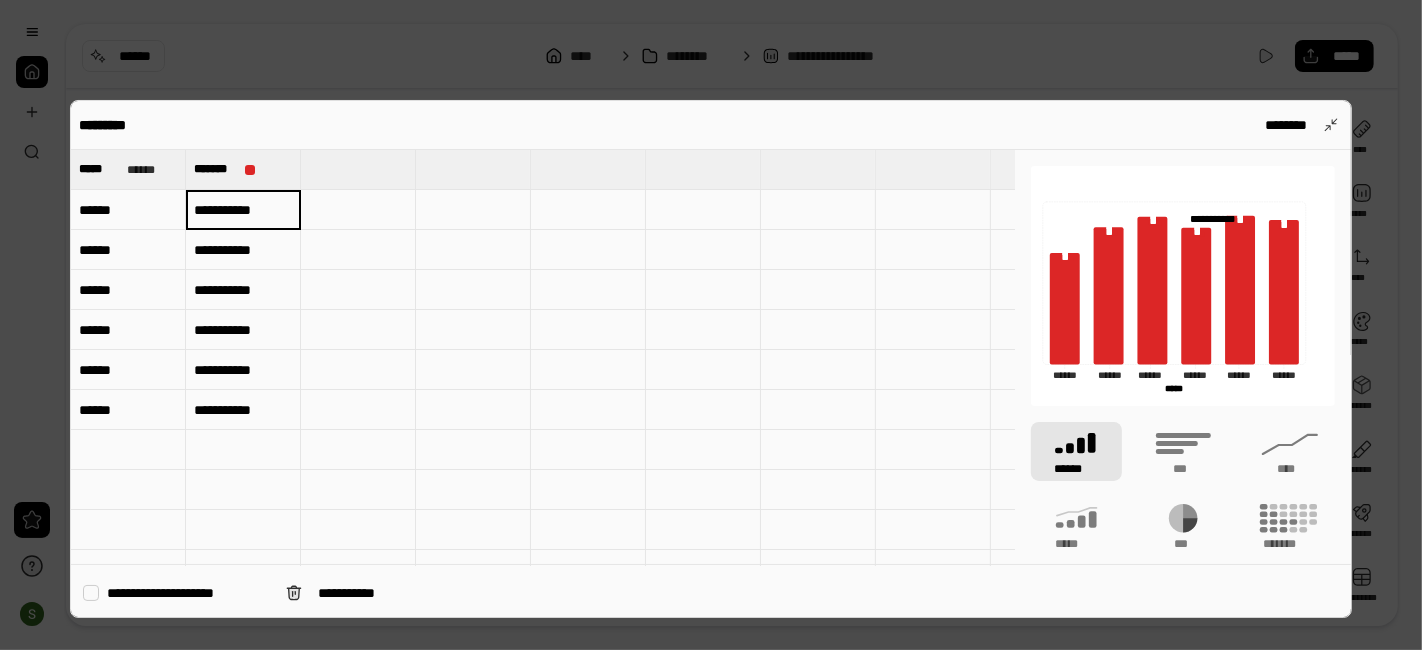 type on "*********" 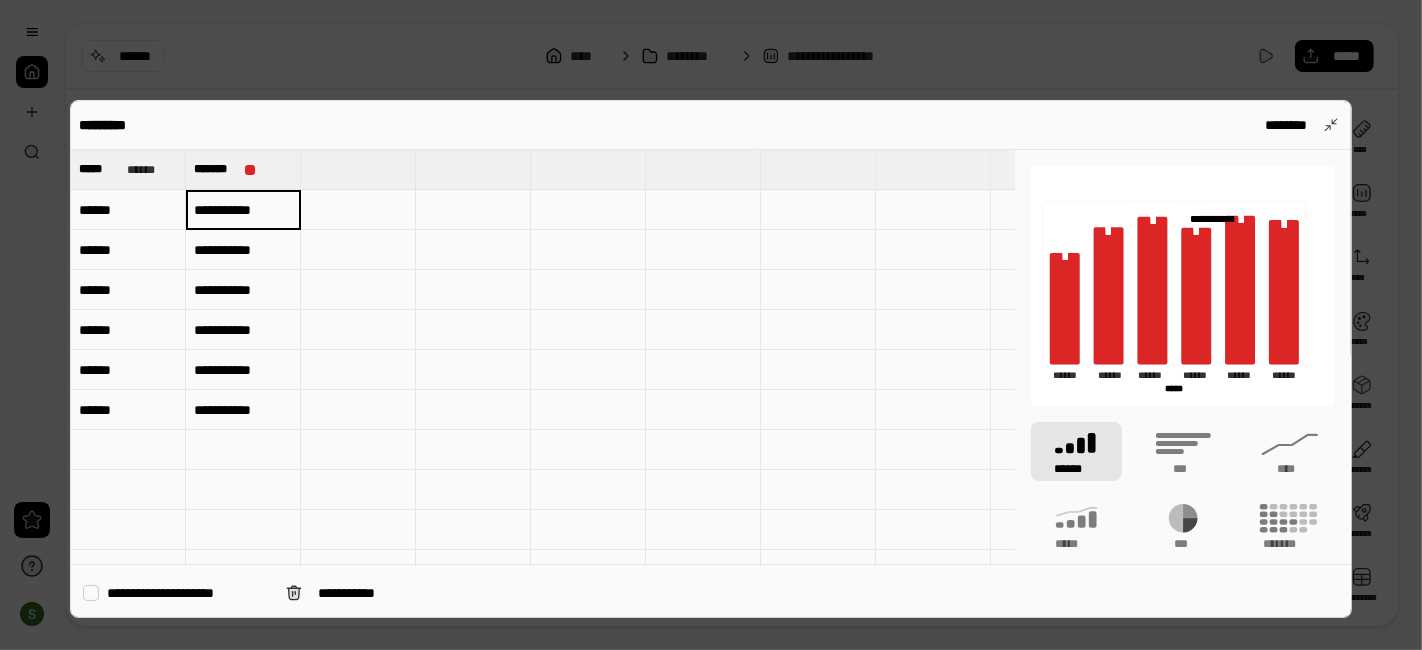 click at bounding box center [711, 325] 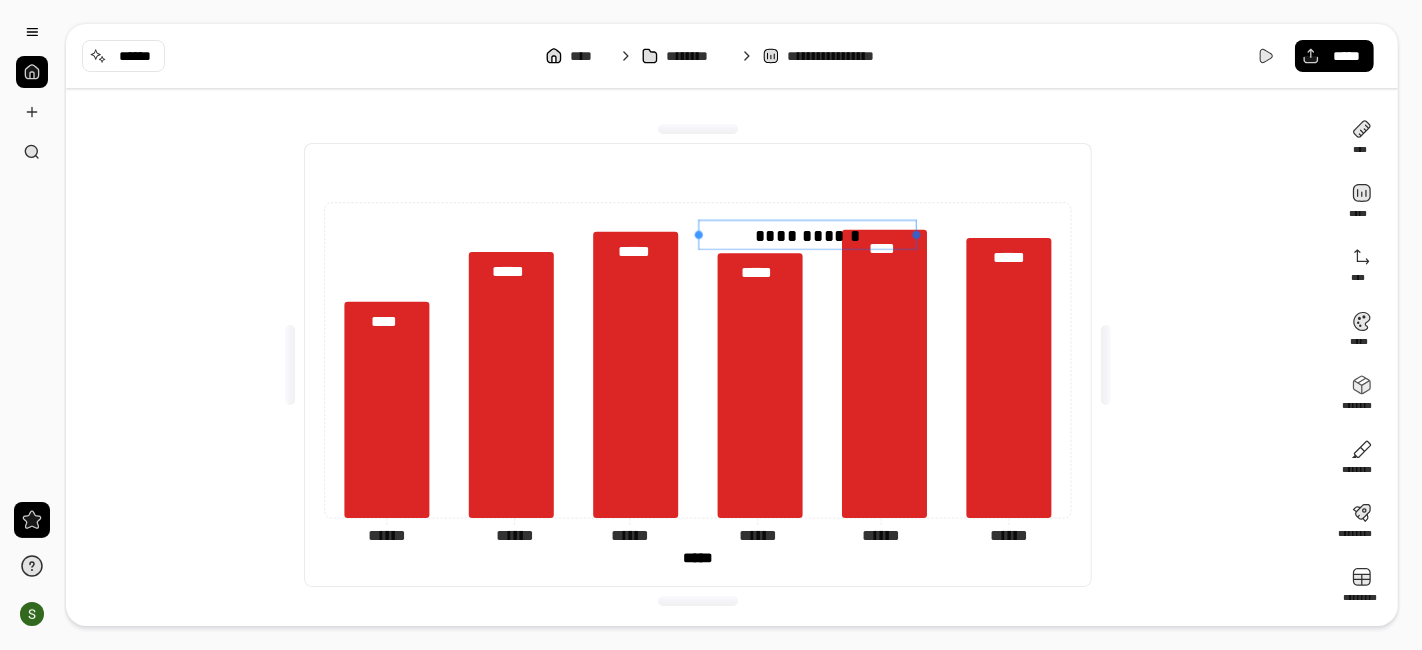 click on "**********" at bounding box center [808, 234] 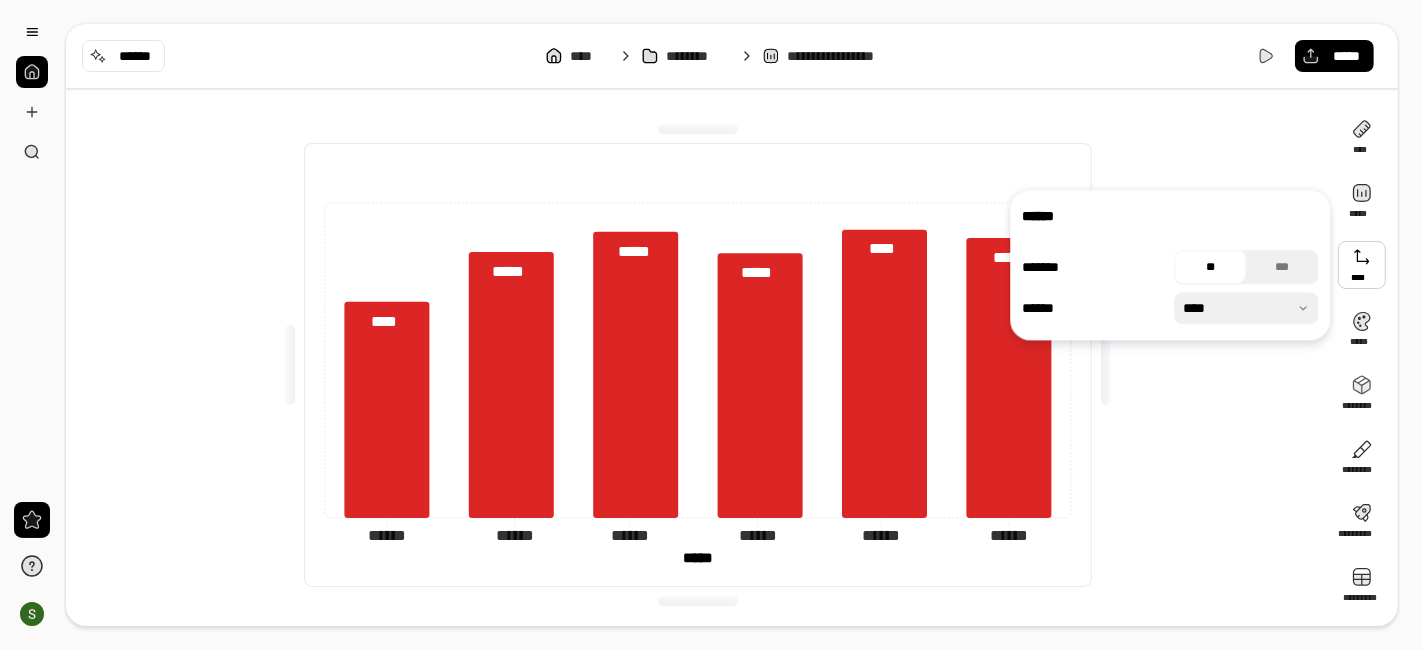 click at bounding box center [1362, 265] 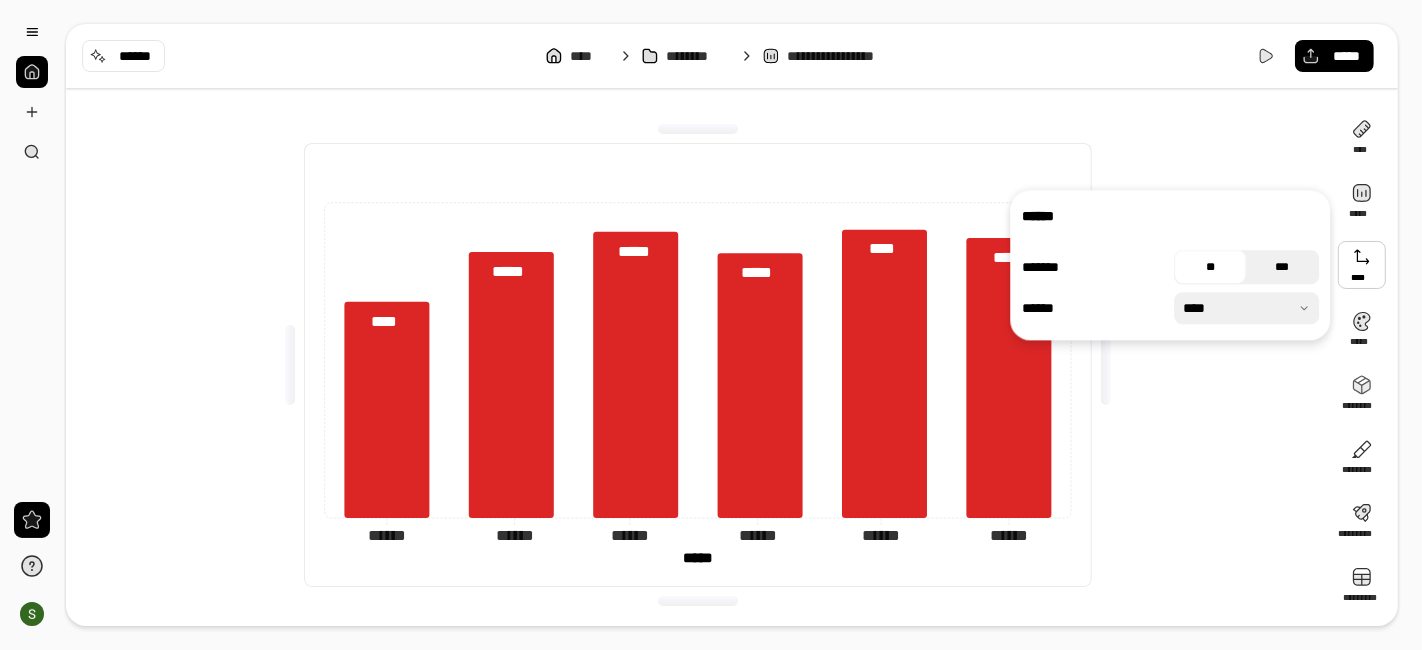 click on "***" at bounding box center [1283, 267] 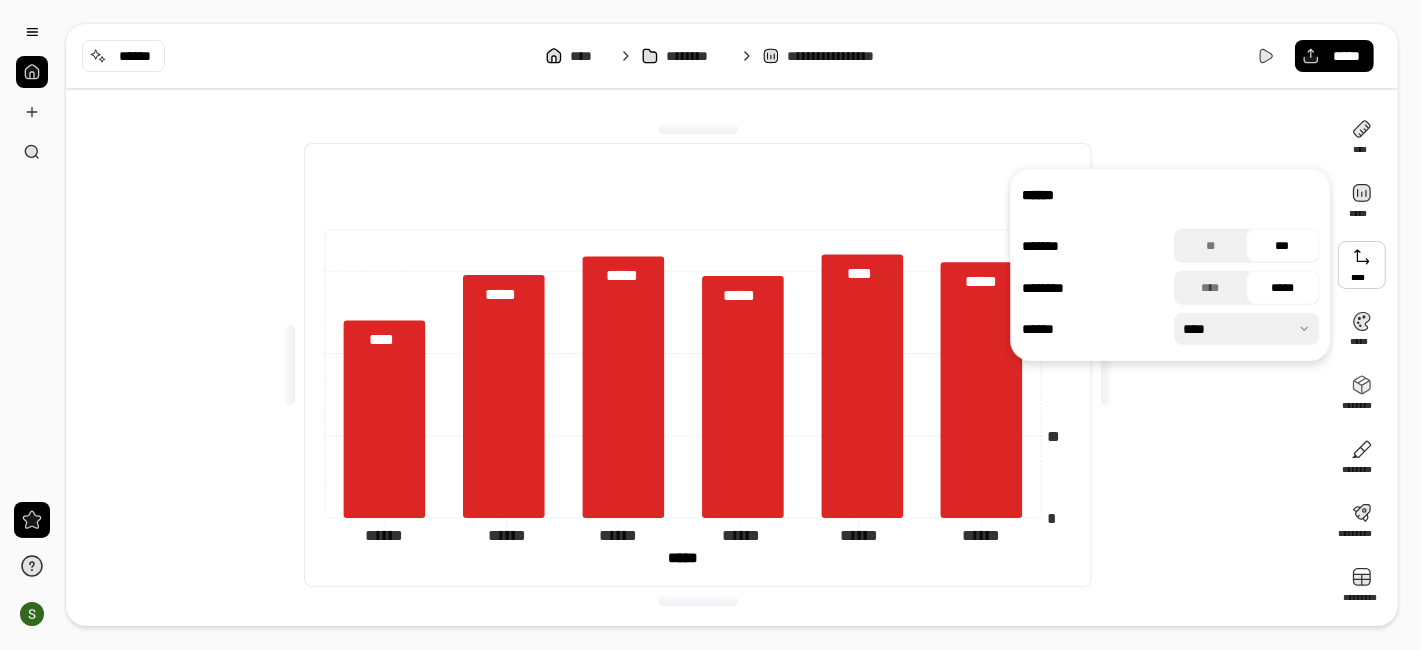 click on "****** ******* ** *** ******** **** ***** ****** ****" at bounding box center (1170, 265) 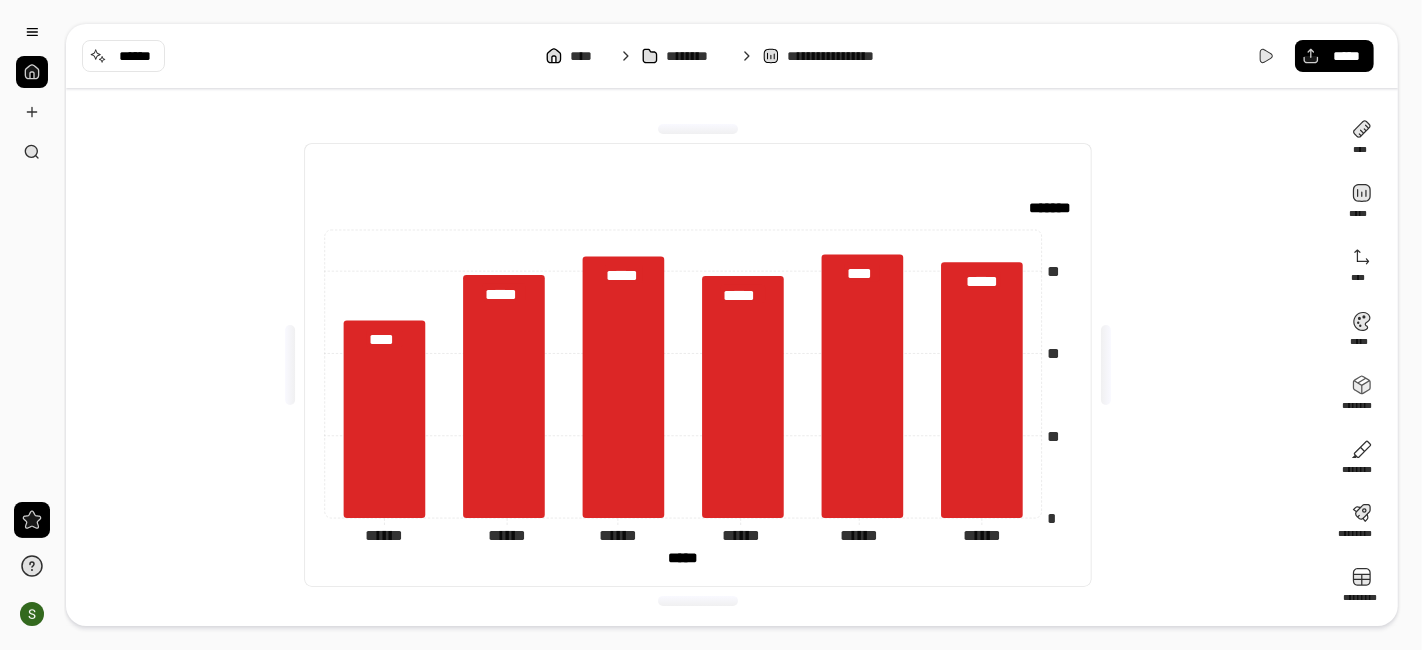click on "* ** ** ** ******* ******* ****** ****** ****** ****** ****** ****** ****** ****** ****** ****** ****** ****** ***** ***** **** ***** ***** ***** **** ***** ***** ***** ********* ******* ******* *********" at bounding box center (698, 365) 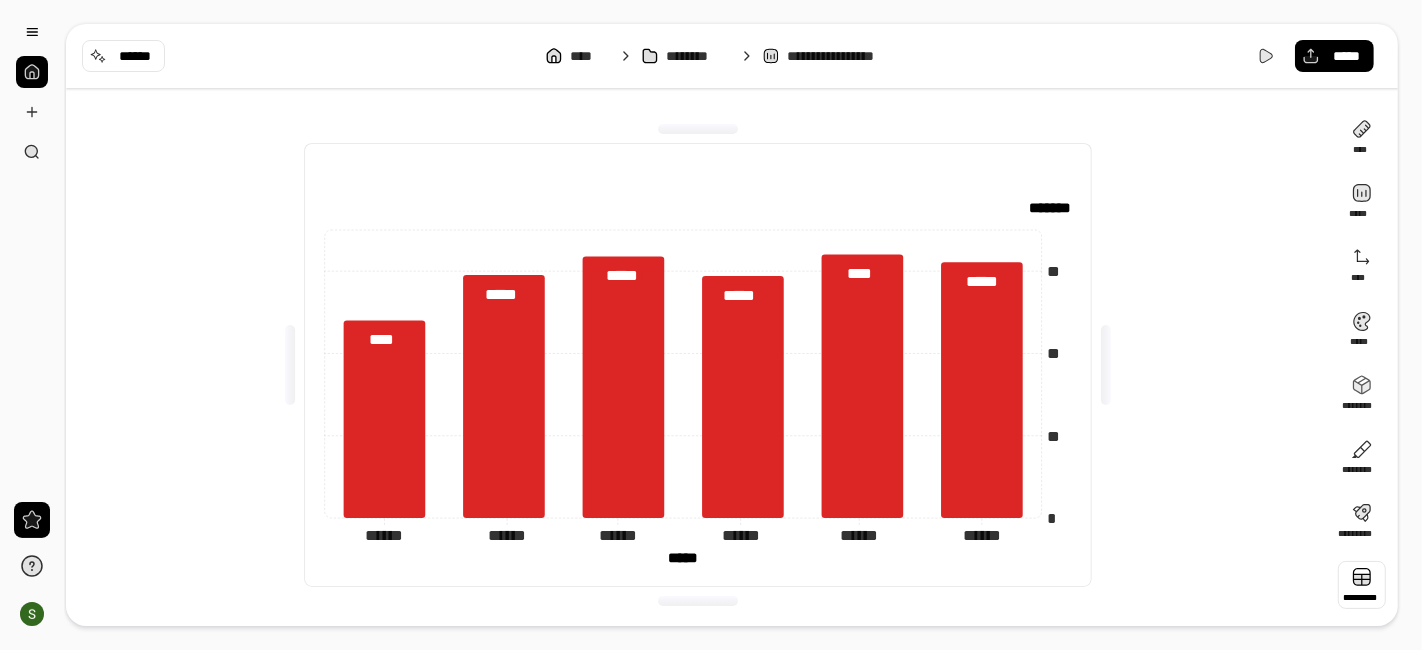 click at bounding box center [1362, 585] 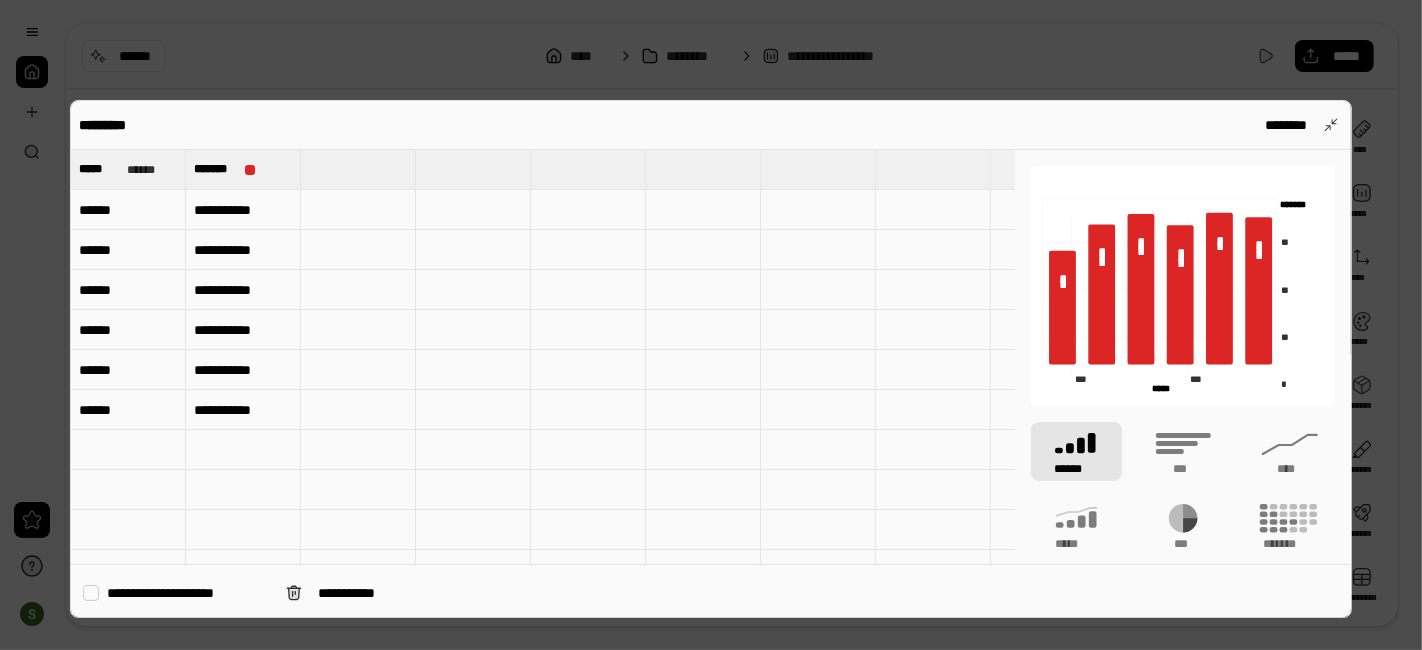 type 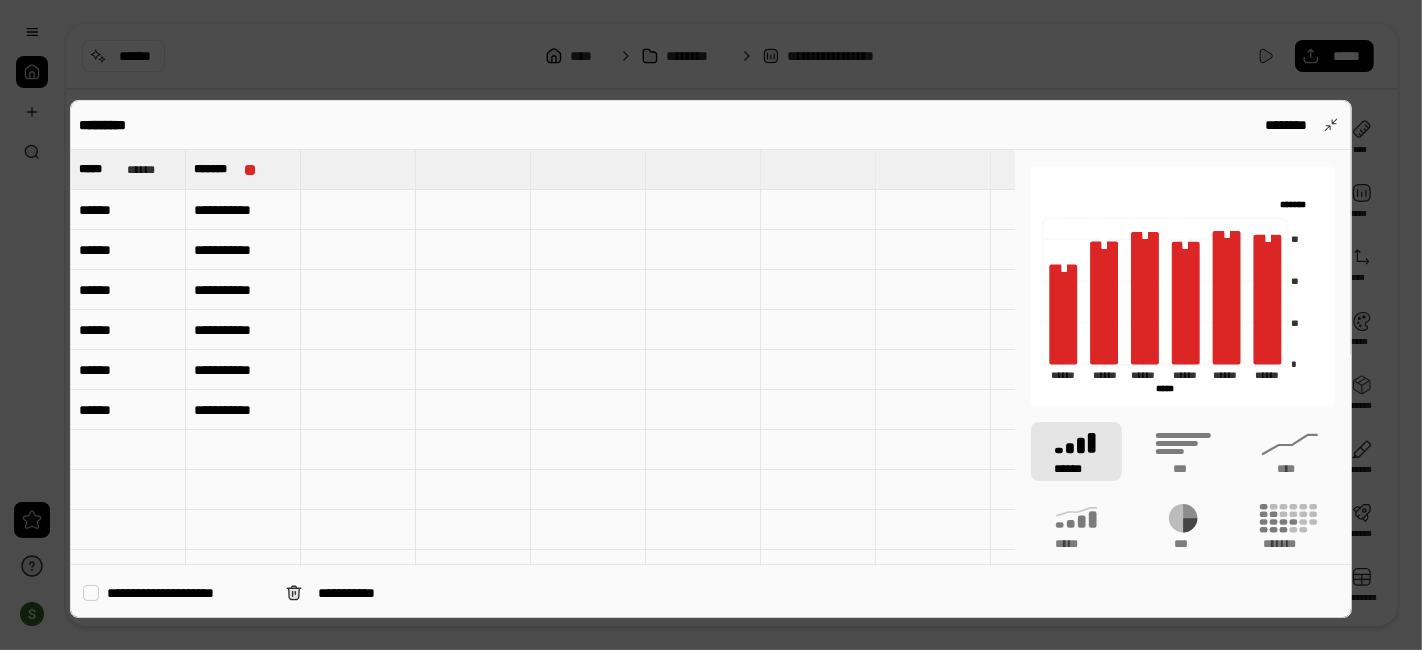 click on "*******" at bounding box center (215, 169) 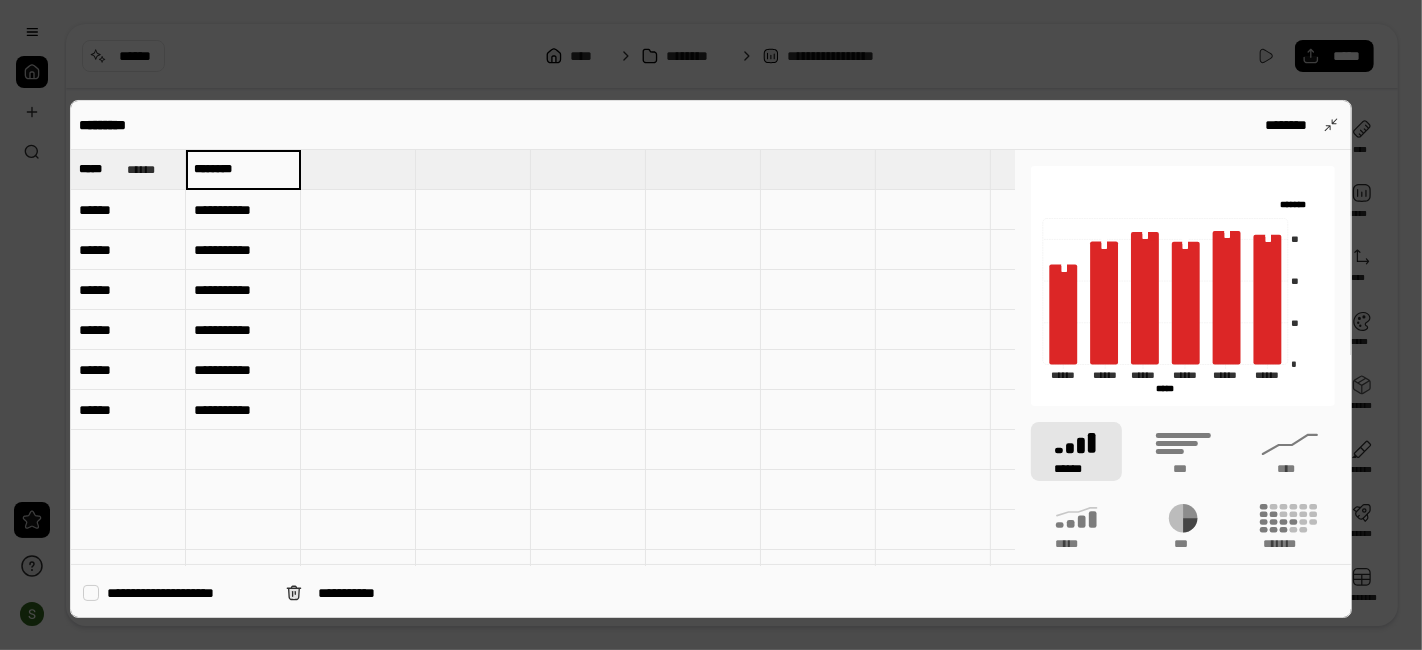 type on "********" 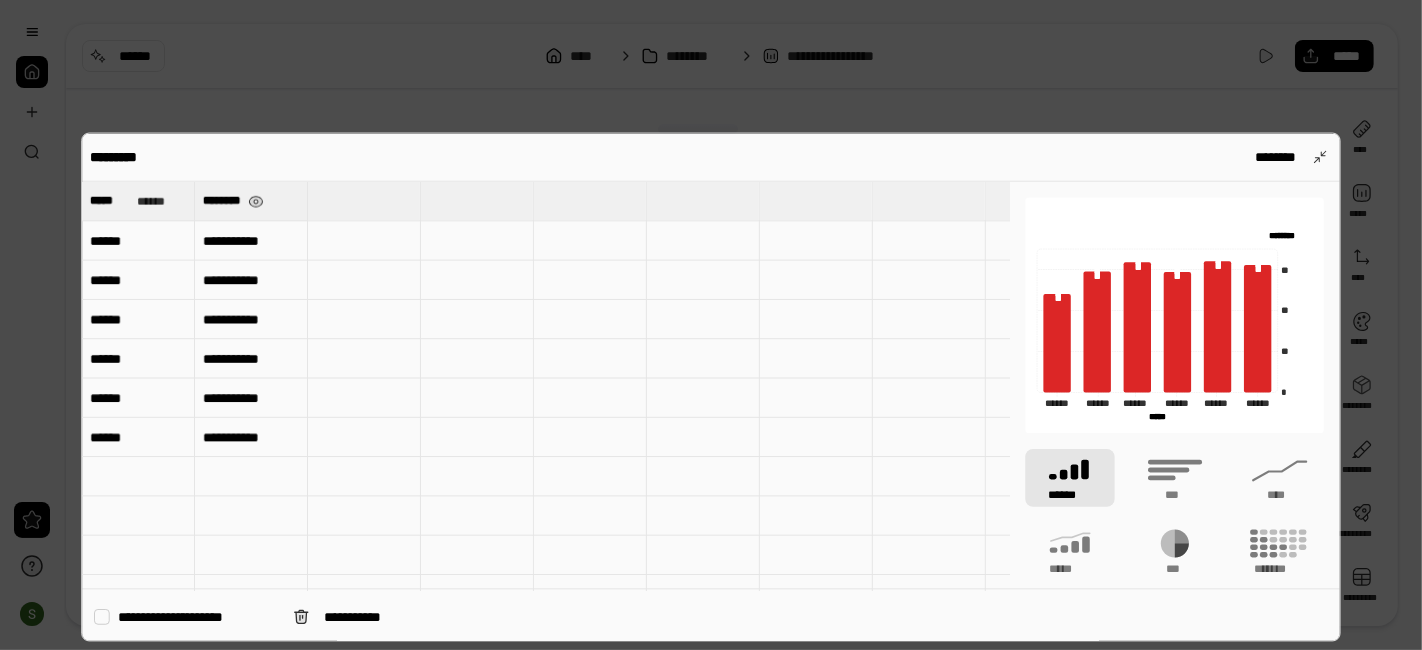 type on "********" 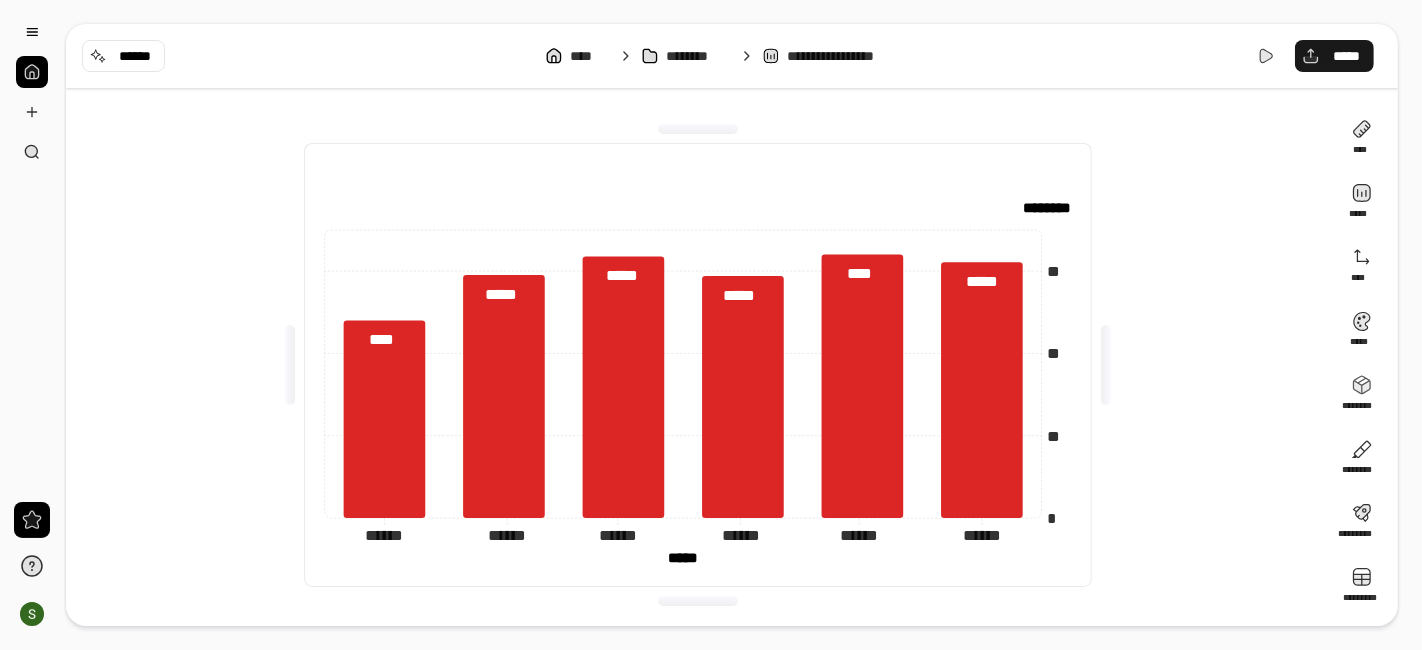 click on "*****" at bounding box center [1334, 56] 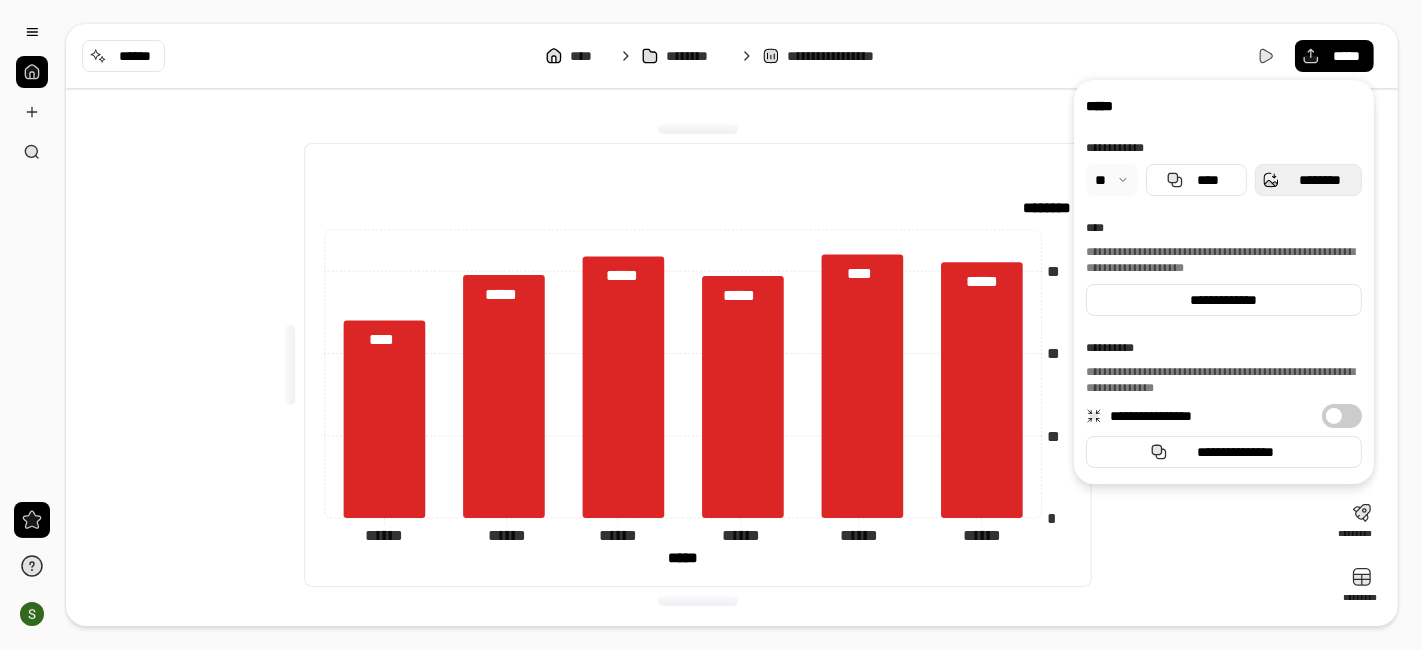 click on "********" at bounding box center [1320, 180] 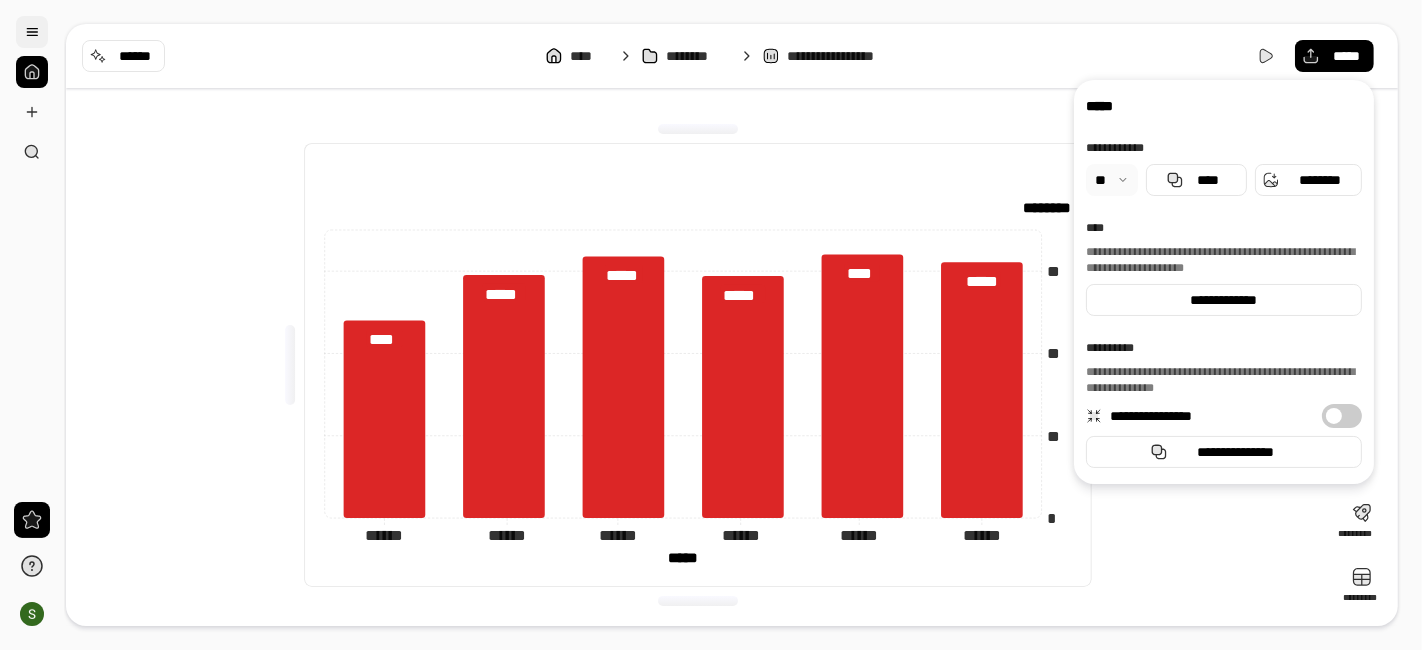 click at bounding box center [32, 32] 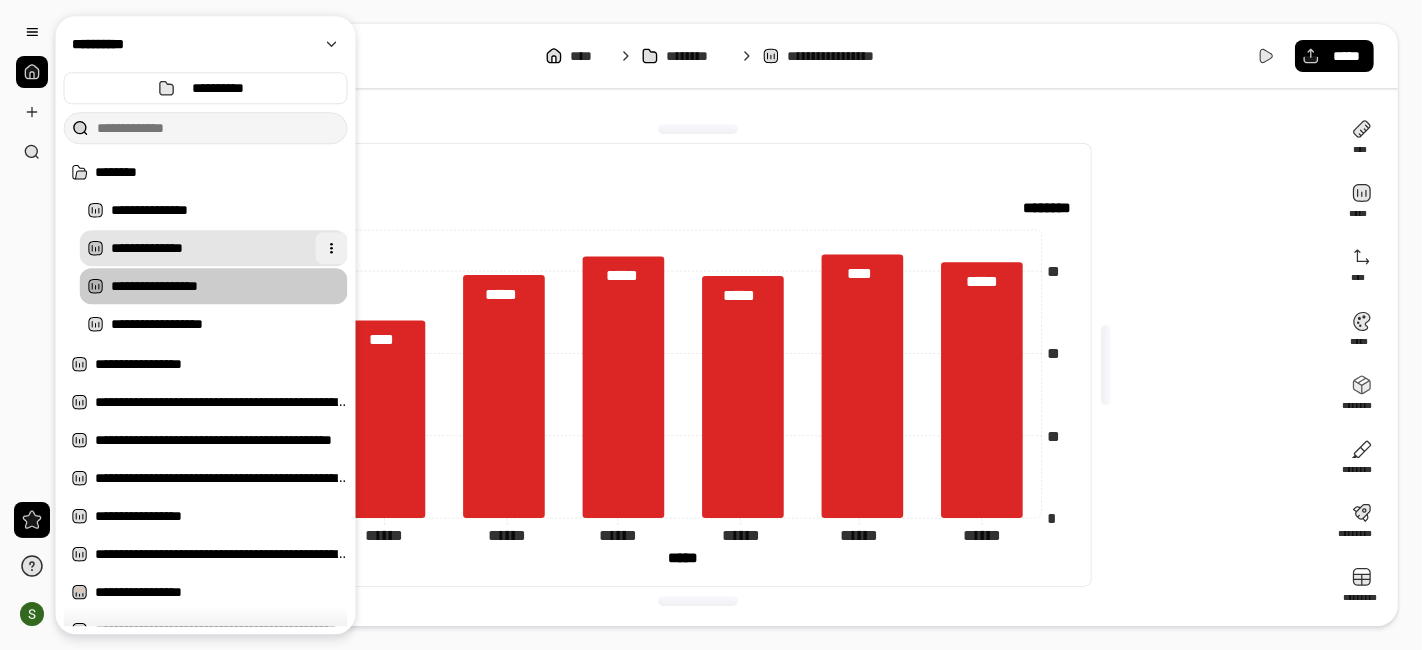 click at bounding box center (332, 248) 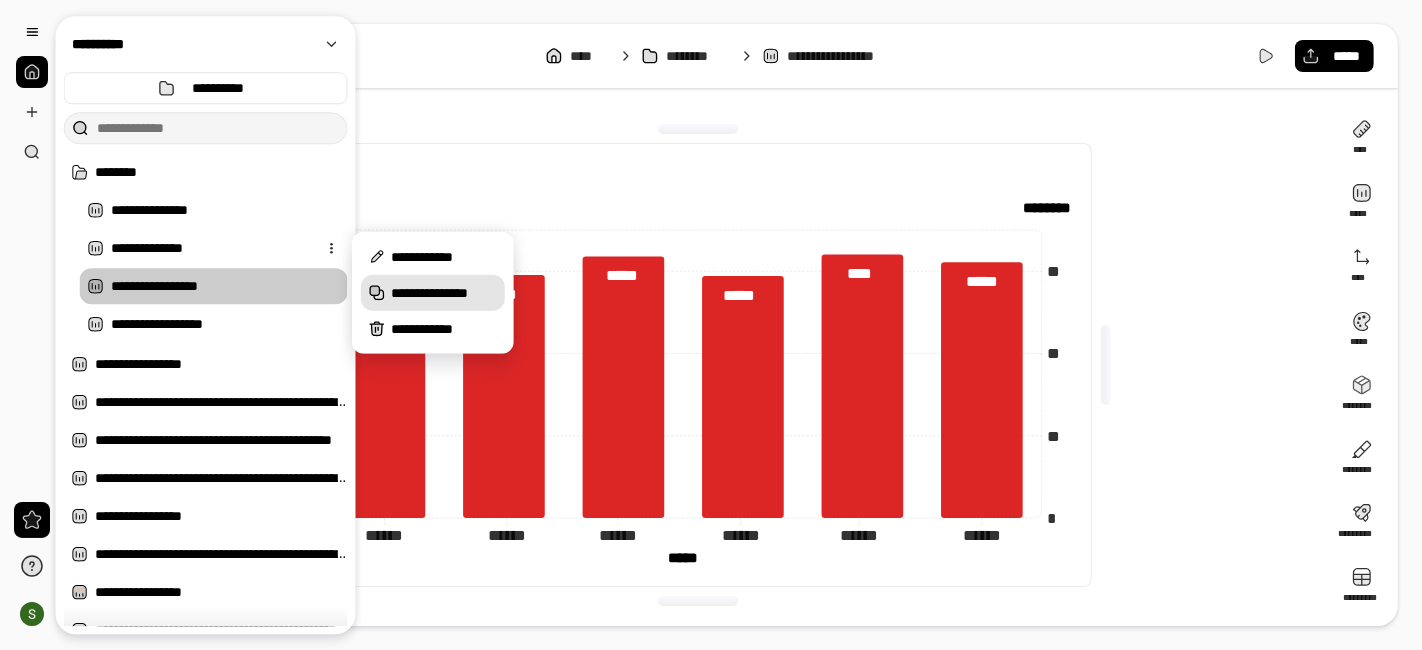 click on "**********" at bounding box center (444, 293) 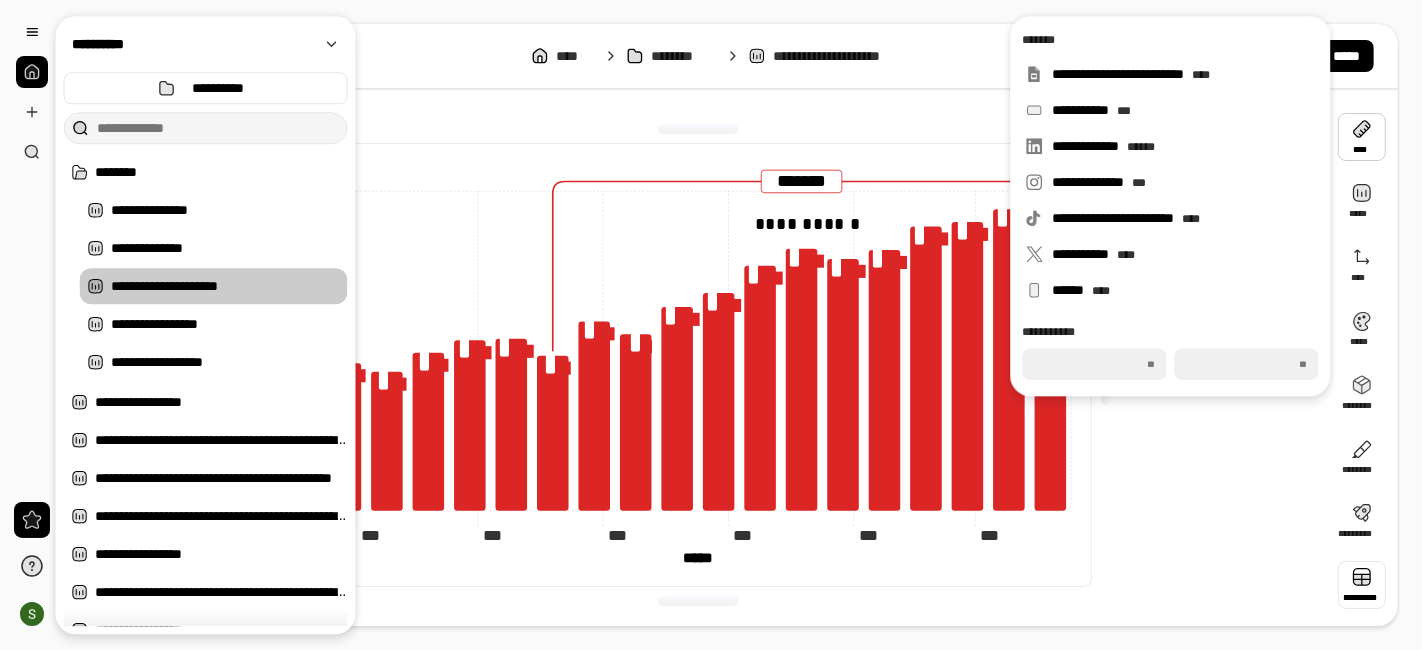 click at bounding box center [1362, 585] 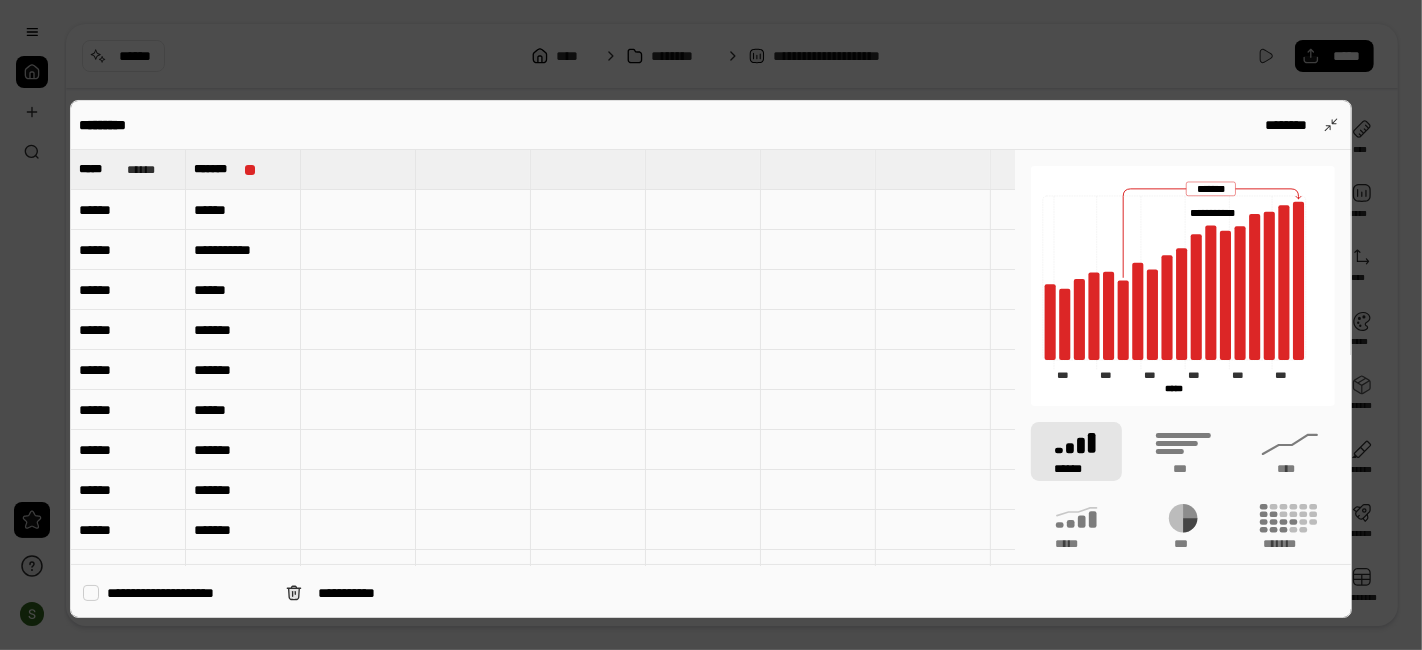 type 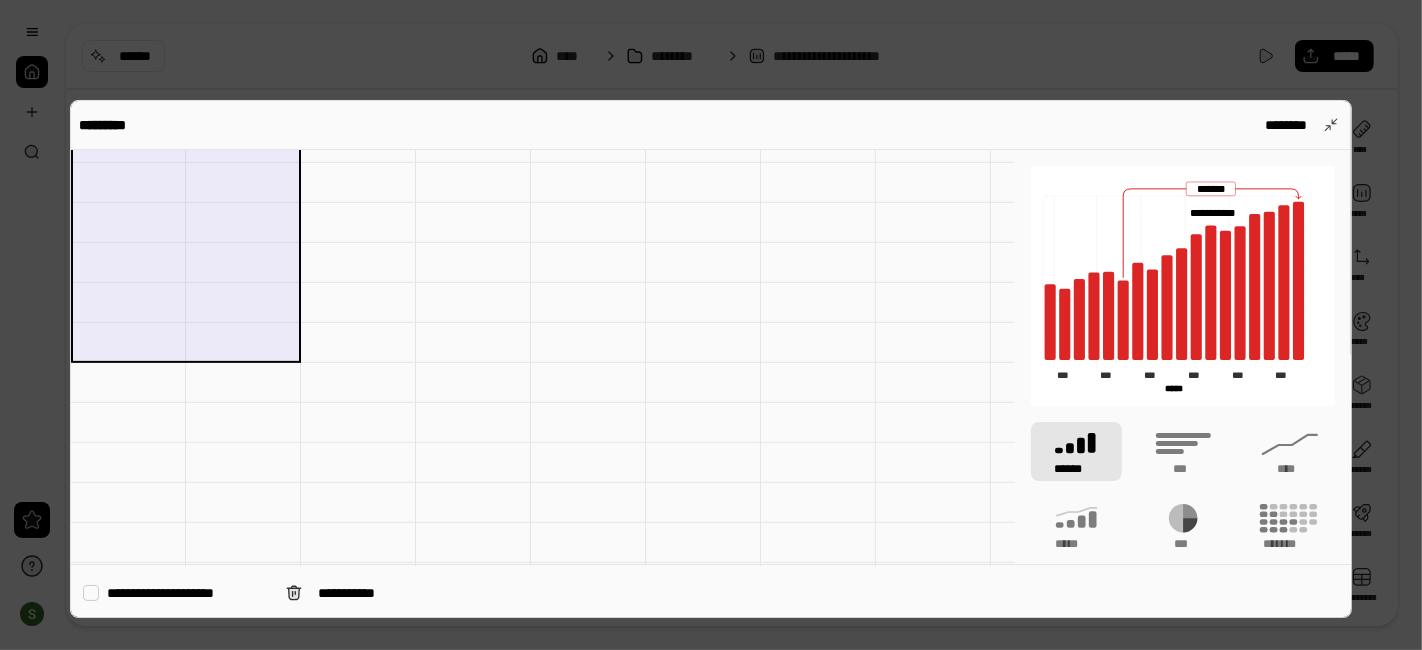 scroll, scrollTop: 907, scrollLeft: 0, axis: vertical 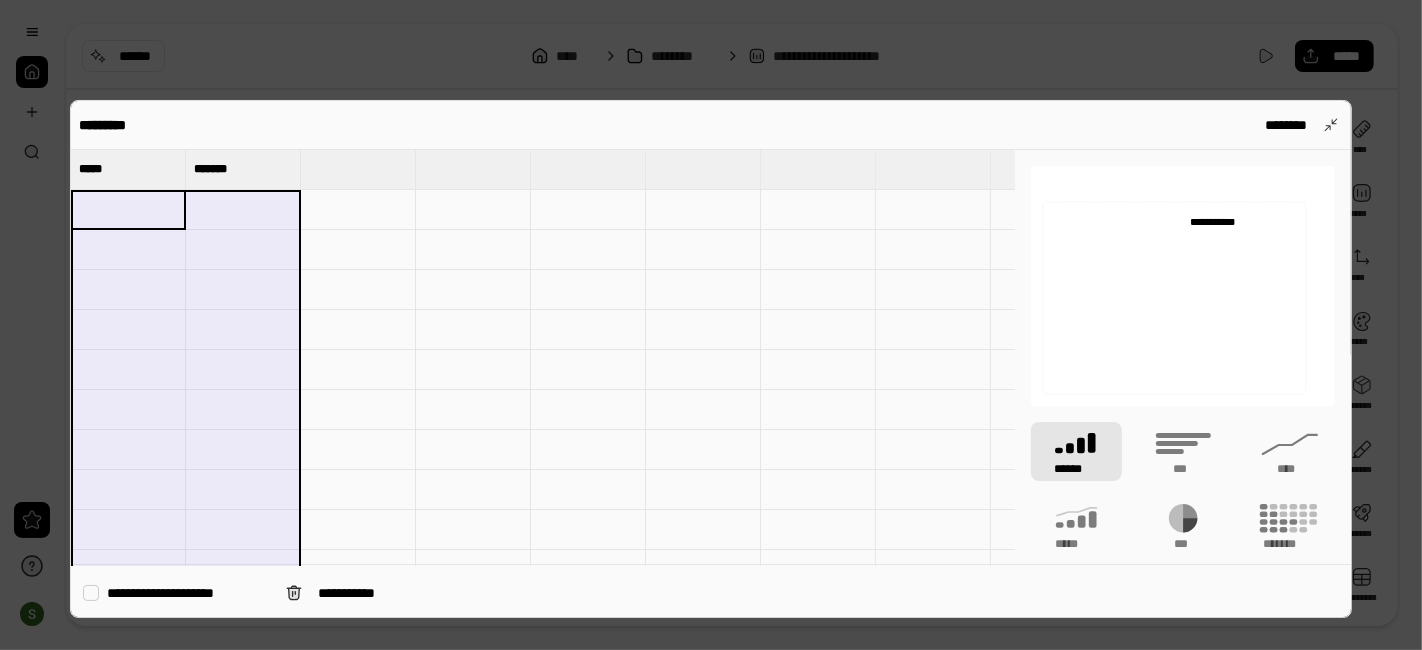 click at bounding box center [128, 210] 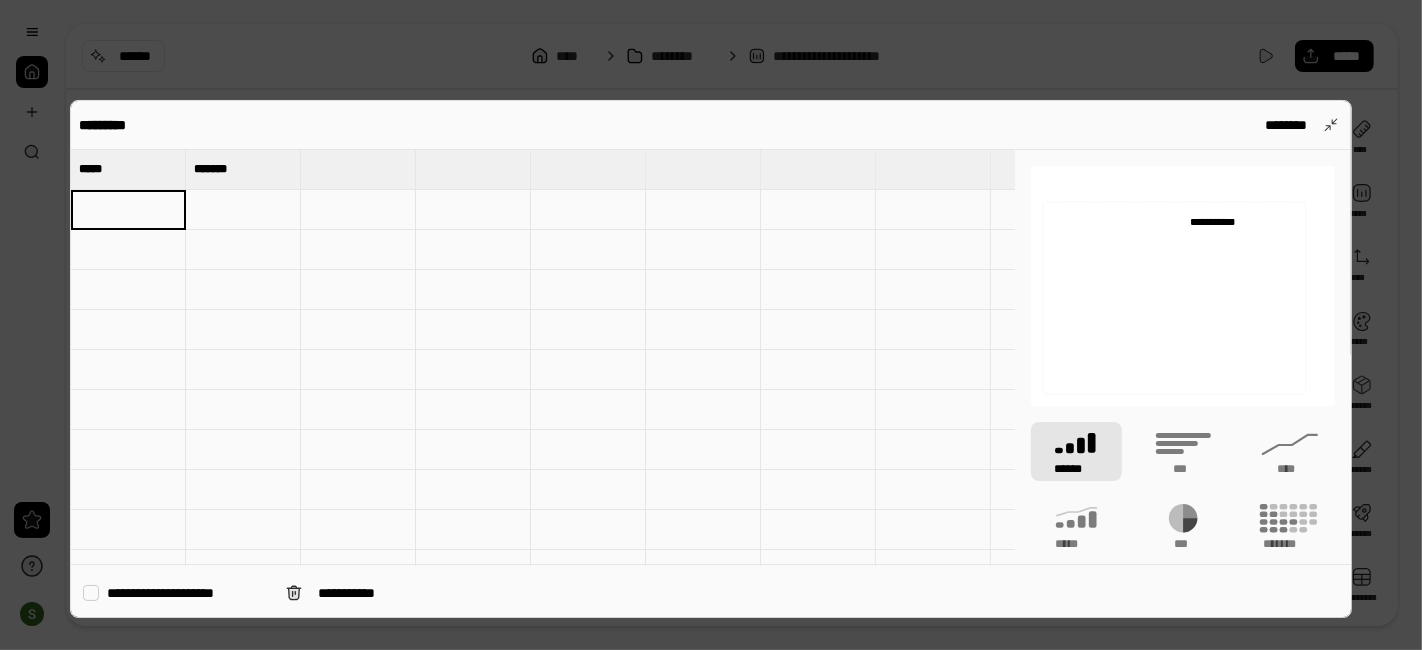 click at bounding box center [128, 209] 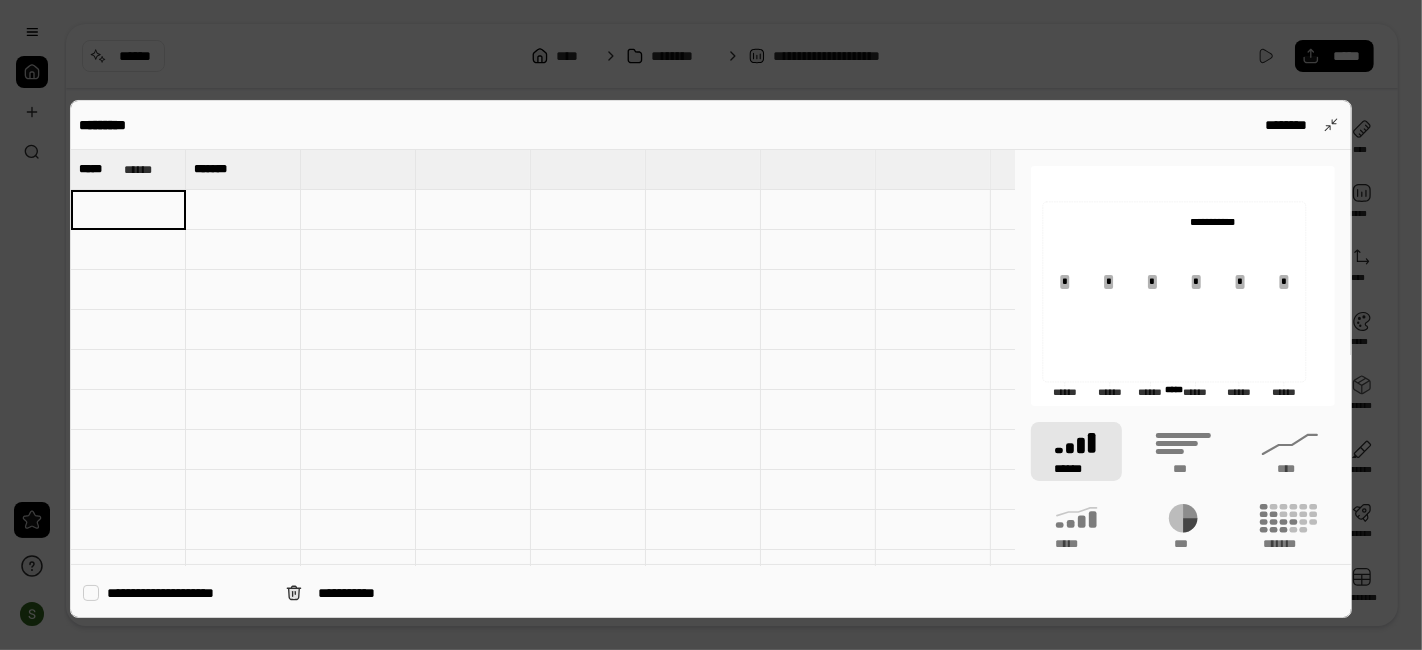 type on "*****" 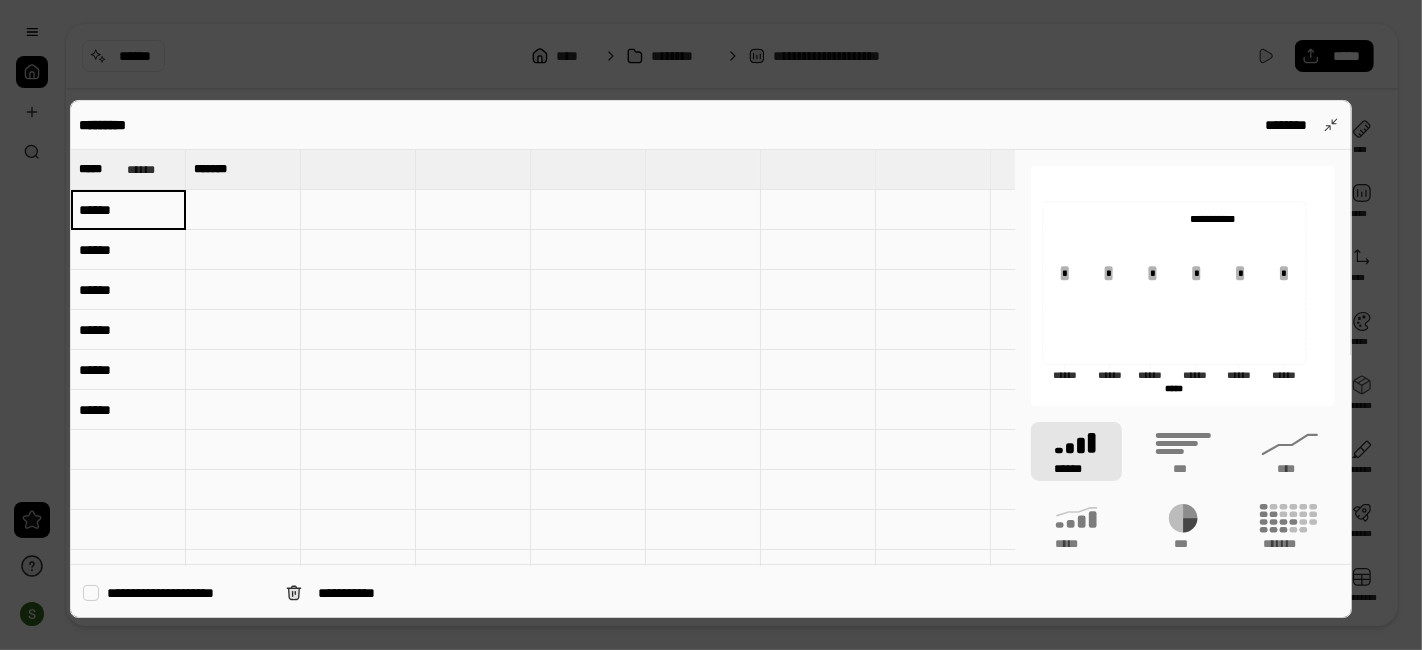 click at bounding box center (243, 290) 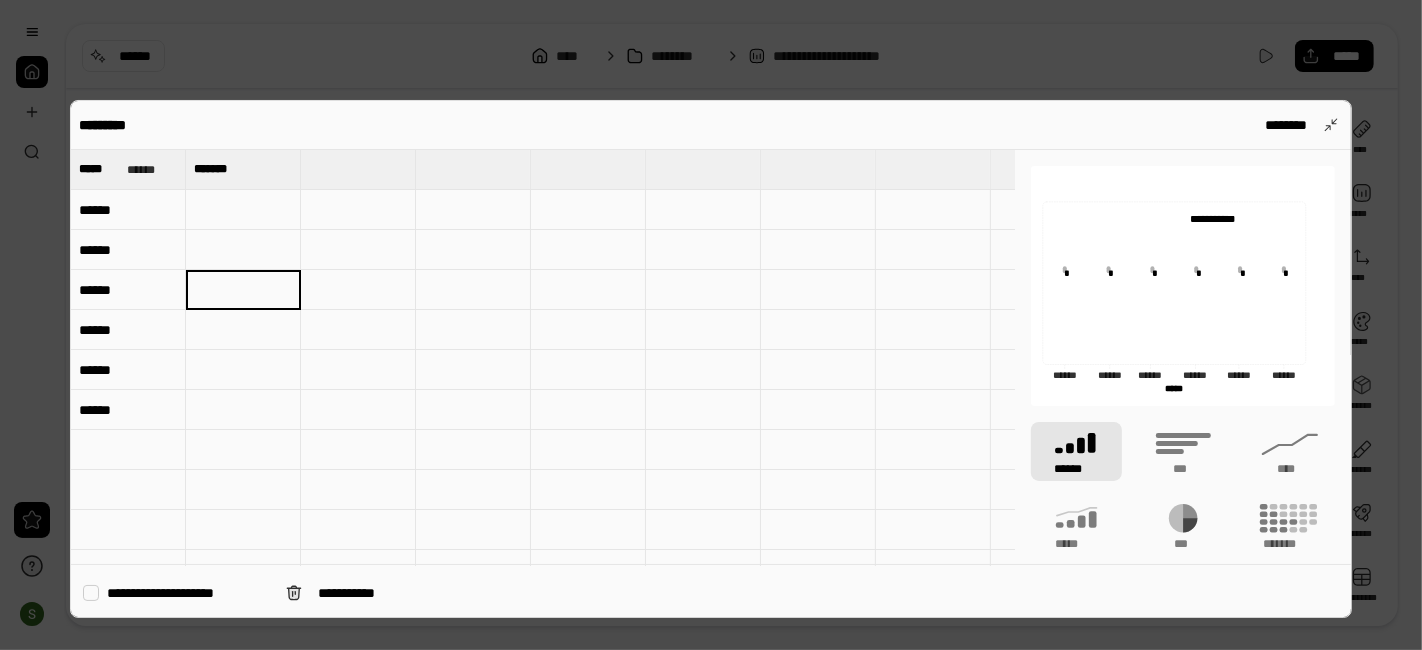 click at bounding box center [243, 210] 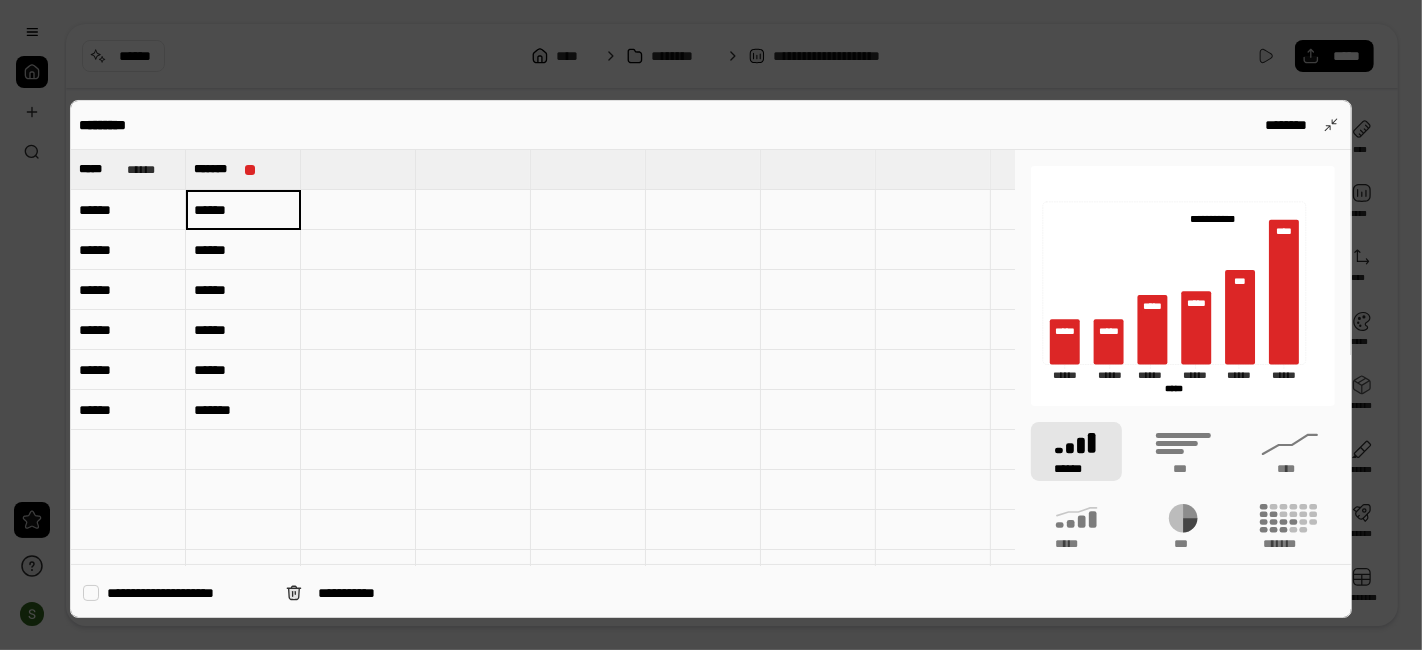type on "******" 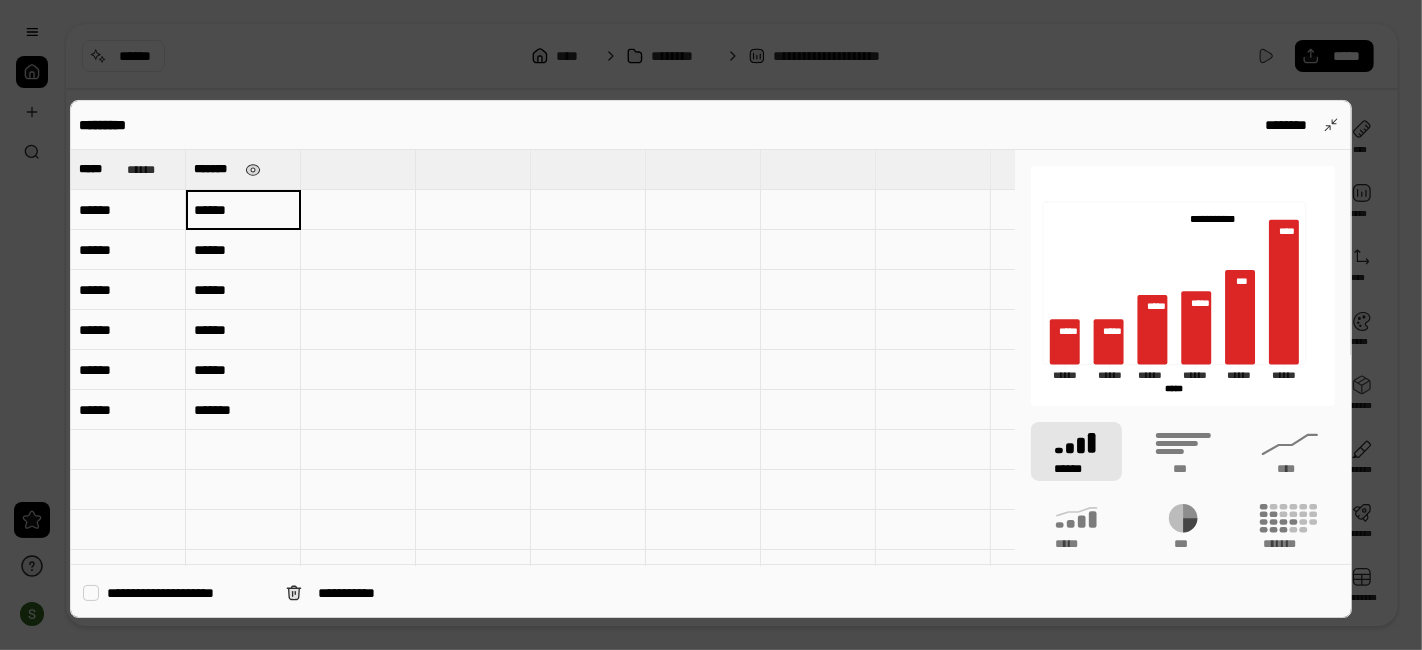 click on "*******" at bounding box center (215, 169) 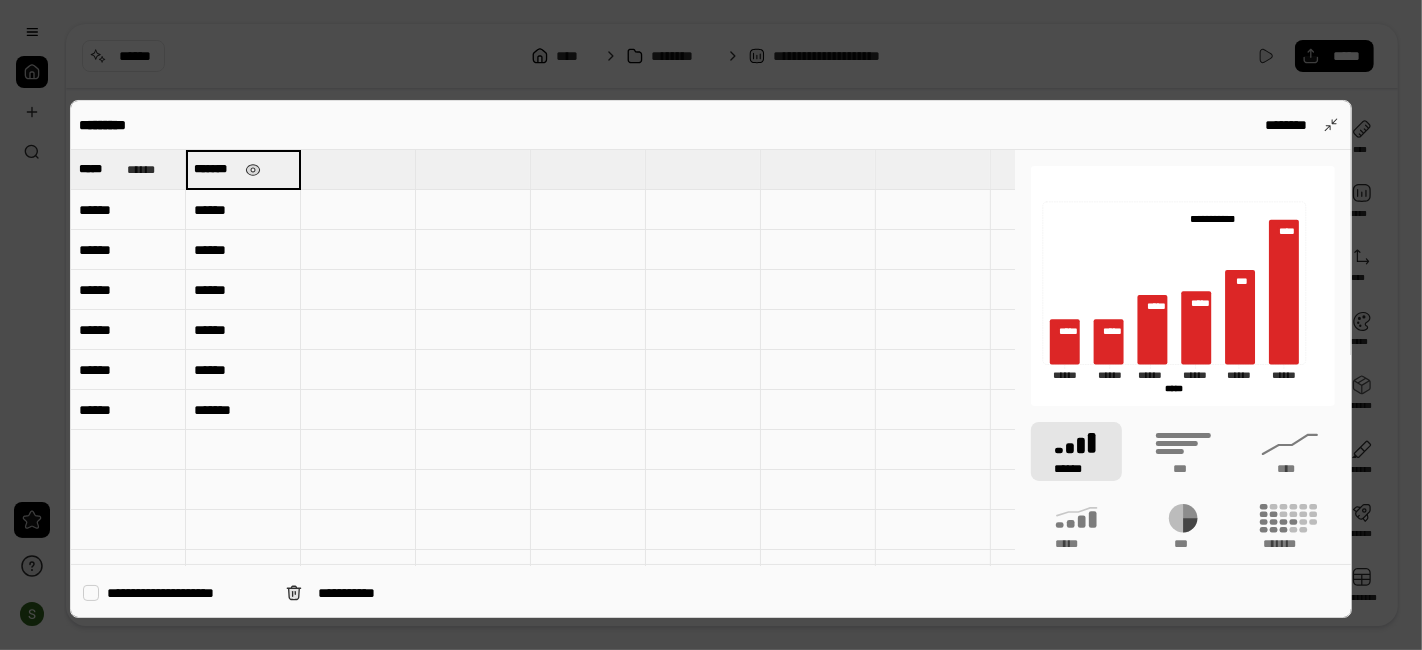 type 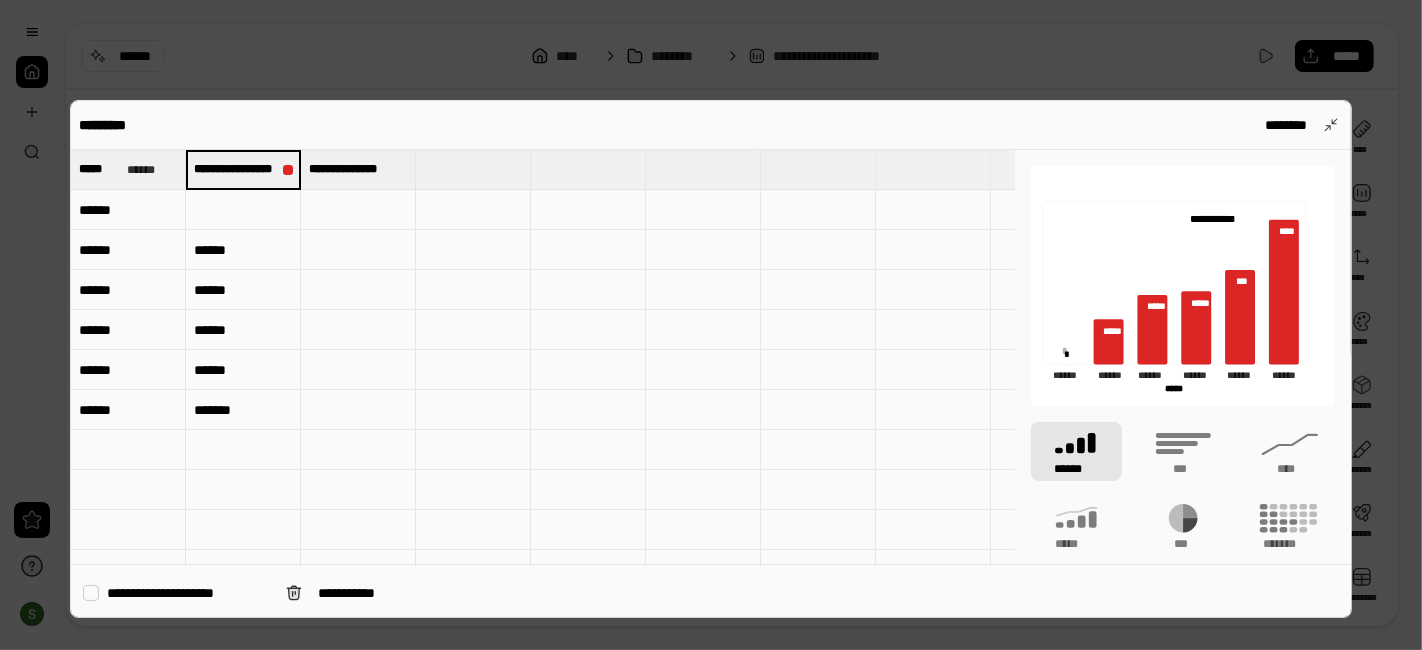 click at bounding box center (243, 210) 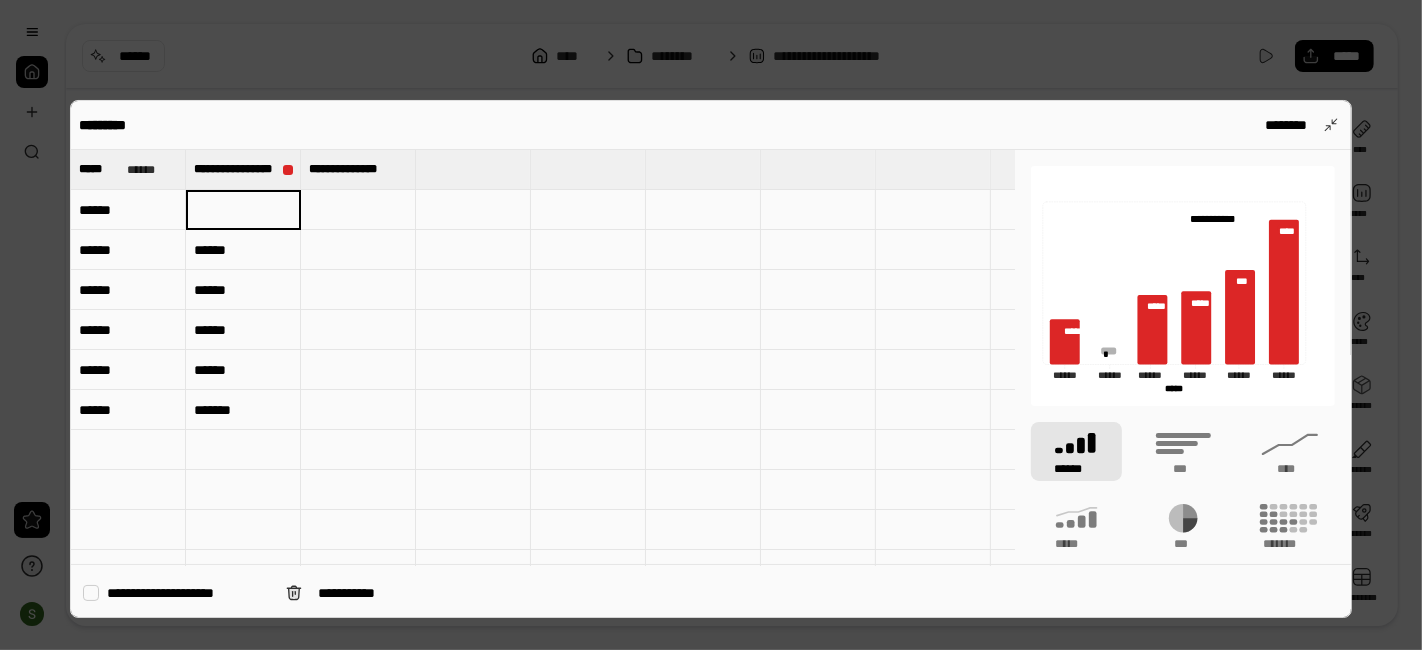 type on "******" 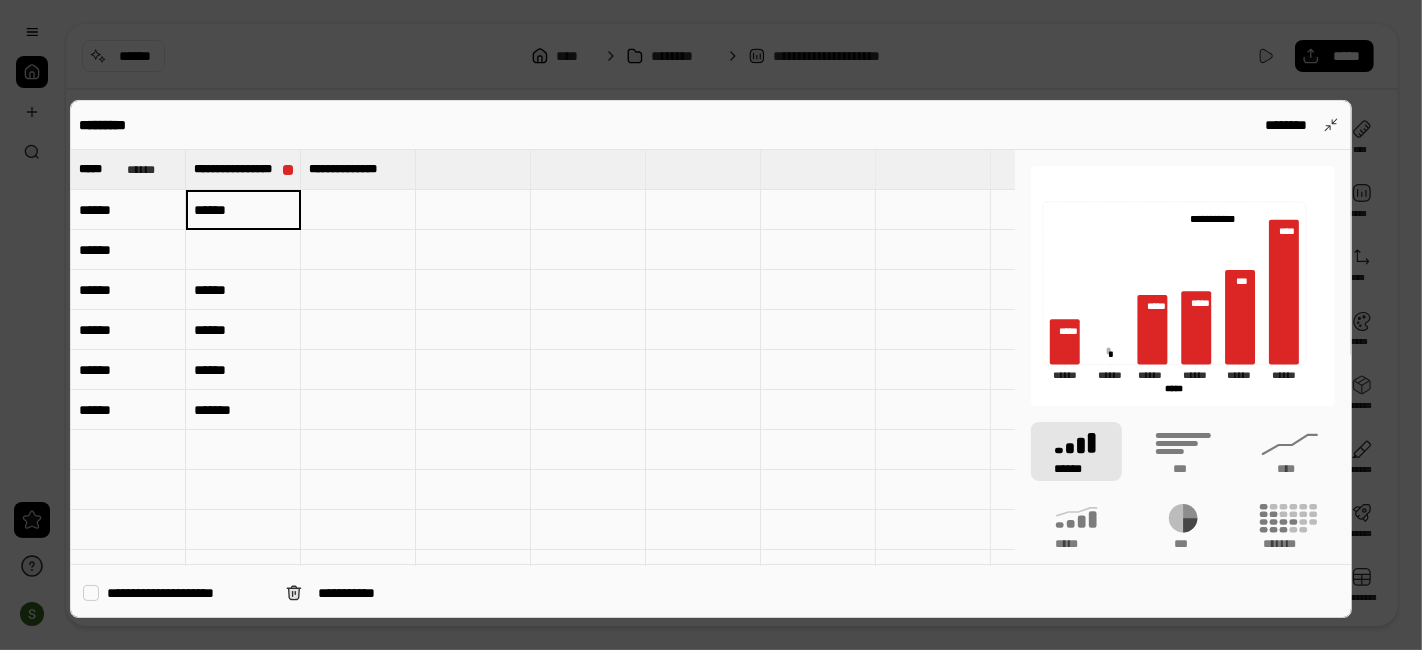 click on "******" at bounding box center (243, 210) 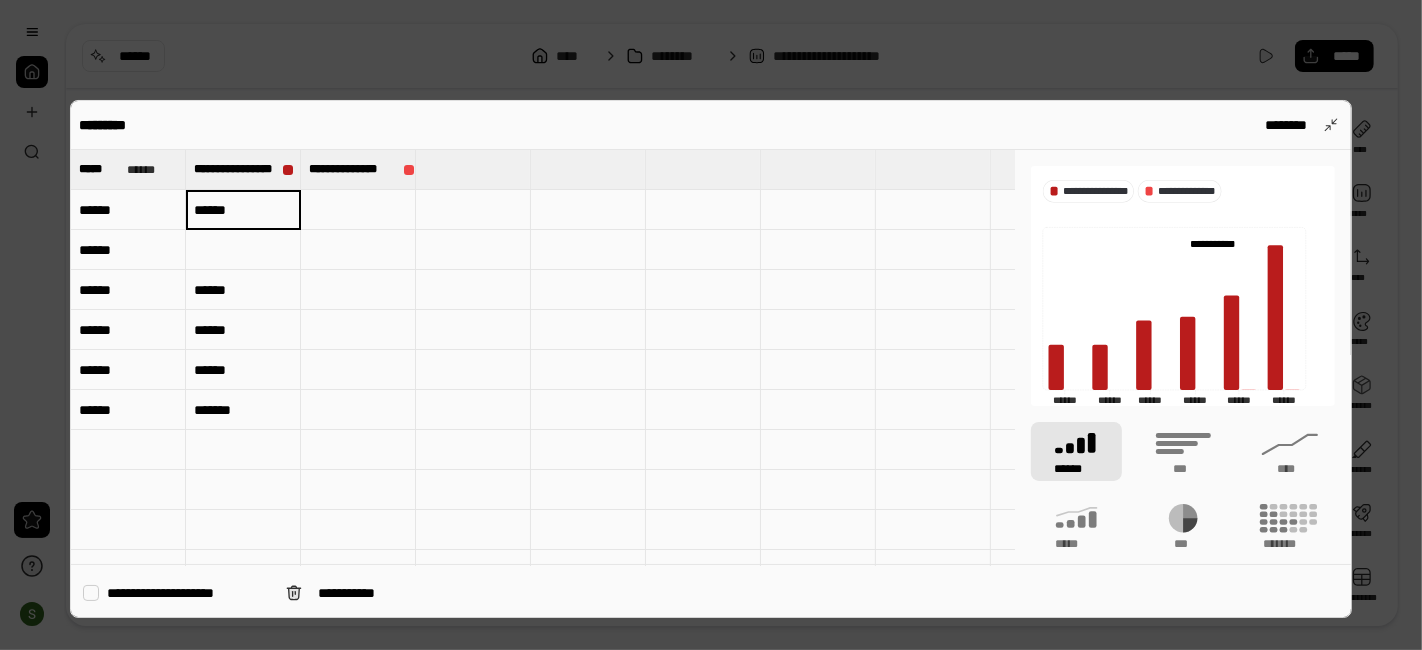 type on "***" 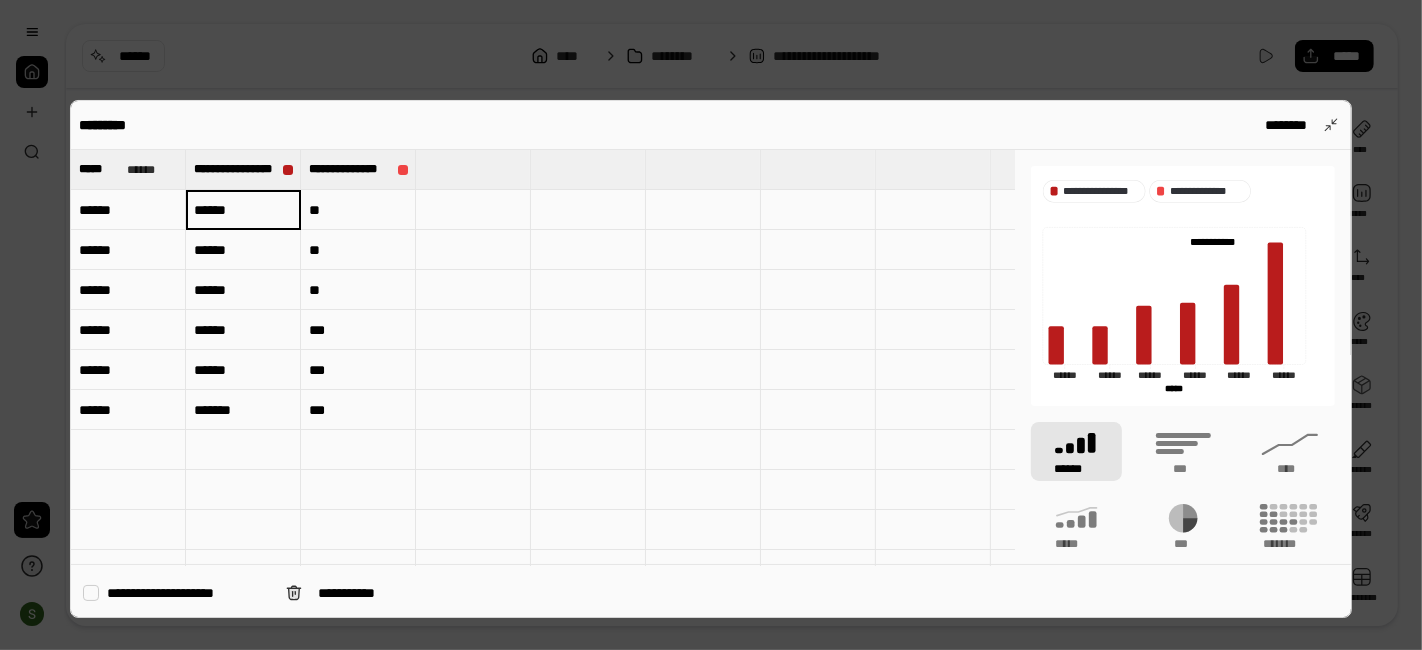 click at bounding box center [473, 330] 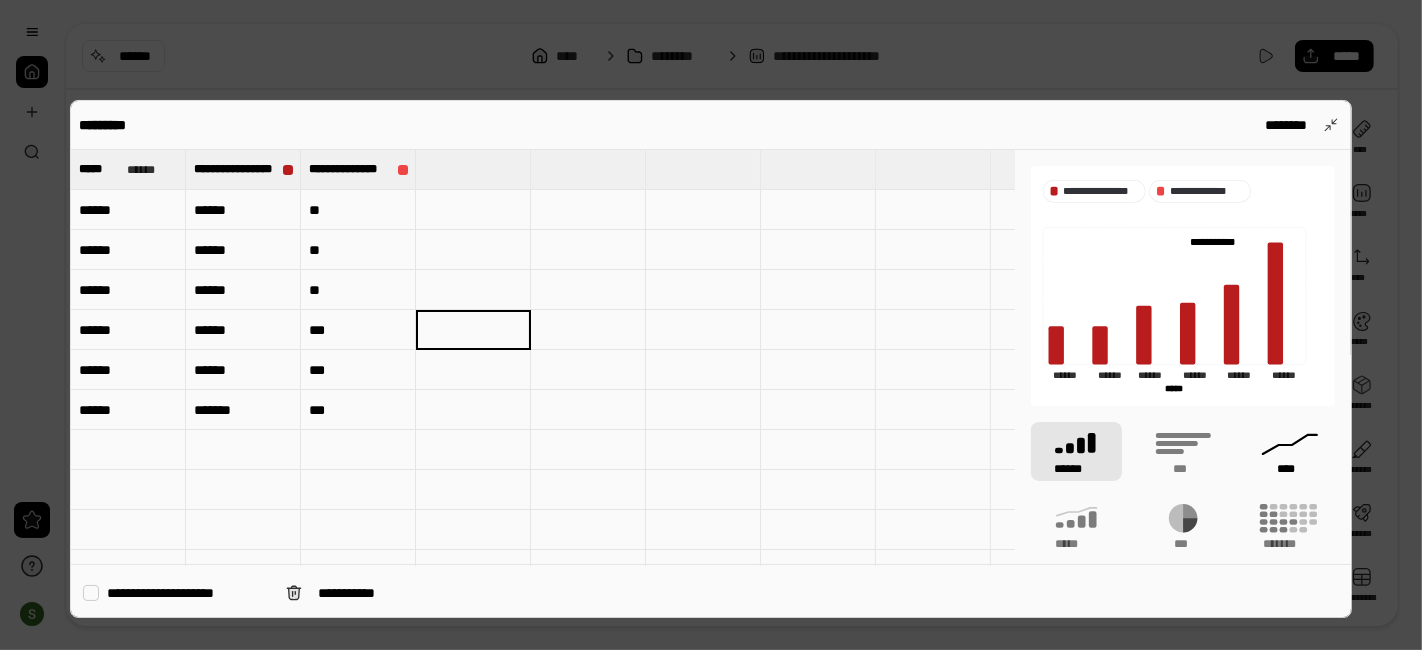 click on "****" at bounding box center (1289, 451) 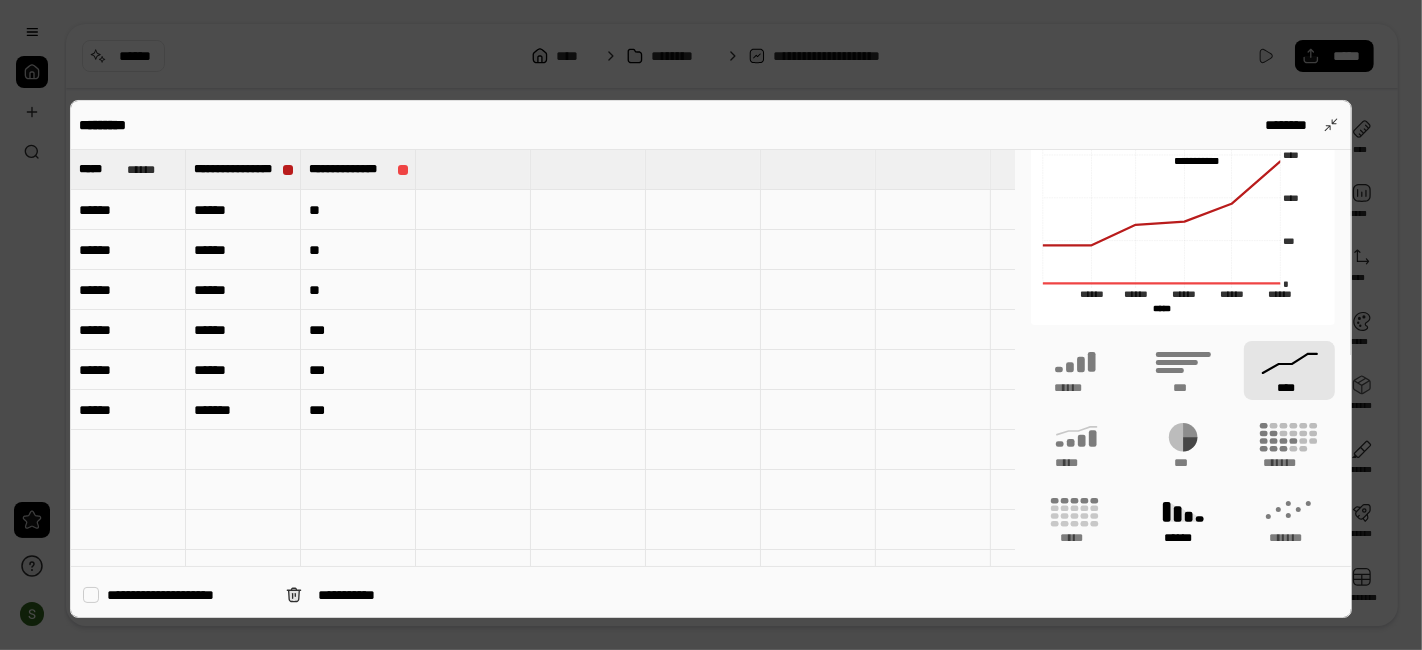 scroll, scrollTop: 111, scrollLeft: 0, axis: vertical 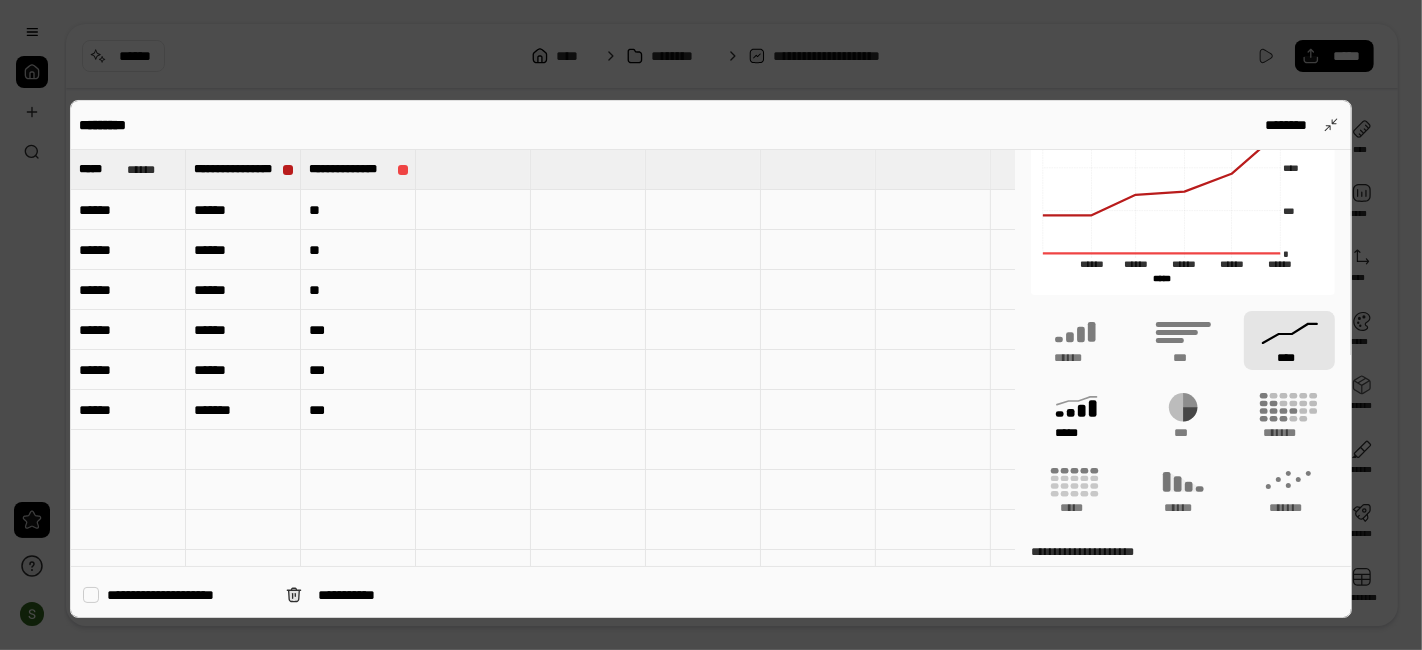 click 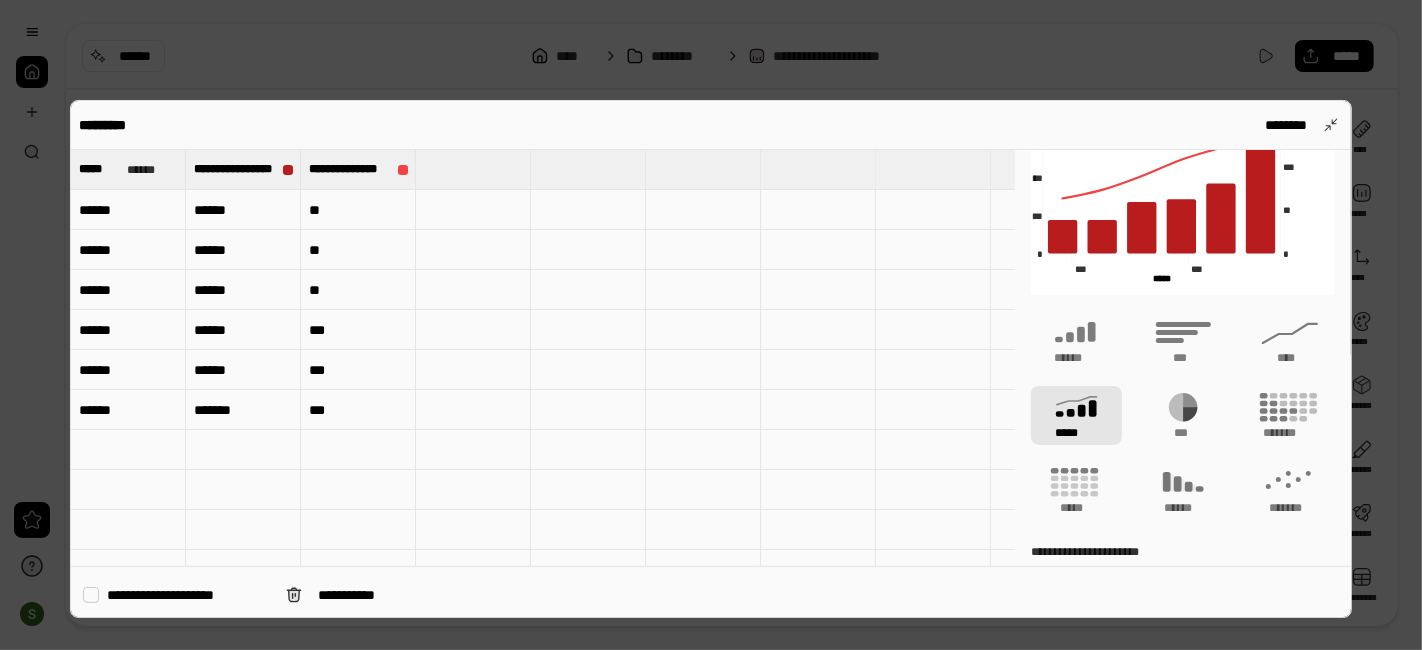 type on "**********" 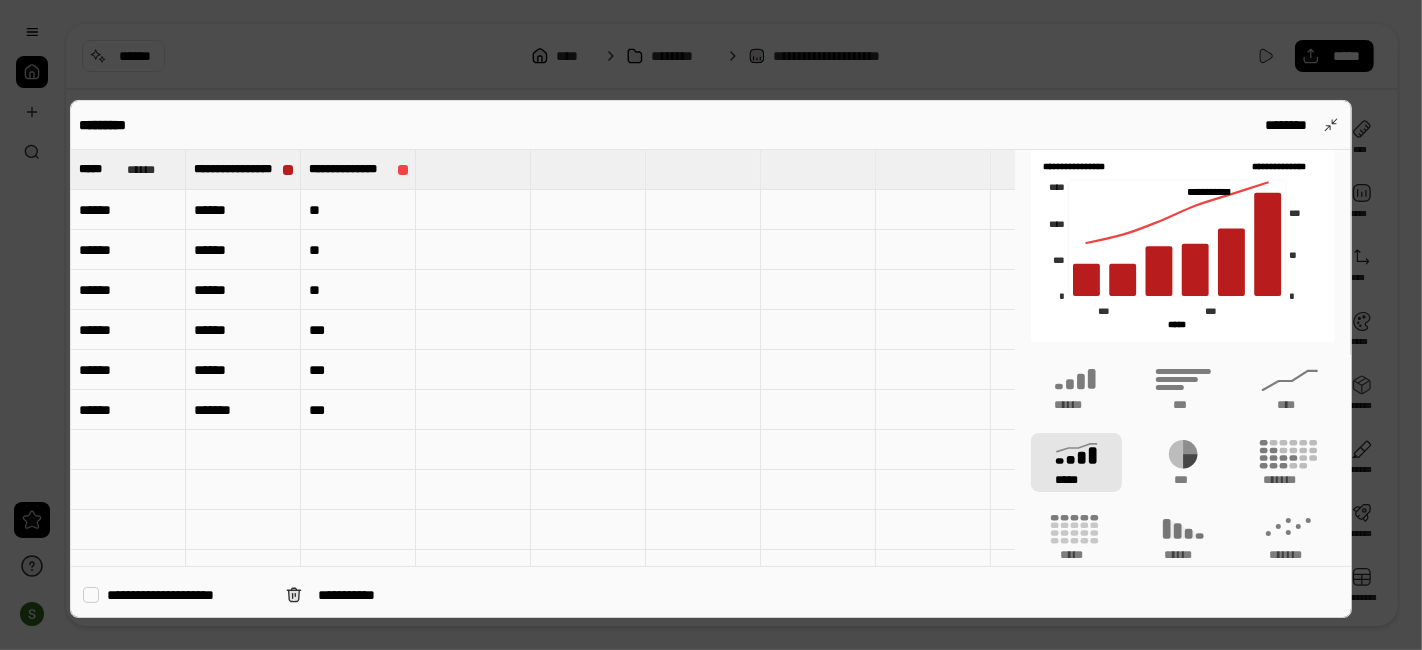 scroll, scrollTop: 0, scrollLeft: 0, axis: both 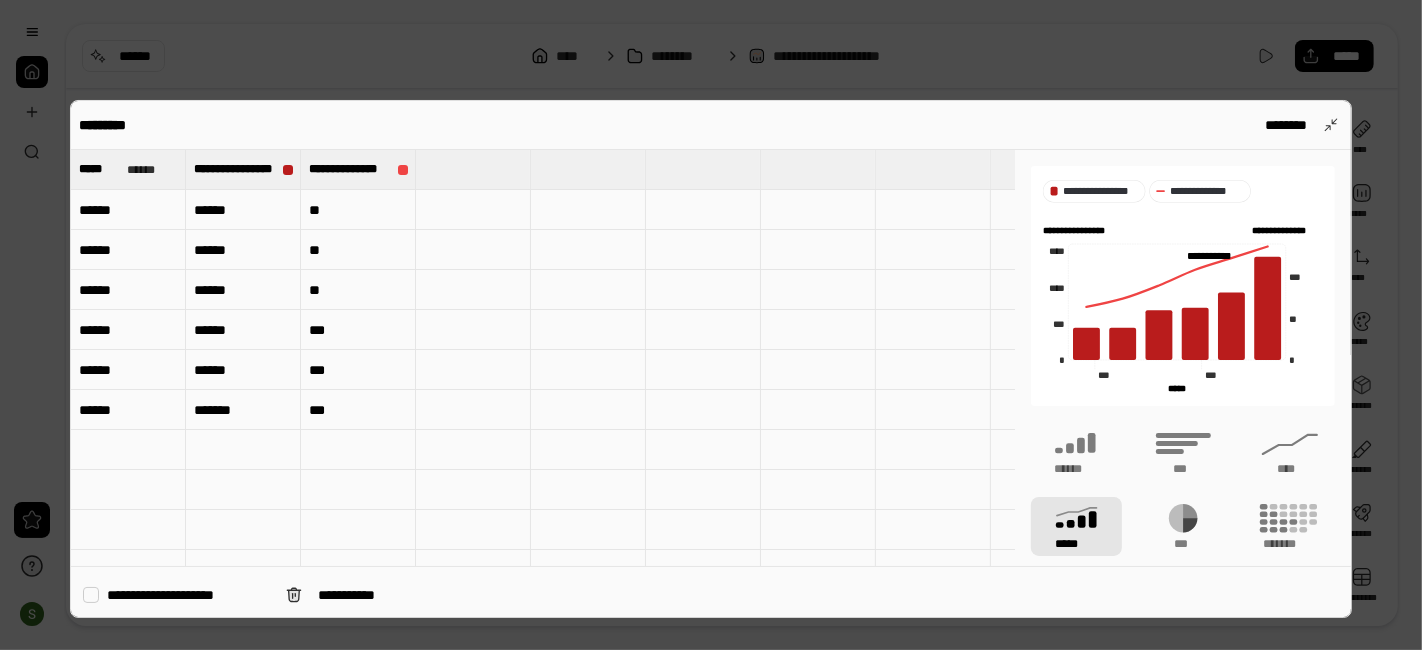 click at bounding box center [711, 325] 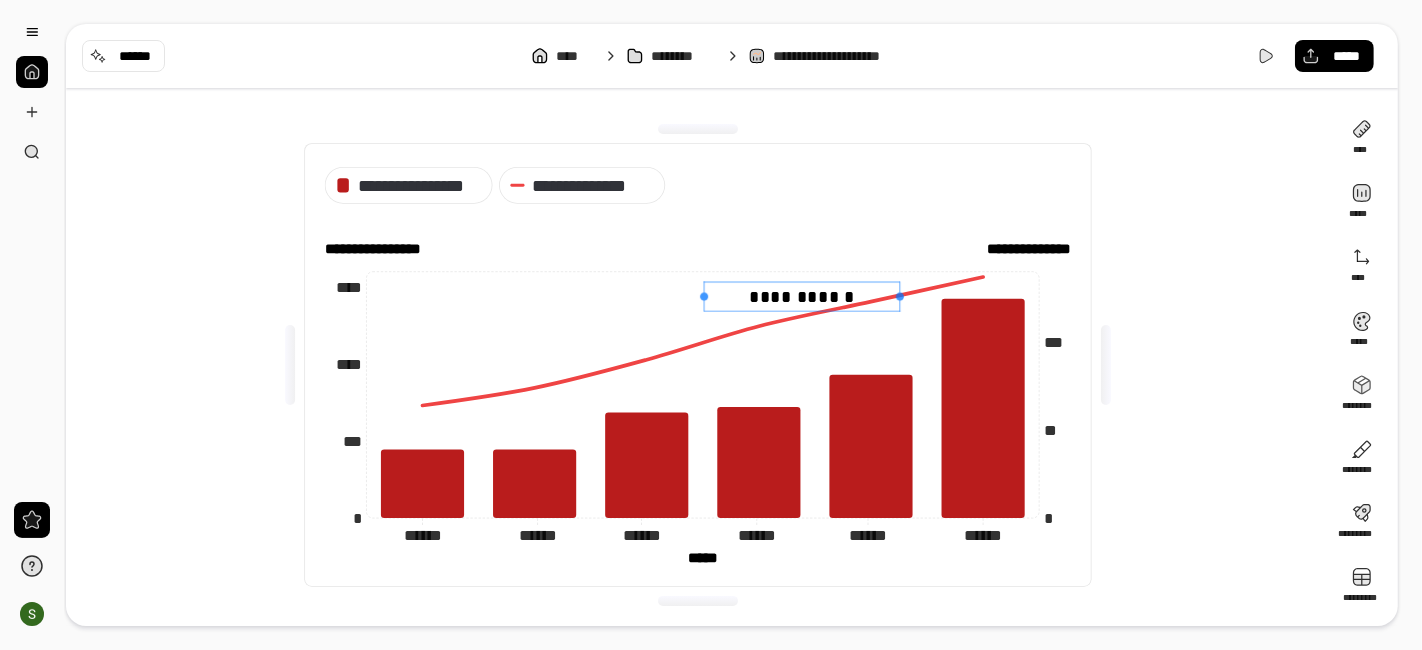 click on "**********" at bounding box center (802, 296) 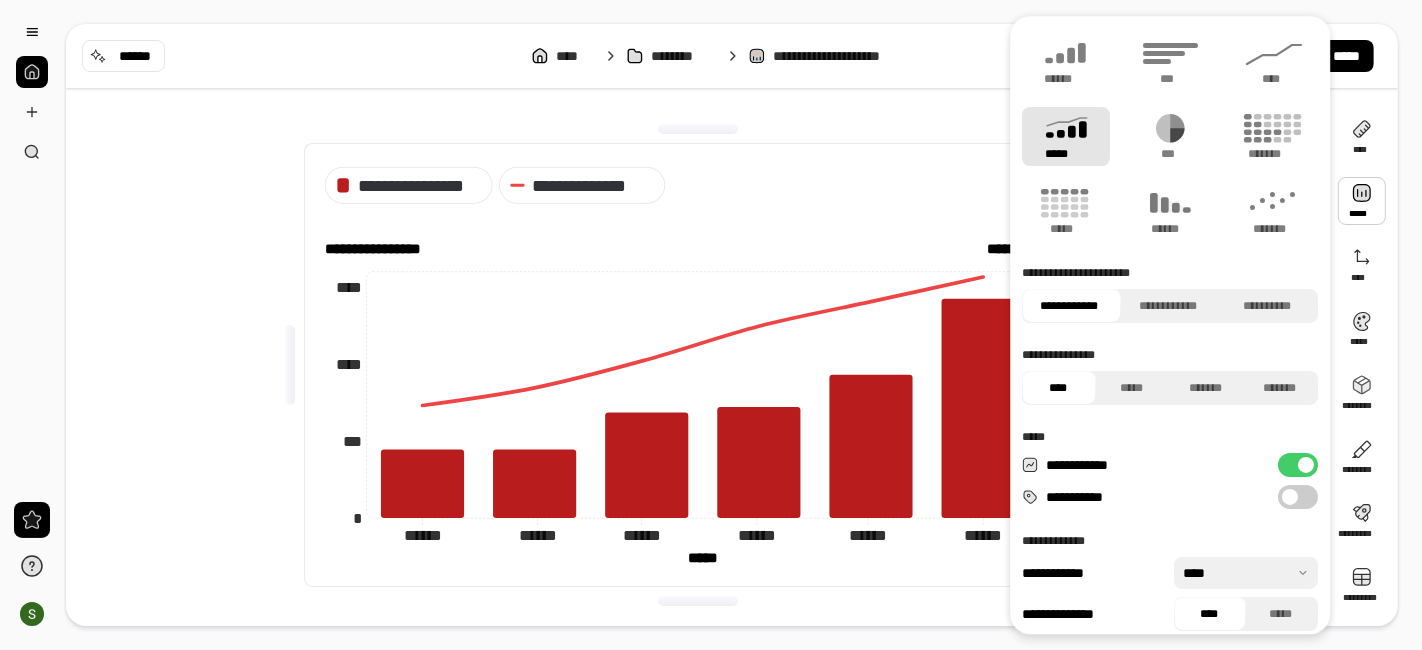 click at bounding box center [1290, 497] 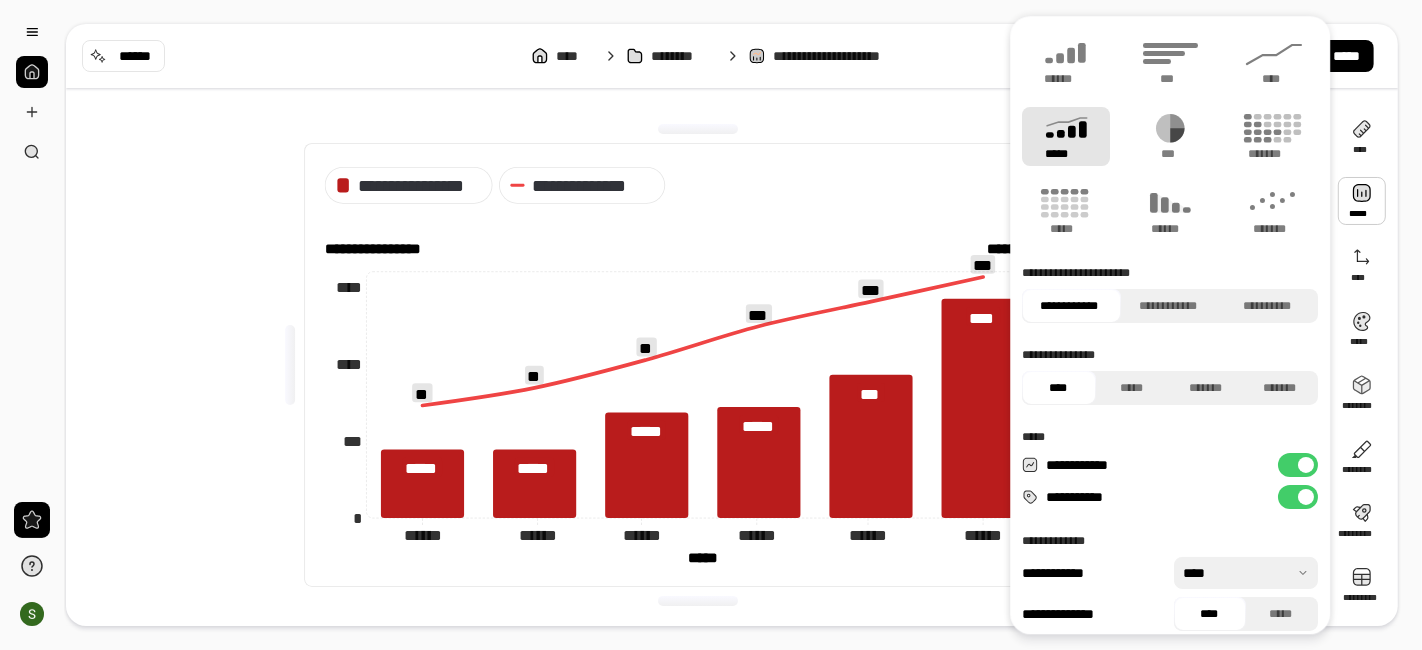 click on "**********" at bounding box center (698, 185) 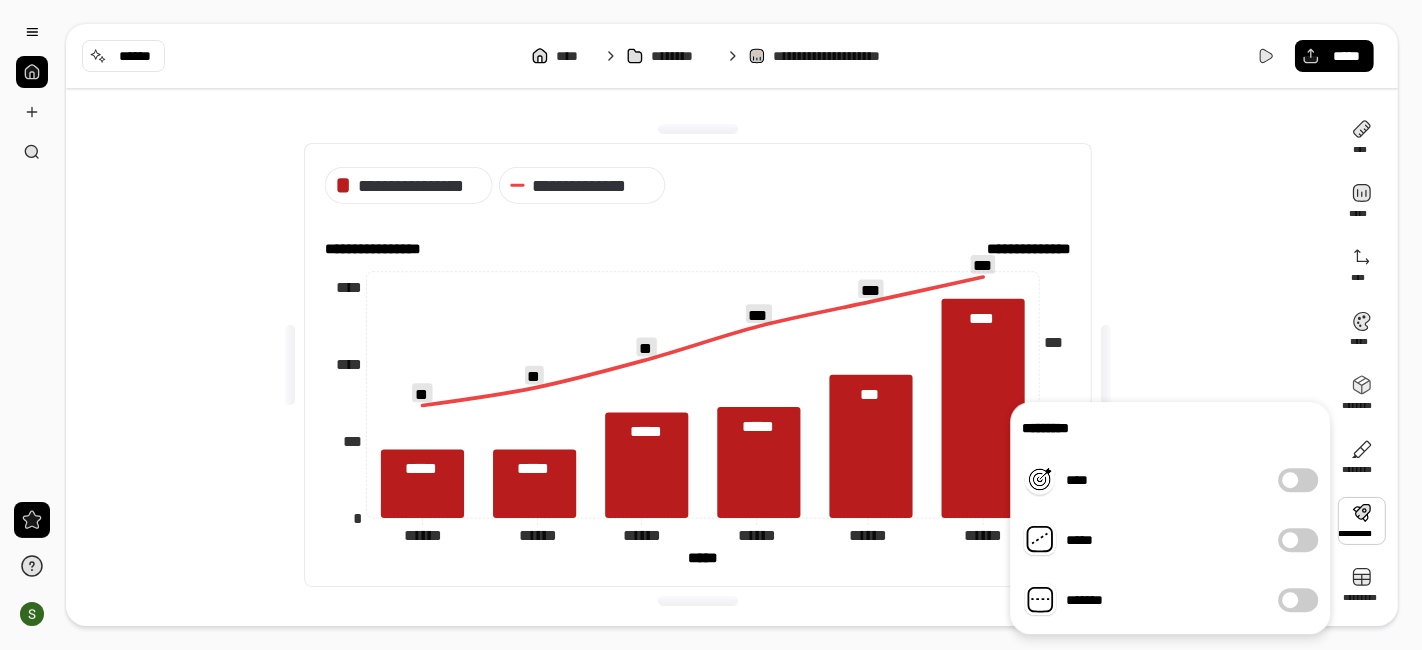 click at bounding box center [1362, 521] 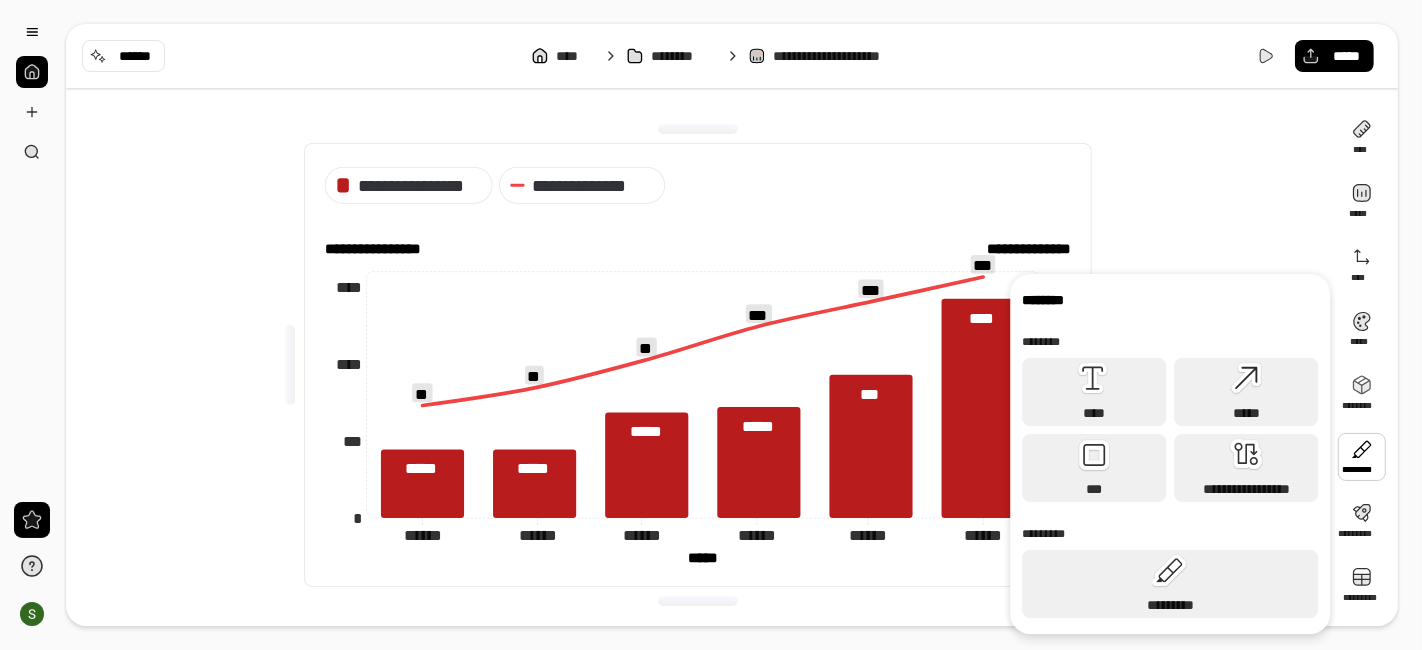 click at bounding box center [1362, 457] 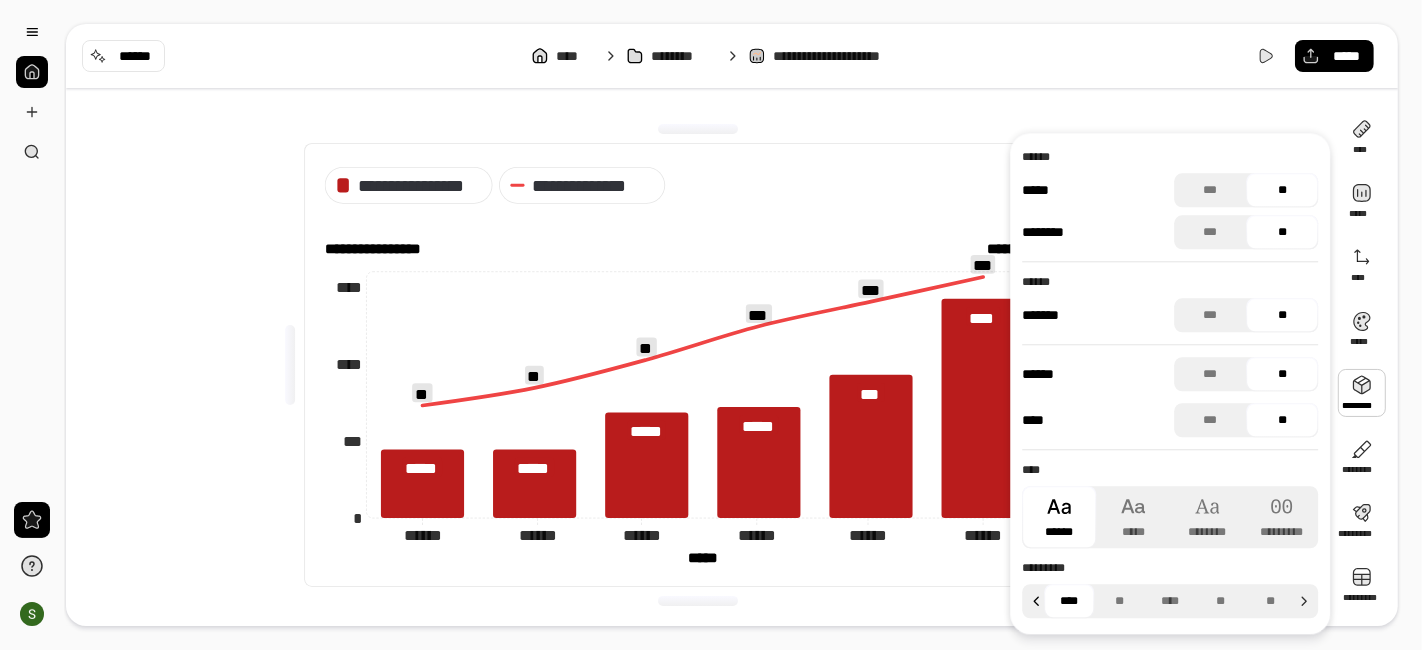 click 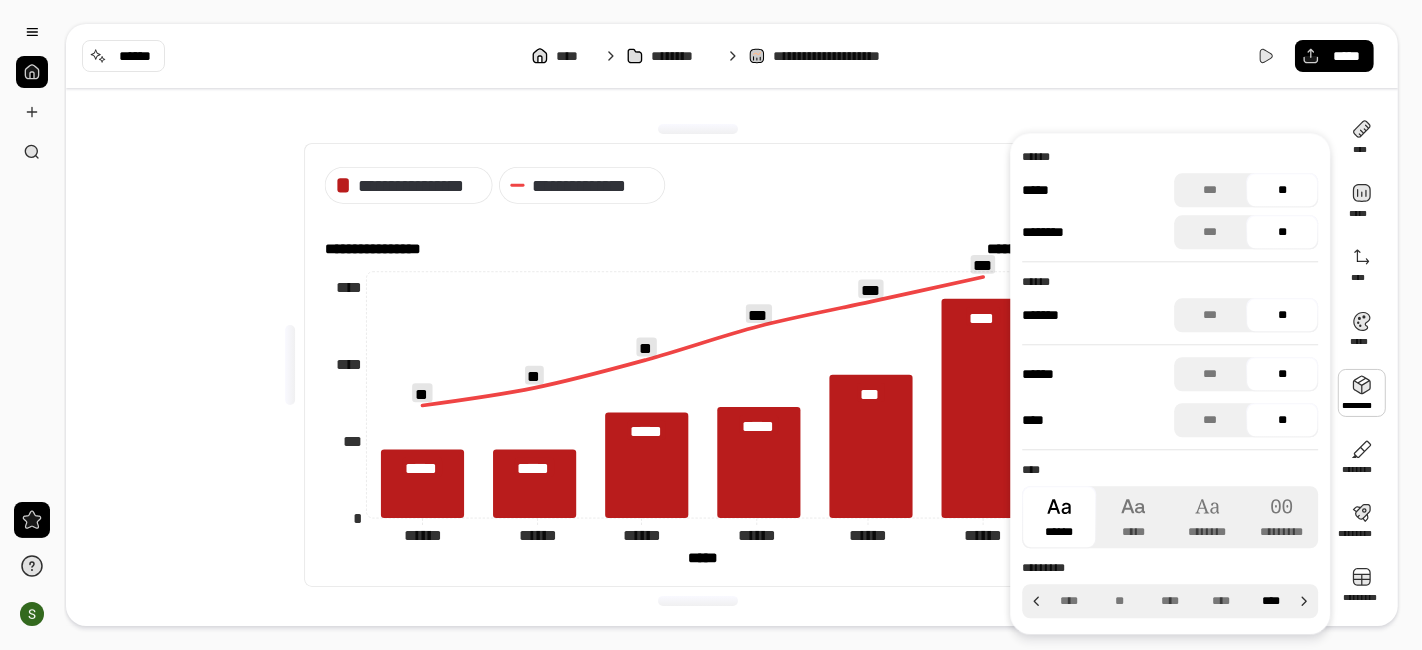 click on "****" at bounding box center [1271, 601] 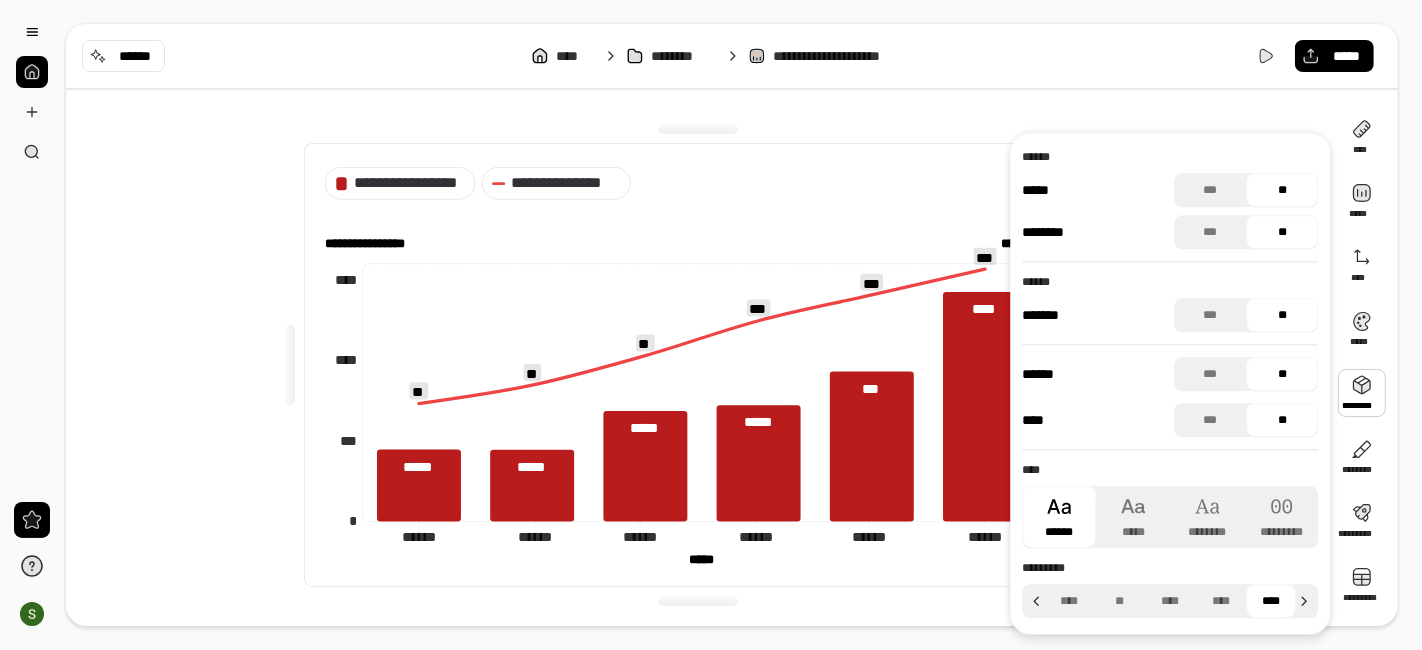 click on "**********" at bounding box center (698, 183) 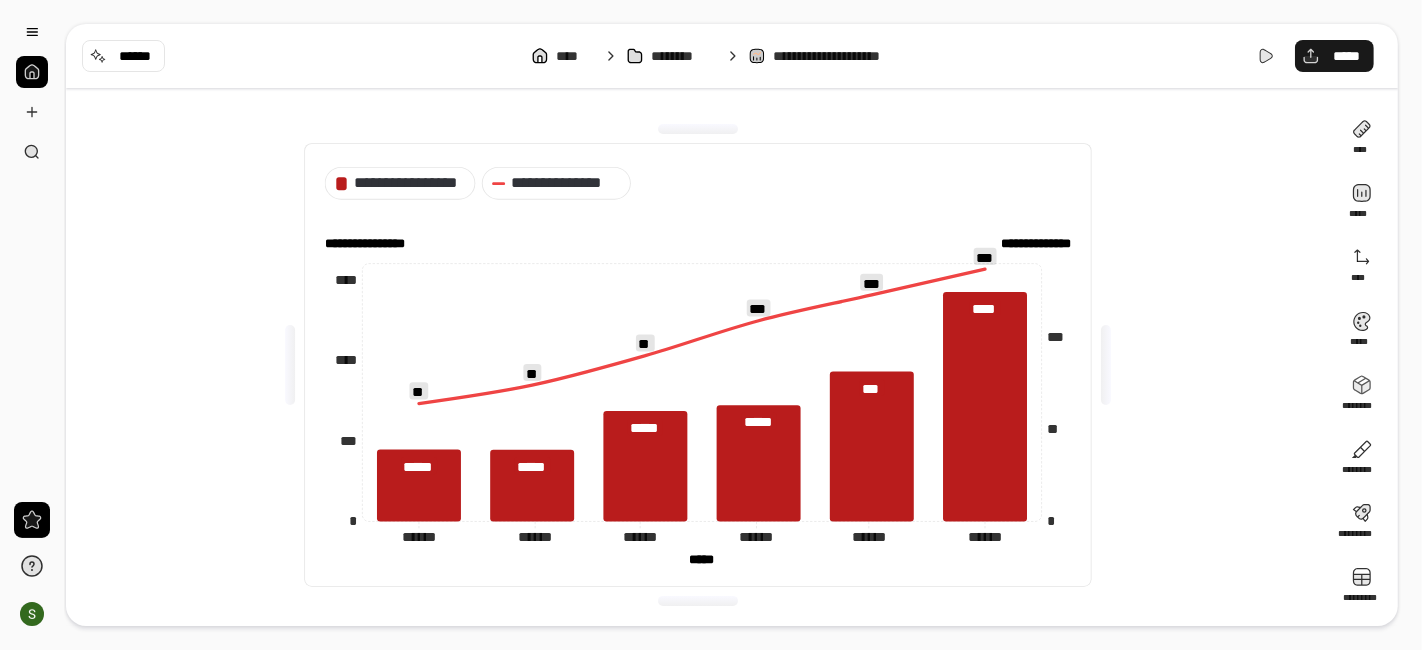 click on "*****" at bounding box center (1346, 56) 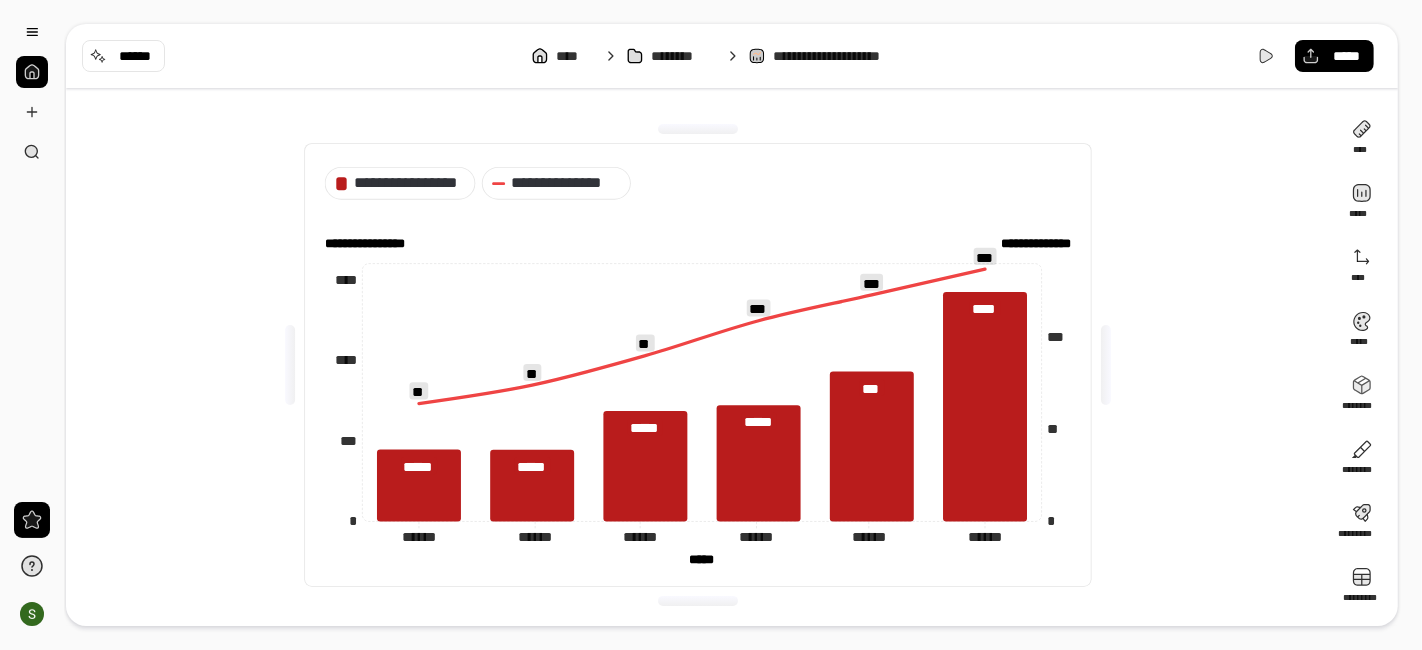 click on "**********" at bounding box center [732, 56] 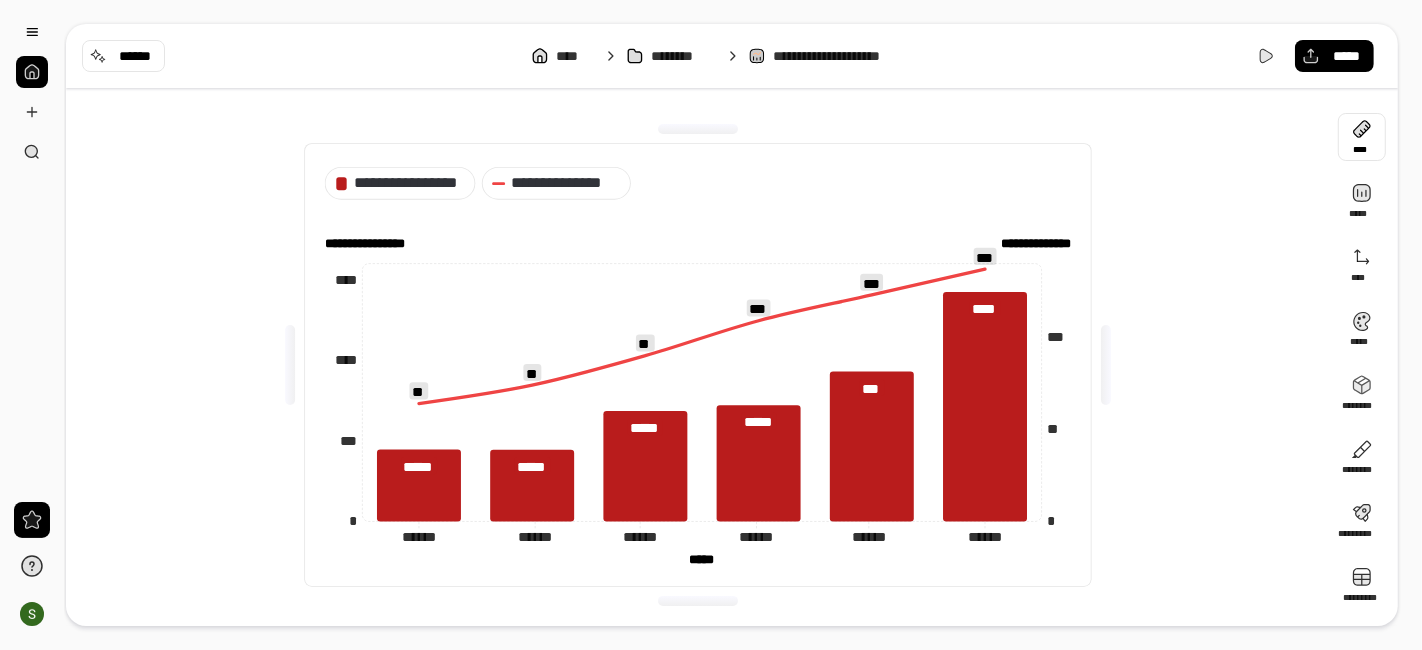 click at bounding box center (1362, 137) 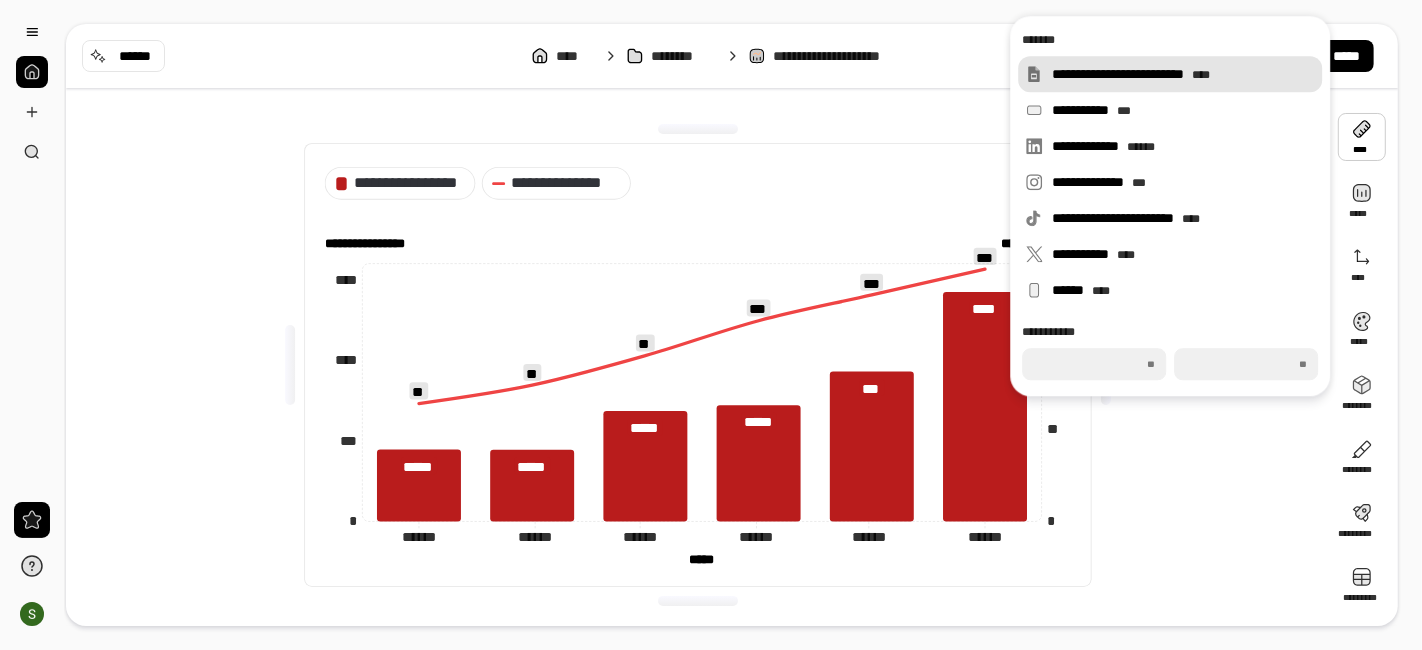 click on "**********" at bounding box center [1183, 74] 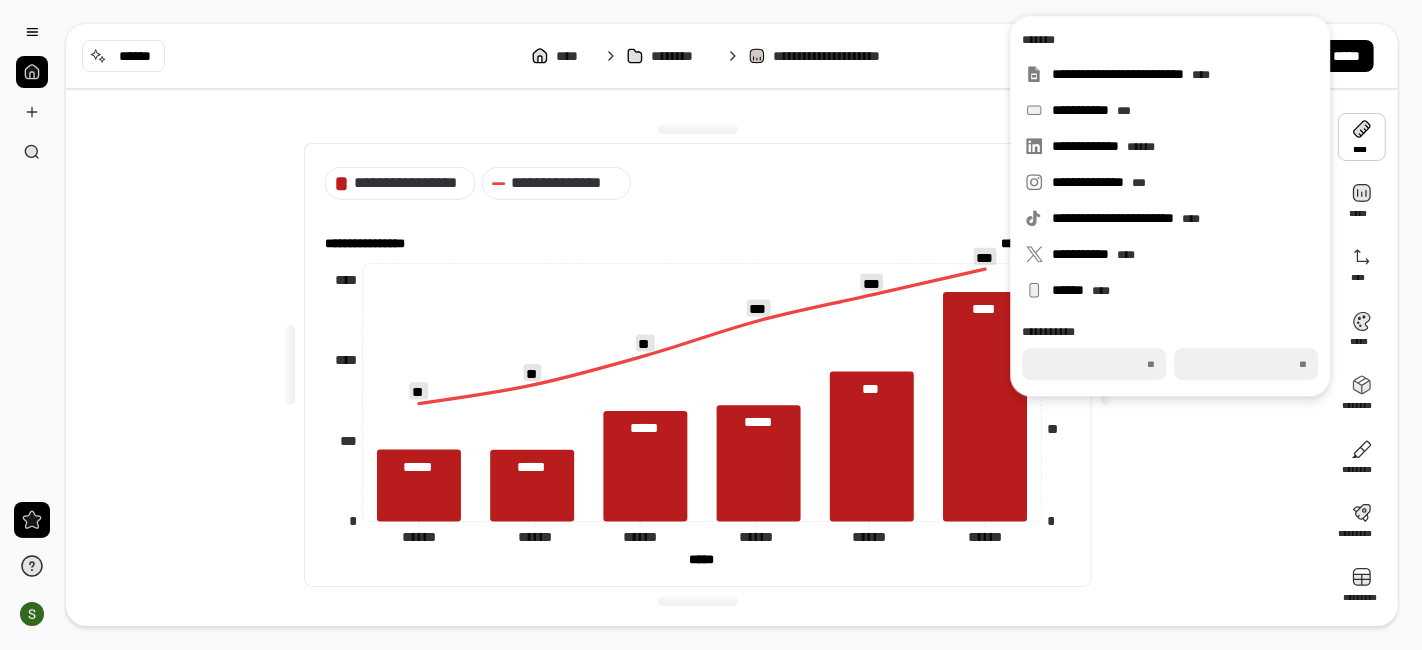 click on "**********" at bounding box center [698, 365] 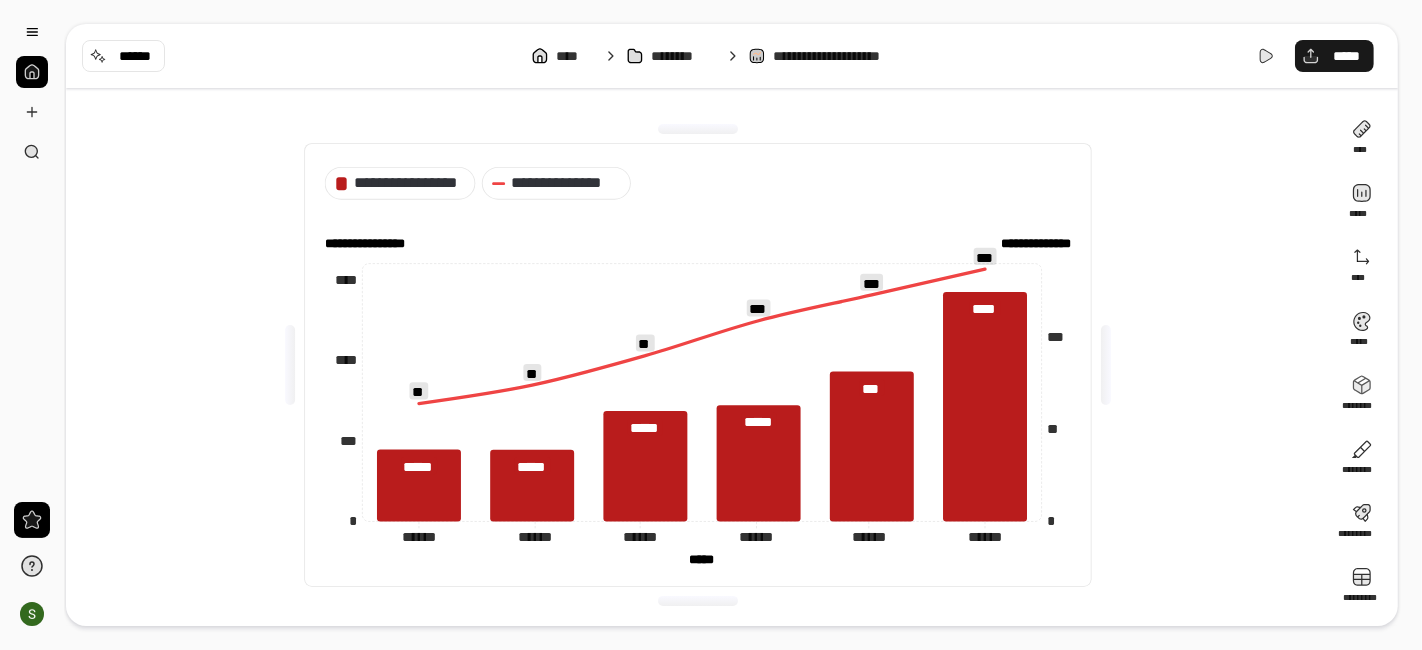 click on "*****" at bounding box center (1334, 56) 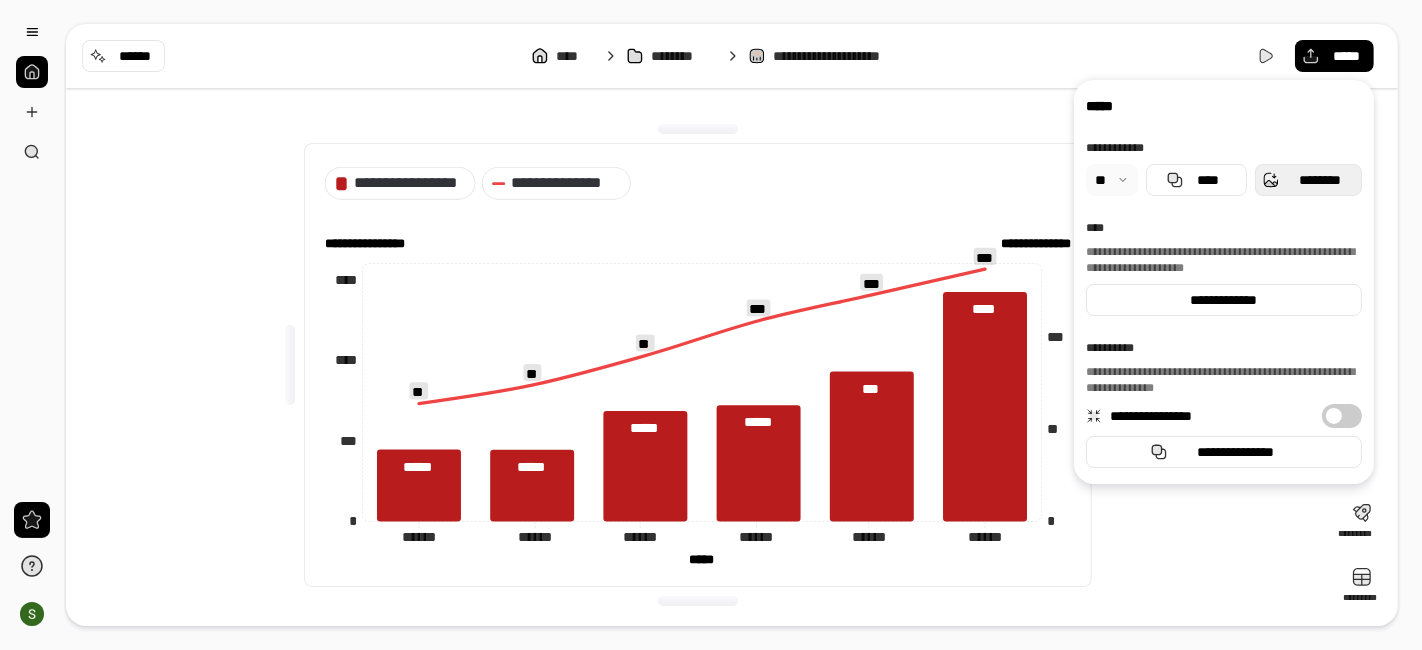 click on "********" at bounding box center [1308, 180] 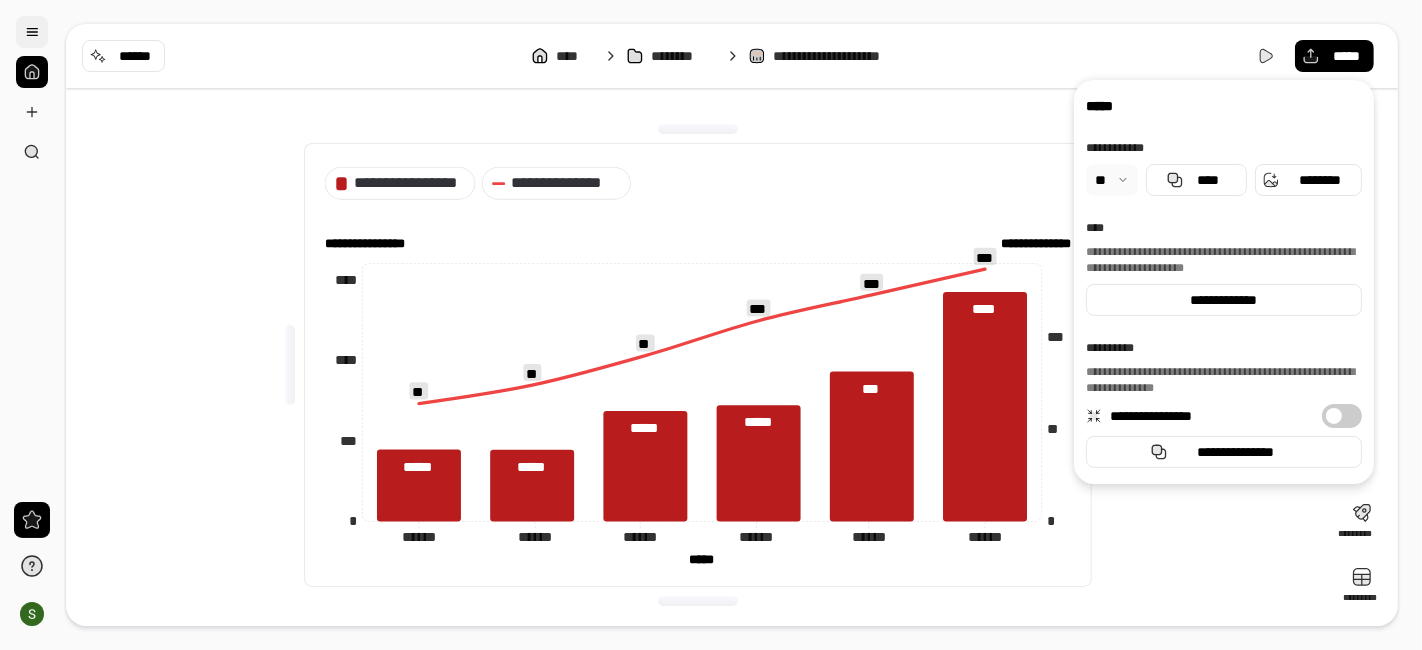 click at bounding box center [32, 32] 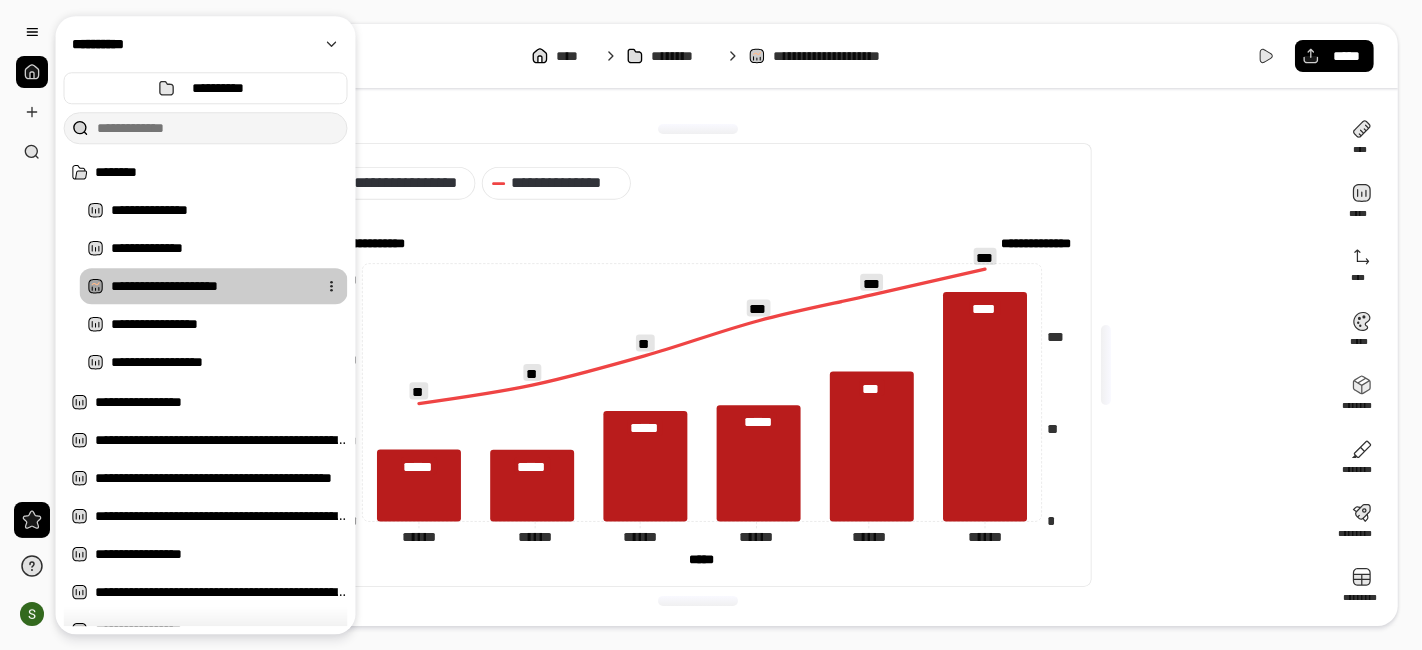 click on "**********" at bounding box center [210, 286] 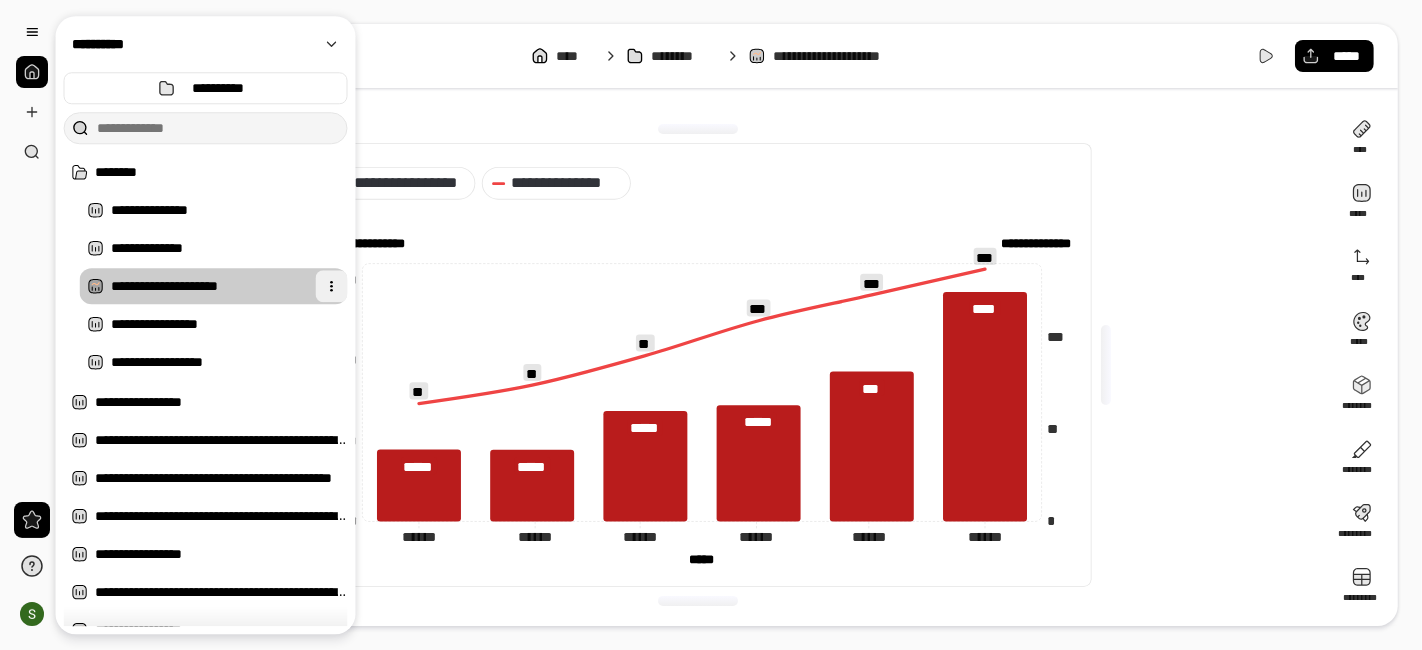 click at bounding box center (332, 286) 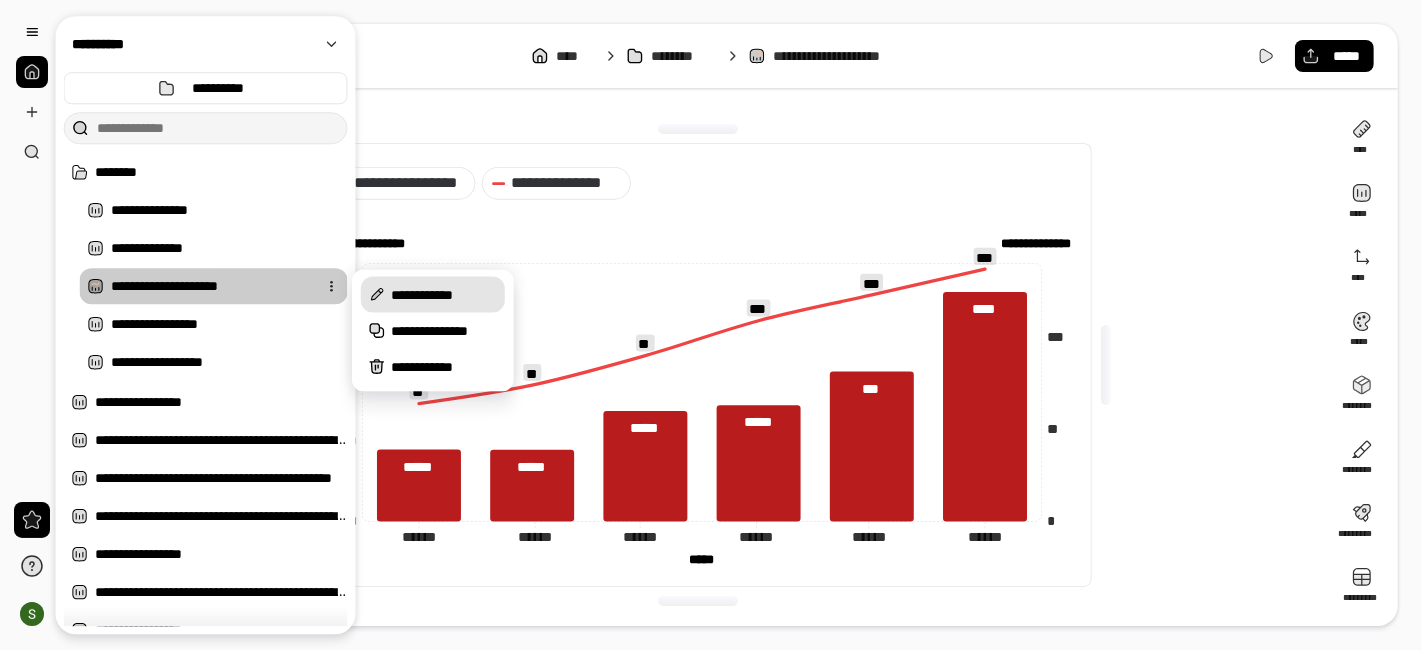 click 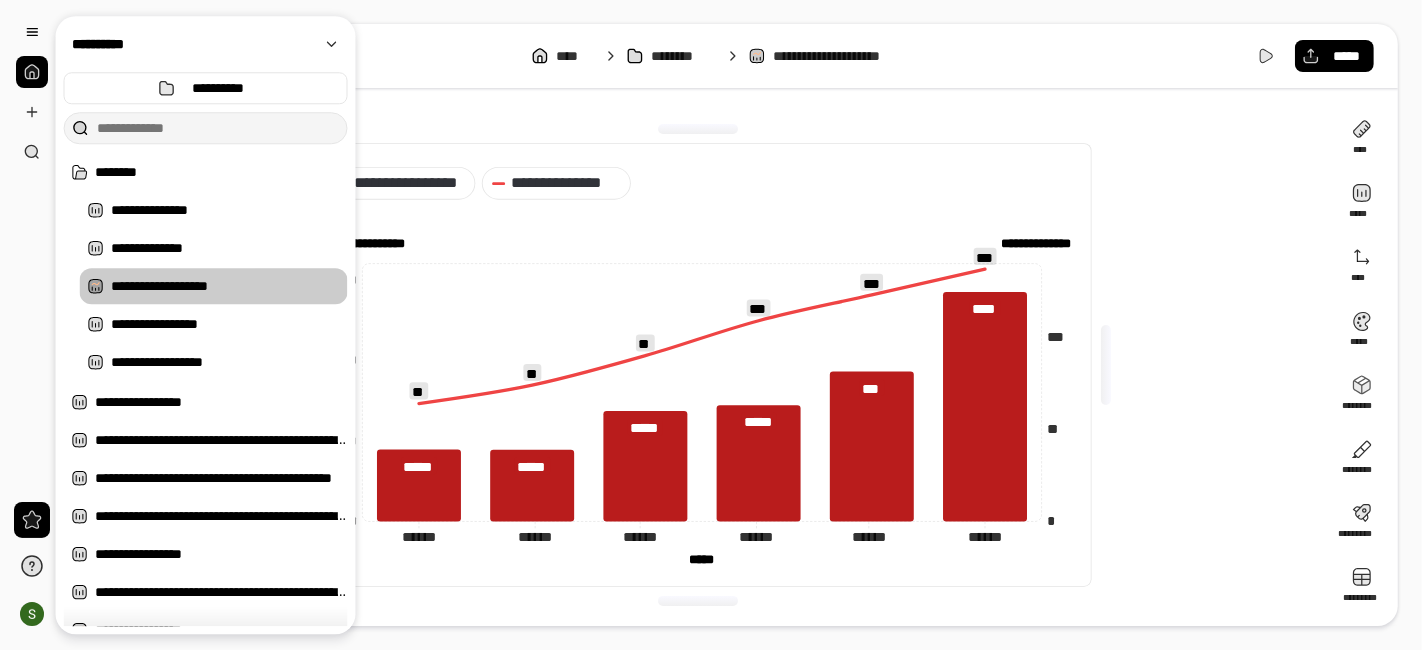 type on "**********" 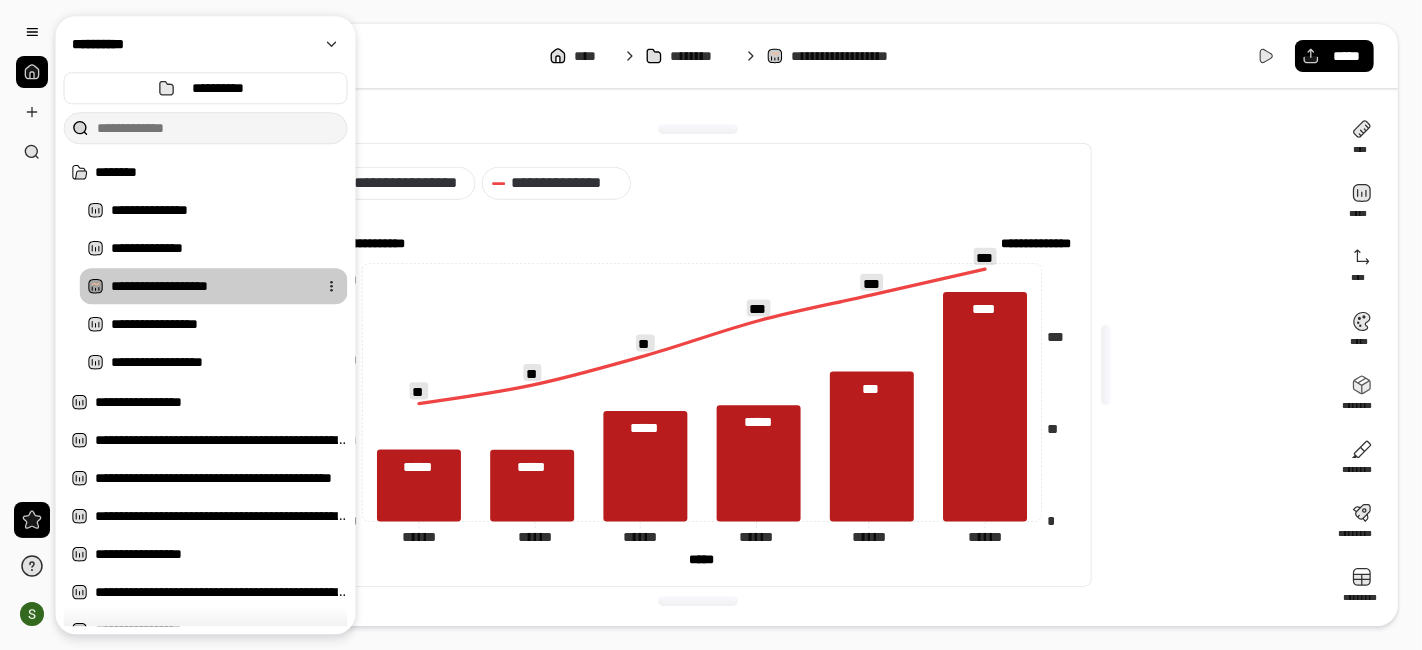 click 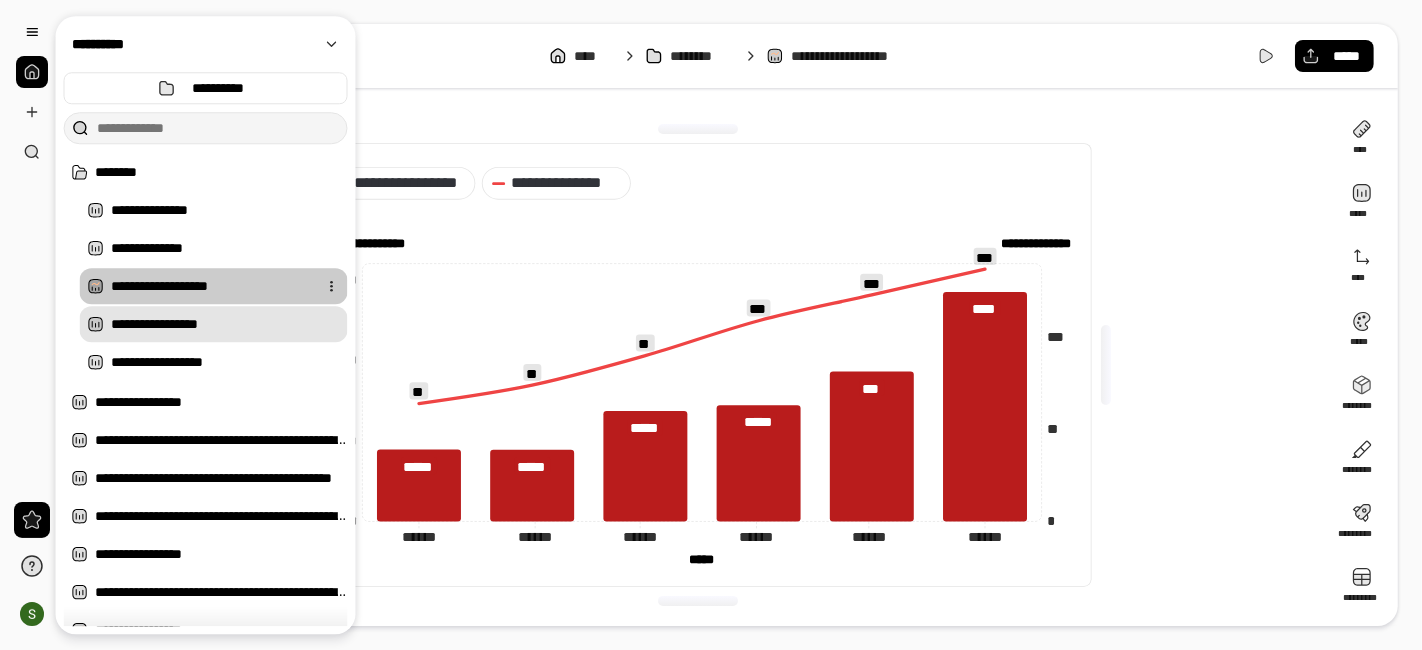 drag, startPoint x: 131, startPoint y: 290, endPoint x: 110, endPoint y: 307, distance: 27.018513 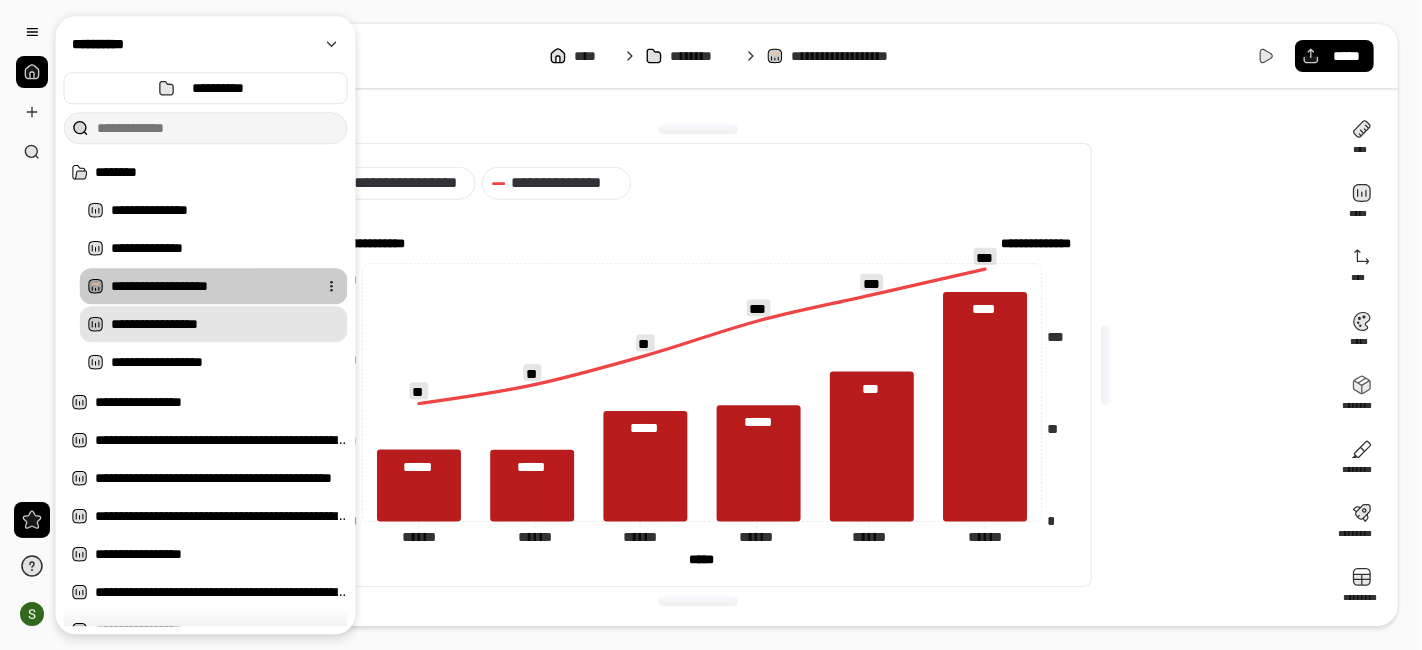 click on "**********" at bounding box center [229, 324] 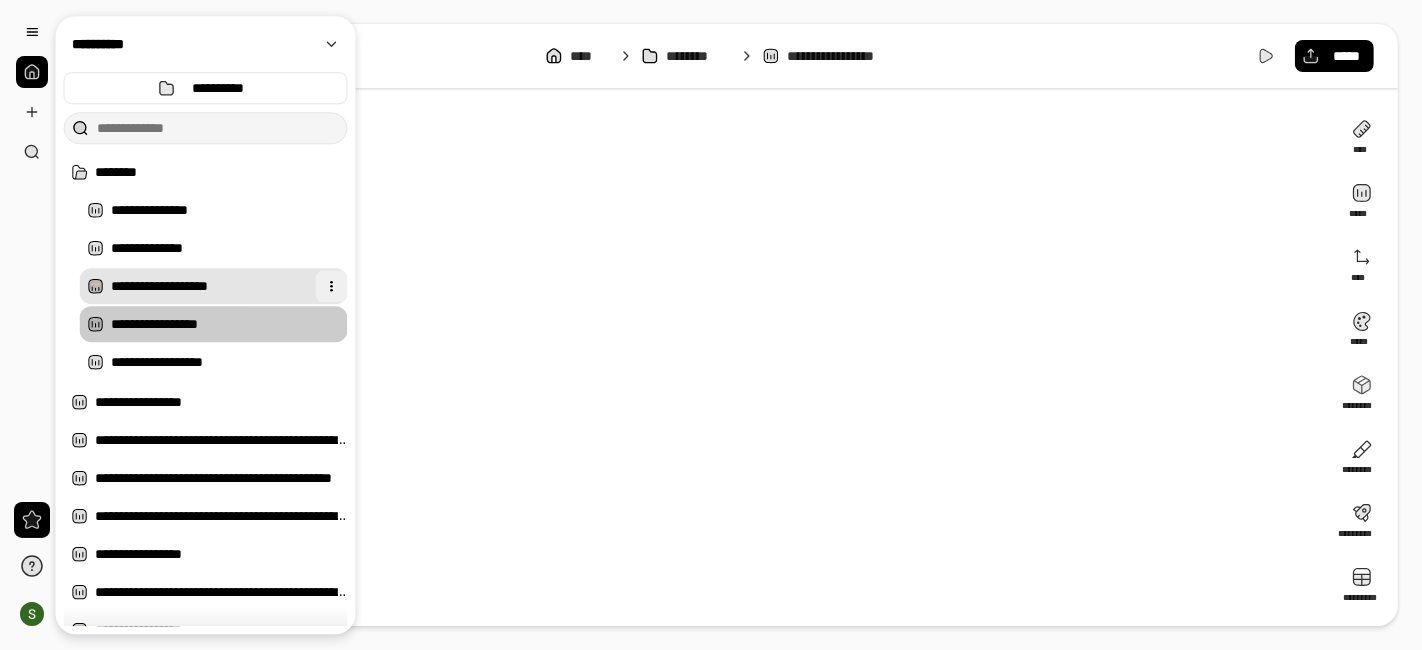 click at bounding box center [332, 286] 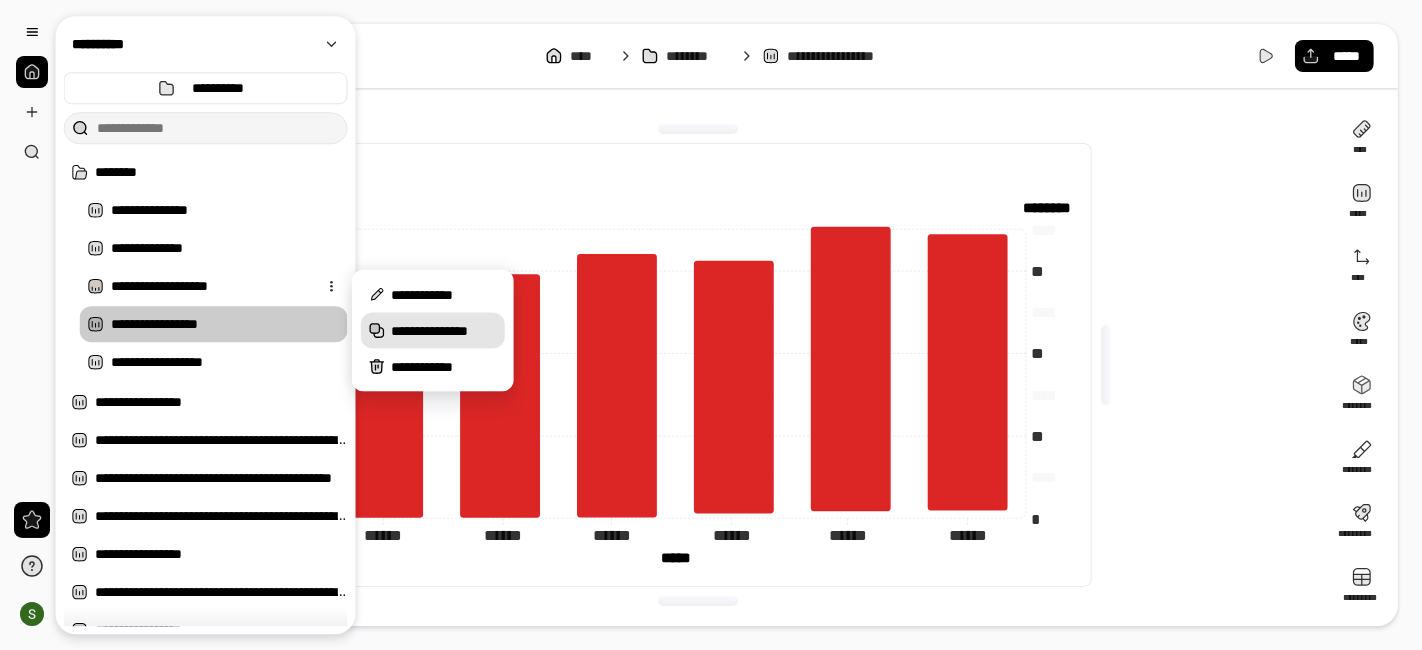 click on "**********" at bounding box center [433, 331] 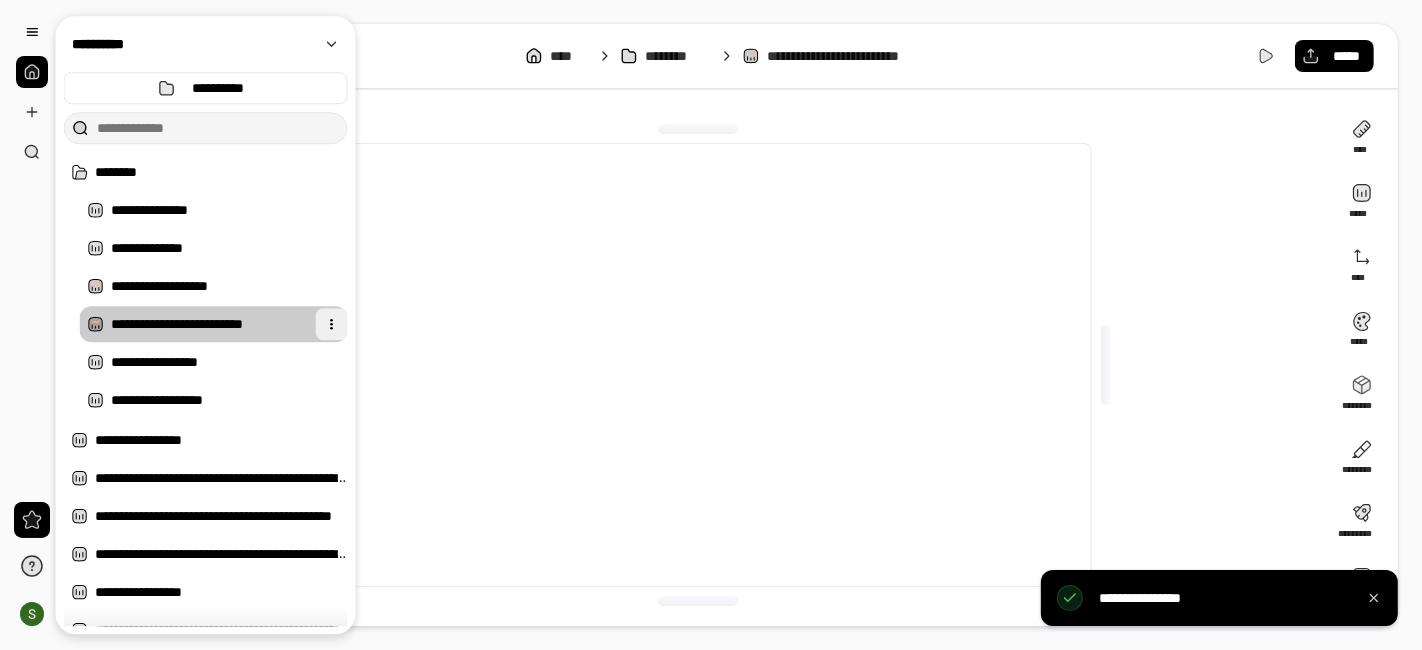 click at bounding box center [332, 324] 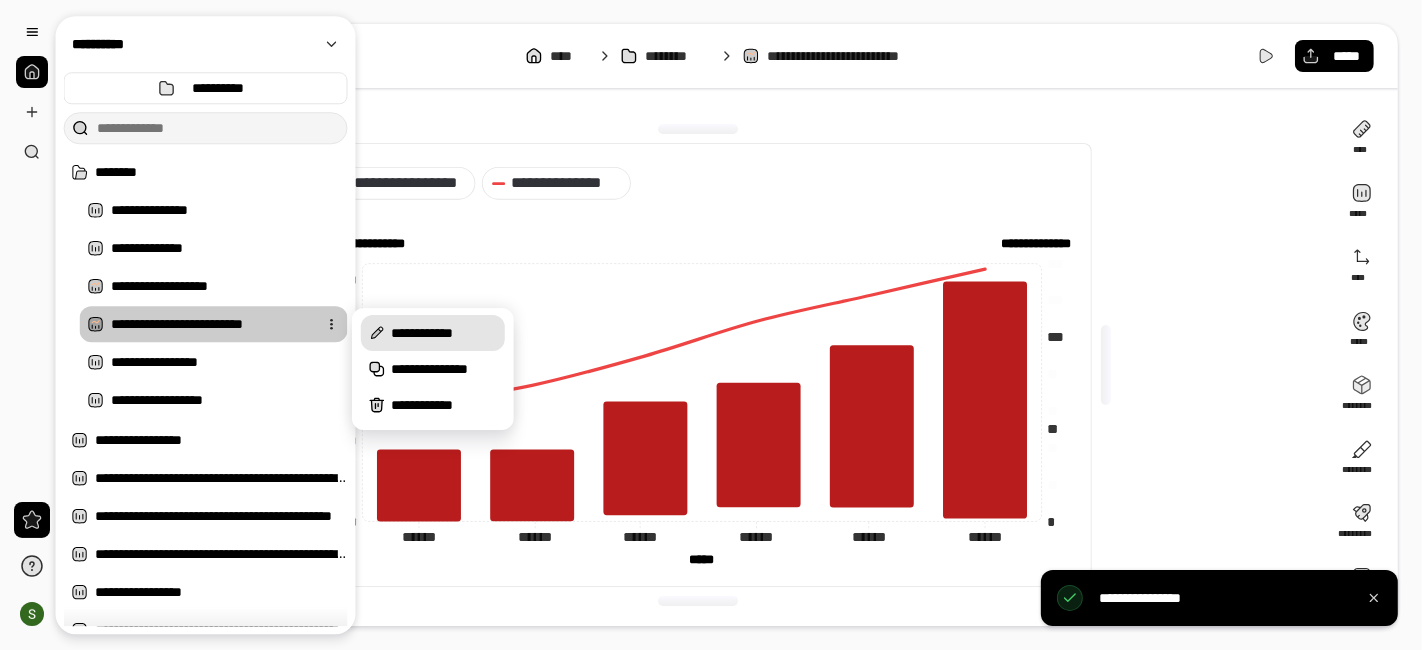 click 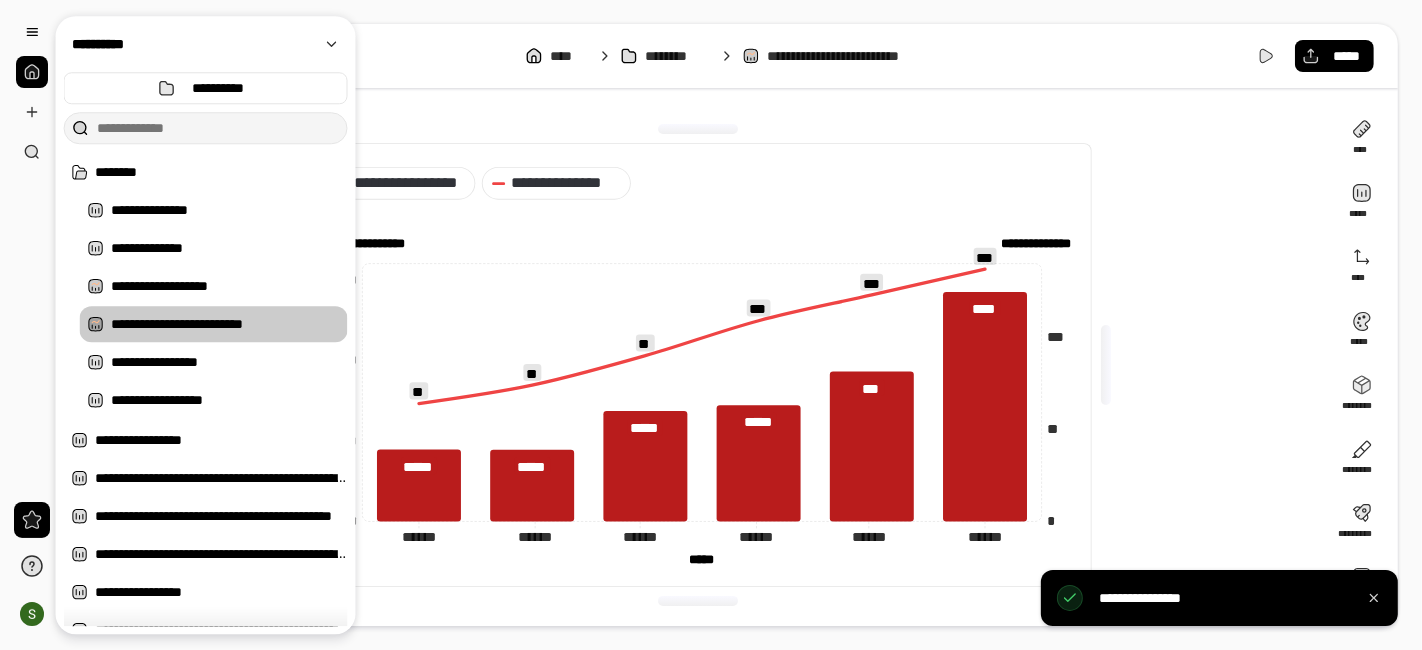 drag, startPoint x: 237, startPoint y: 321, endPoint x: 0, endPoint y: 306, distance: 237.47421 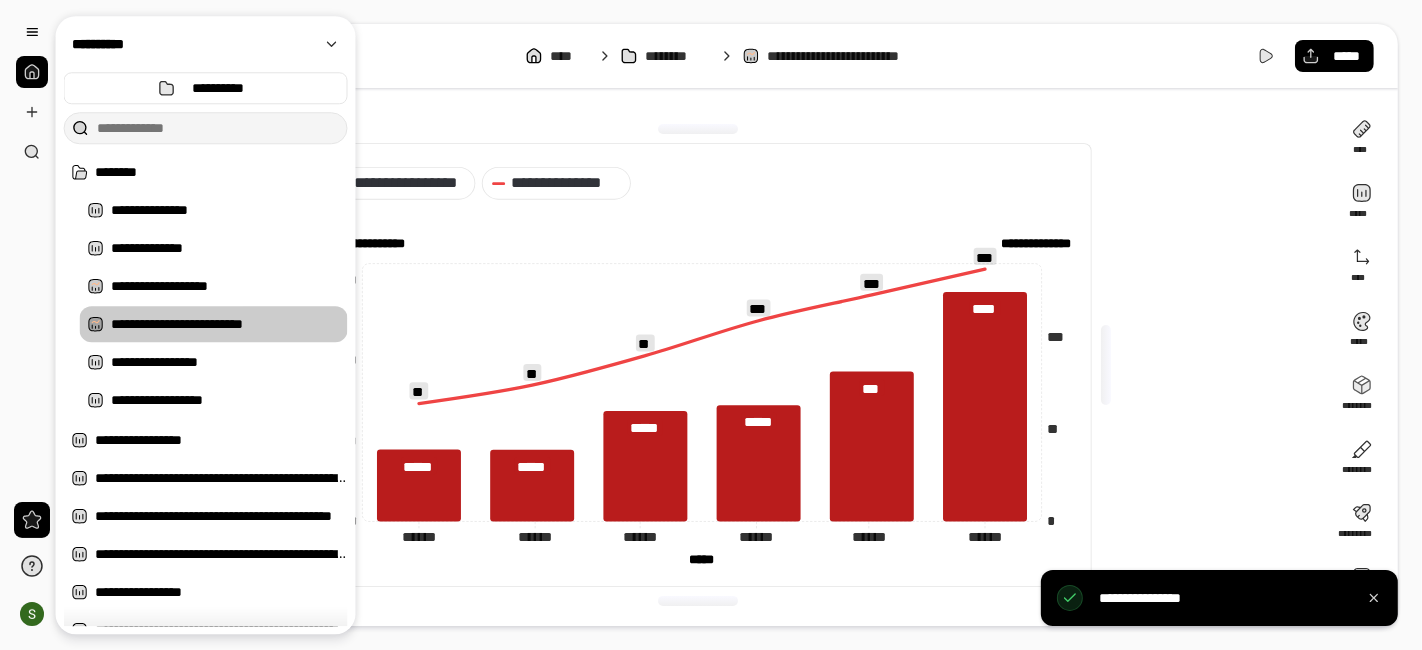 click on "**********" at bounding box center [711, 325] 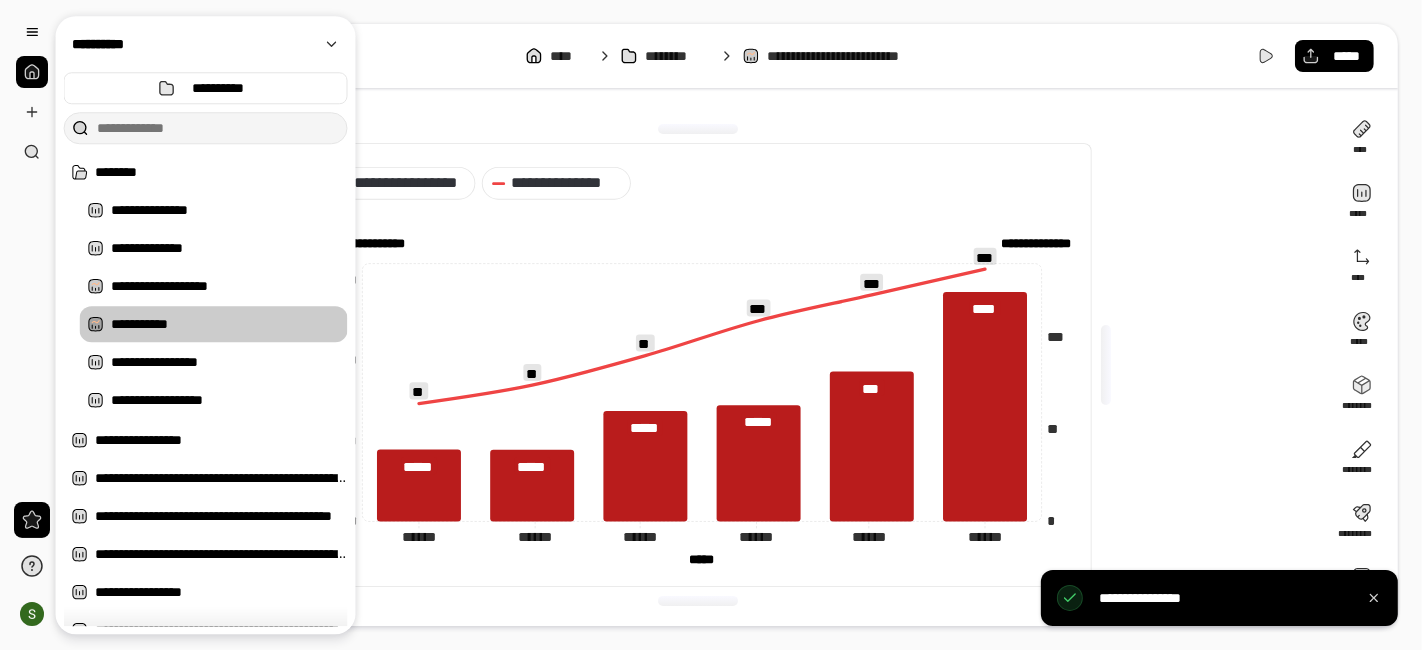 type on "**********" 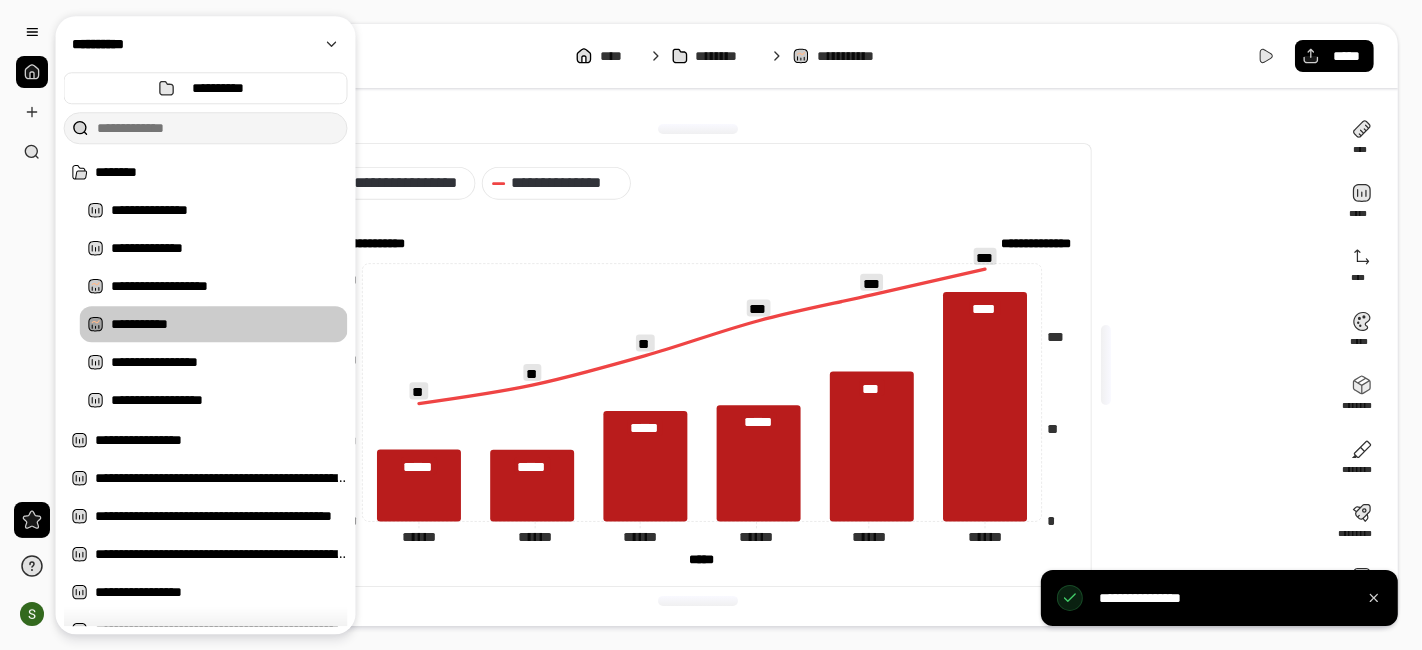 click on "**********" at bounding box center [698, 183] 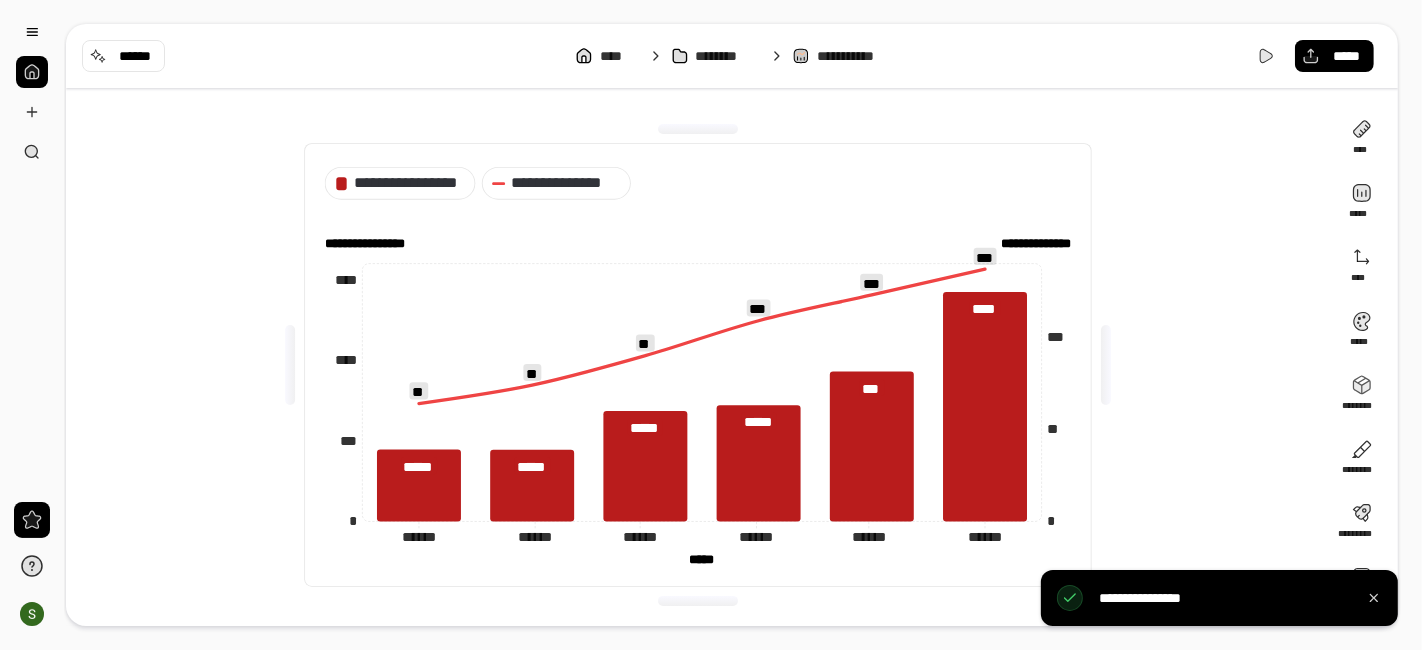 click on "**********" at bounding box center (1219, 598) 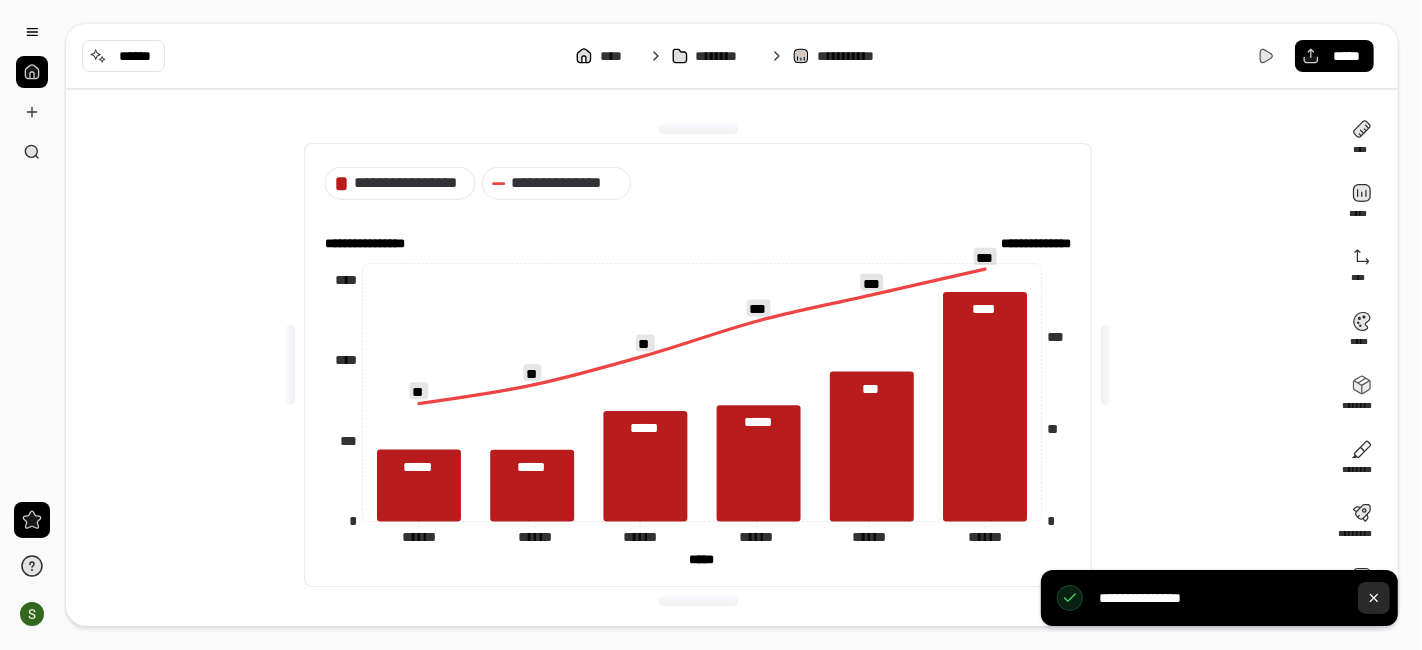 click at bounding box center (1374, 598) 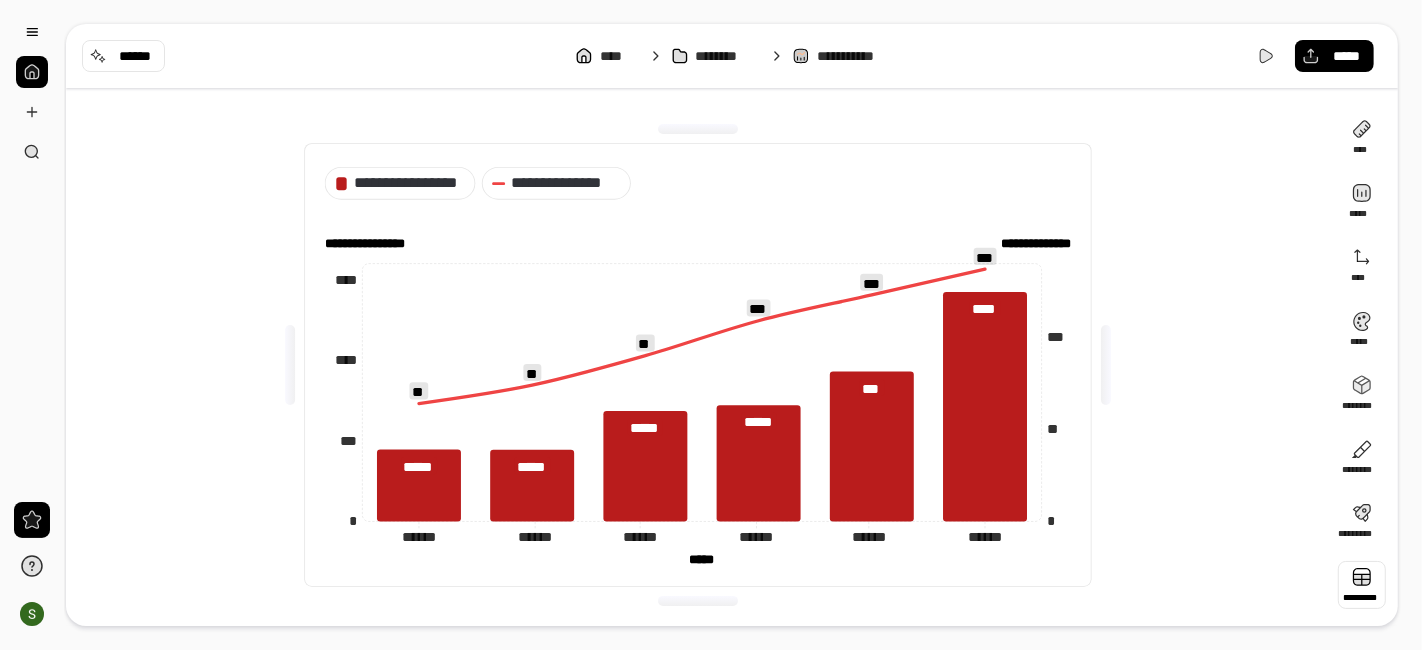 click at bounding box center [1362, 585] 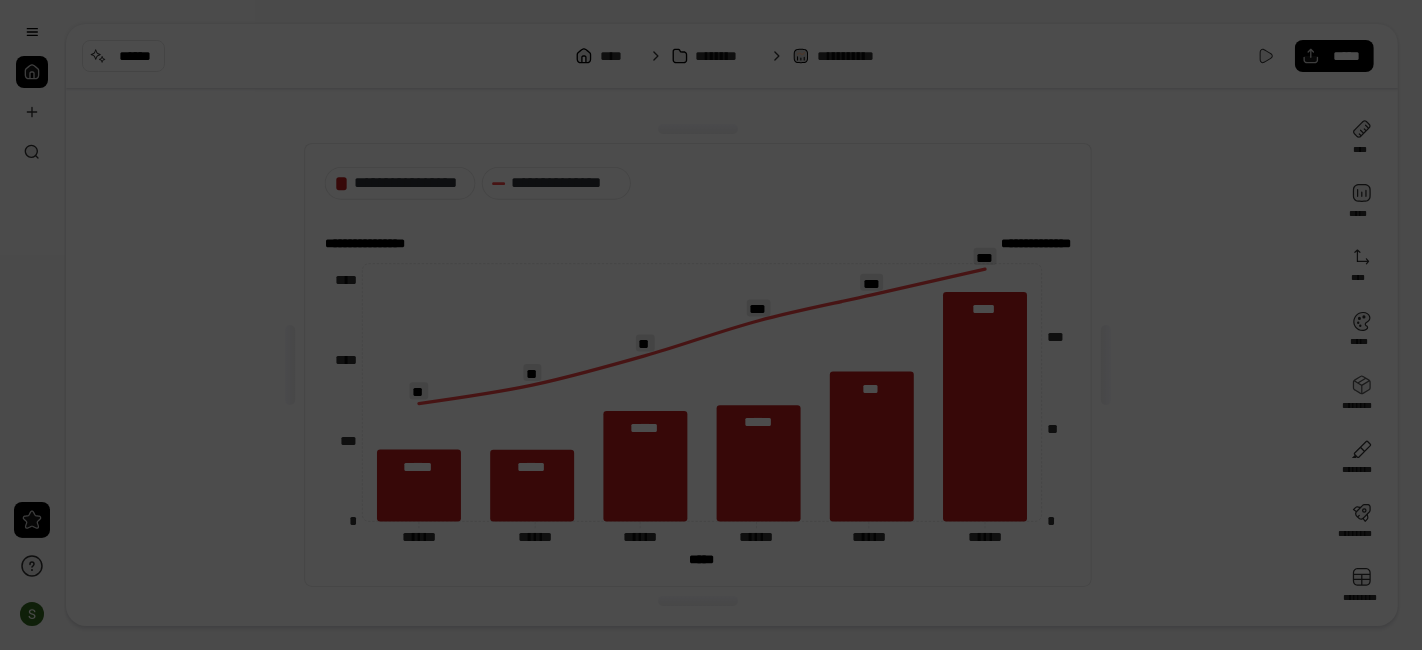 type 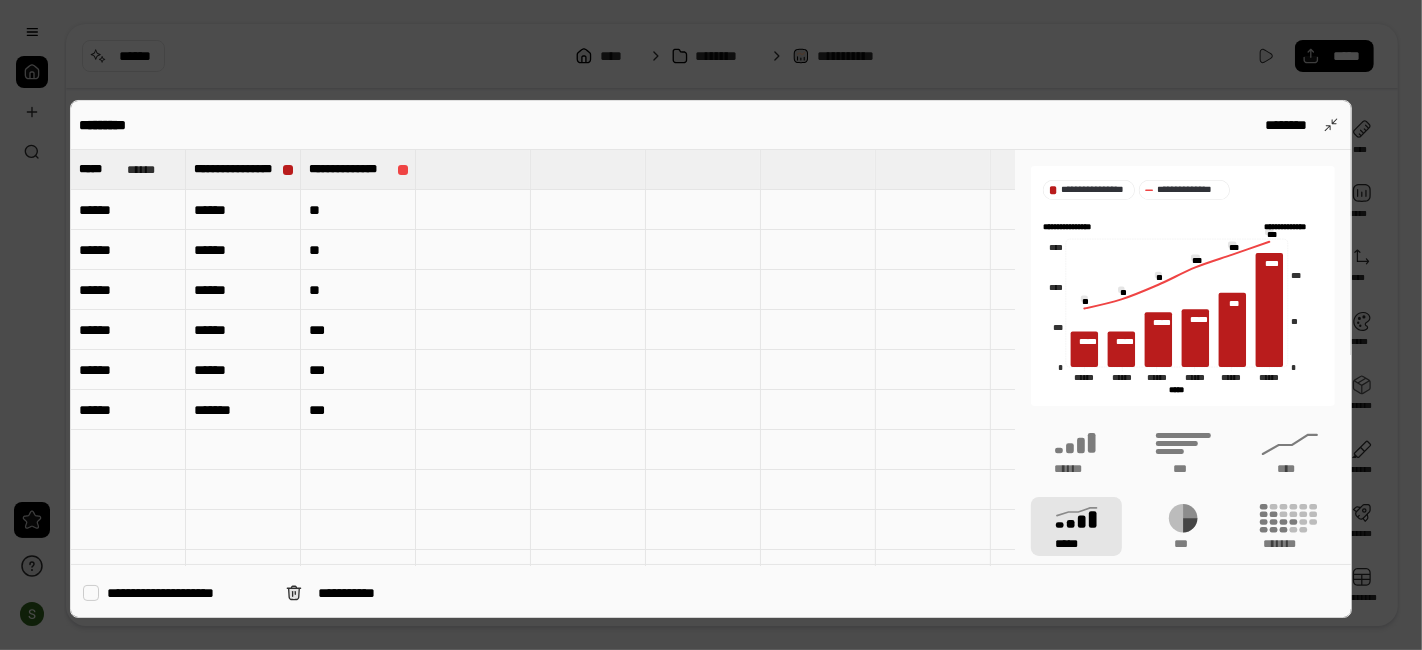 click on "**" at bounding box center (358, 210) 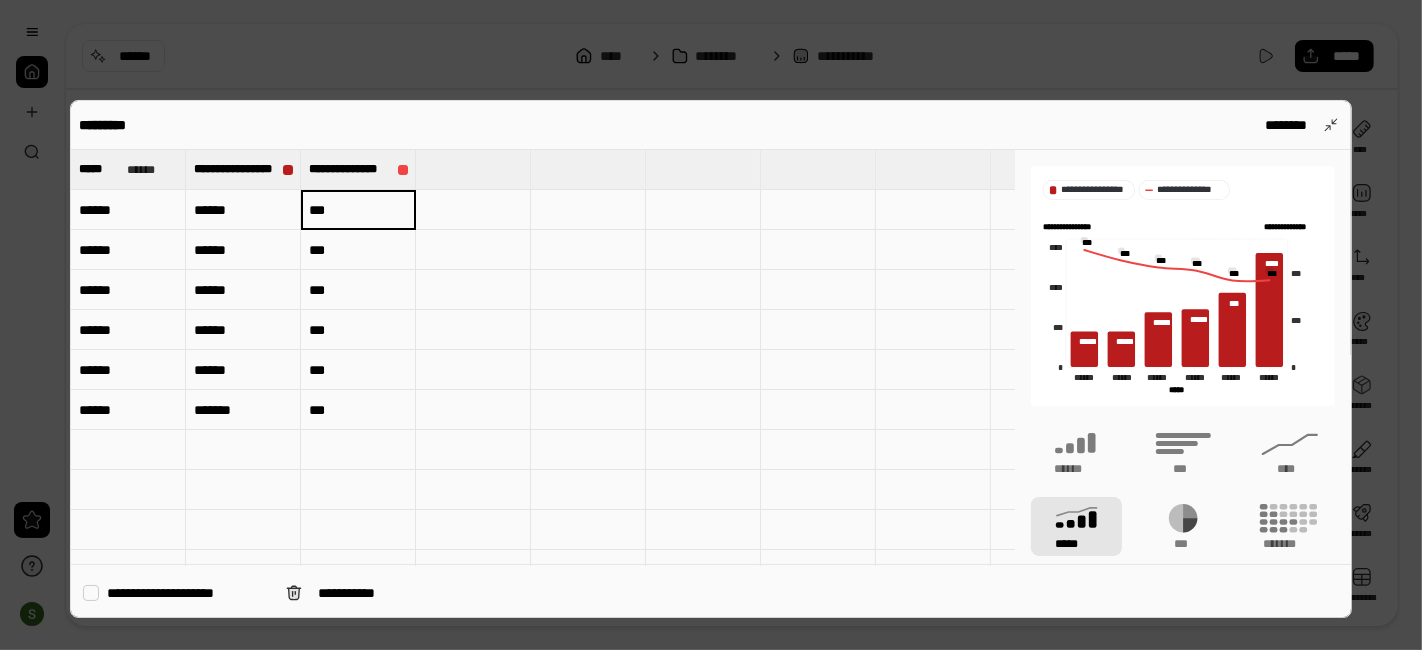 type on "***" 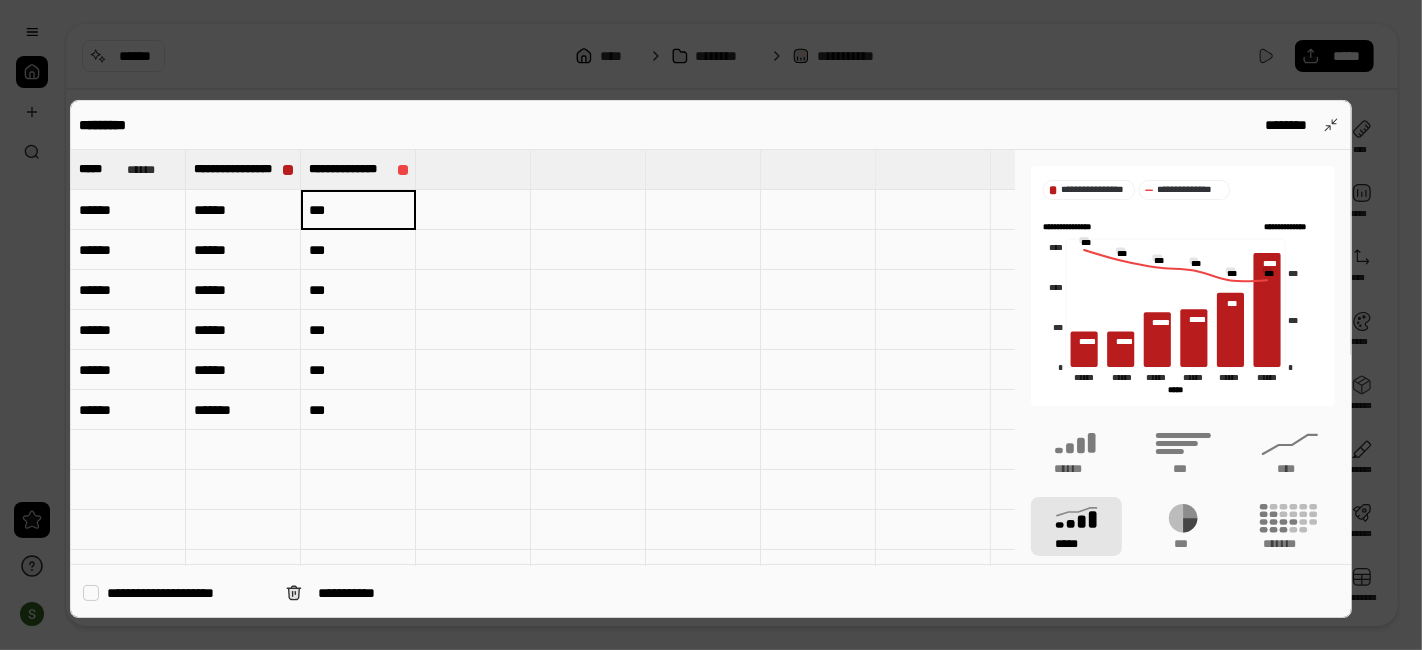 click on "******" at bounding box center (243, 210) 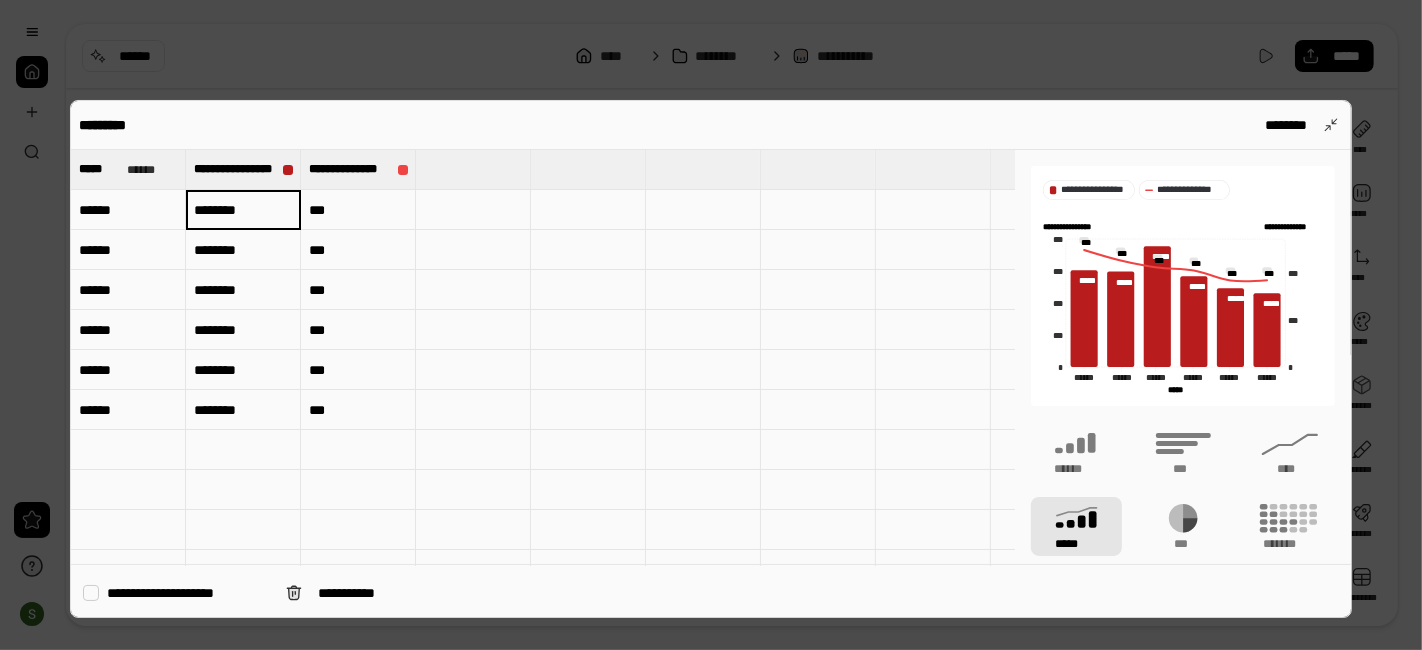 type on "******" 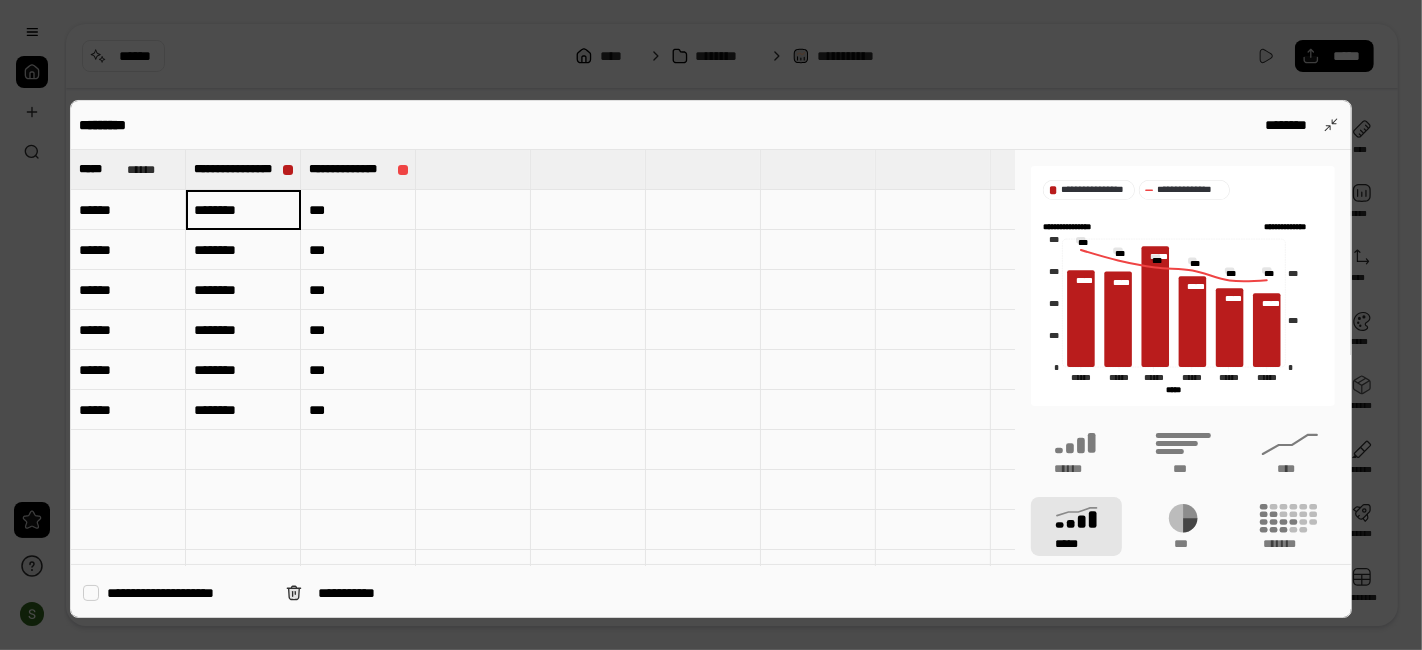 click at bounding box center (711, 325) 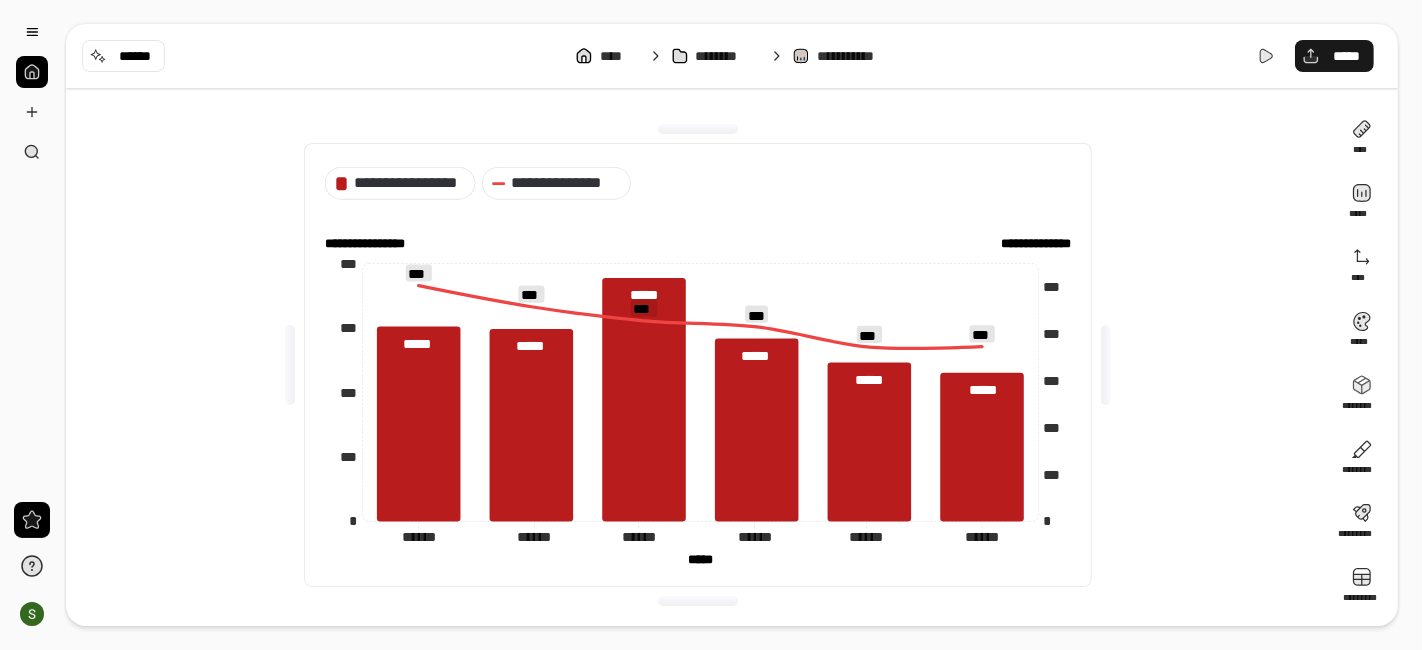 click on "*****" at bounding box center (1334, 56) 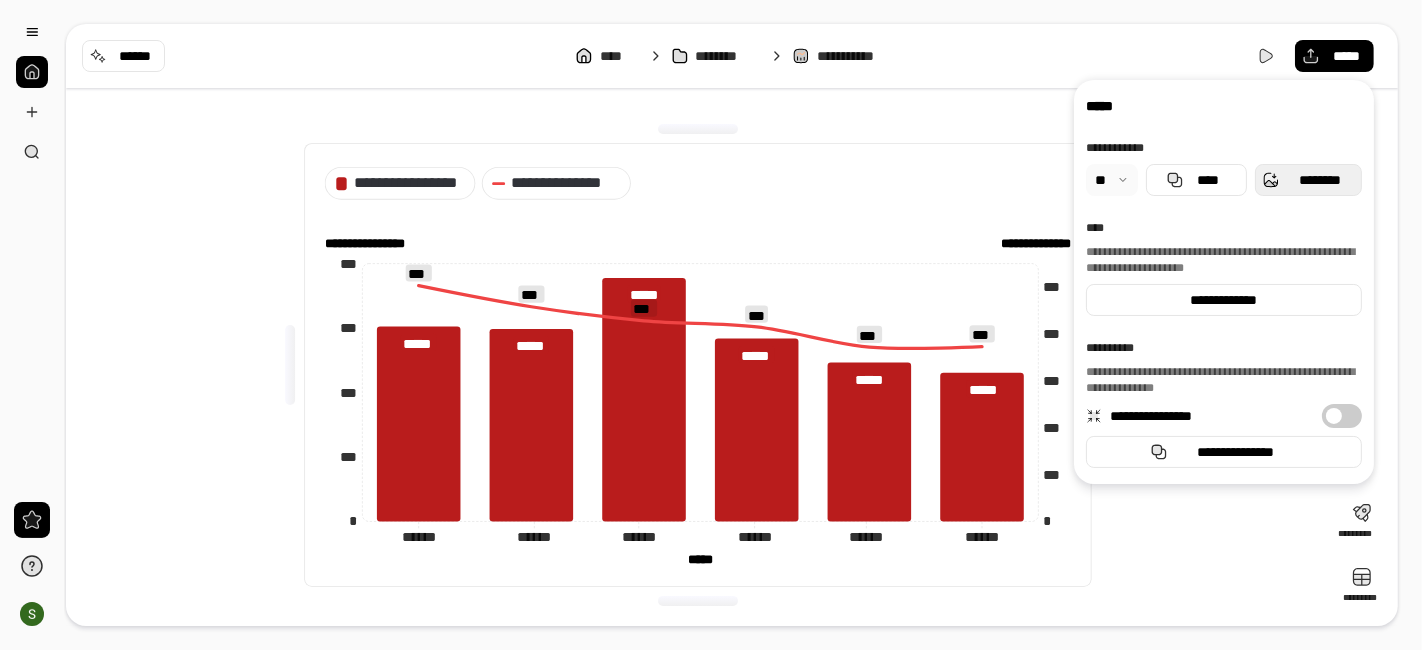 click on "********" at bounding box center [1308, 180] 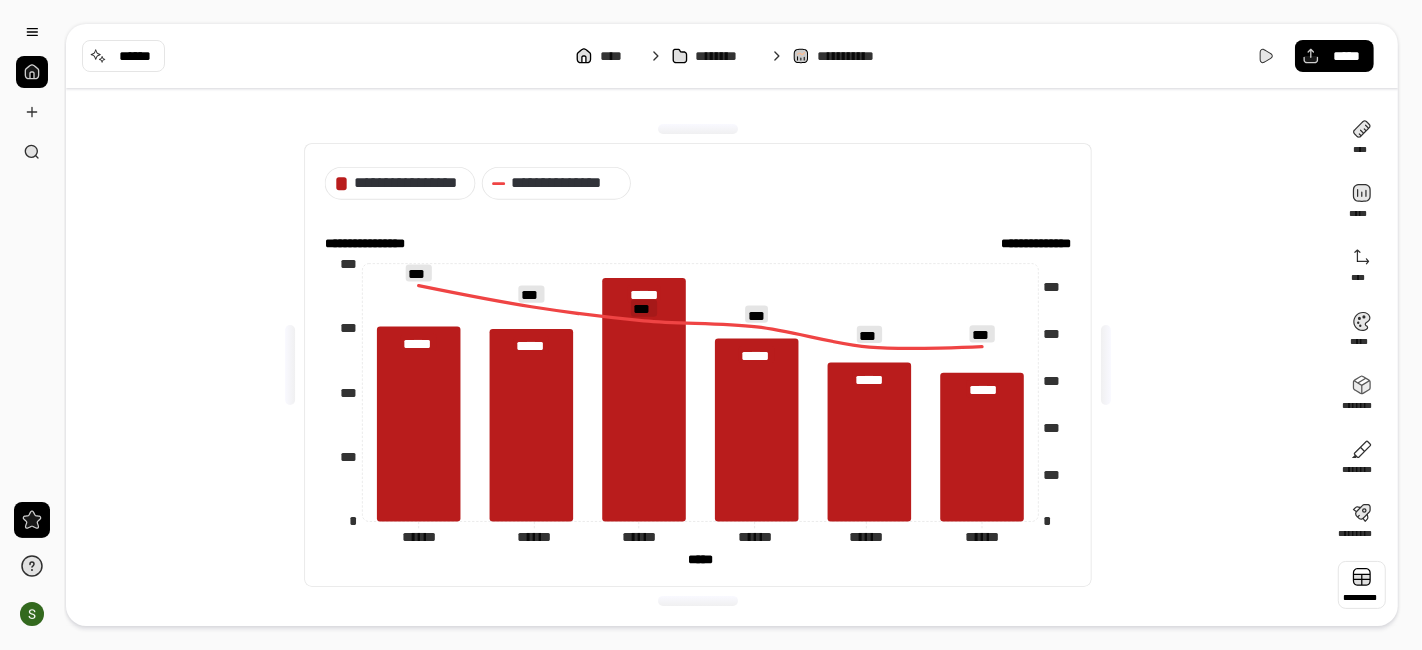 click at bounding box center (1362, 585) 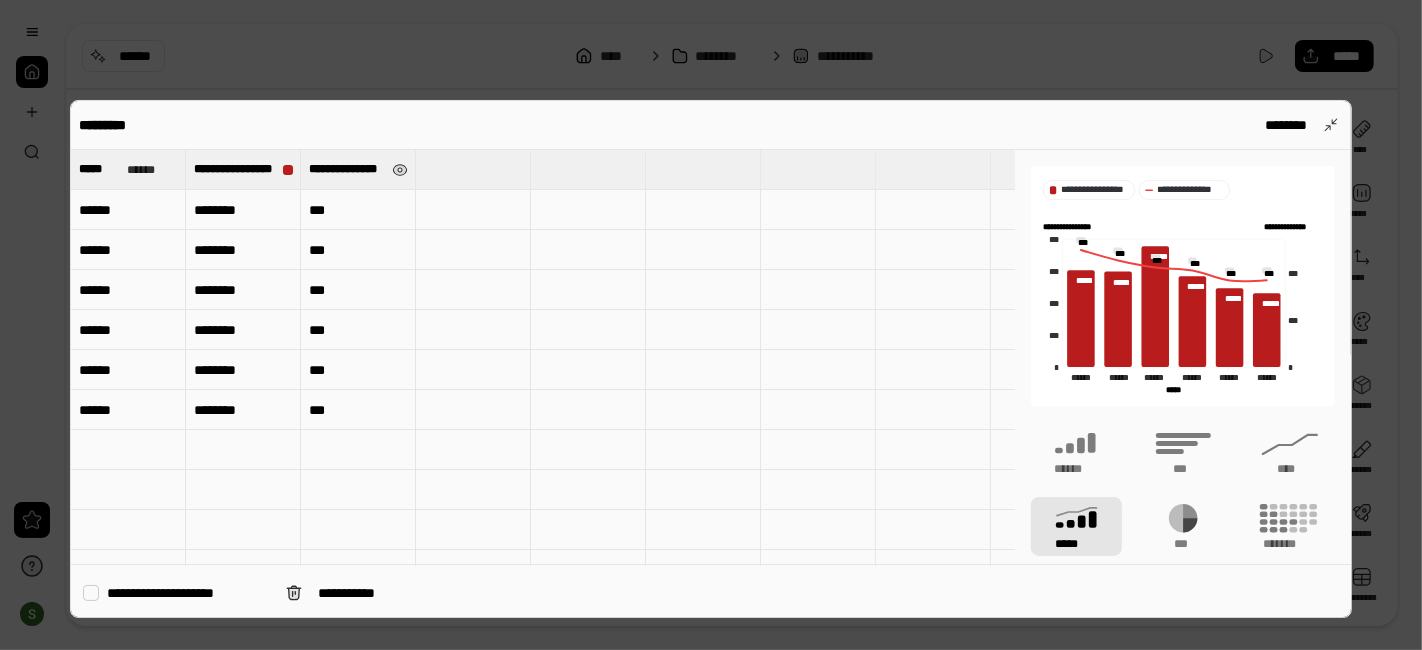 click on "**********" at bounding box center (358, 169) 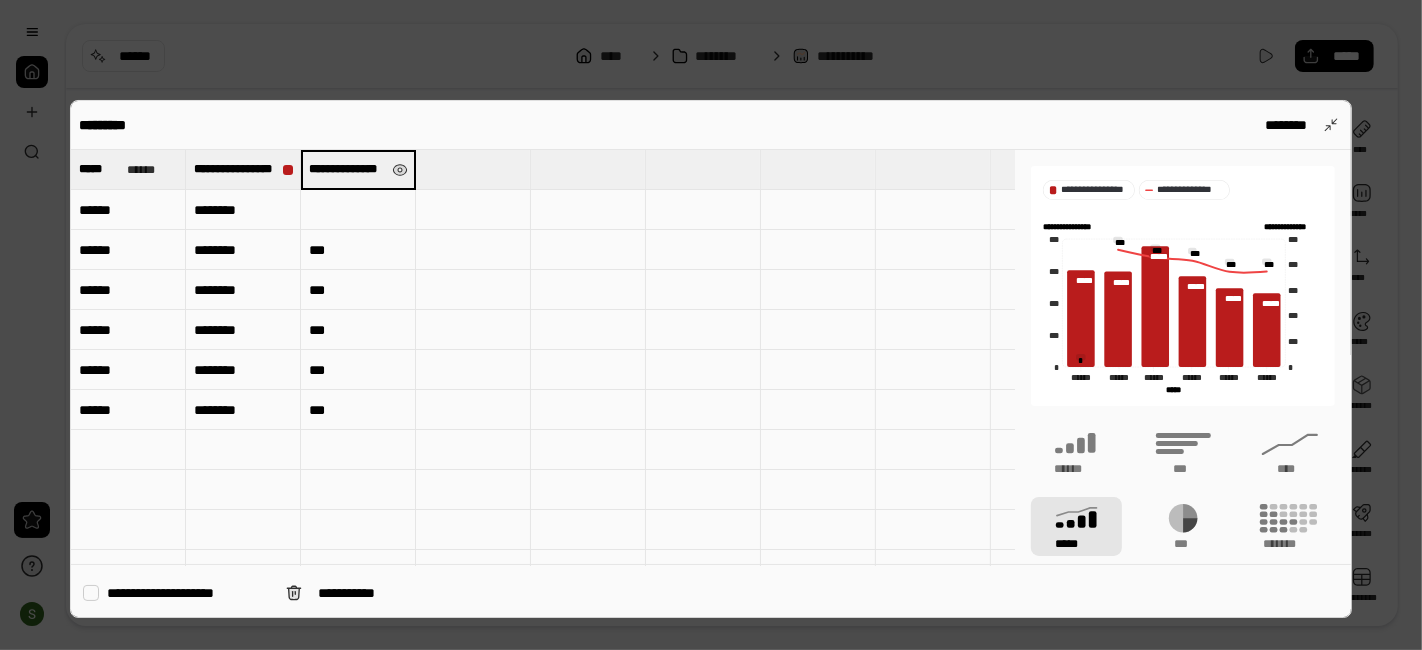 type on "**********" 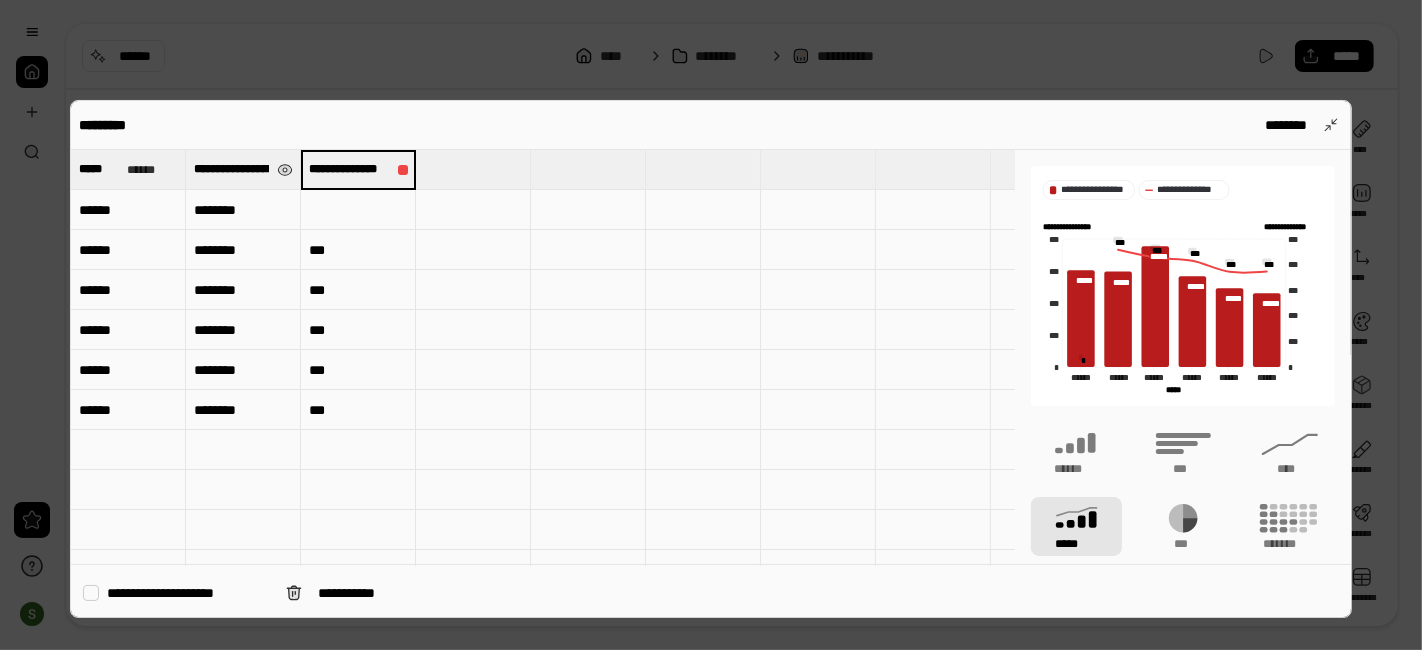 click on "**********" at bounding box center (243, 169) 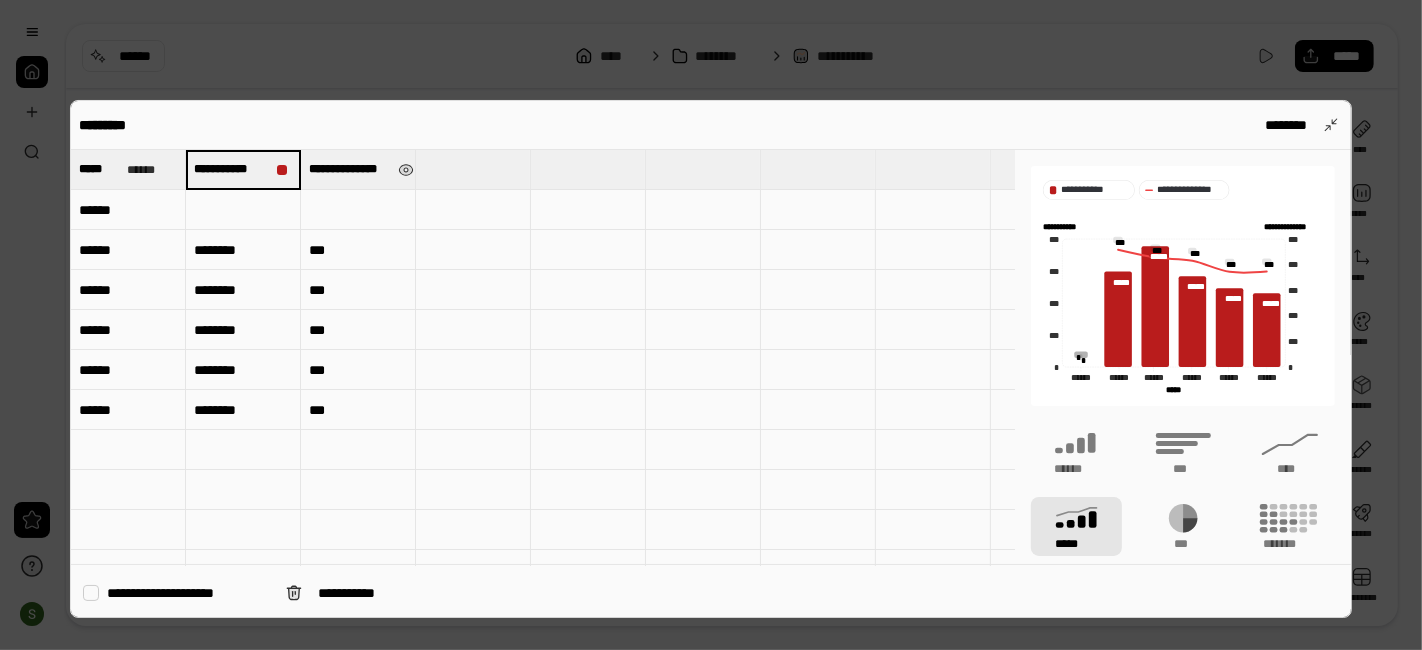 type on "**********" 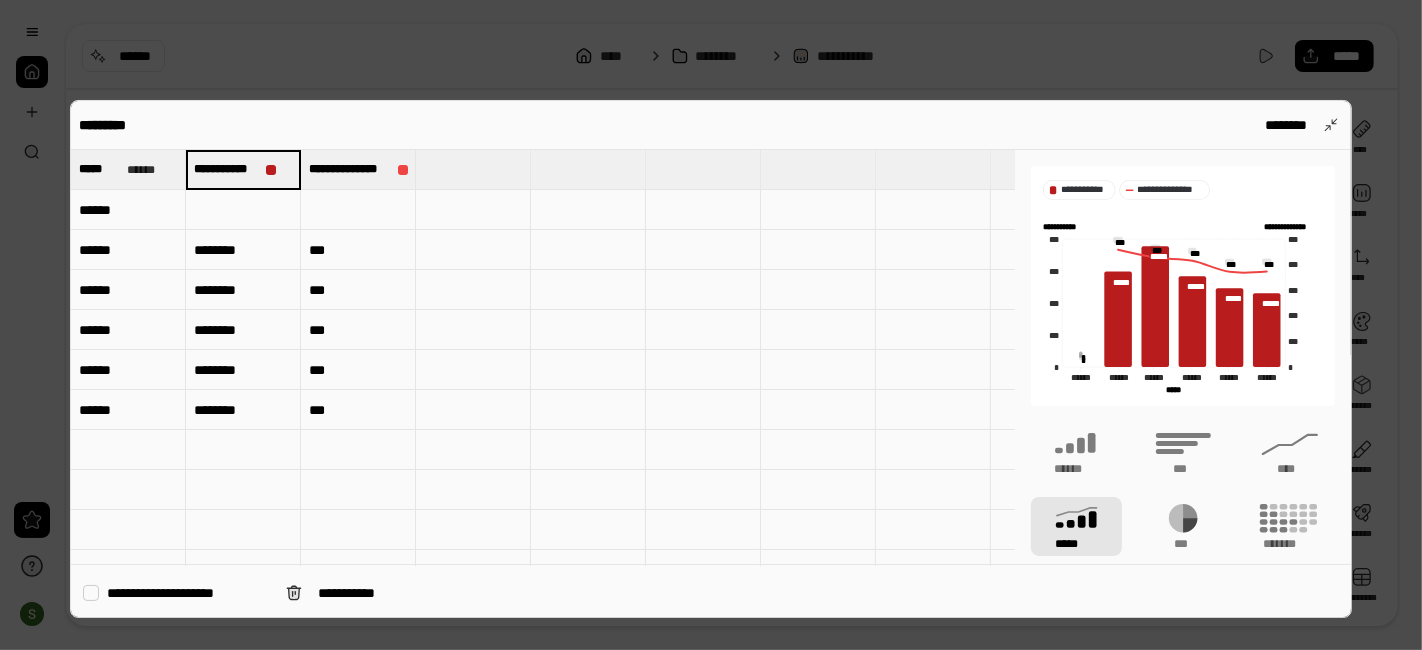click at bounding box center [711, 325] 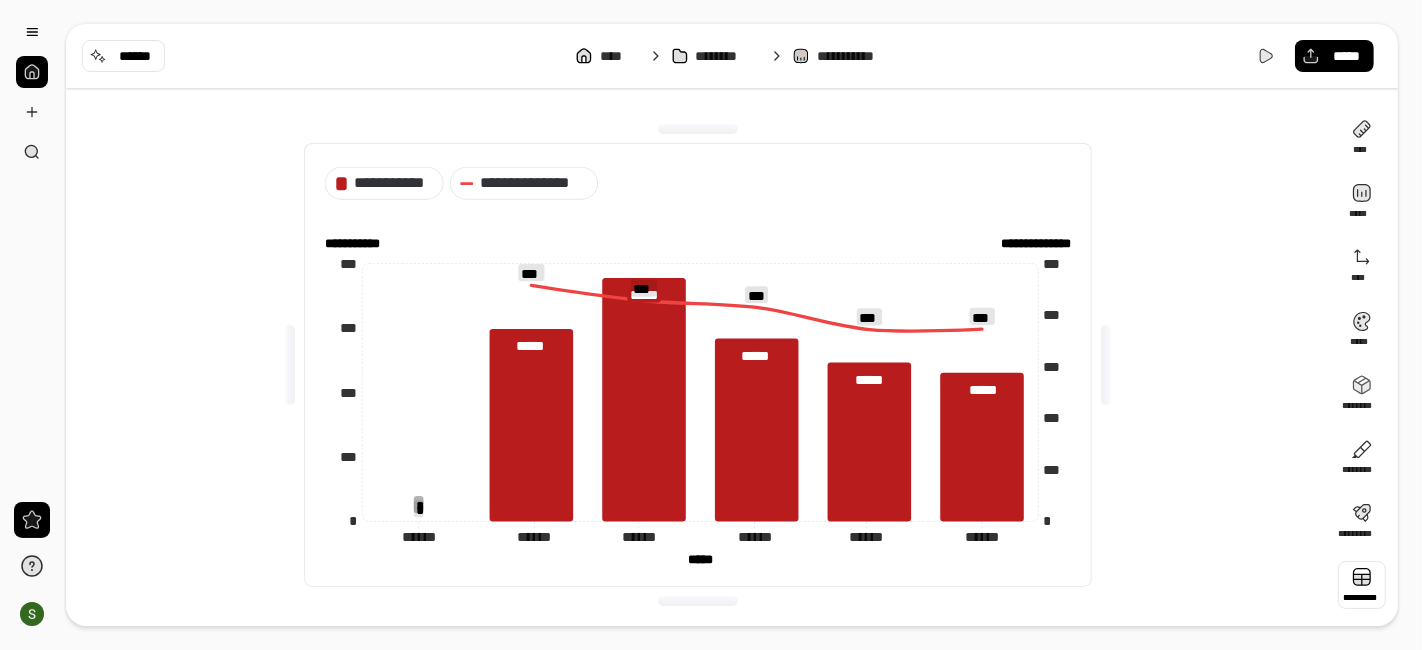 type 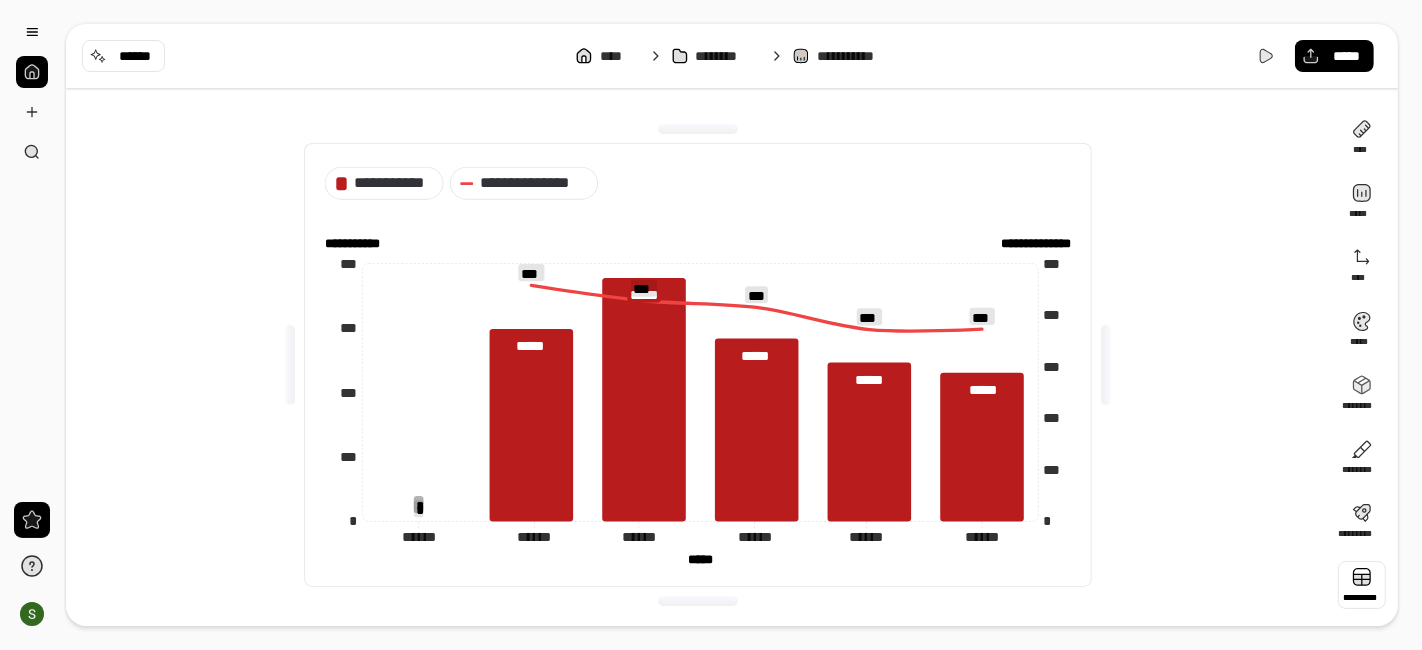 click at bounding box center (1362, 585) 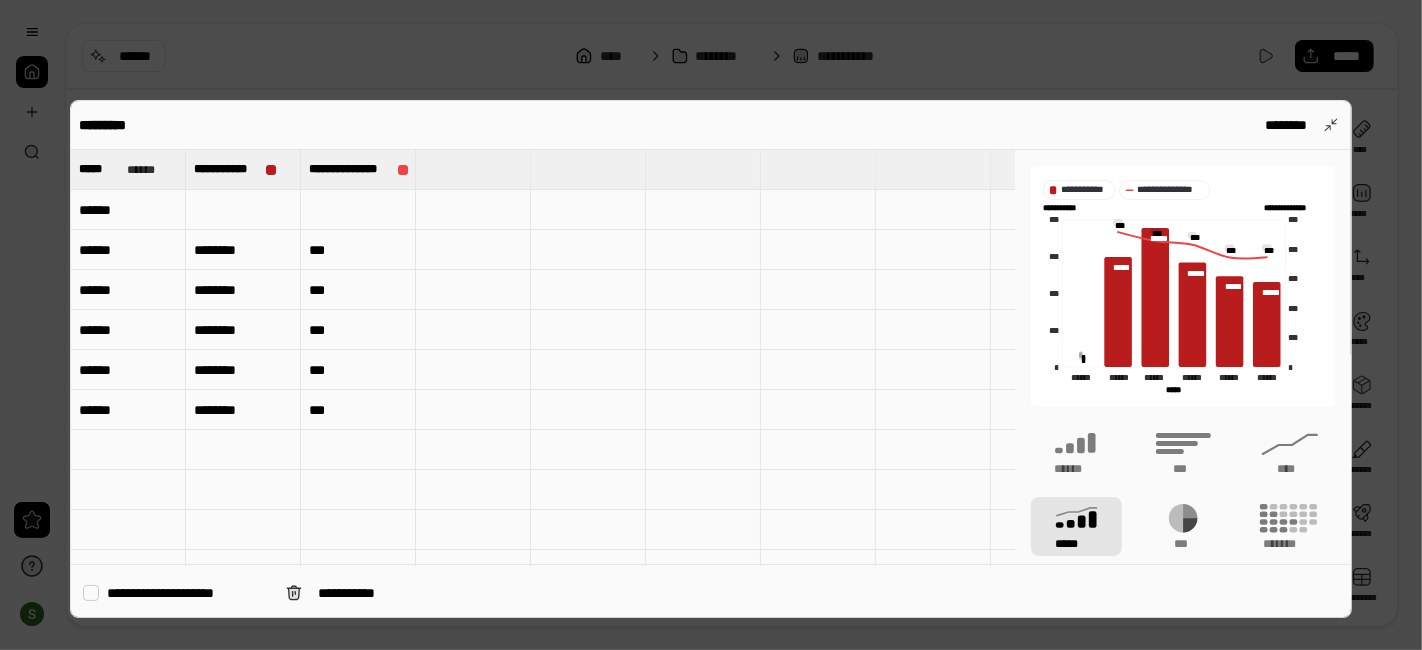 type 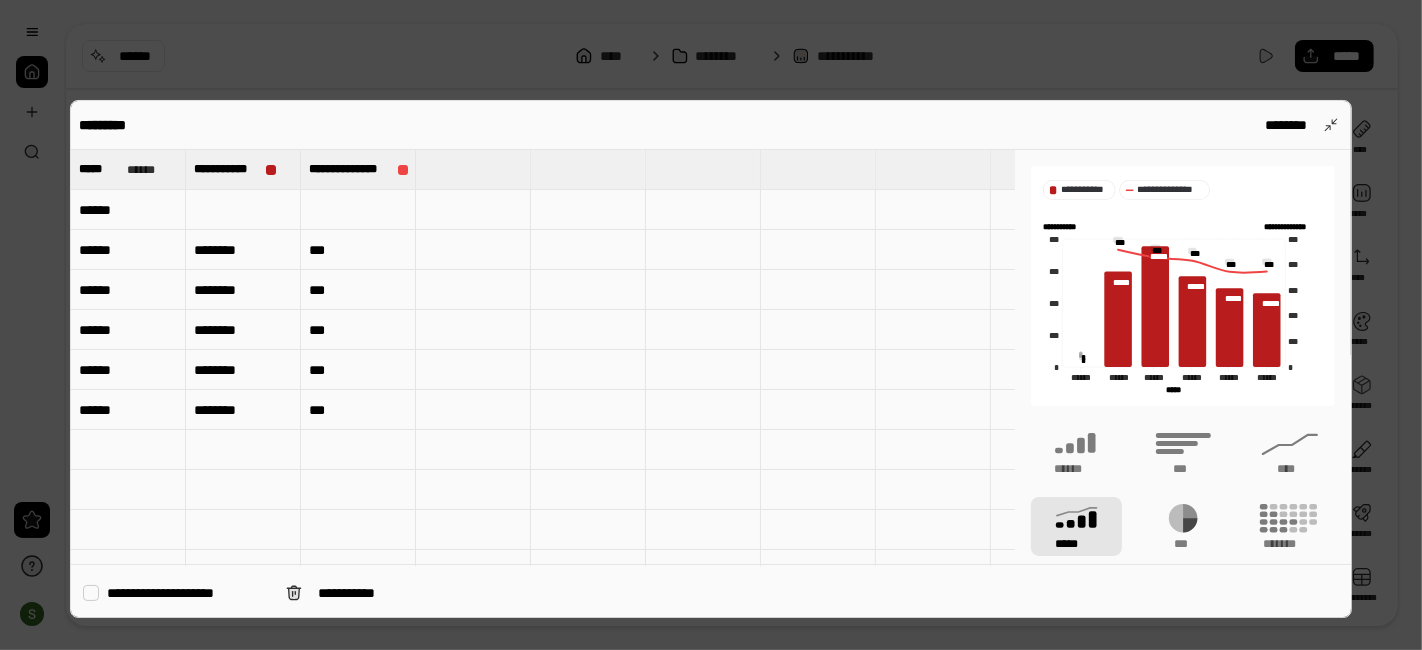 click at bounding box center [243, 210] 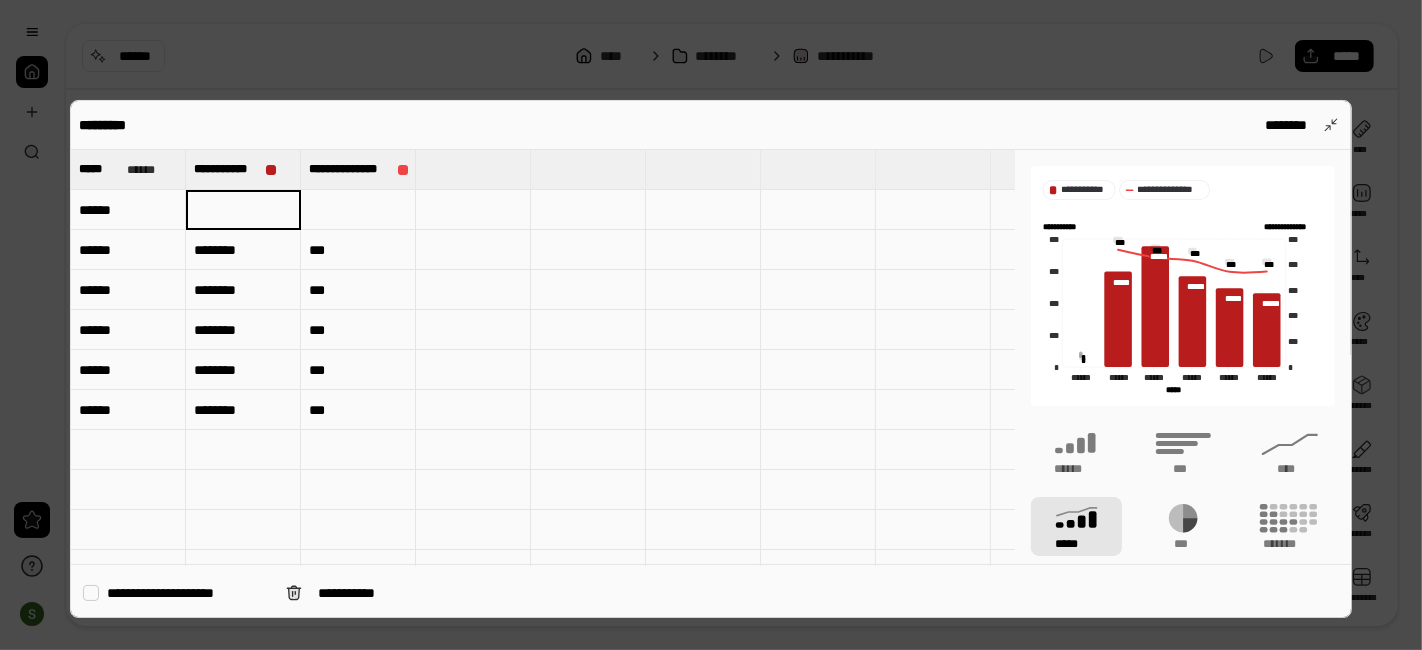 click at bounding box center [243, 210] 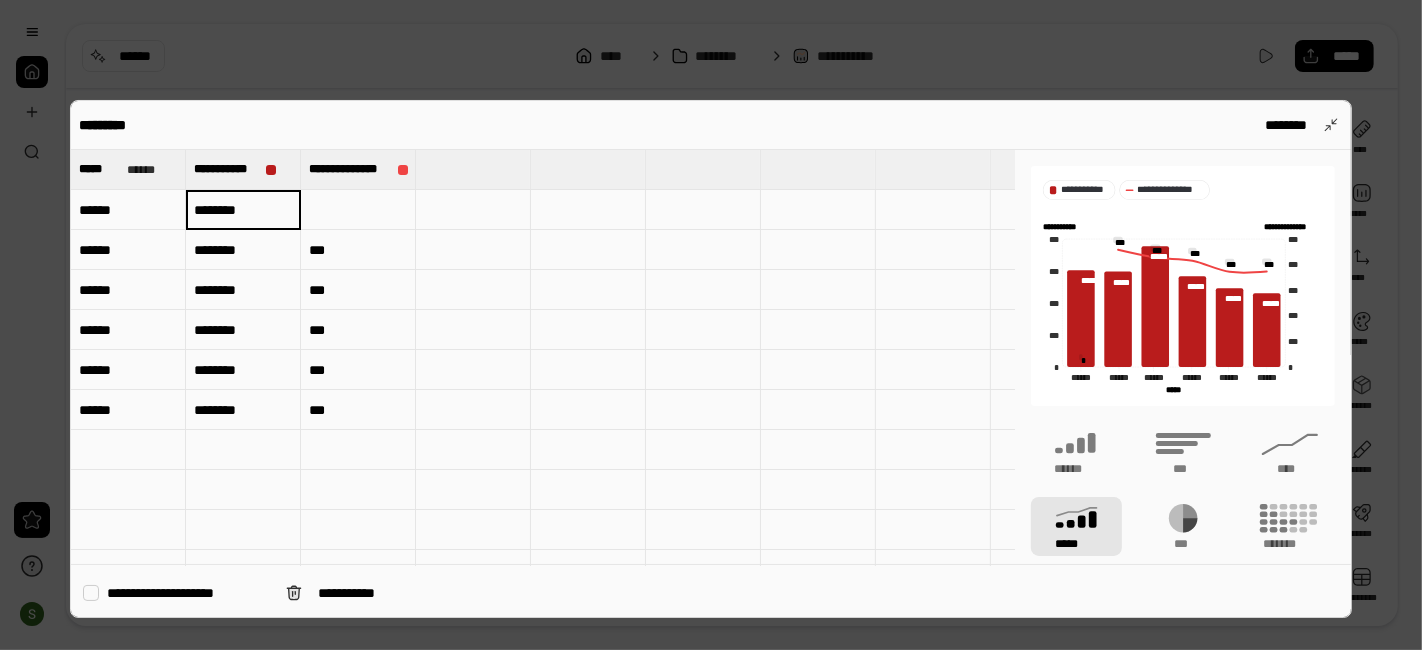 type on "******" 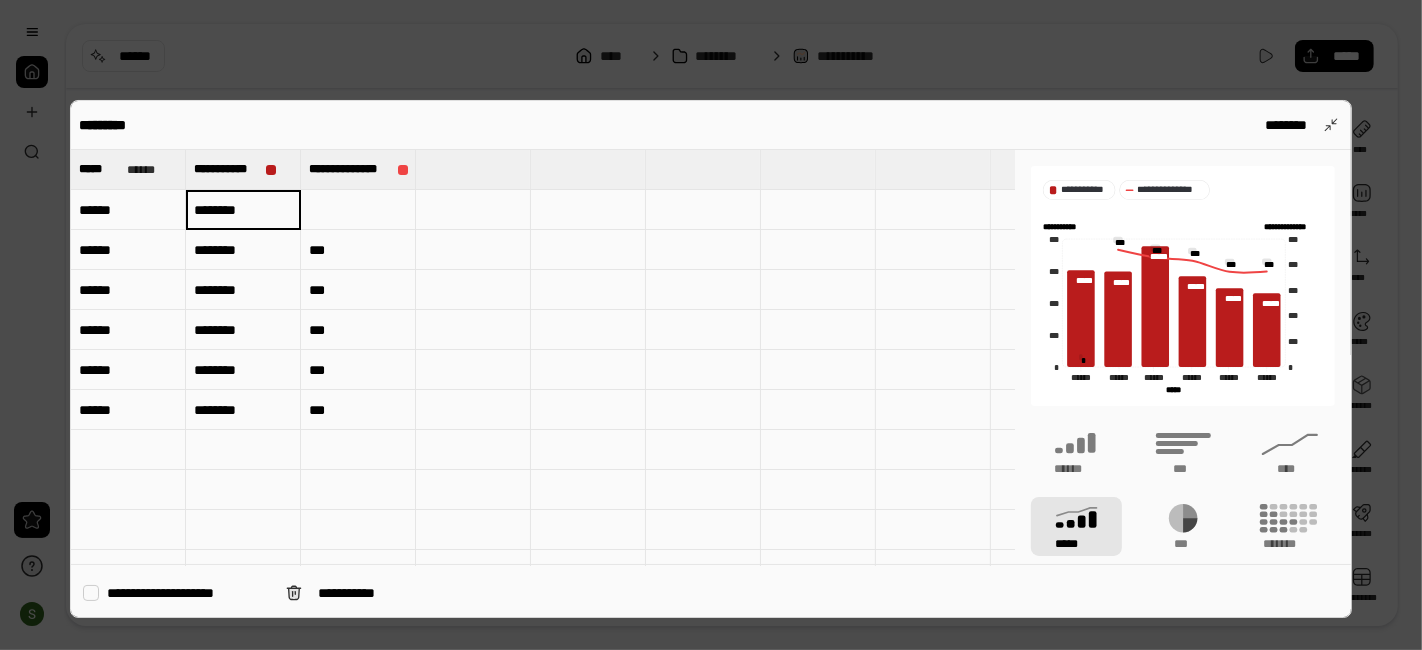 click at bounding box center (358, 210) 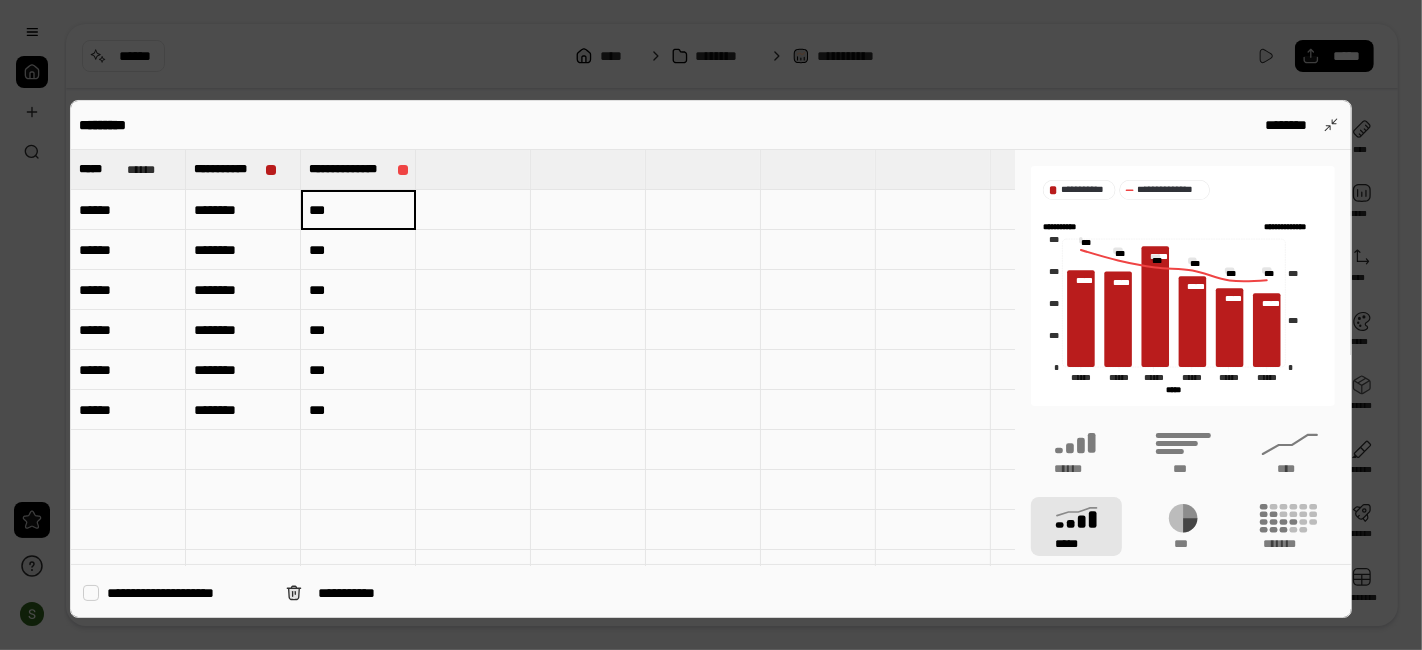 type on "***" 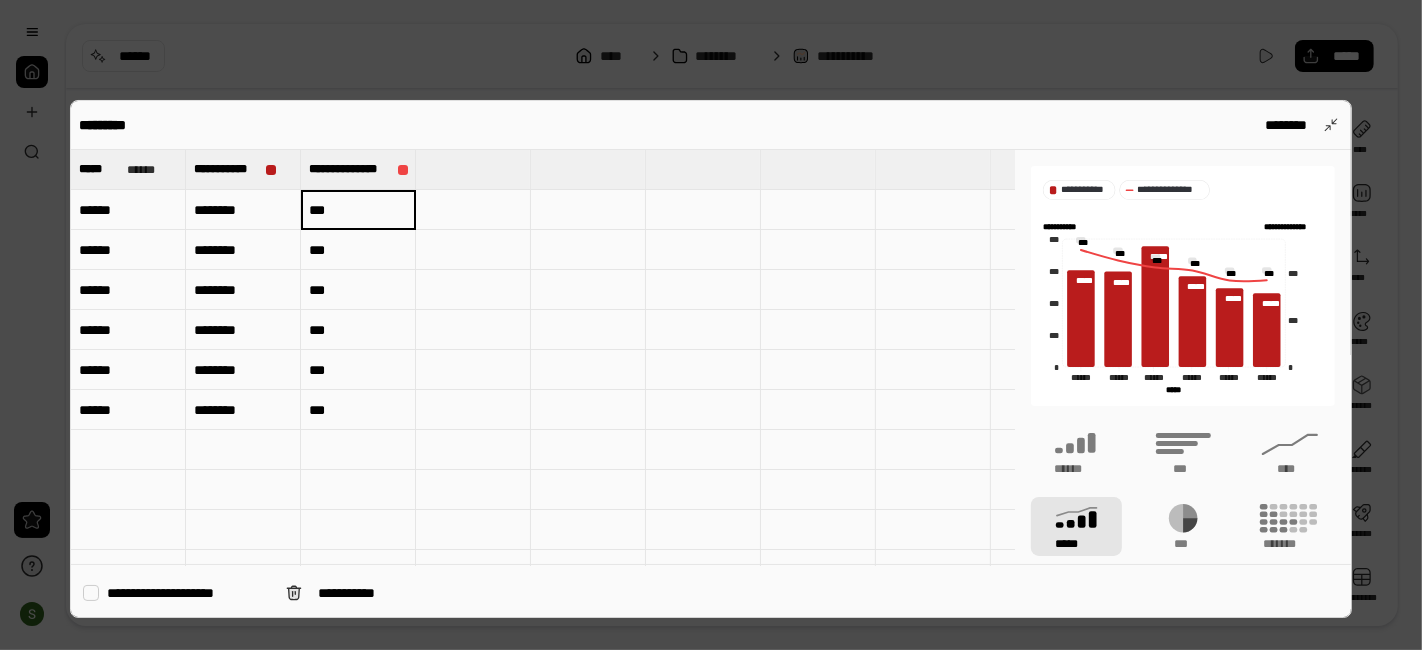 click at bounding box center (711, 325) 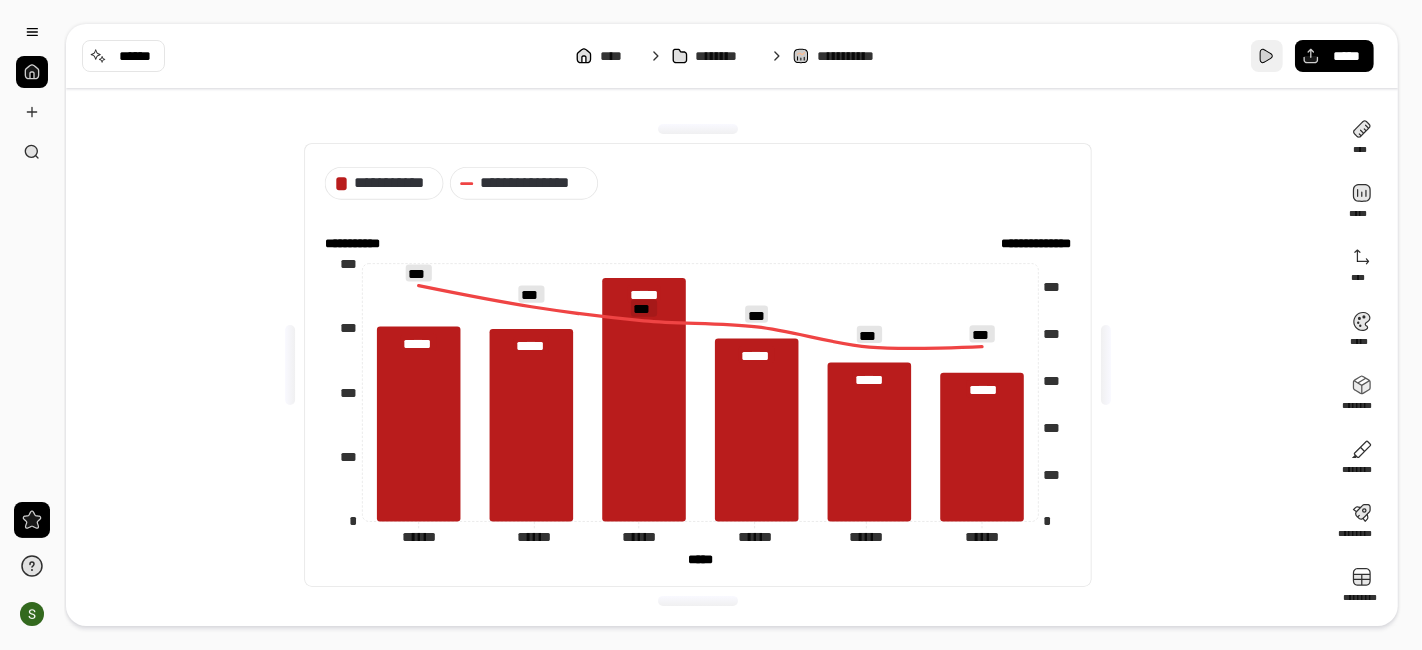 click at bounding box center [1267, 56] 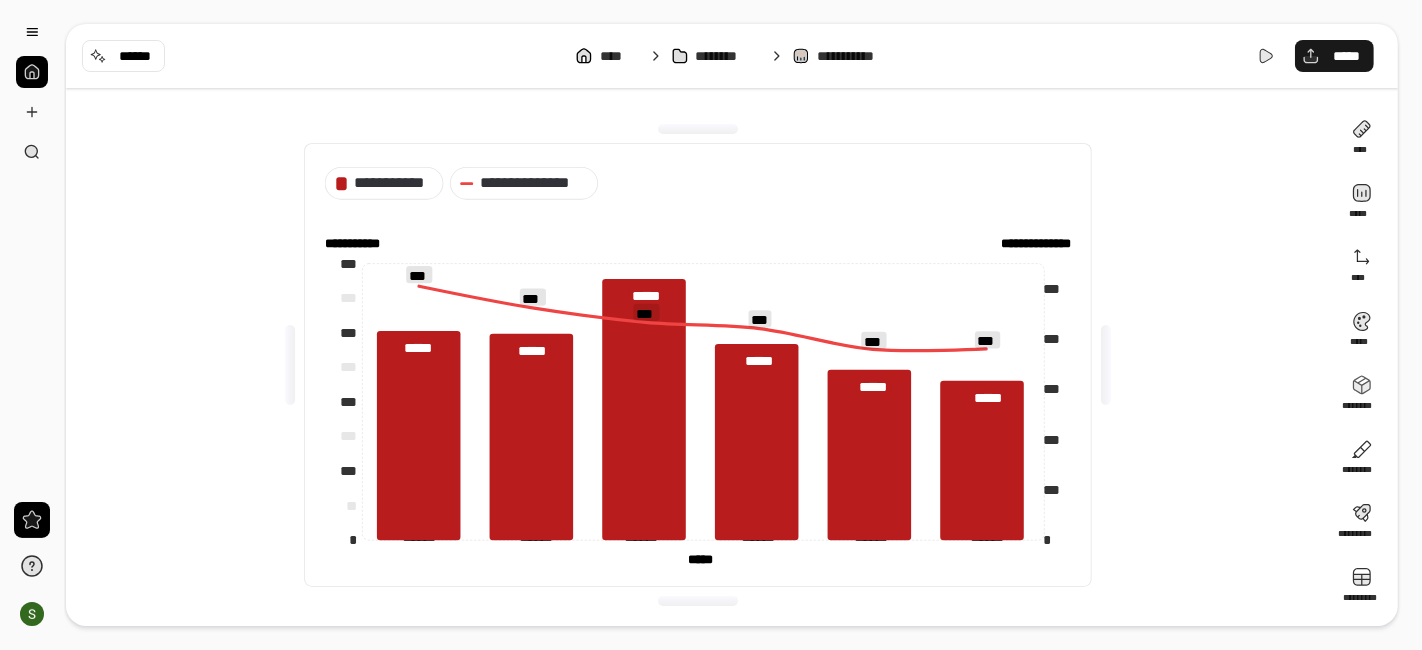 click on "*****" at bounding box center [1334, 56] 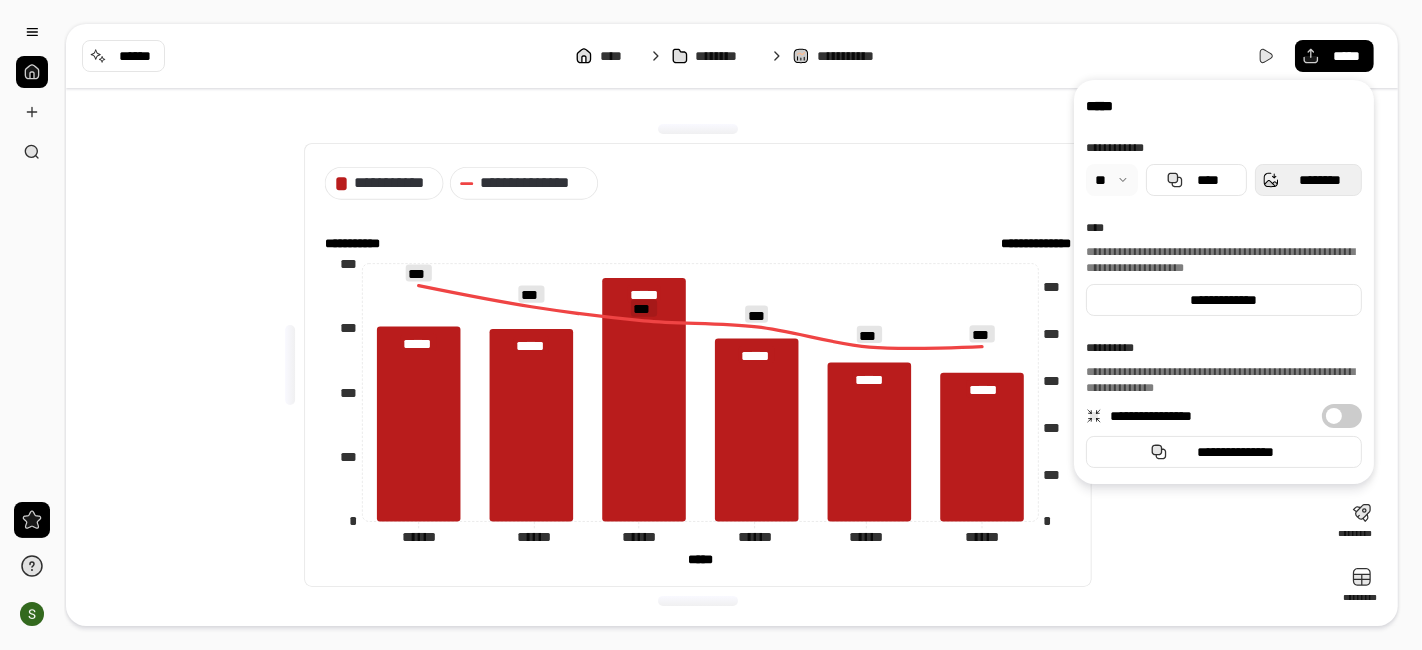 click on "********" at bounding box center (1308, 180) 